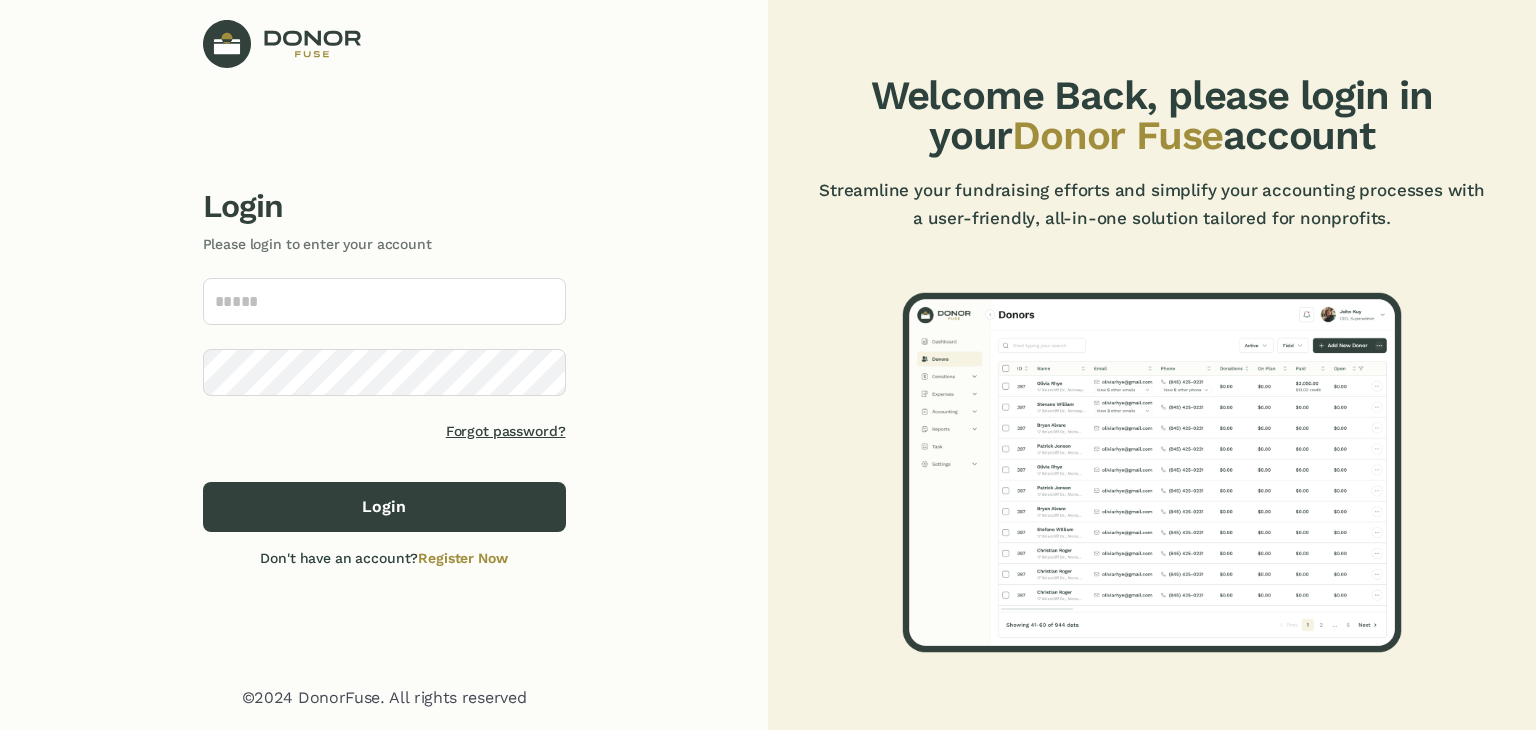scroll, scrollTop: 0, scrollLeft: 0, axis: both 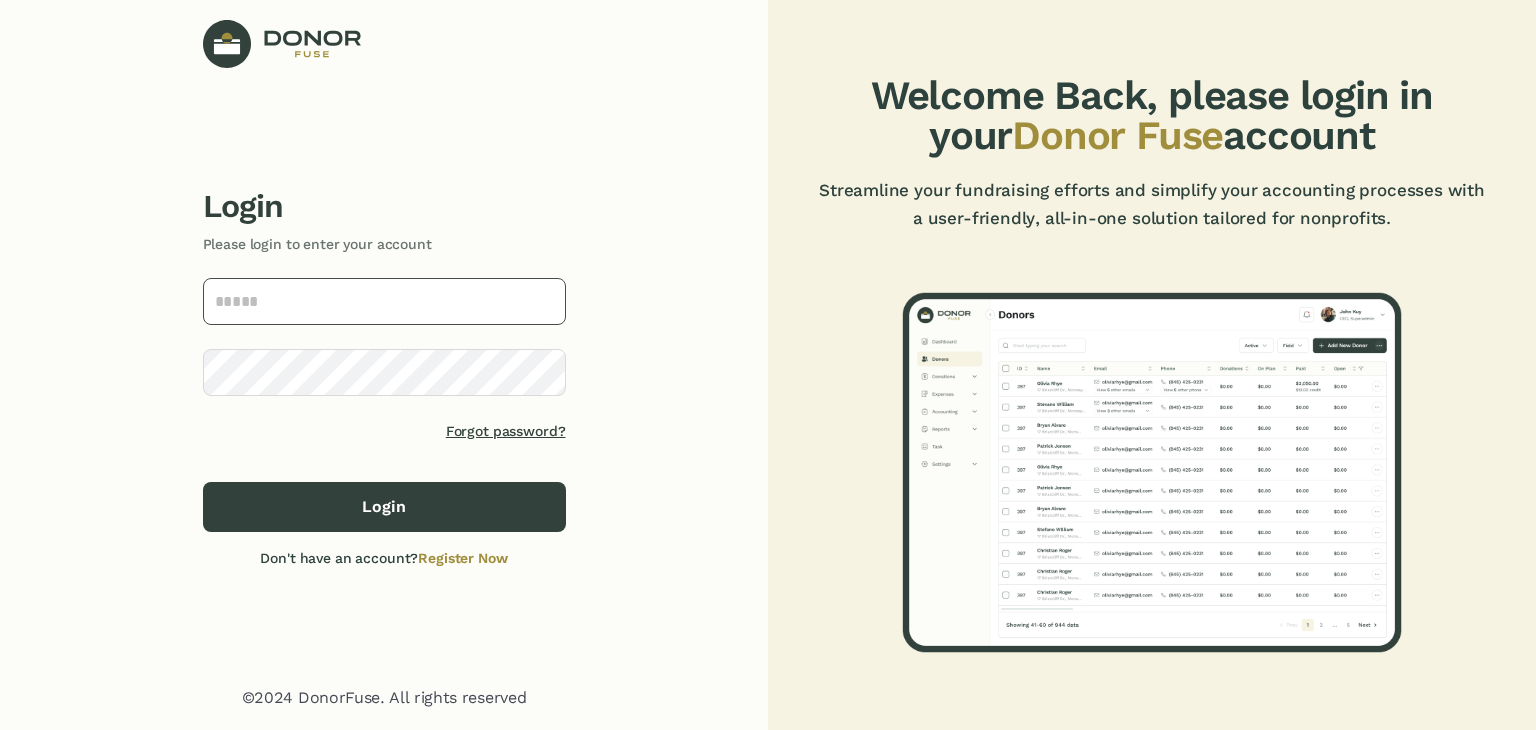 type on "**********" 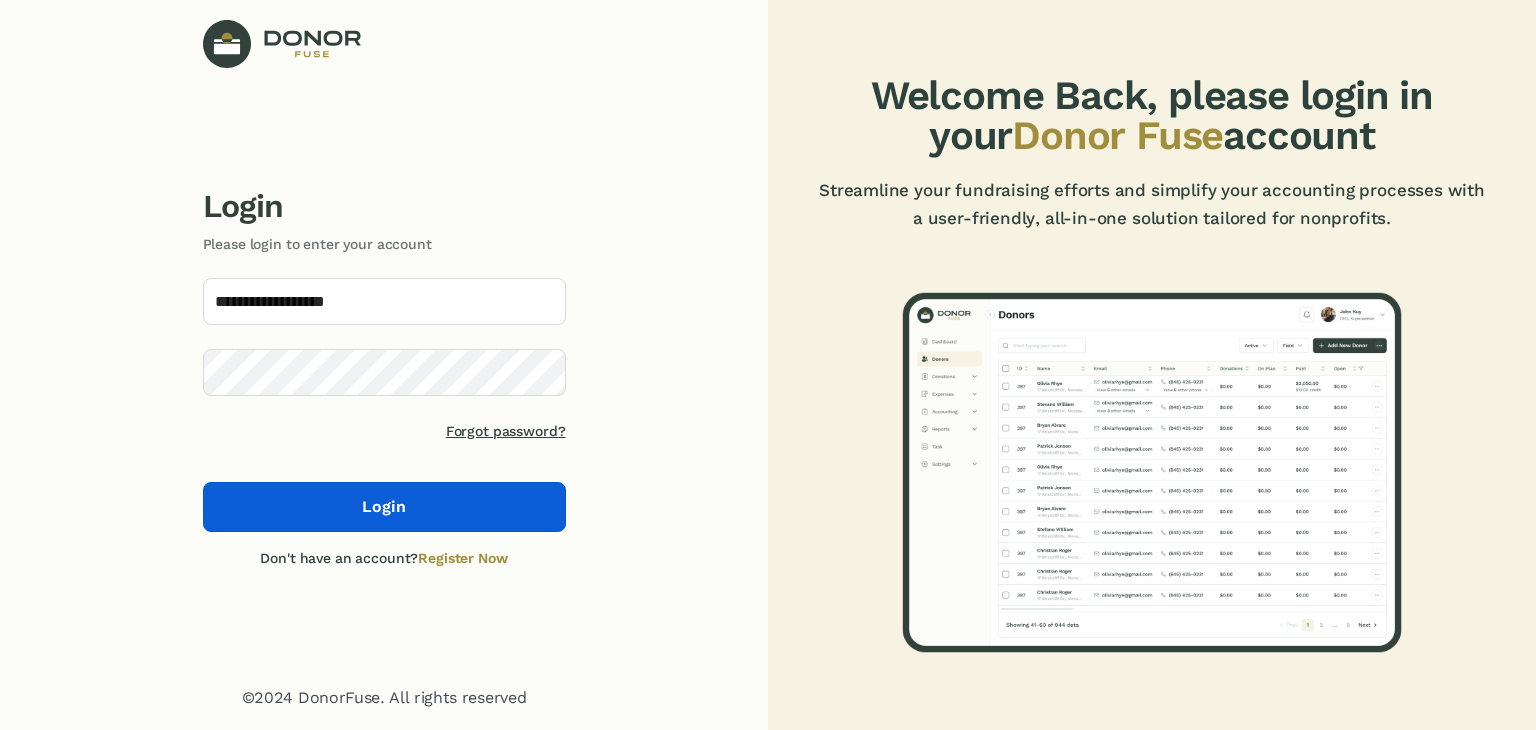 click on "Login" 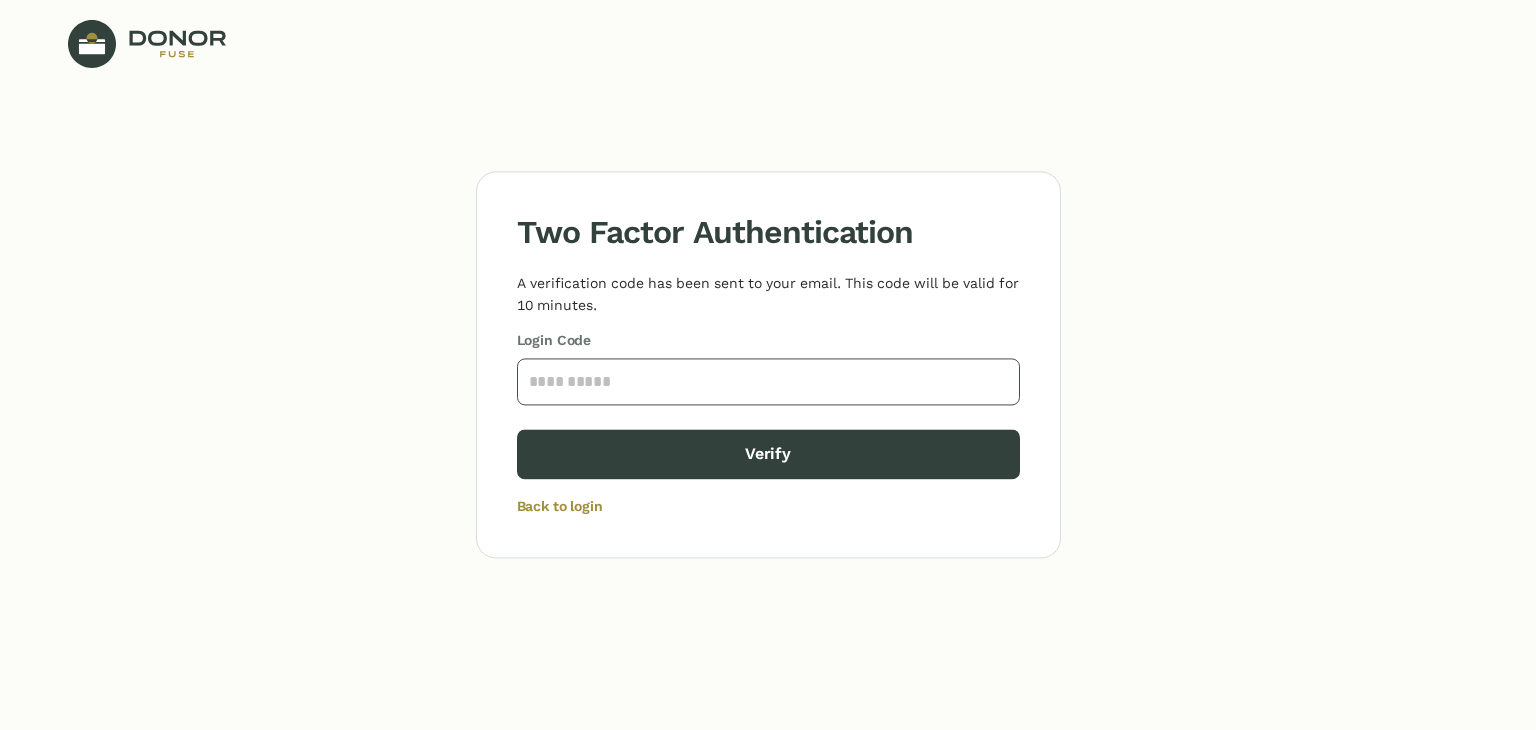 click 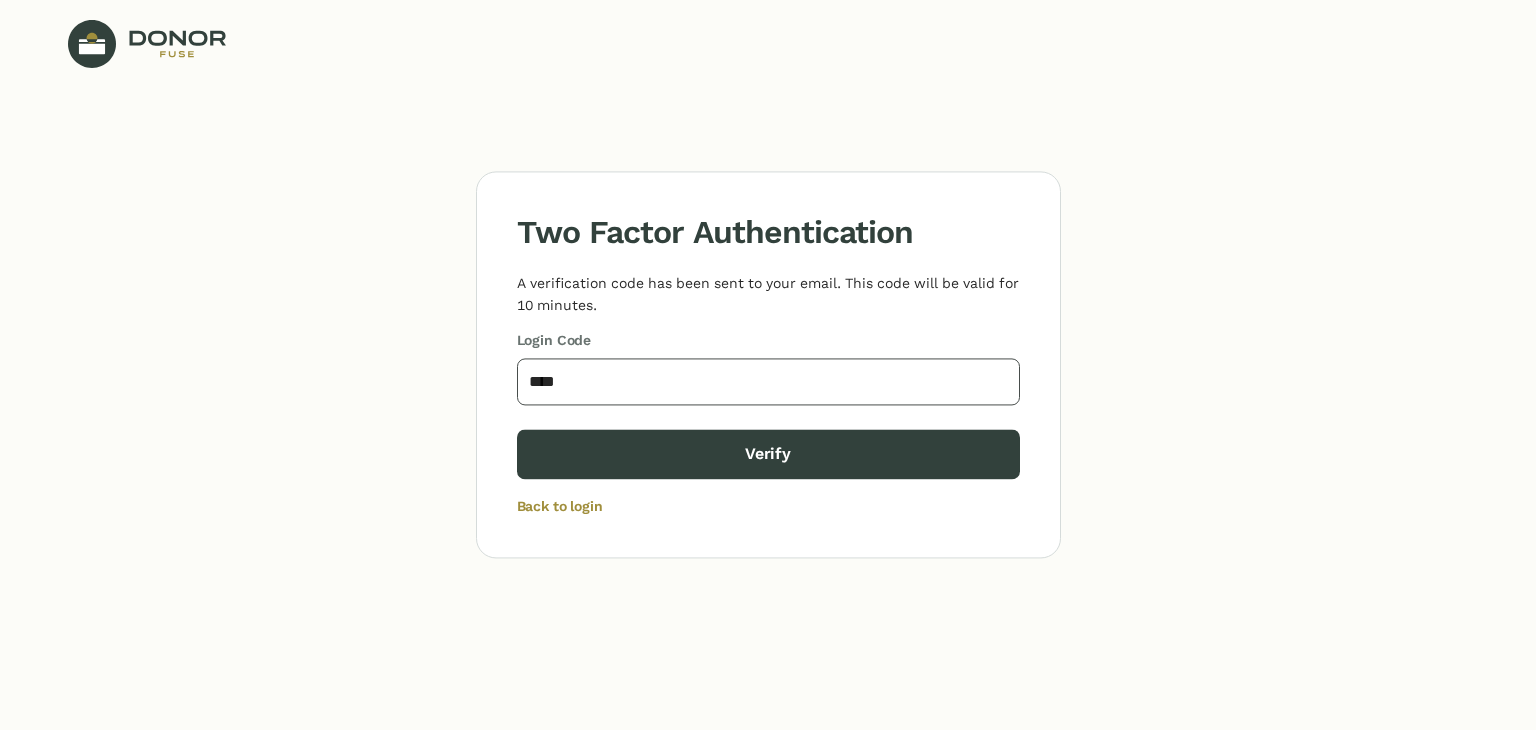 type on "****" 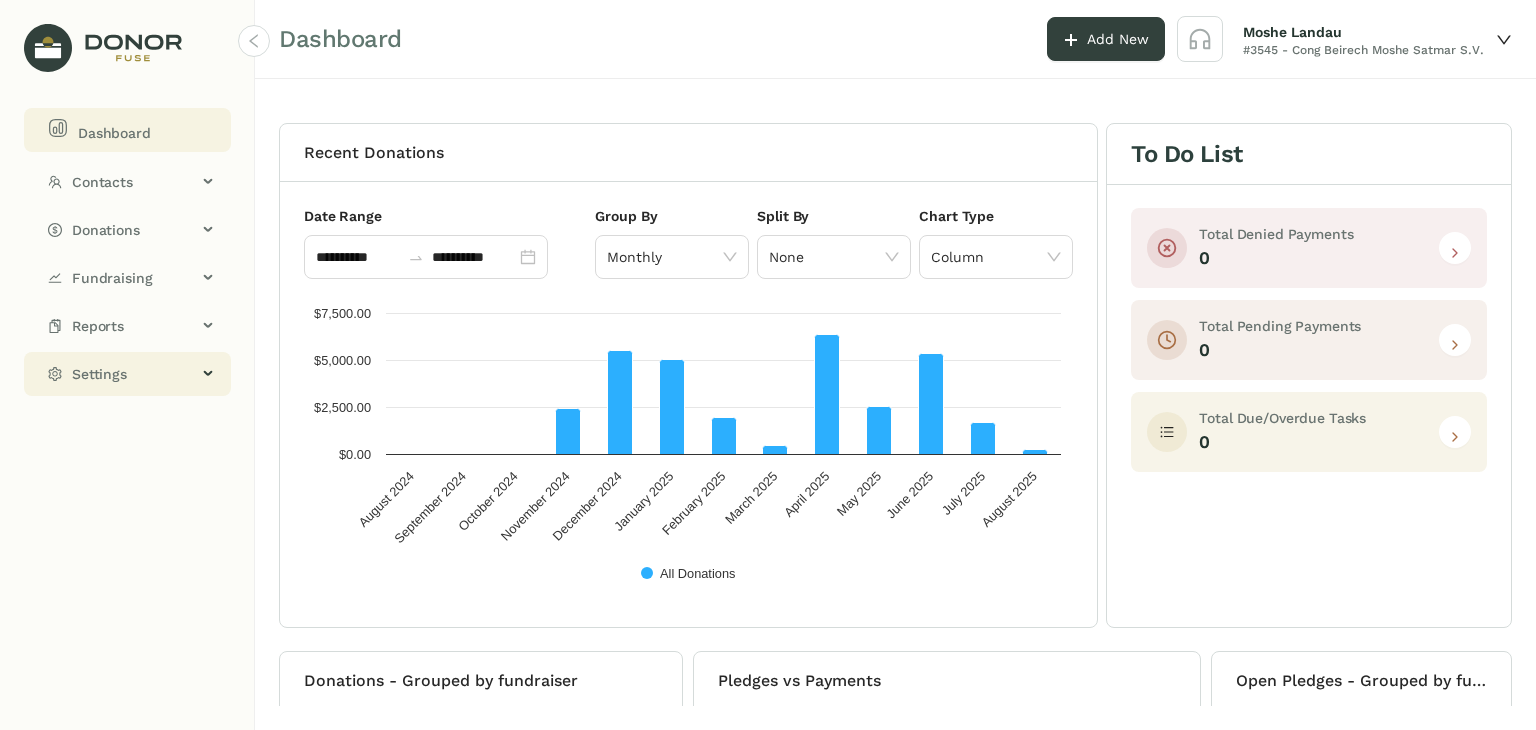 click on "Settings" 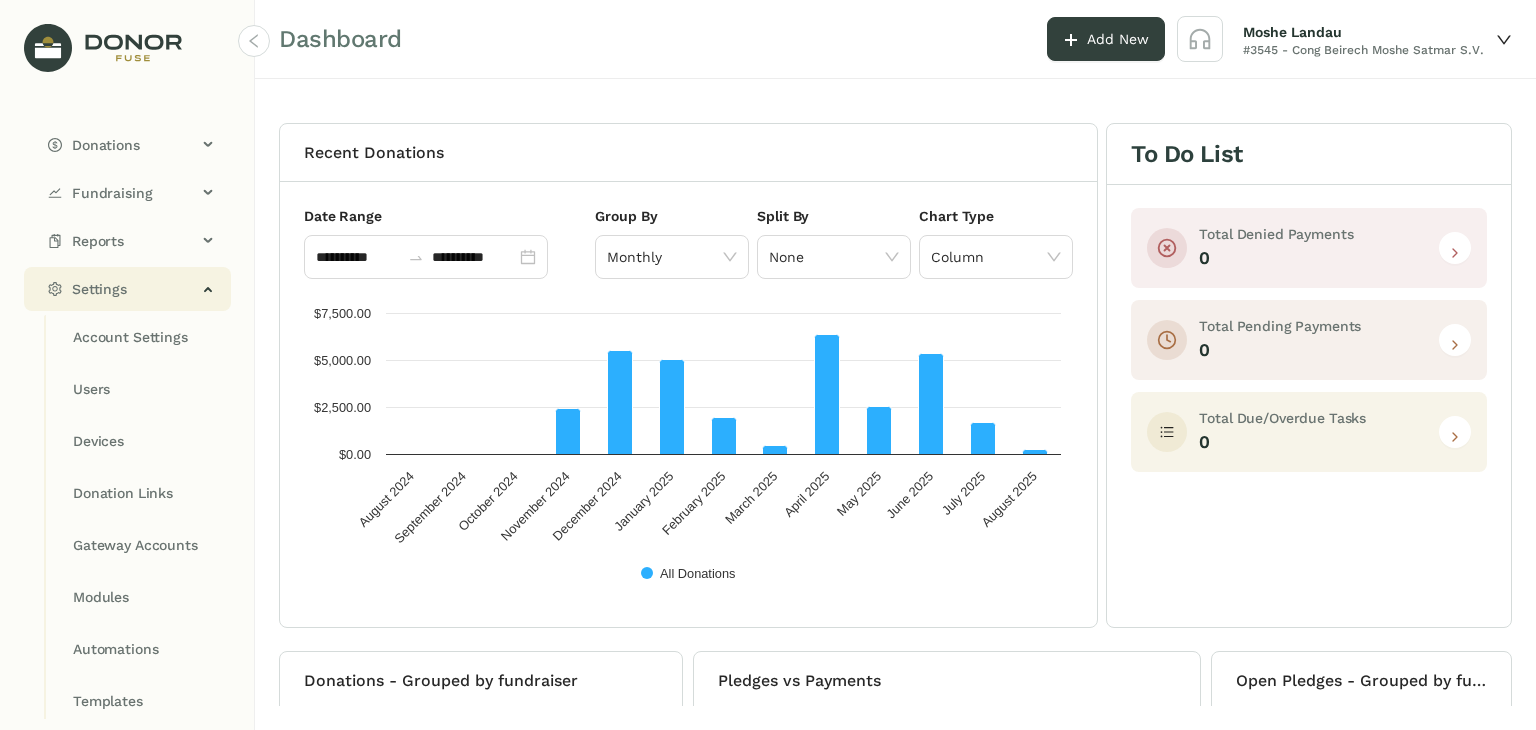 scroll, scrollTop: 89, scrollLeft: 0, axis: vertical 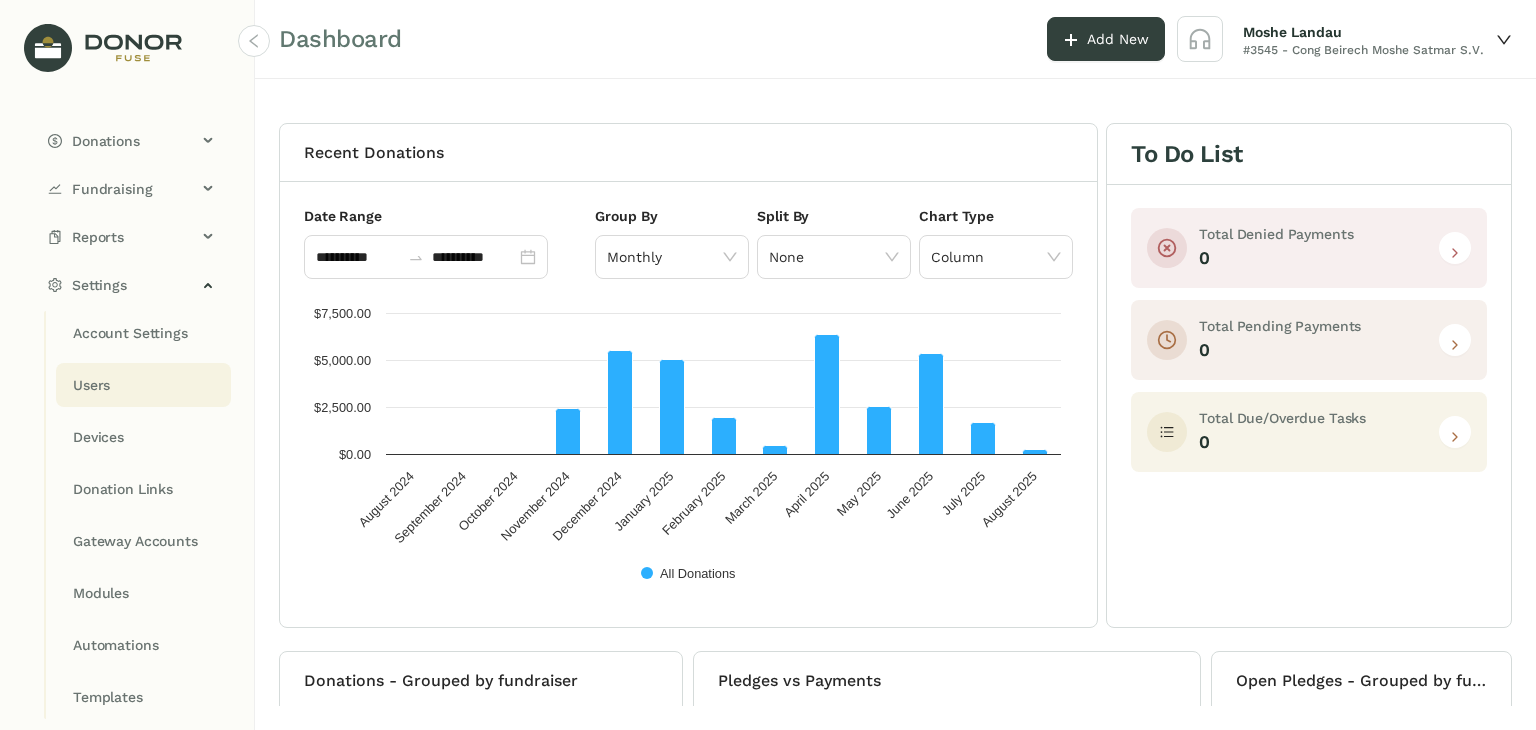 click on "Users" 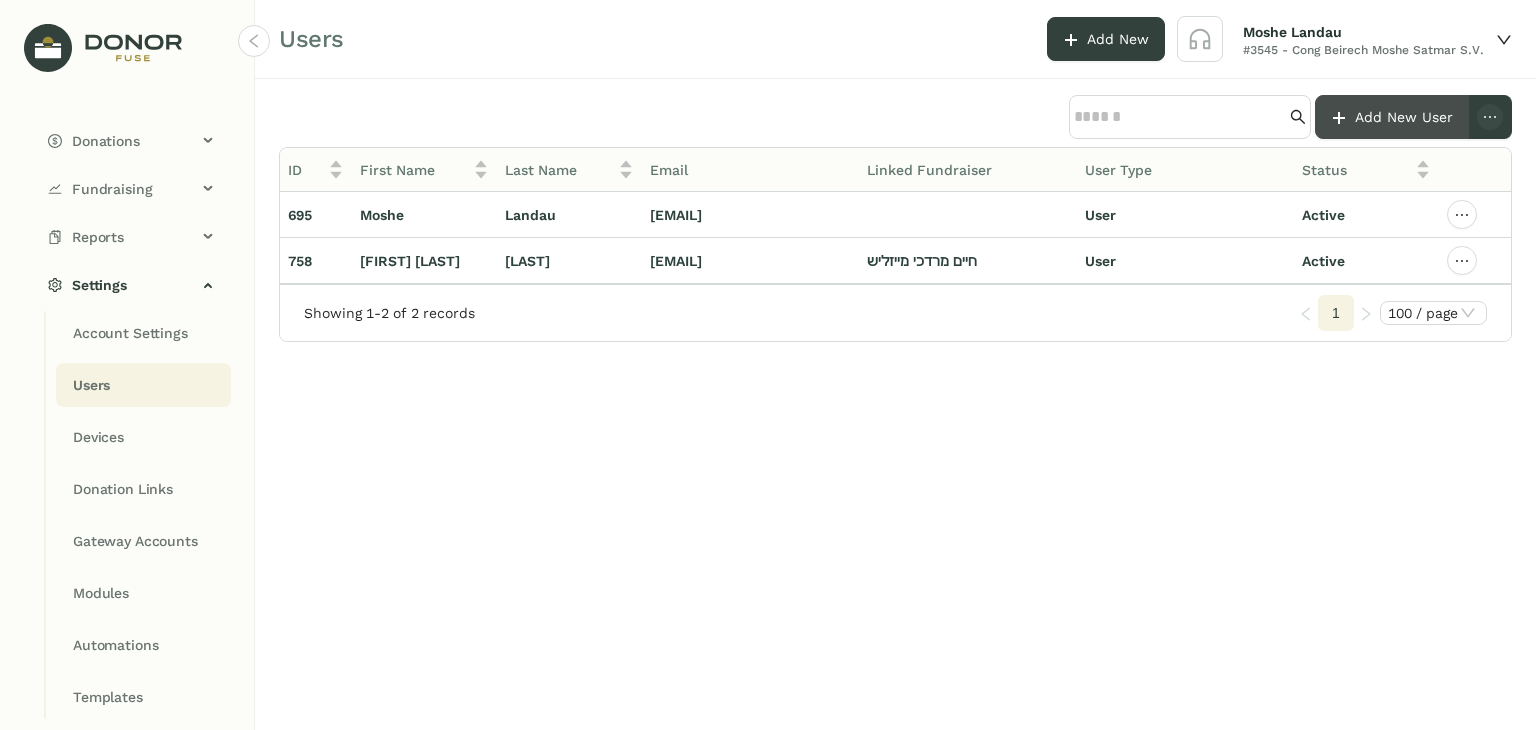 click on "Add New User" 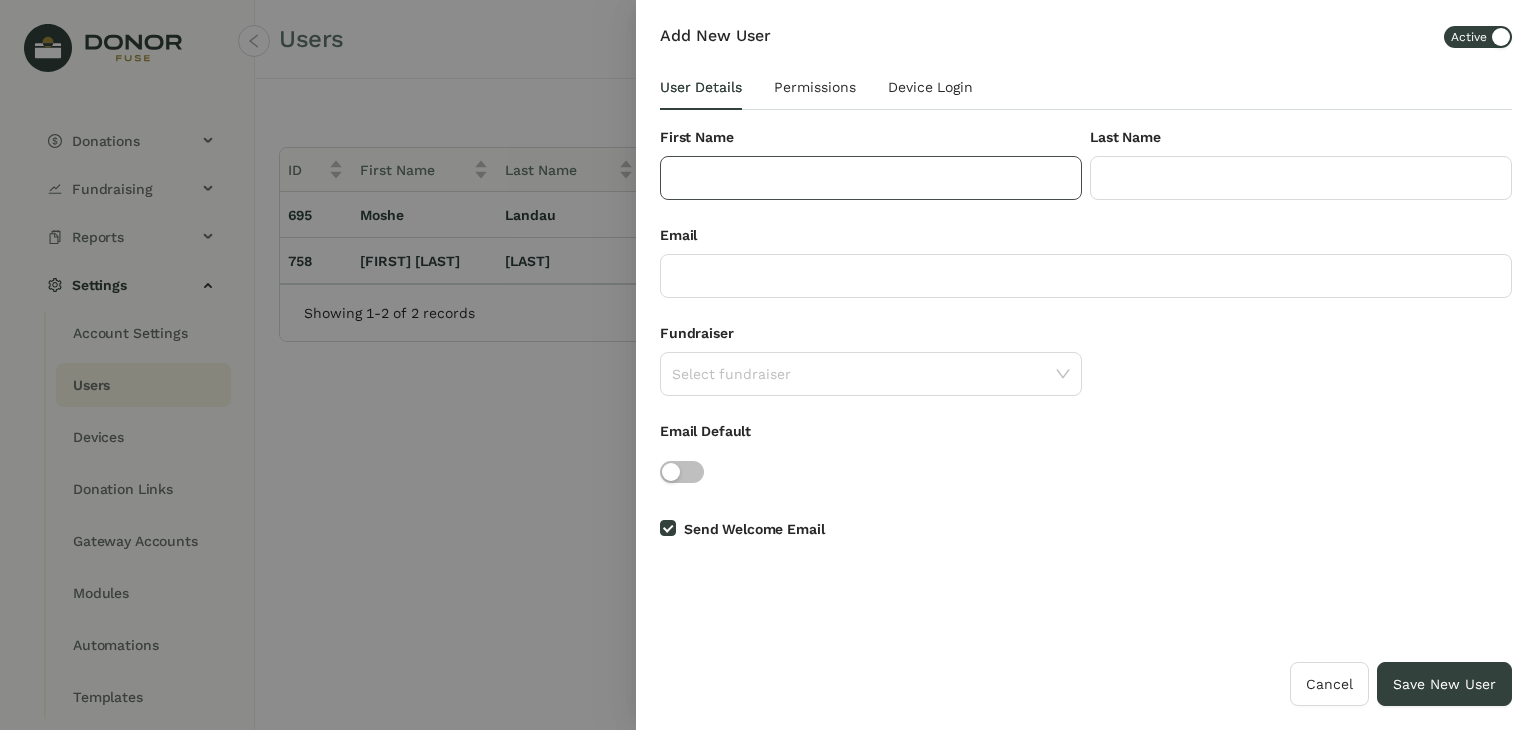 click 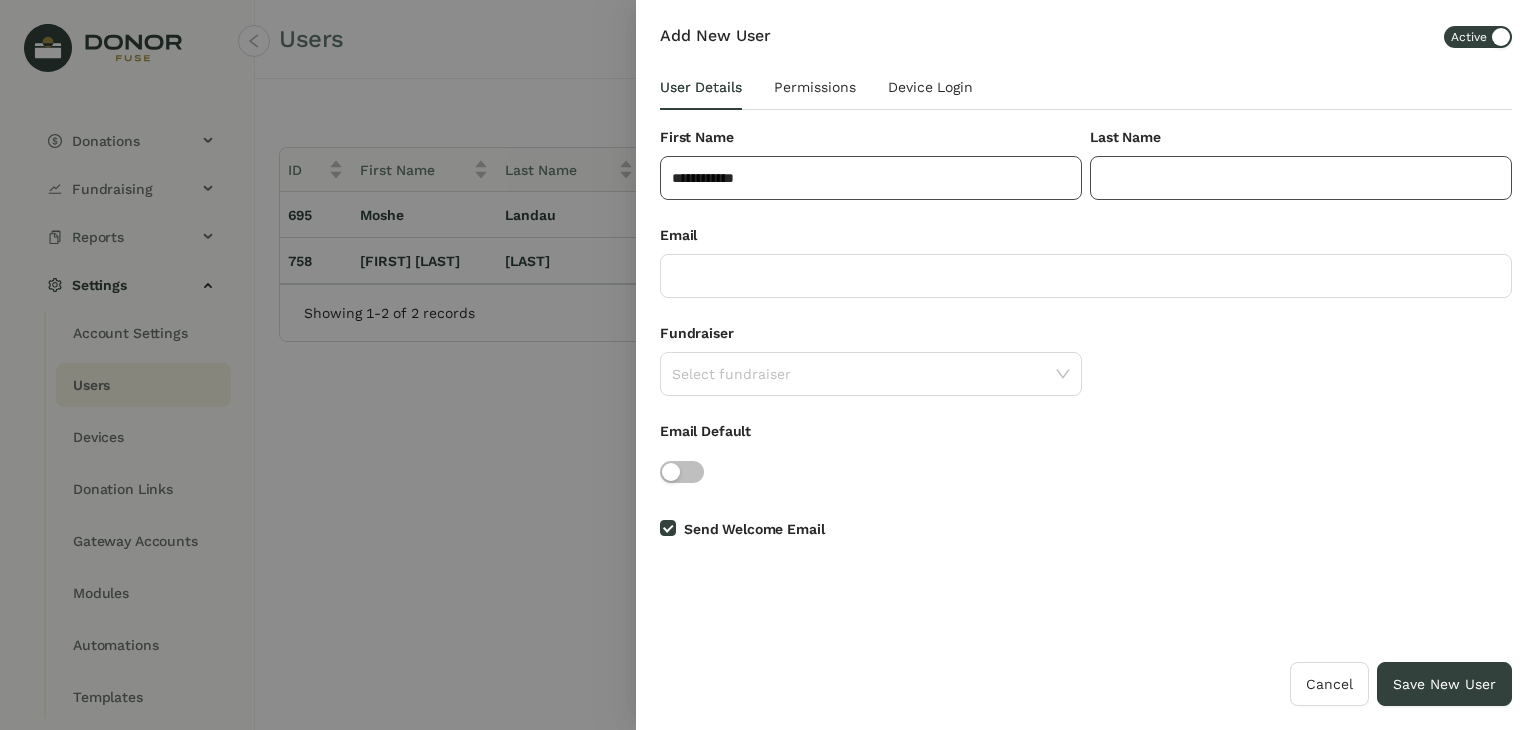 type on "**********" 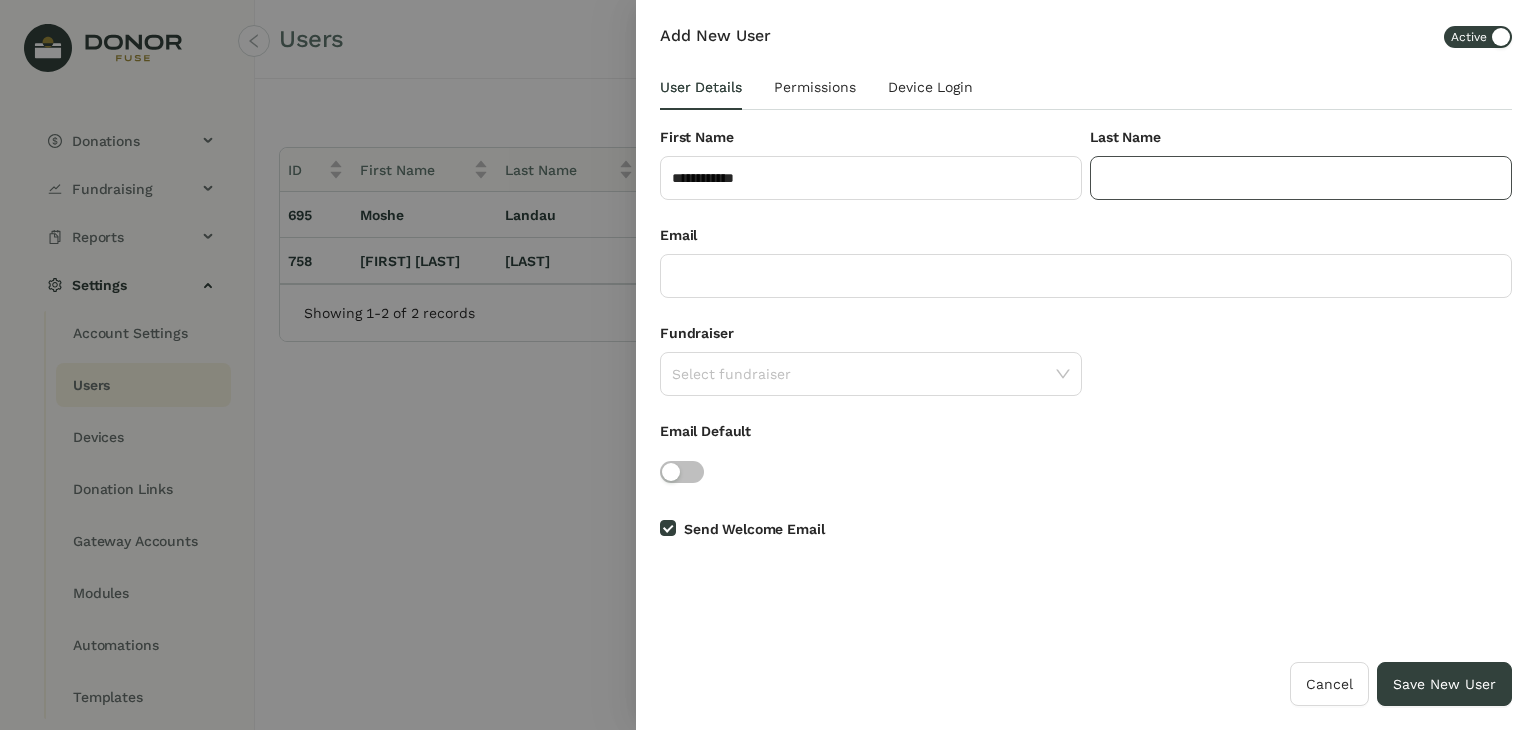 click 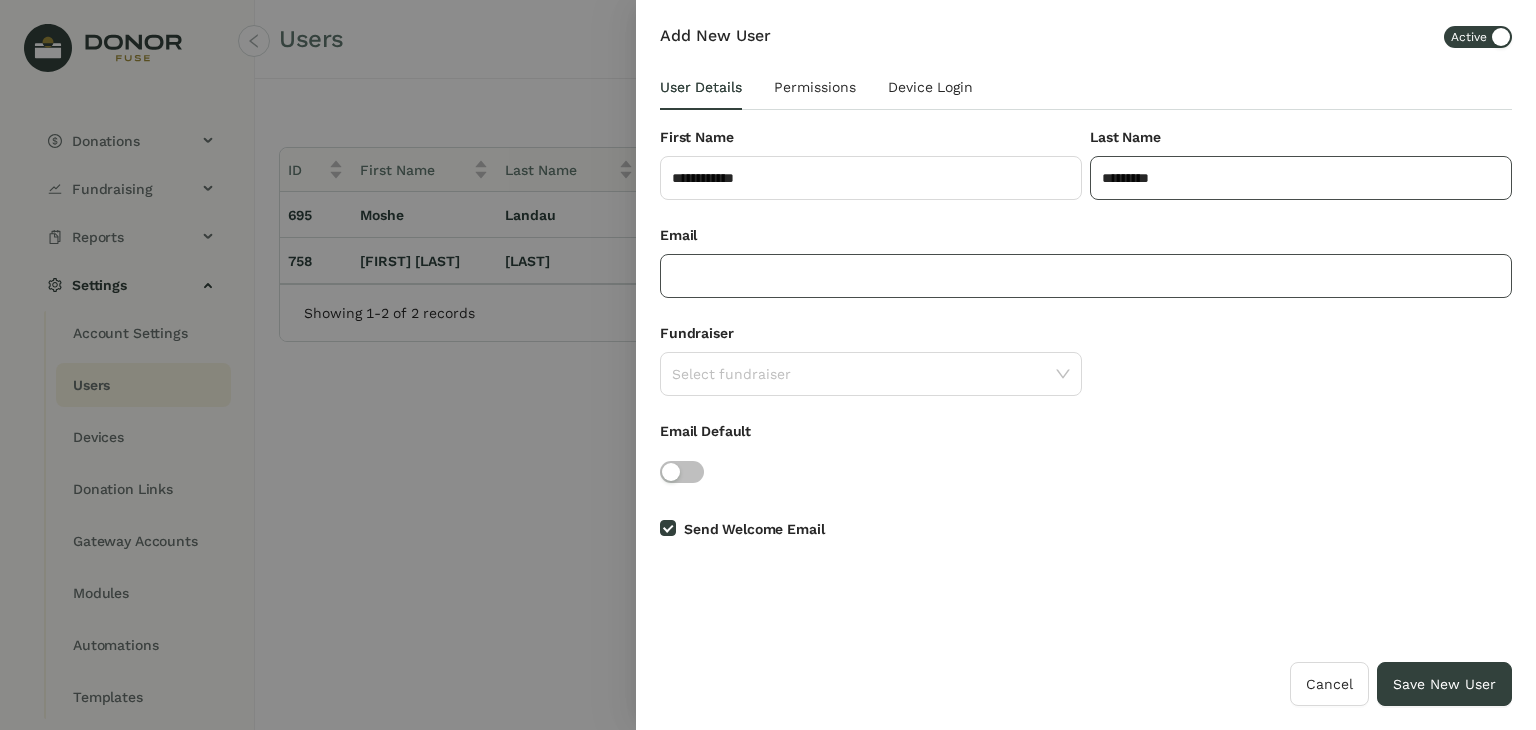 type on "*********" 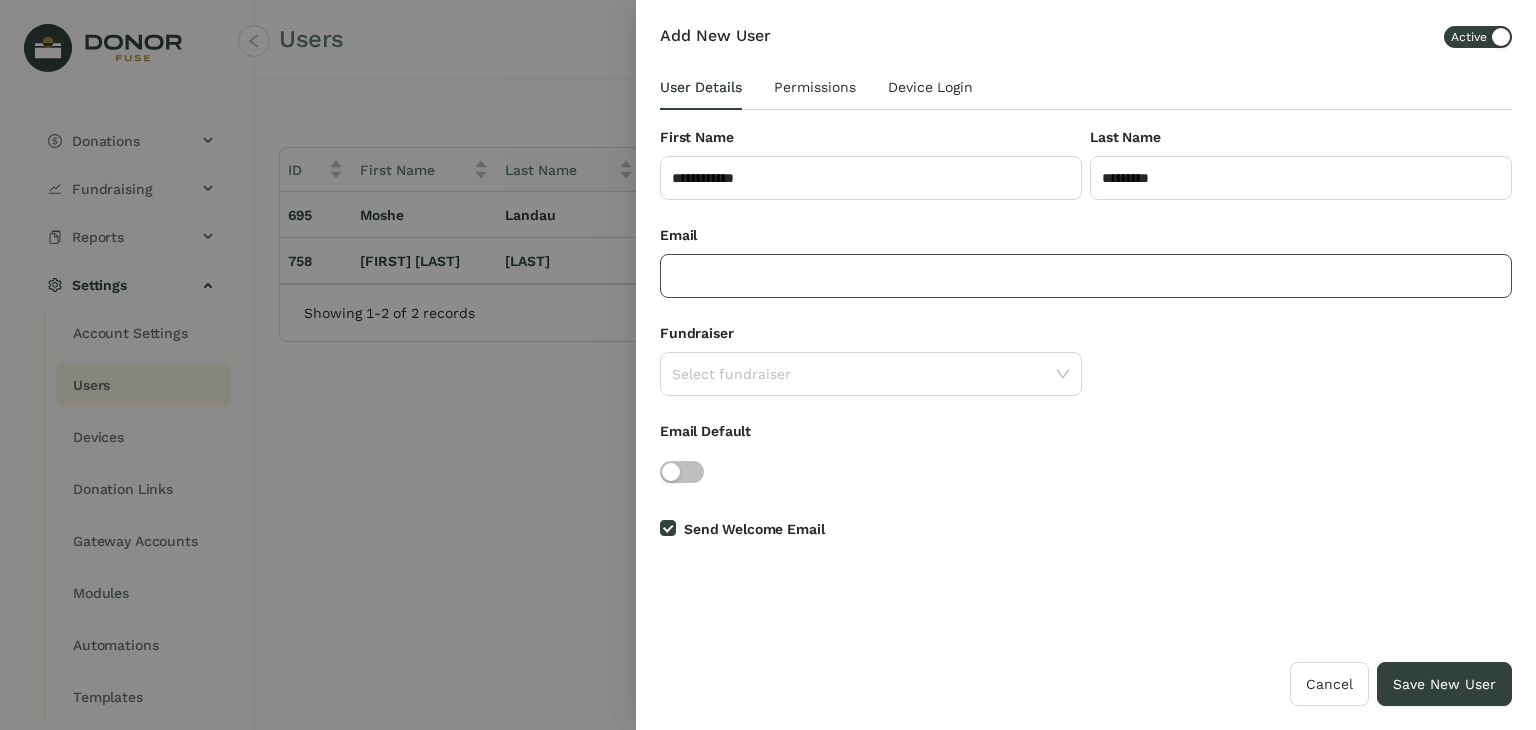 click 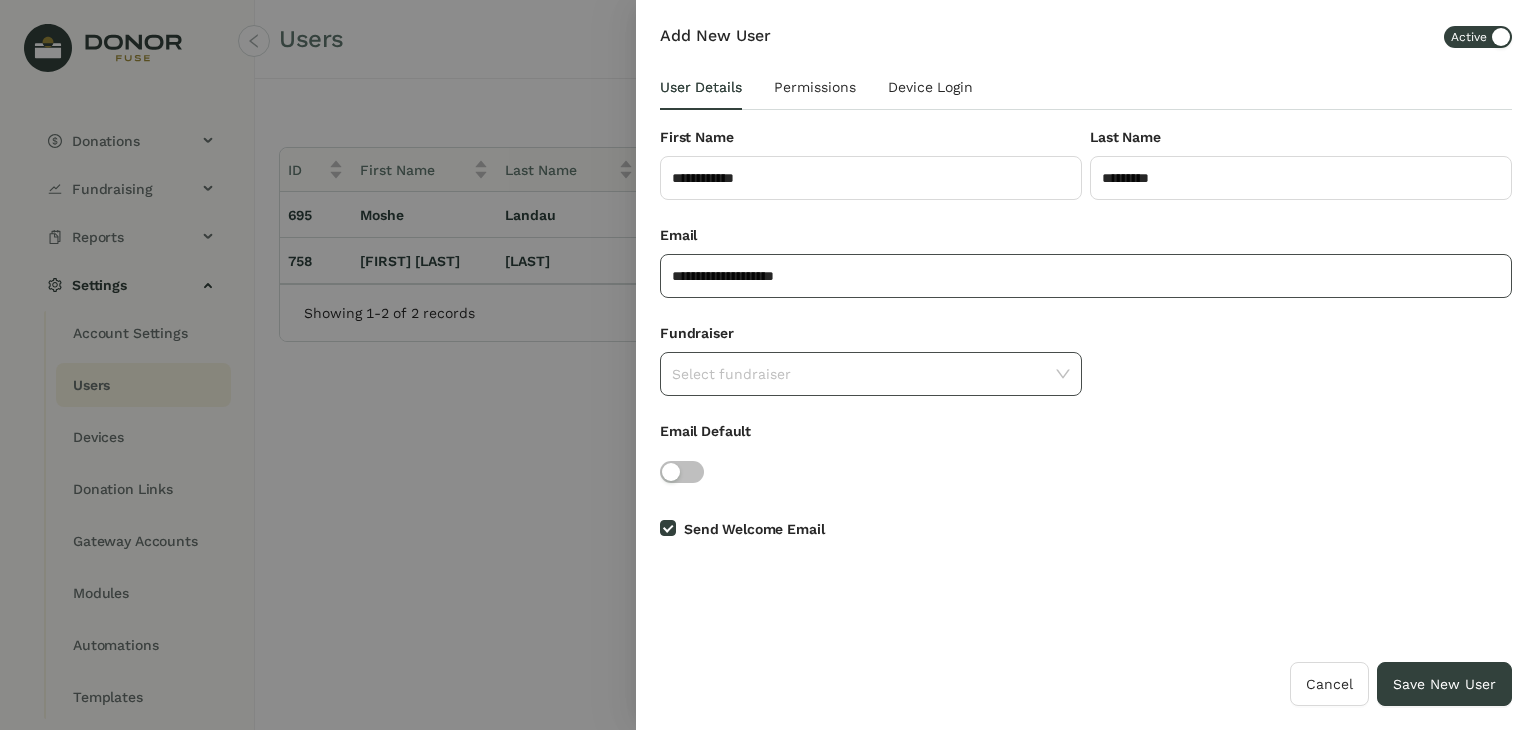 type on "**********" 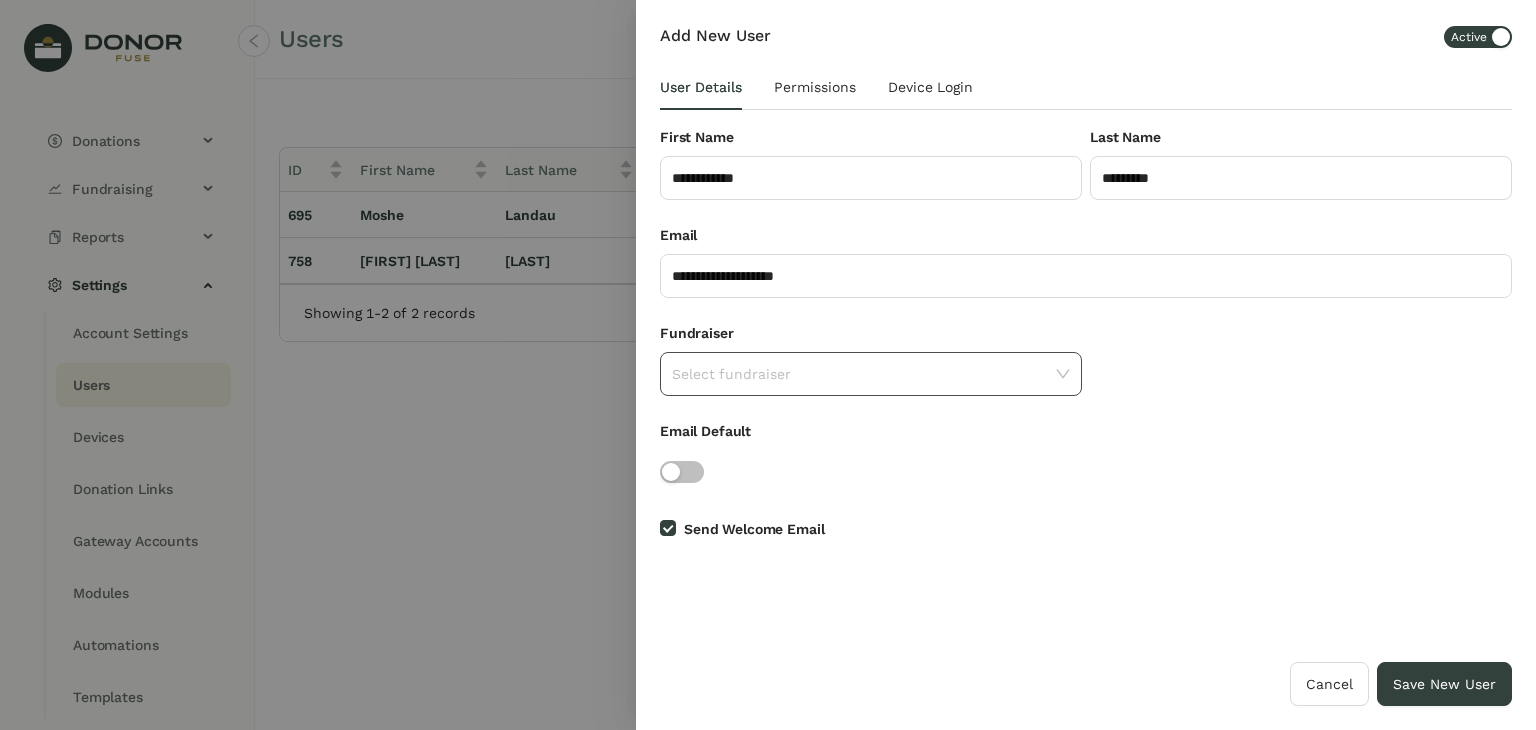 click 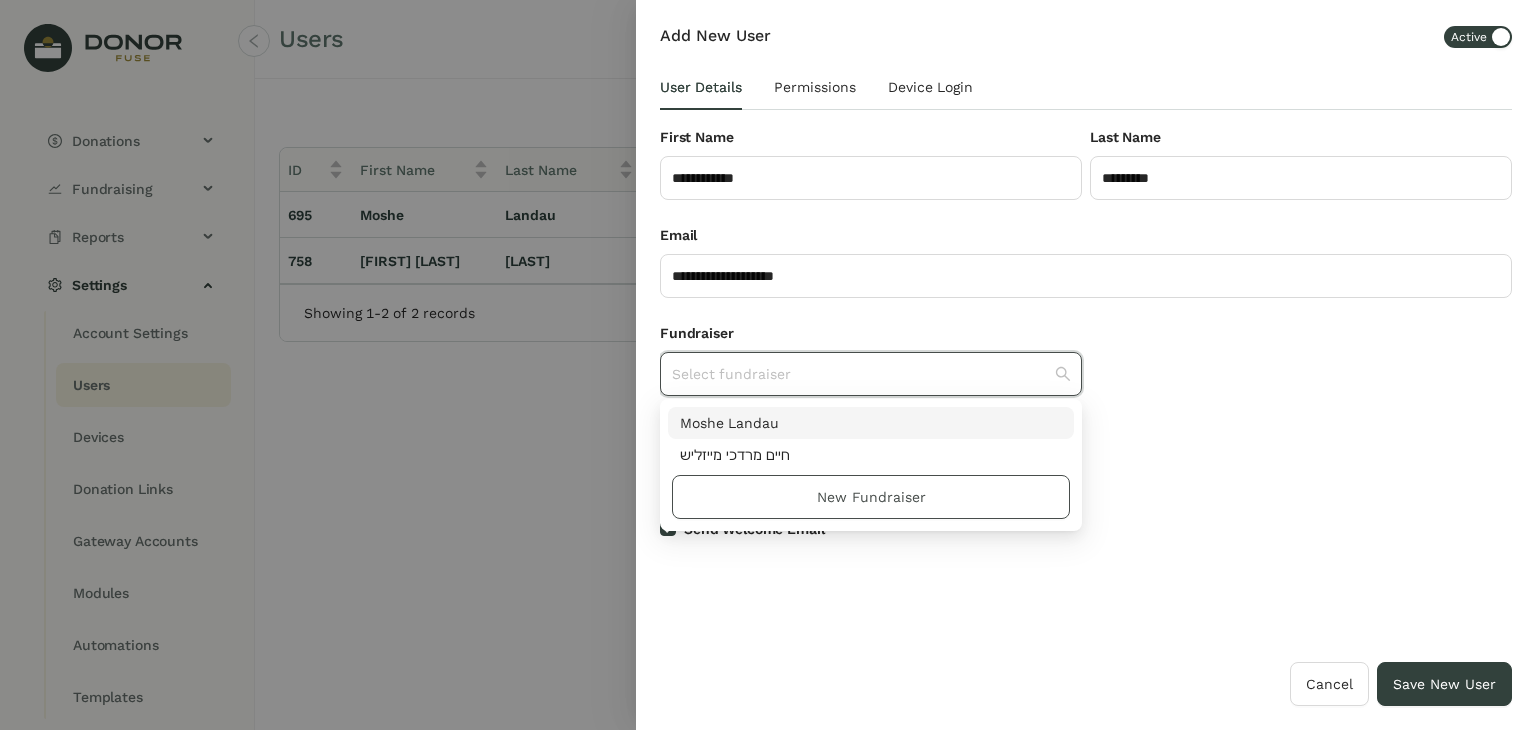 click on "New Fundraiser" at bounding box center (871, 497) 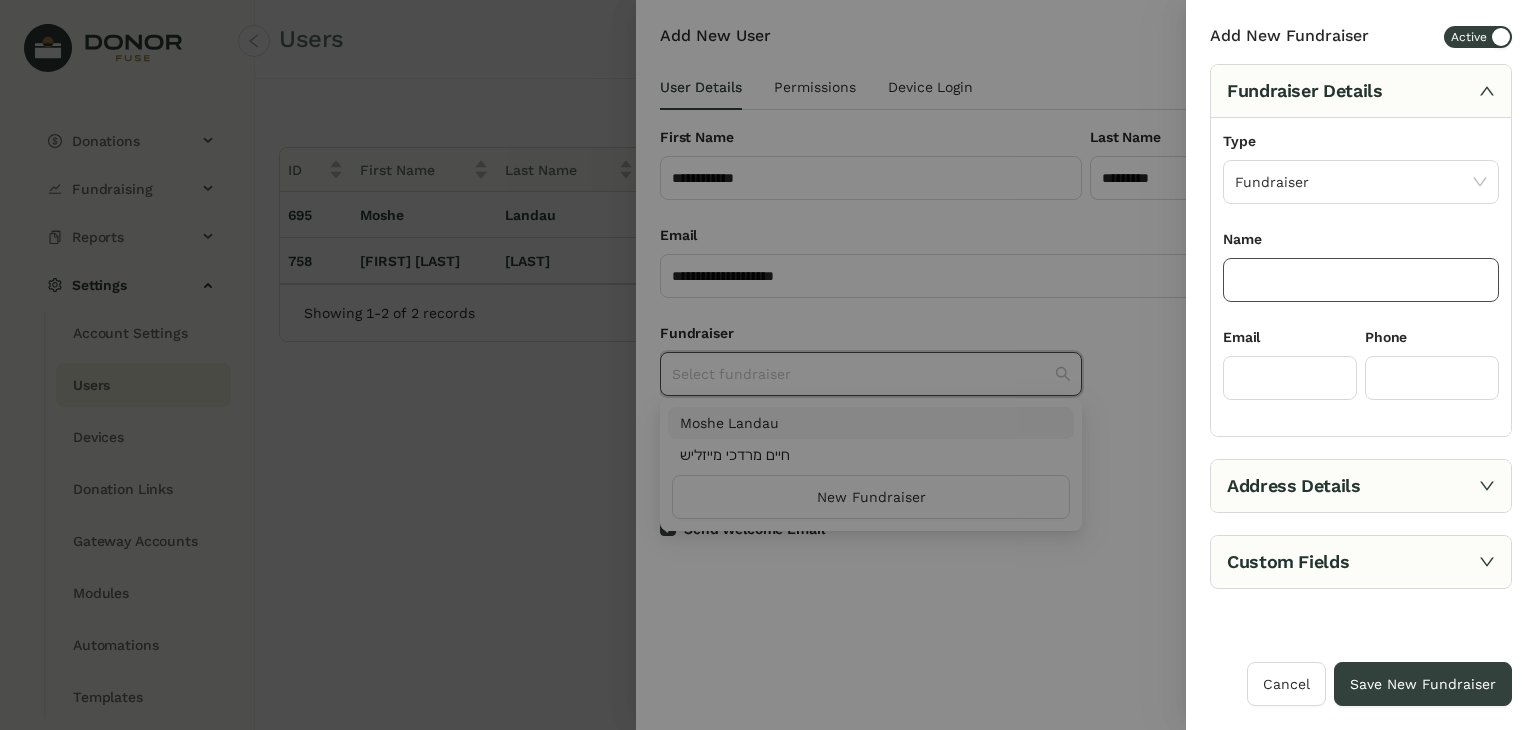 click 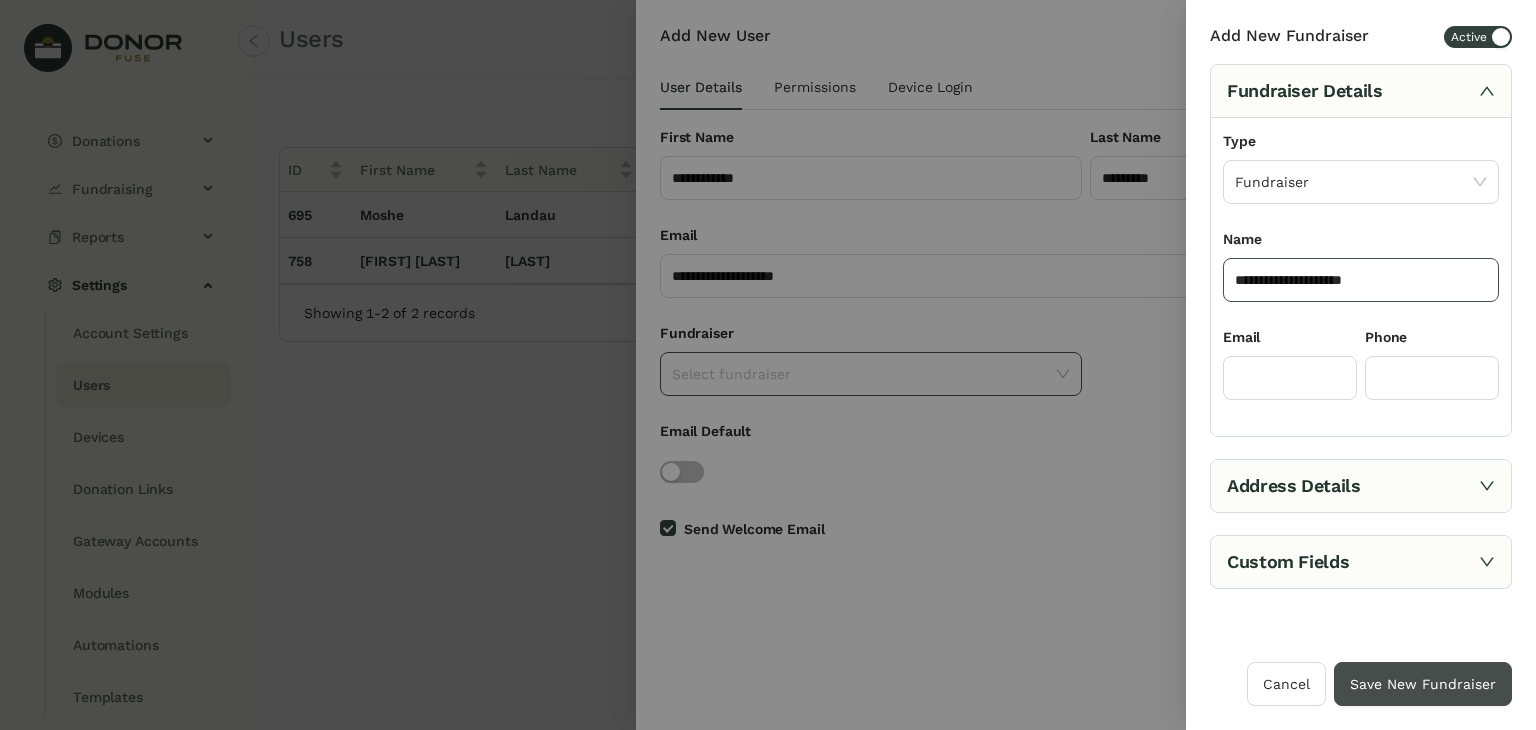 type on "**********" 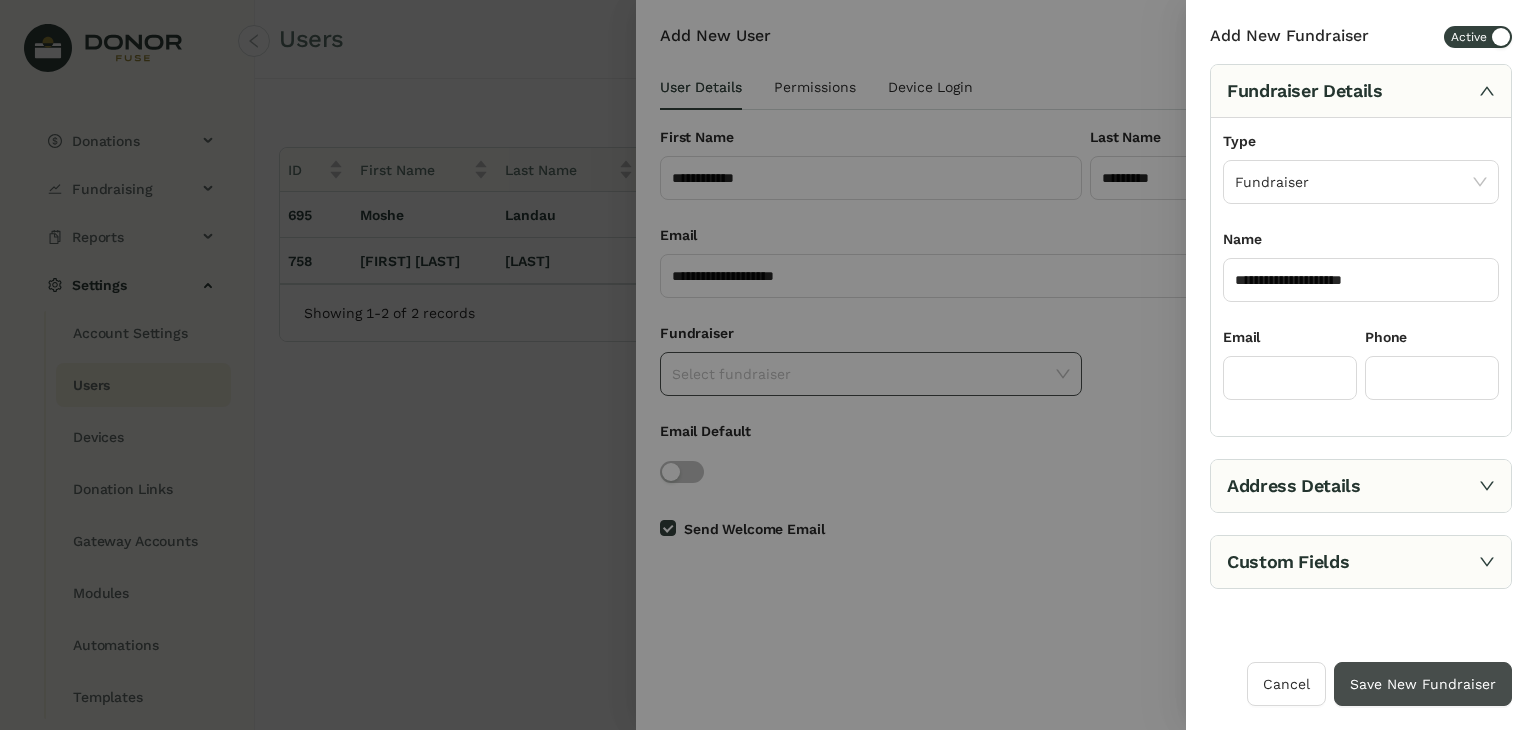 click on "Save New Fundraiser" at bounding box center (1423, 684) 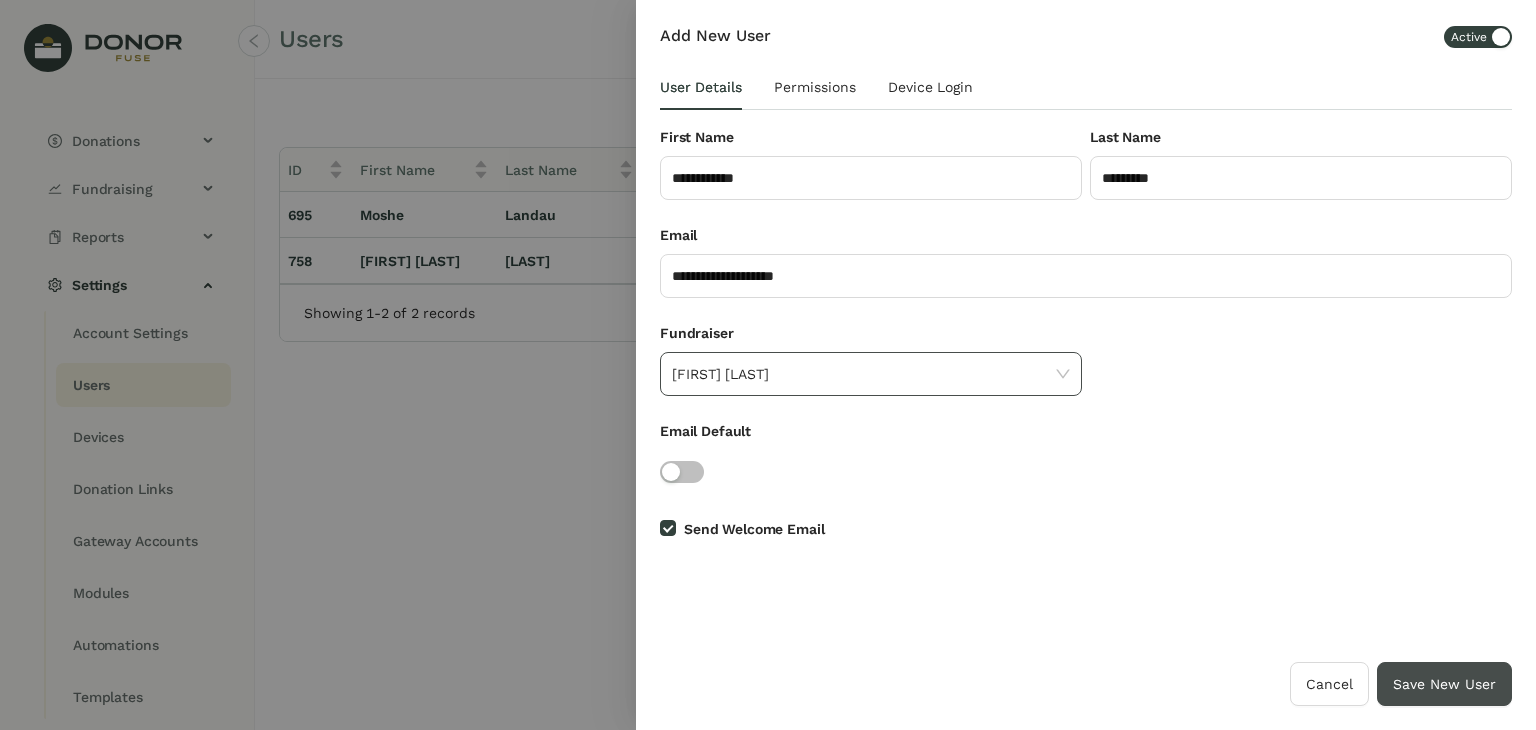 click on "Save New User" at bounding box center (1444, 684) 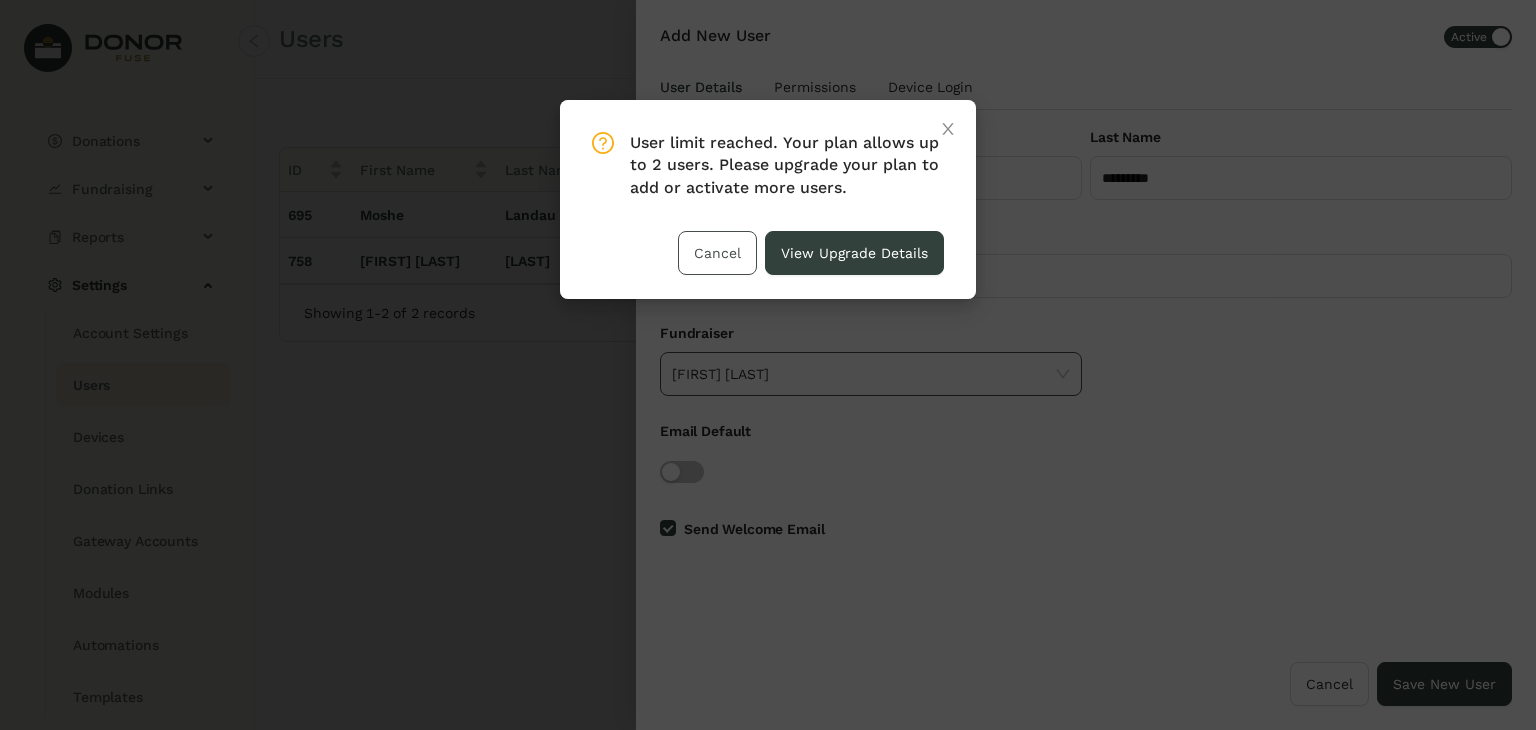 click on "Cancel" at bounding box center (717, 253) 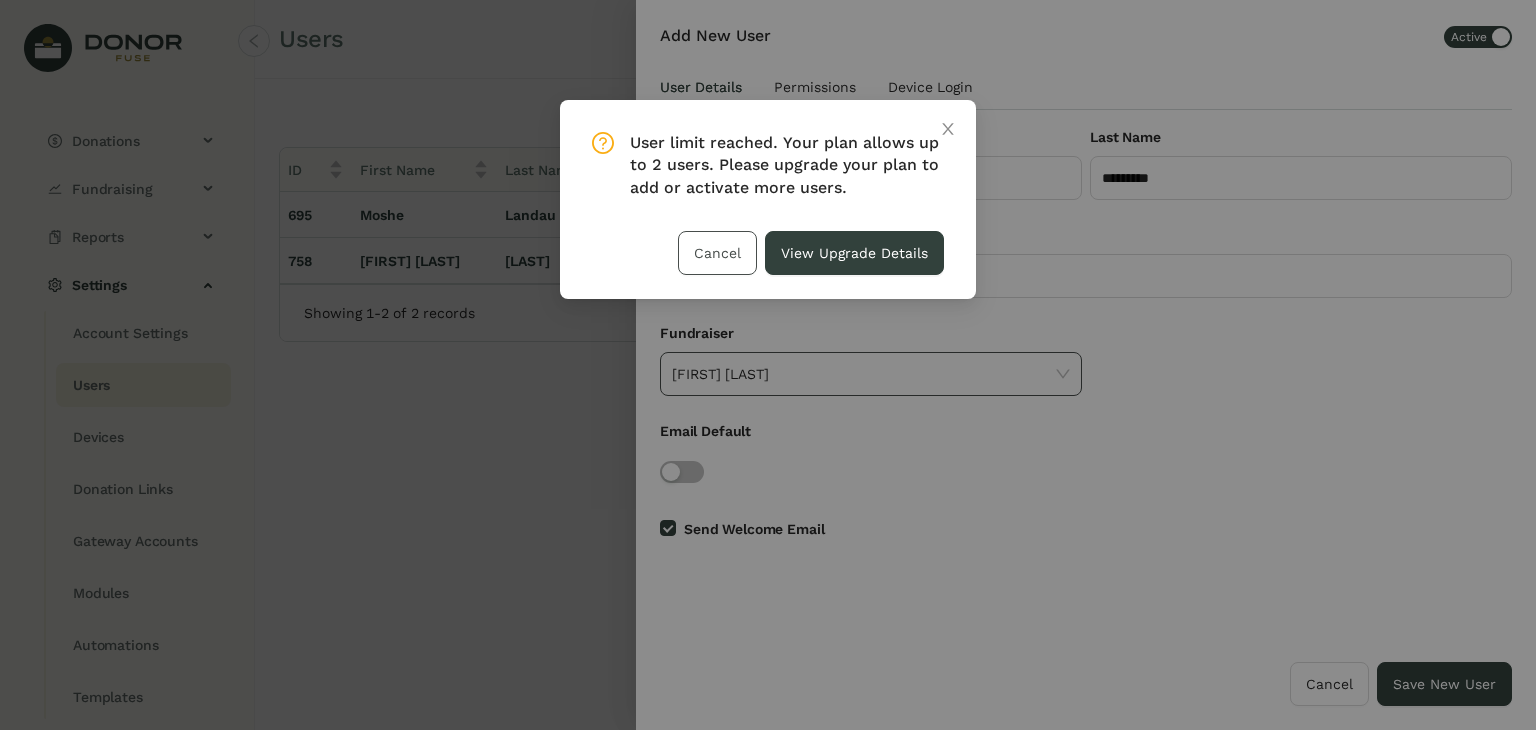 click on "Cancel" at bounding box center (717, 253) 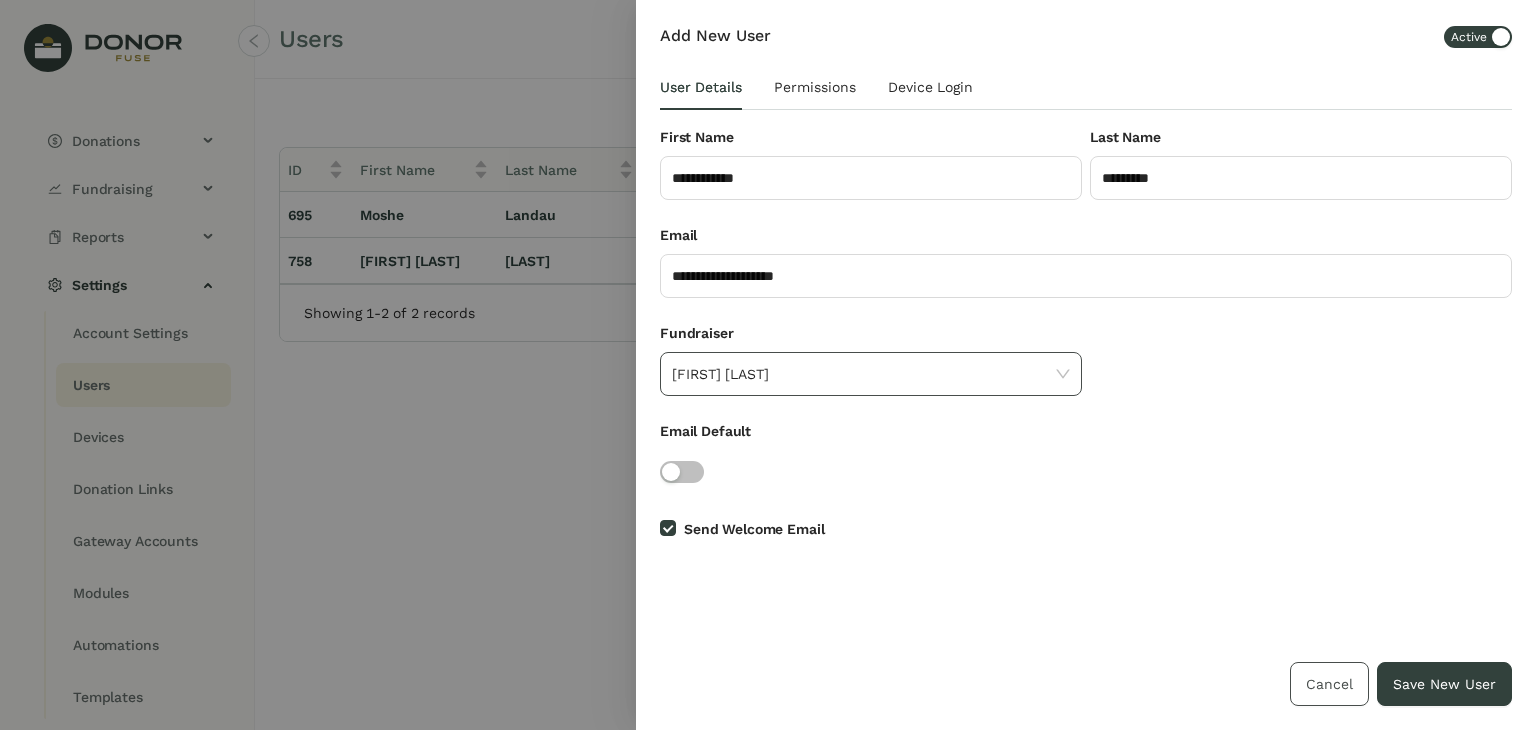 click on "Cancel" at bounding box center [1329, 684] 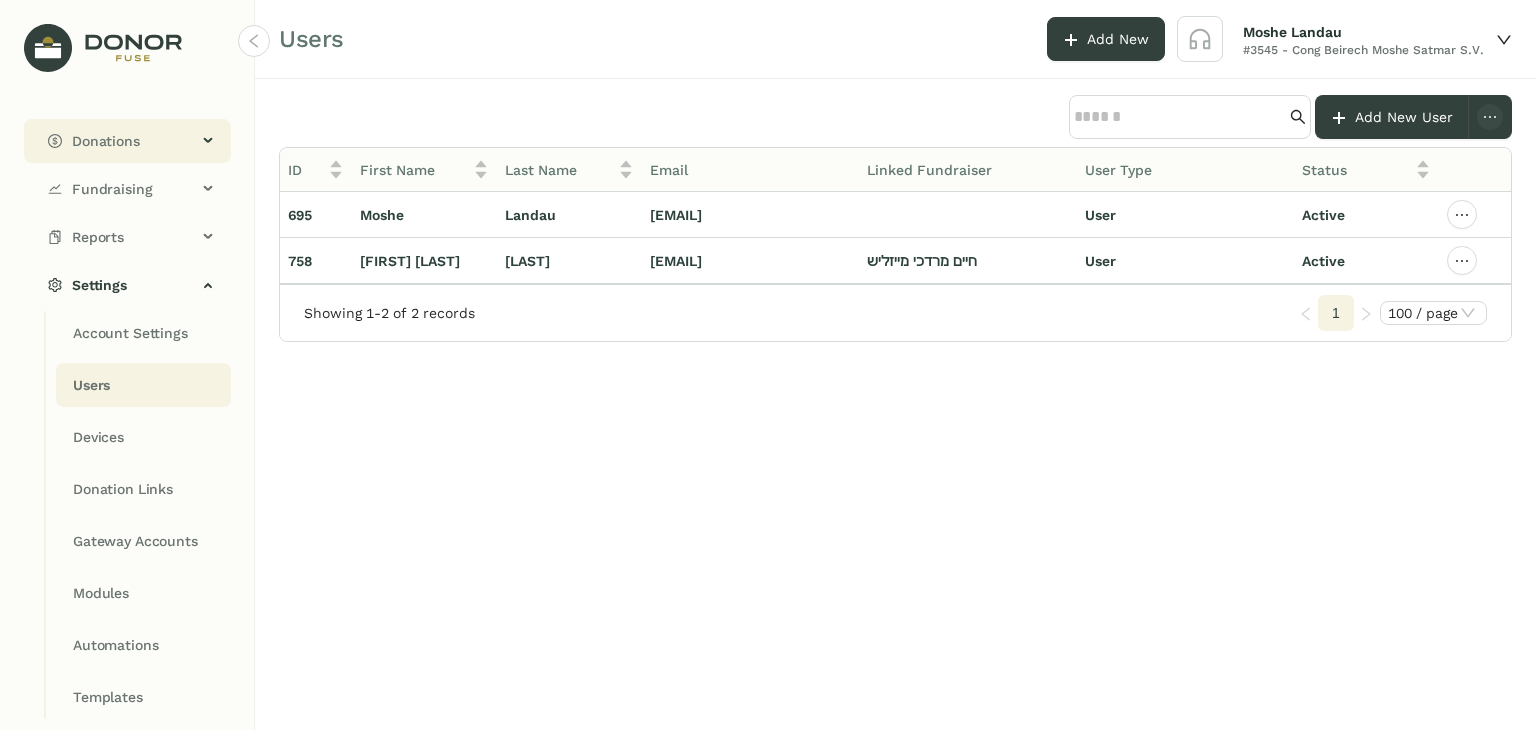 click on "Donations" 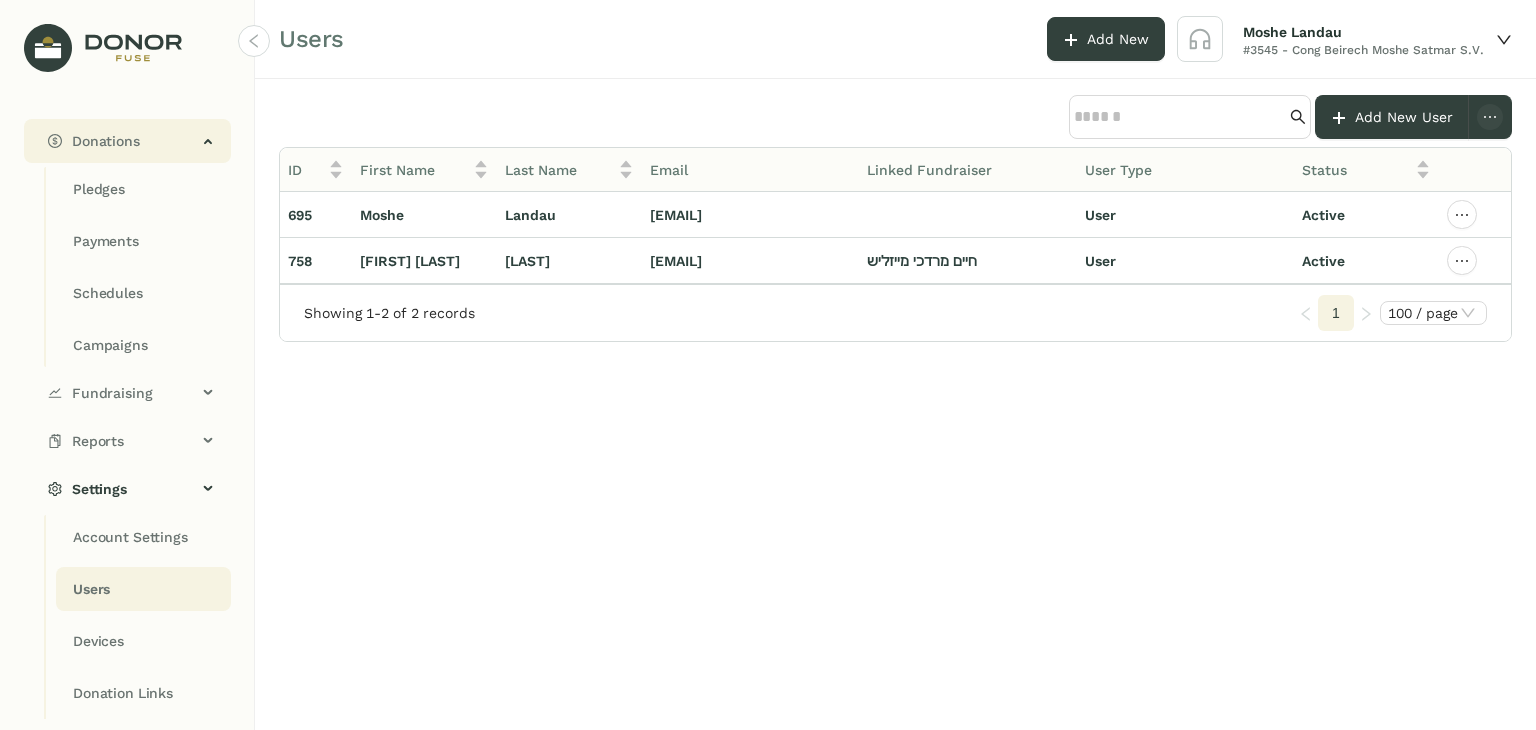 scroll, scrollTop: 0, scrollLeft: 0, axis: both 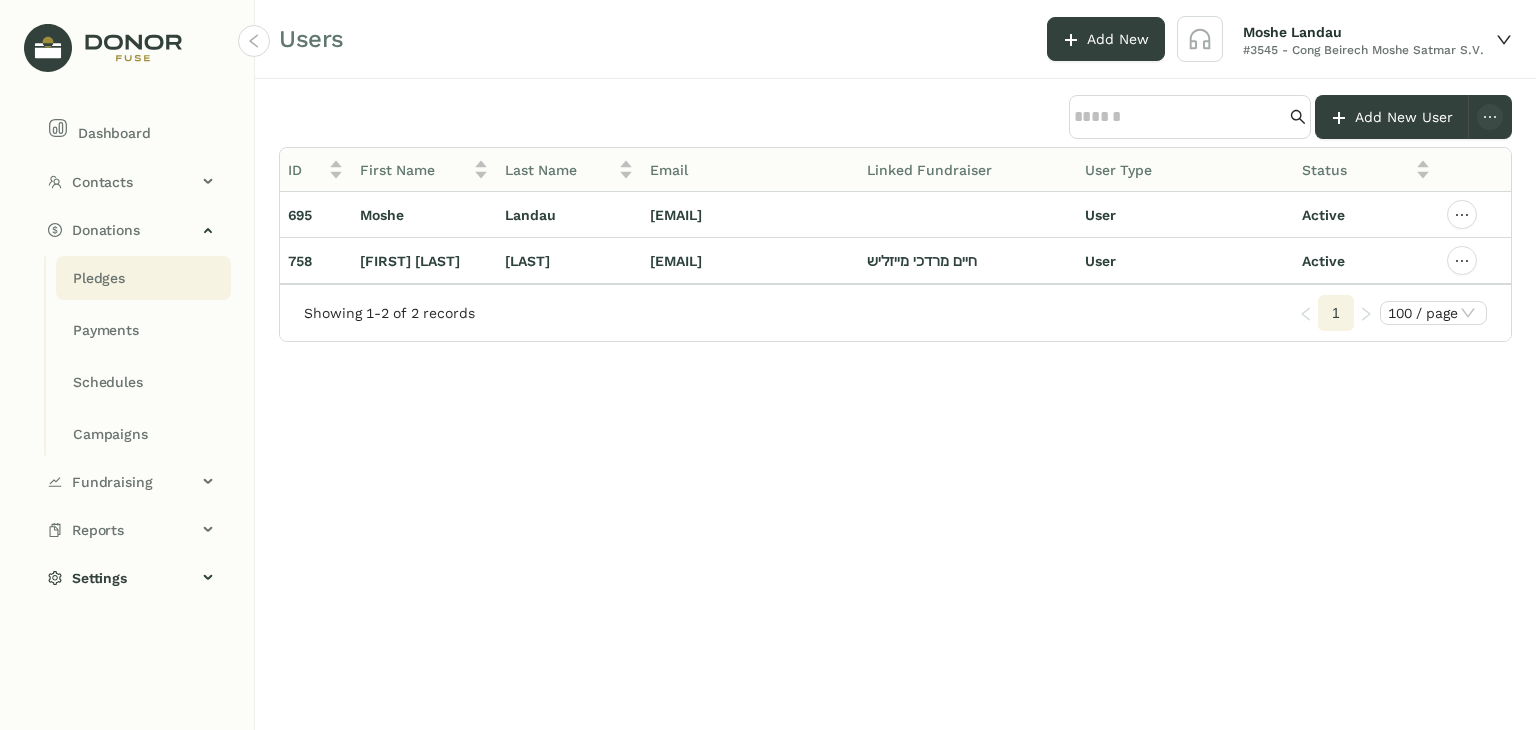 click on "Pledges" 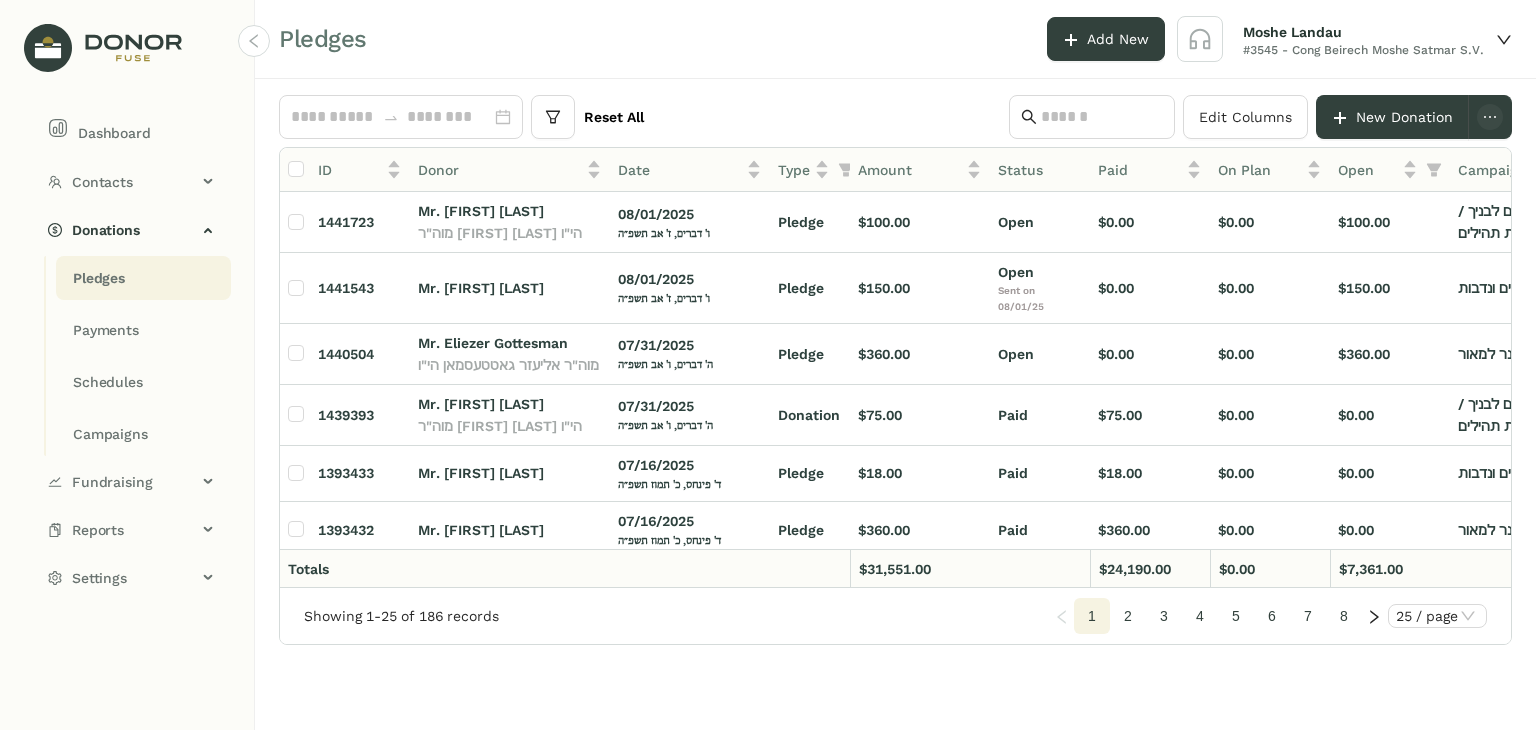 click 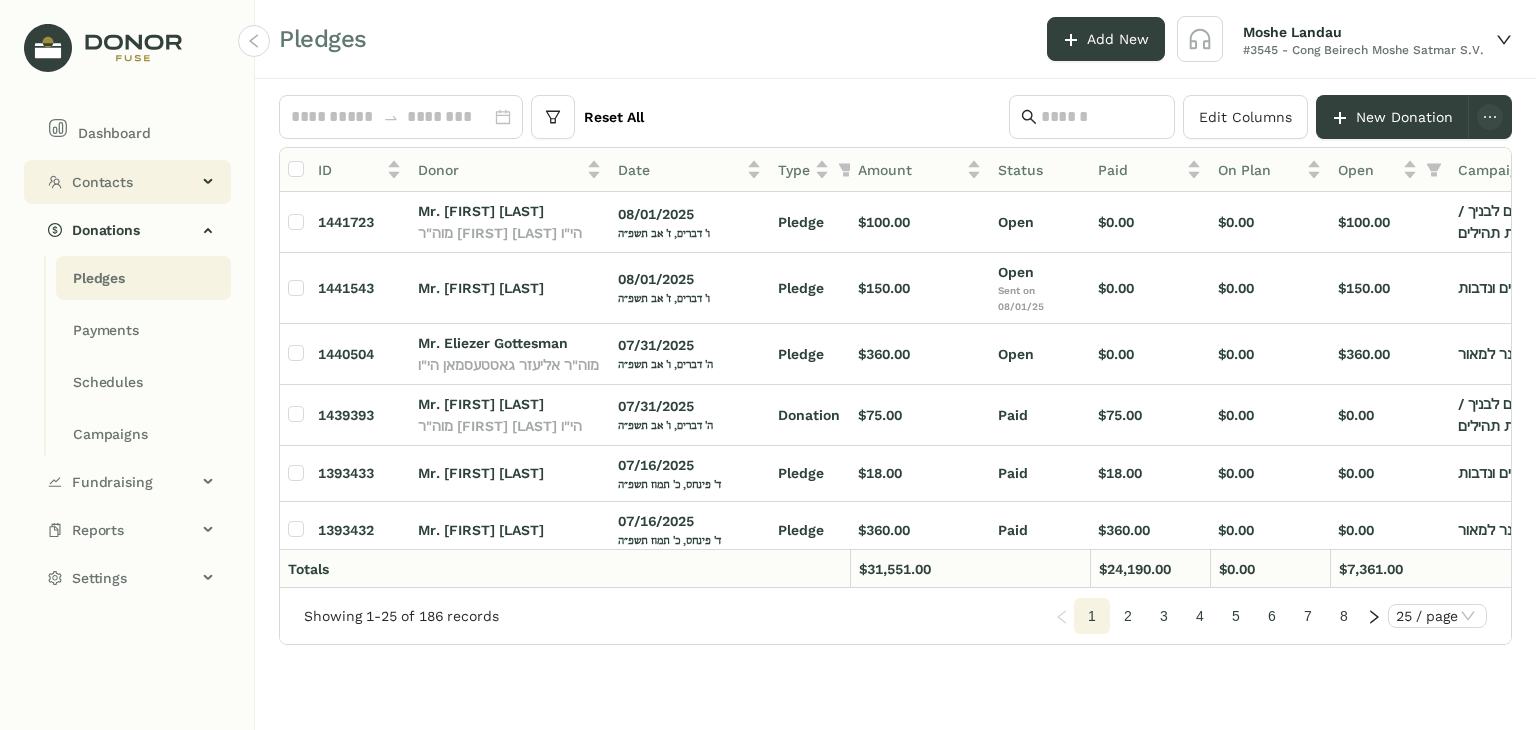 click on "Contacts" 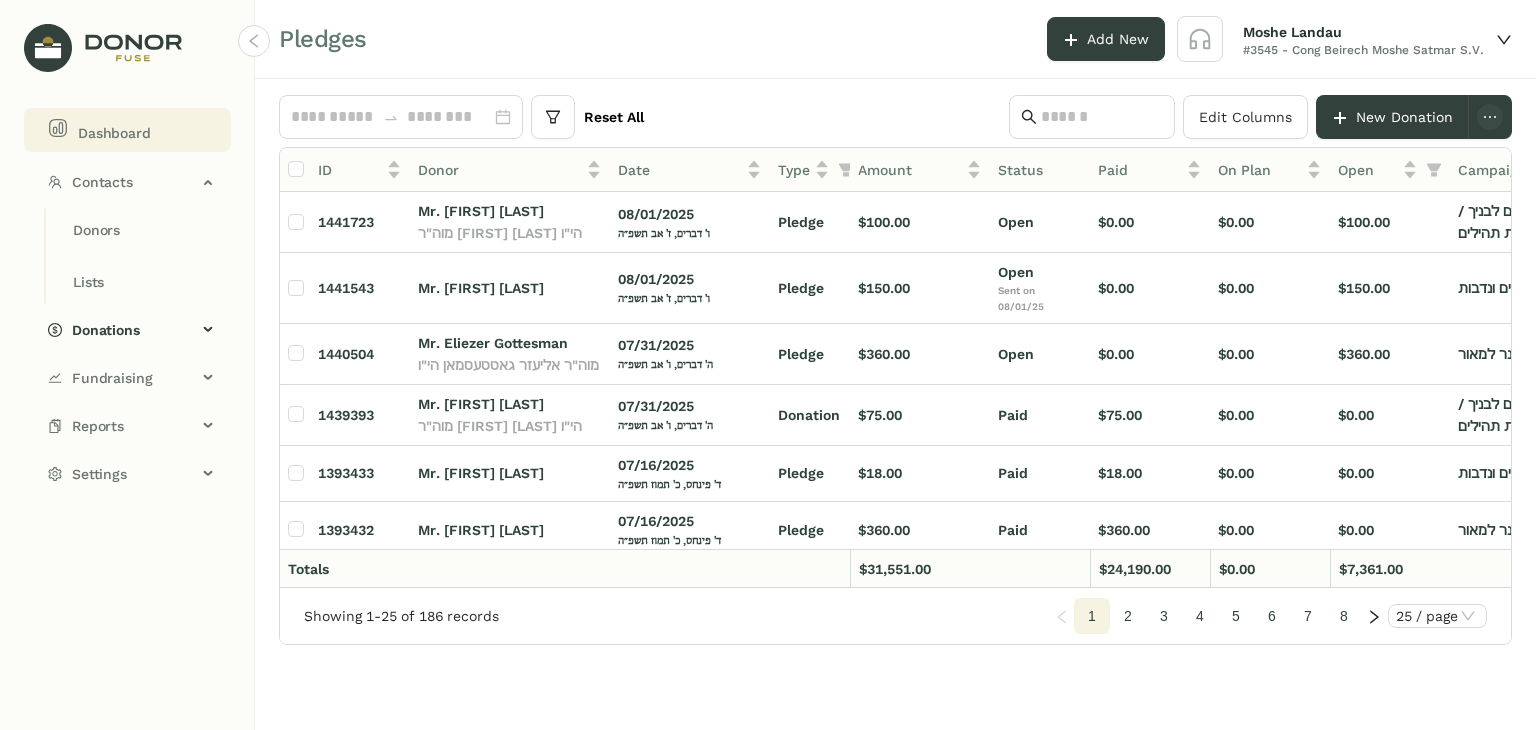 click on "Dashboard" 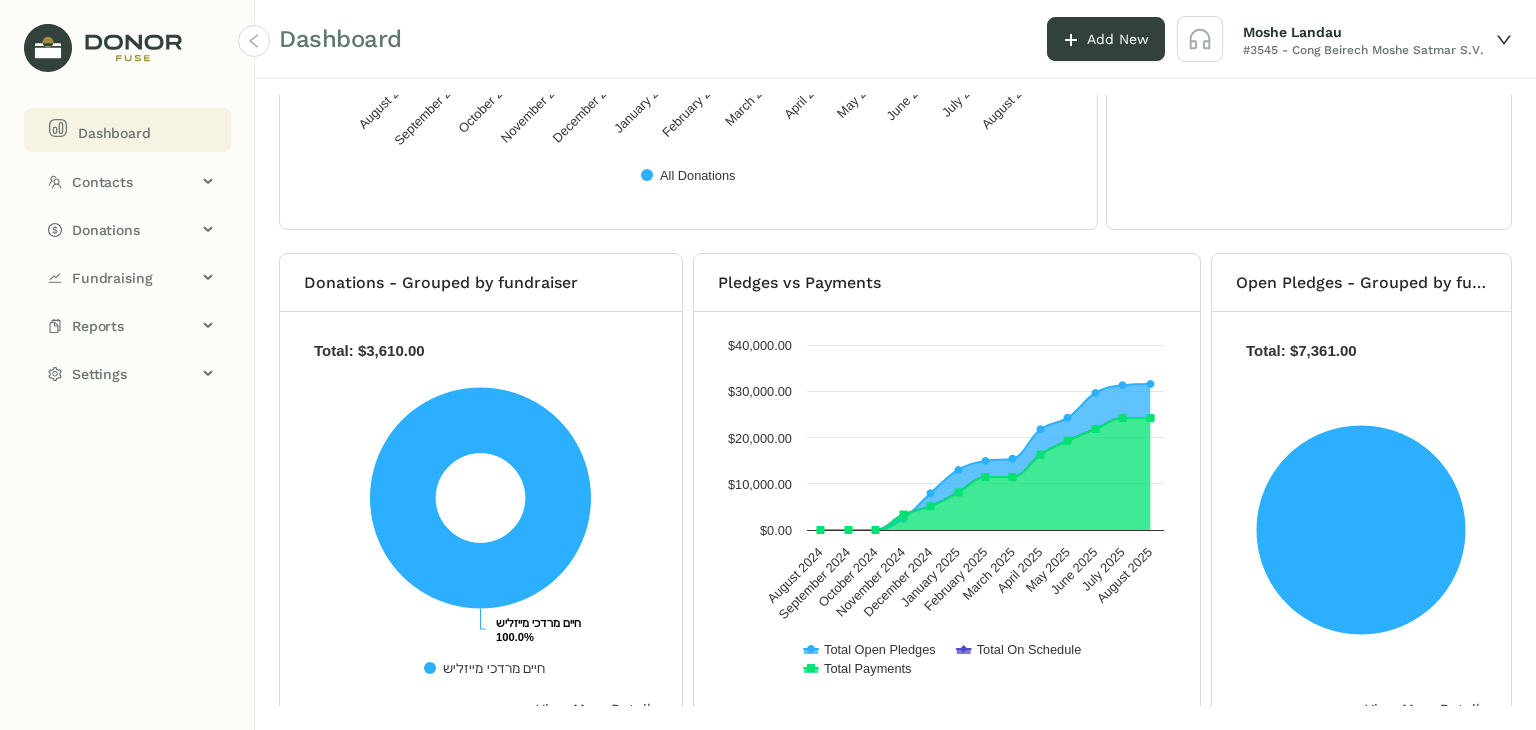 scroll, scrollTop: 442, scrollLeft: 0, axis: vertical 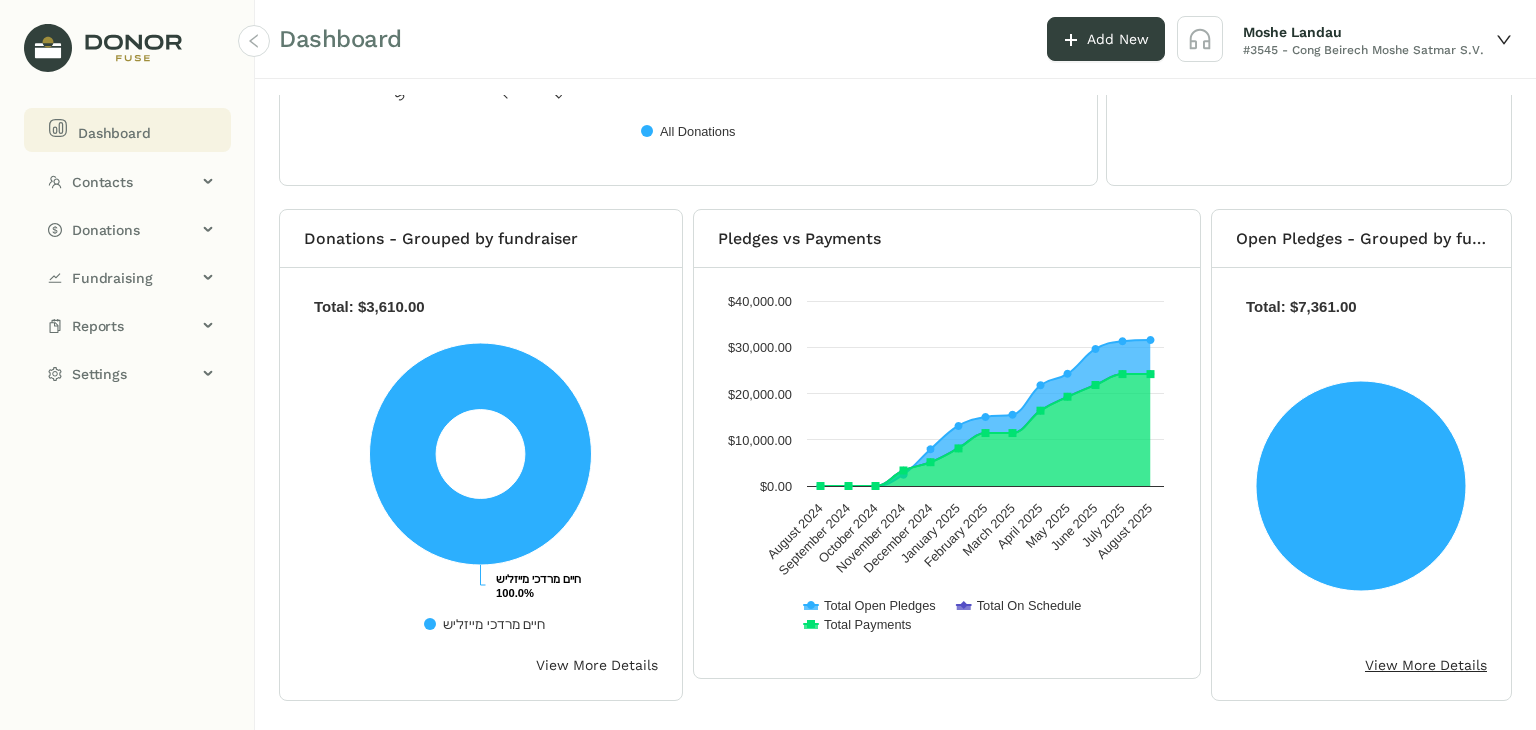 click on "View More Details" 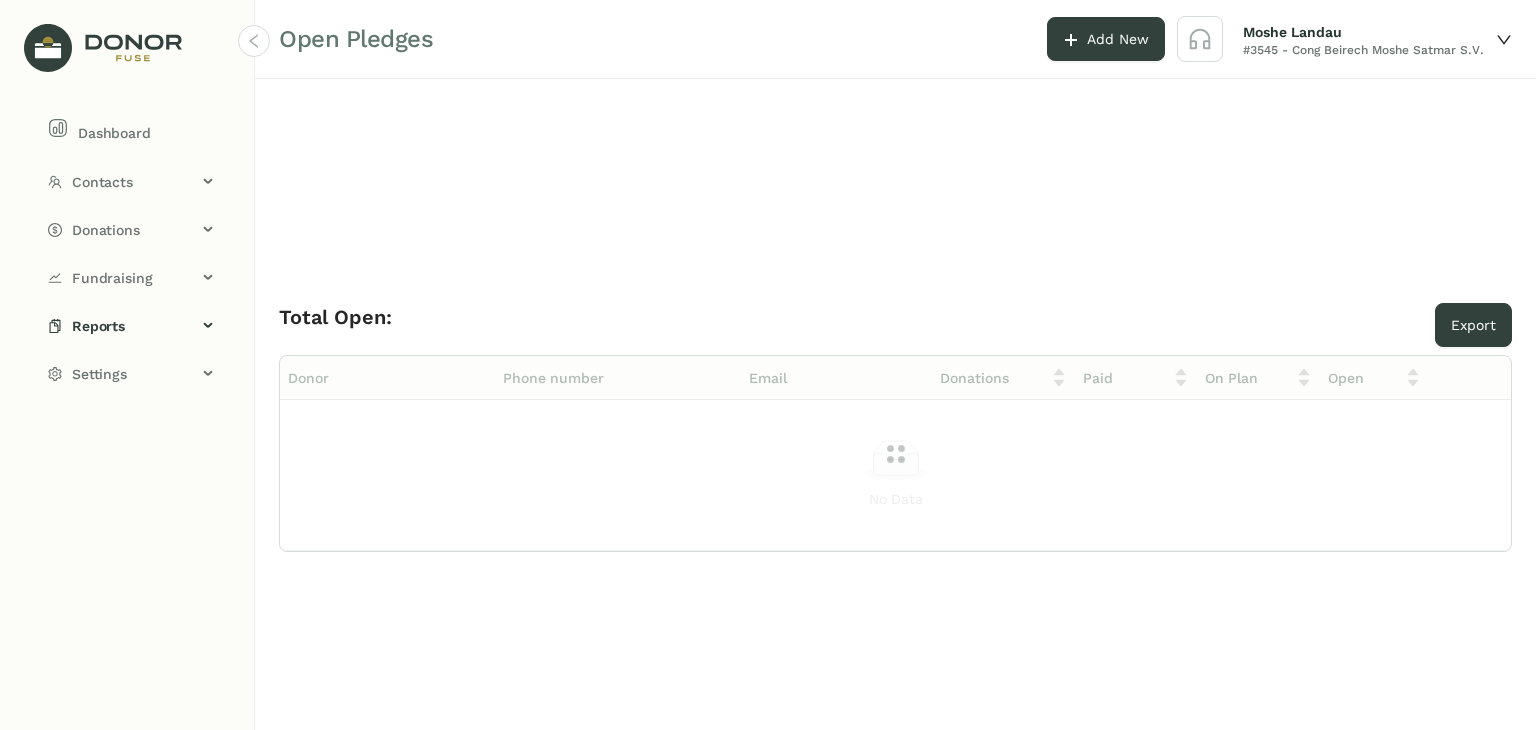 click on "Total Open:     Export Open Pledge Report    Total Open  :      Donor Phone number Email Donations Paid On Plan Open  No Data  Totals" 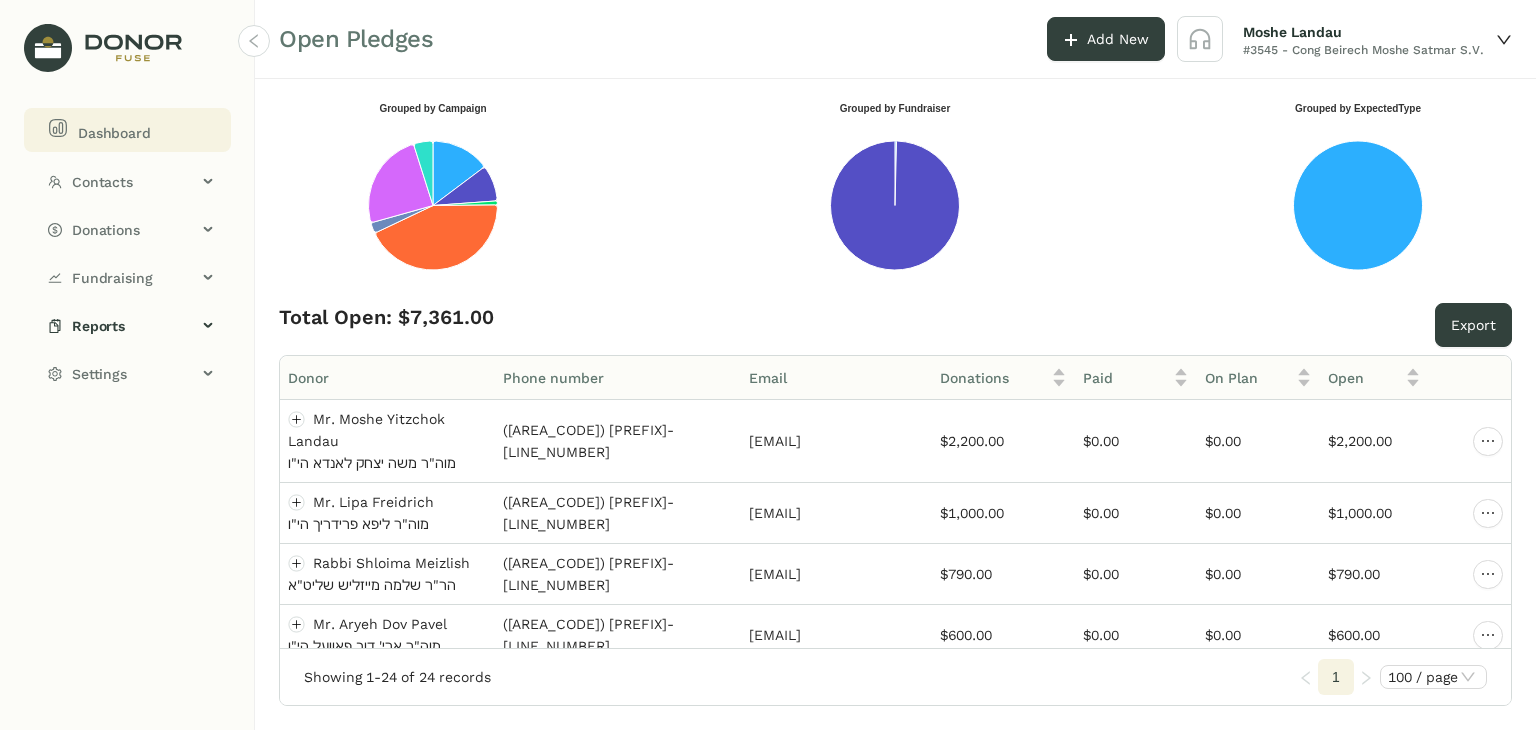click on "Dashboard" 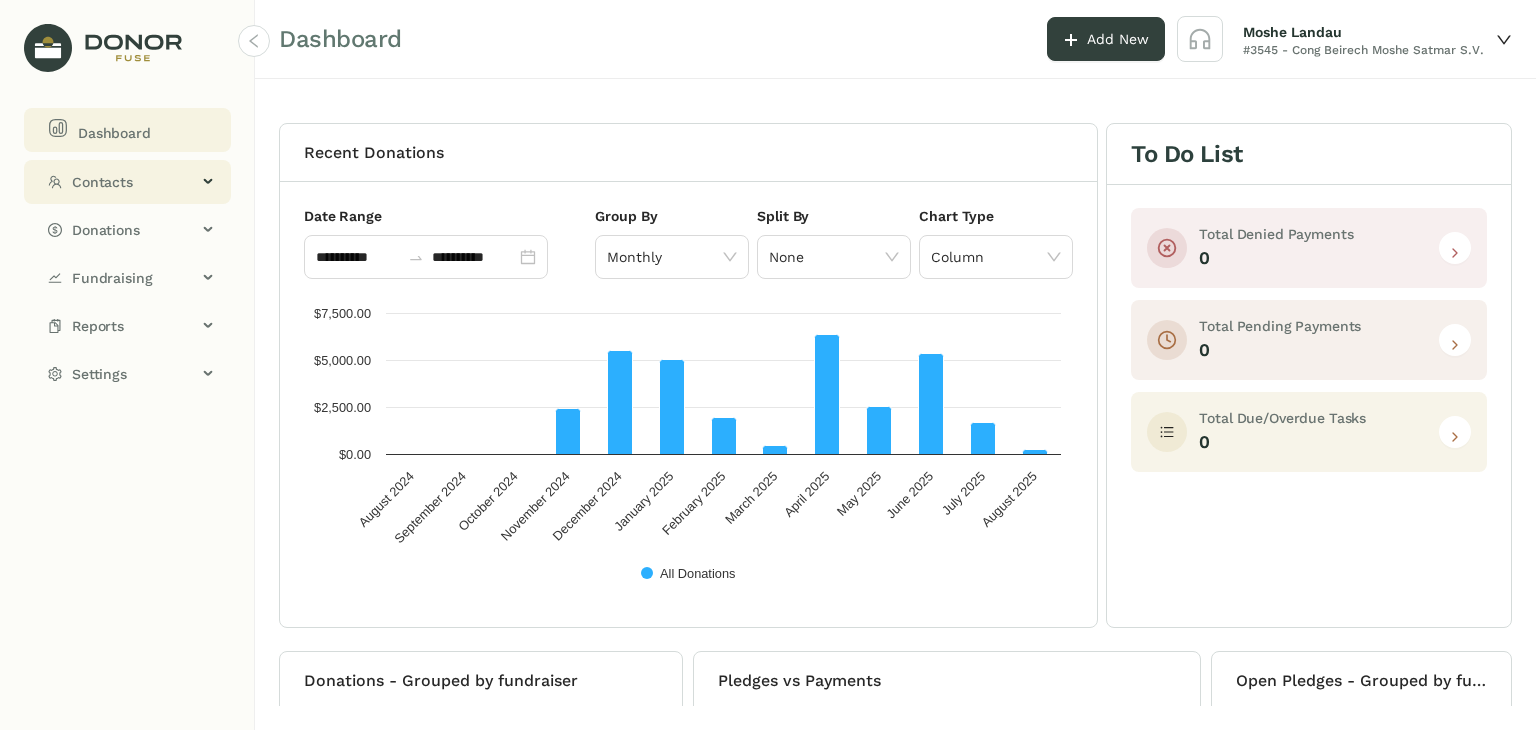 click on "Contacts" 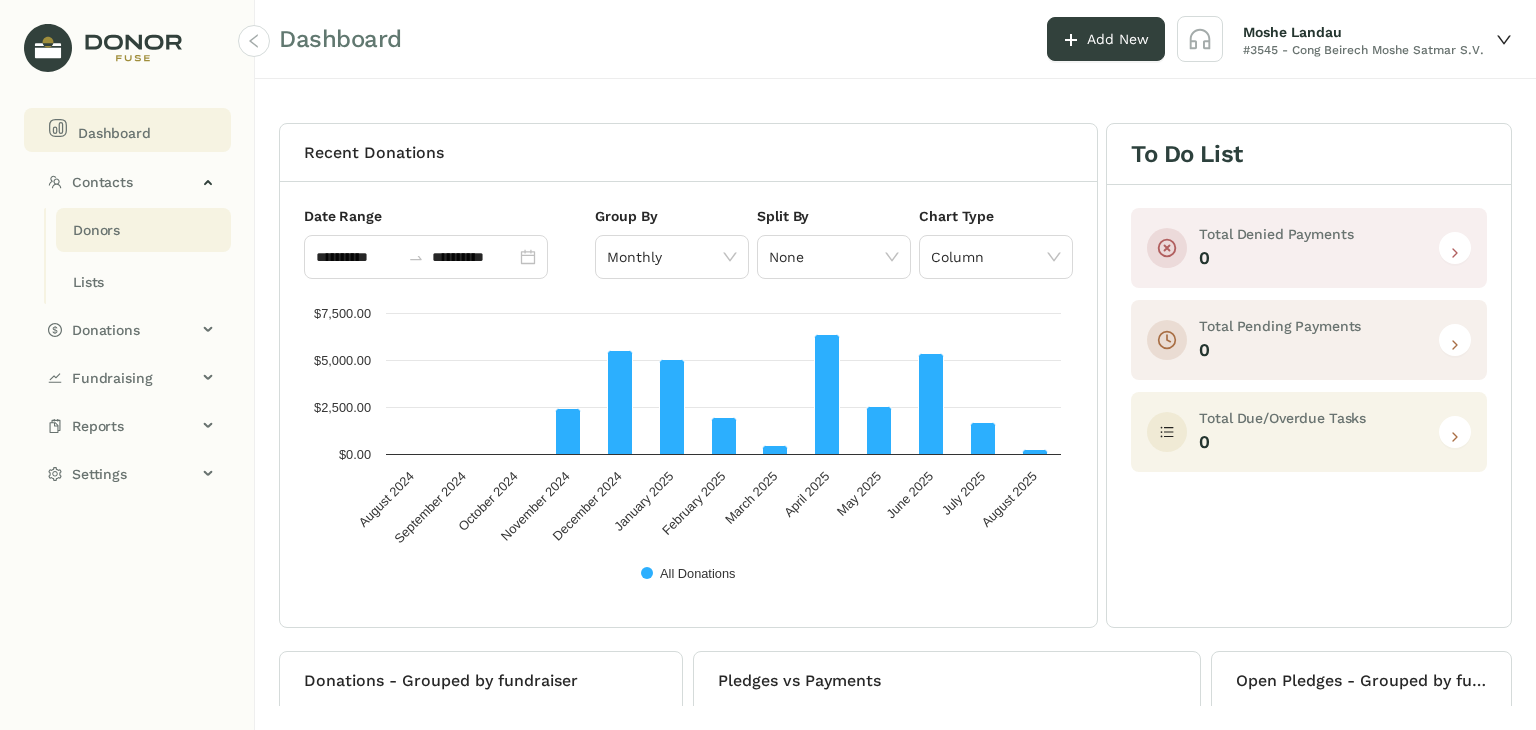 click on "Donors" 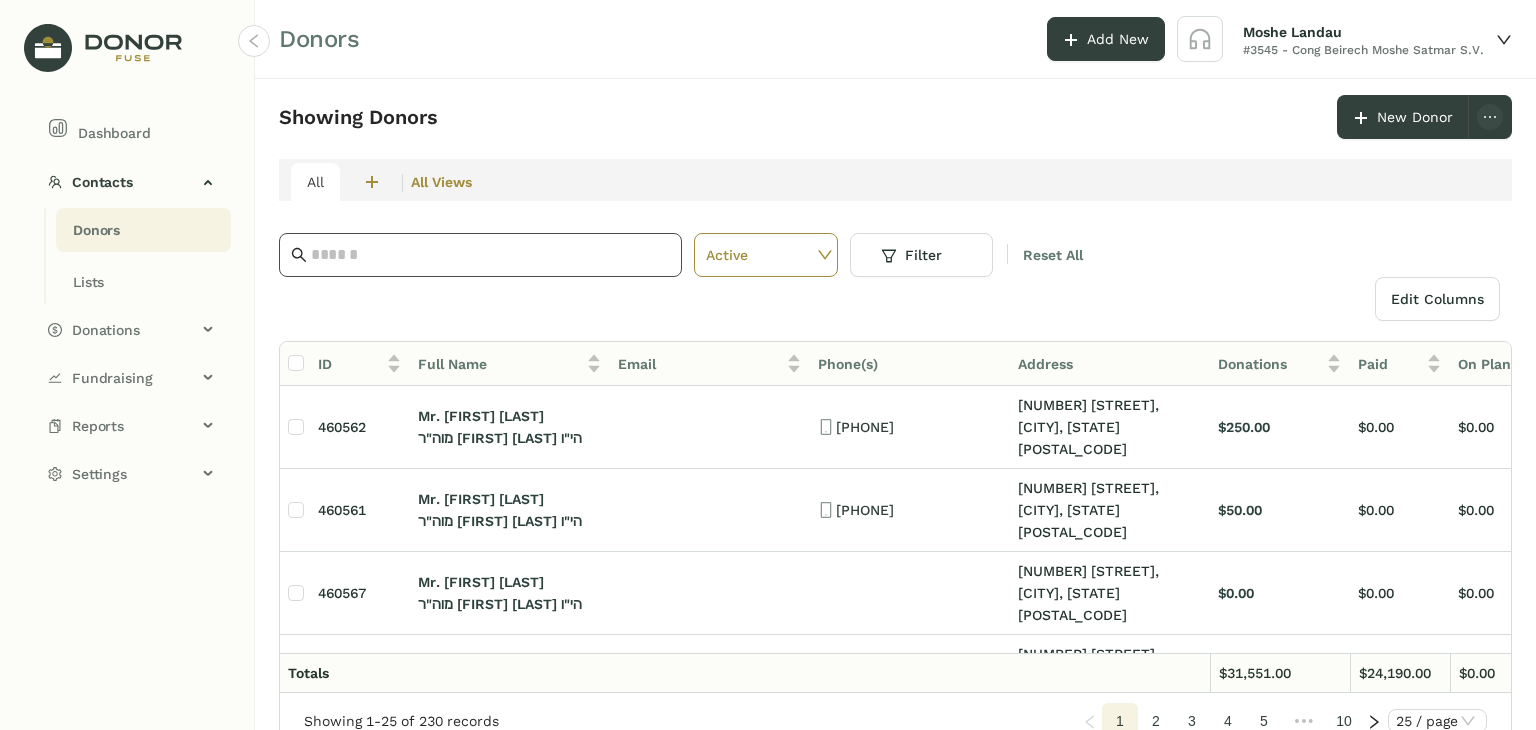 click 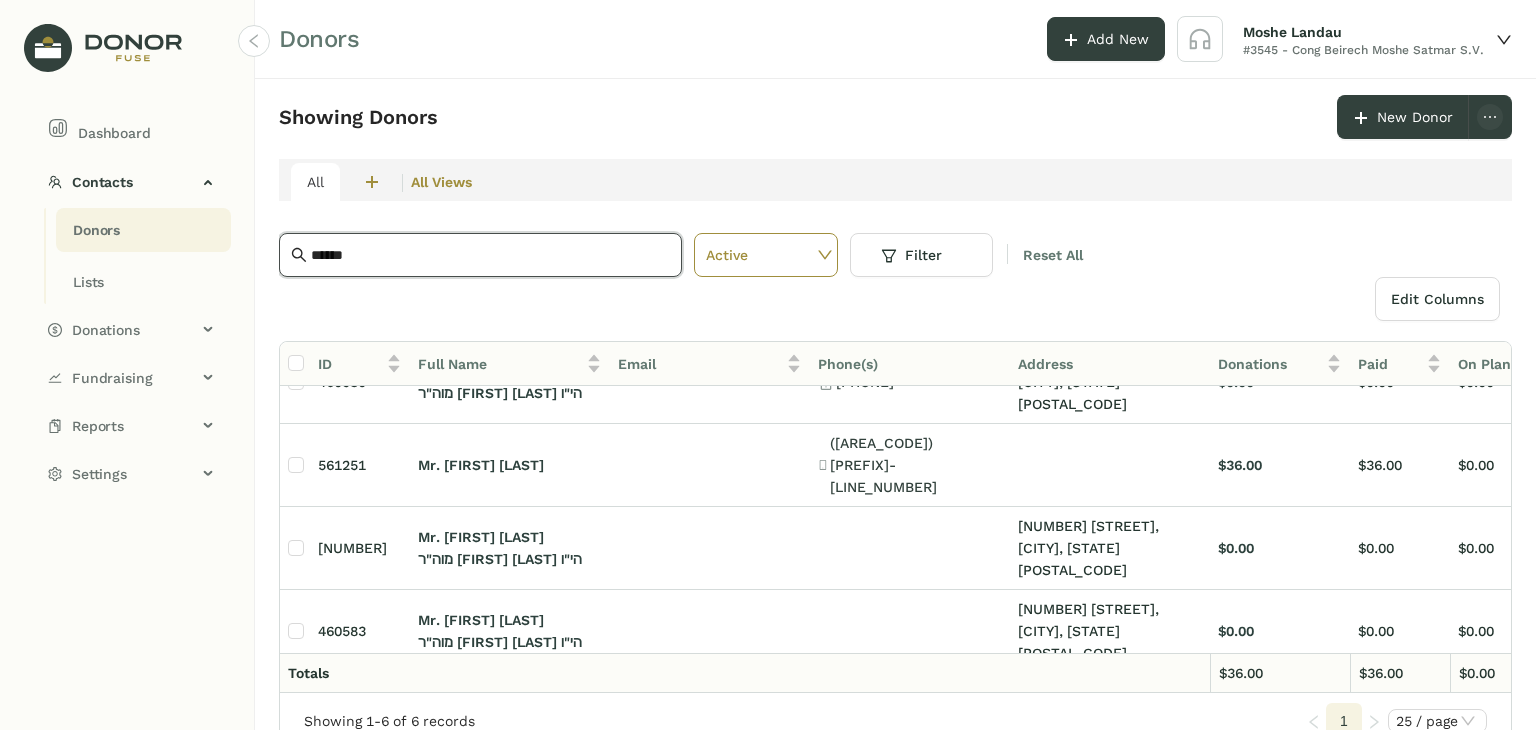 scroll, scrollTop: 136, scrollLeft: 0, axis: vertical 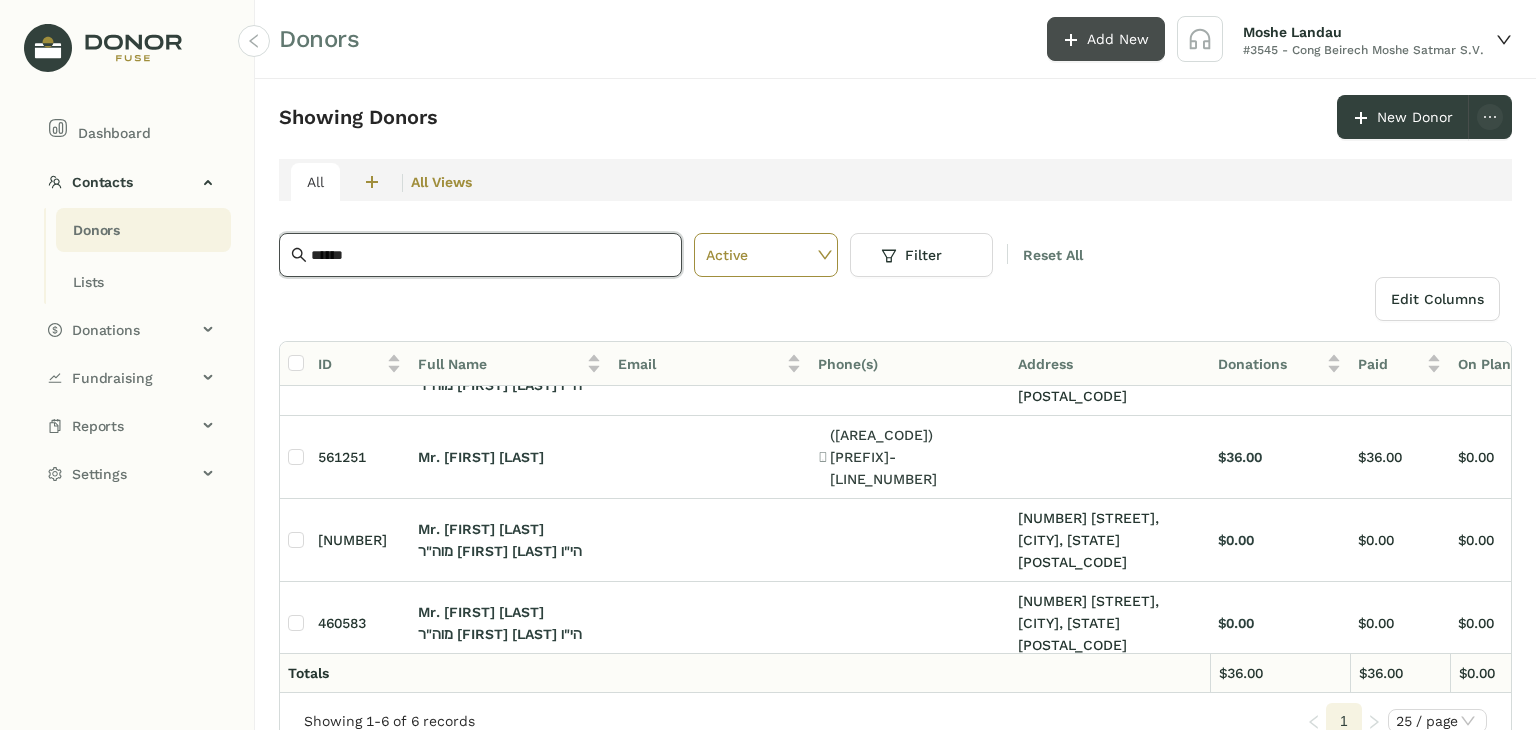 click on "Add New" 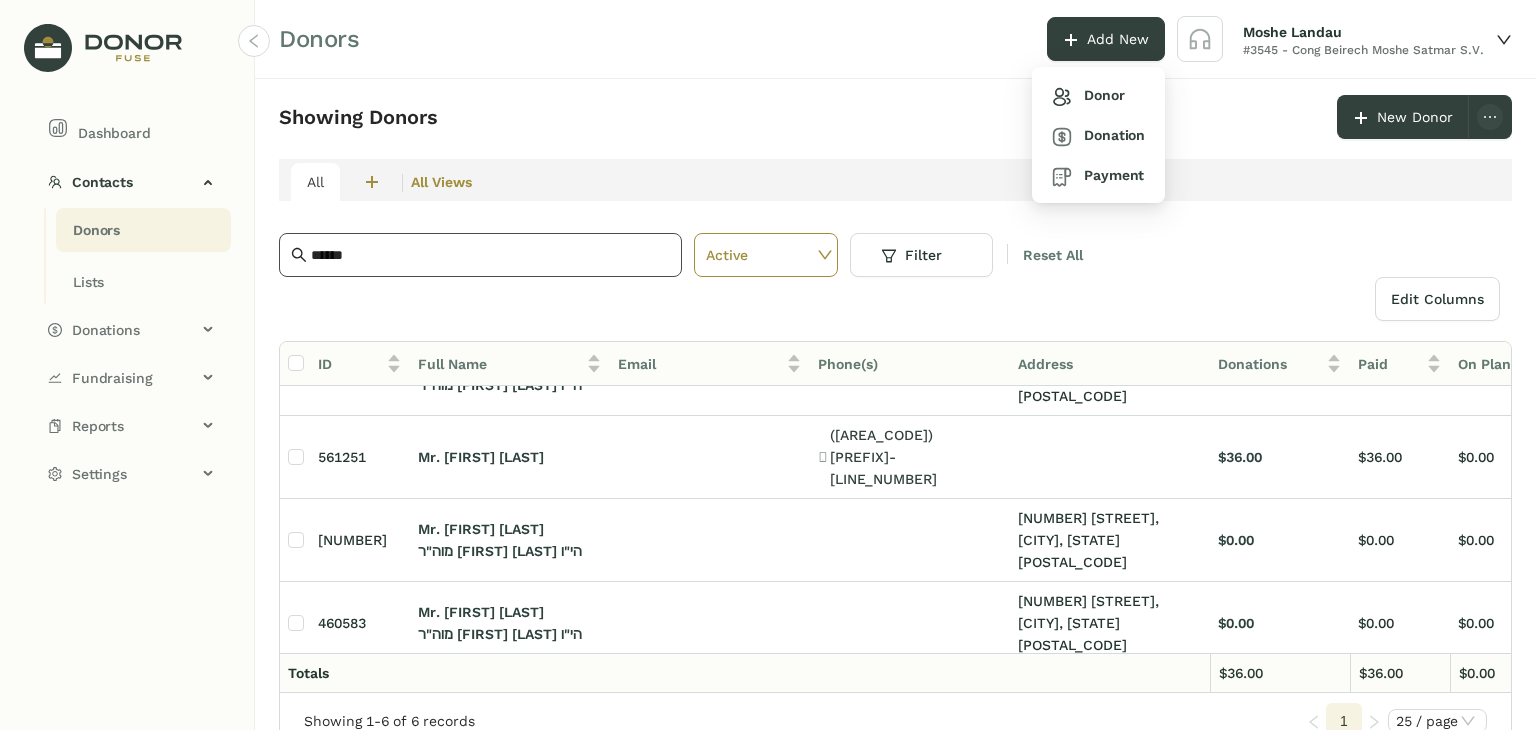 click on "******" 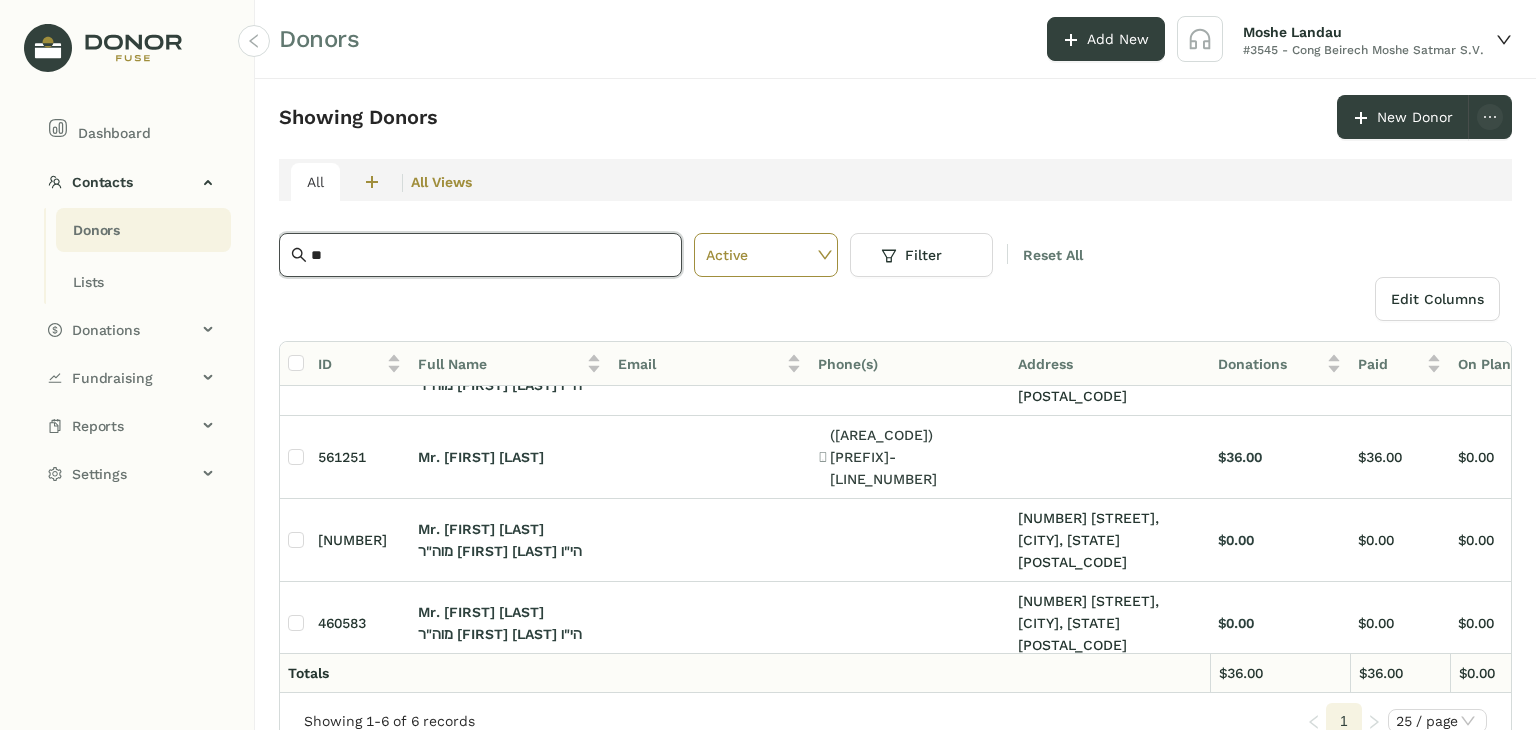 type on "*" 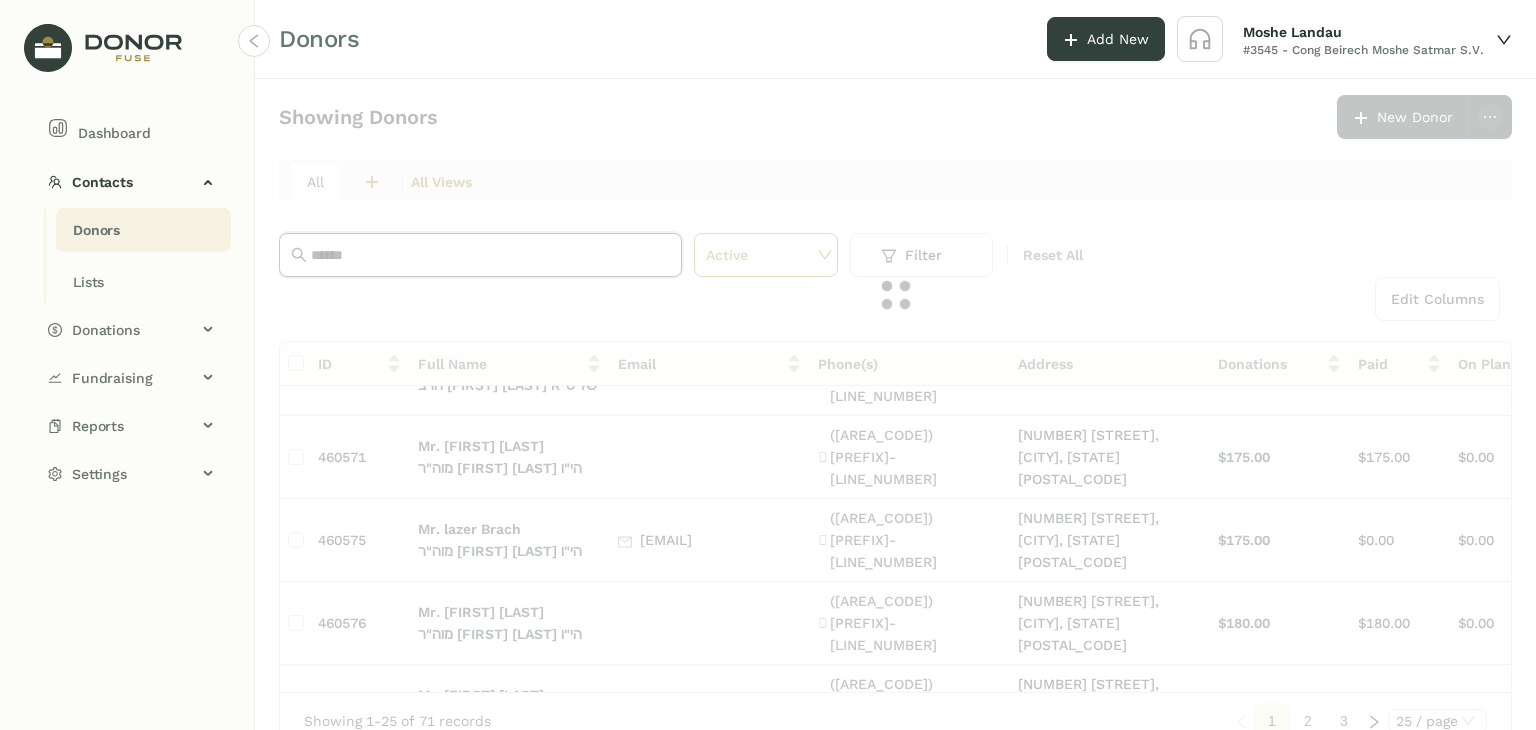 scroll, scrollTop: 0, scrollLeft: 0, axis: both 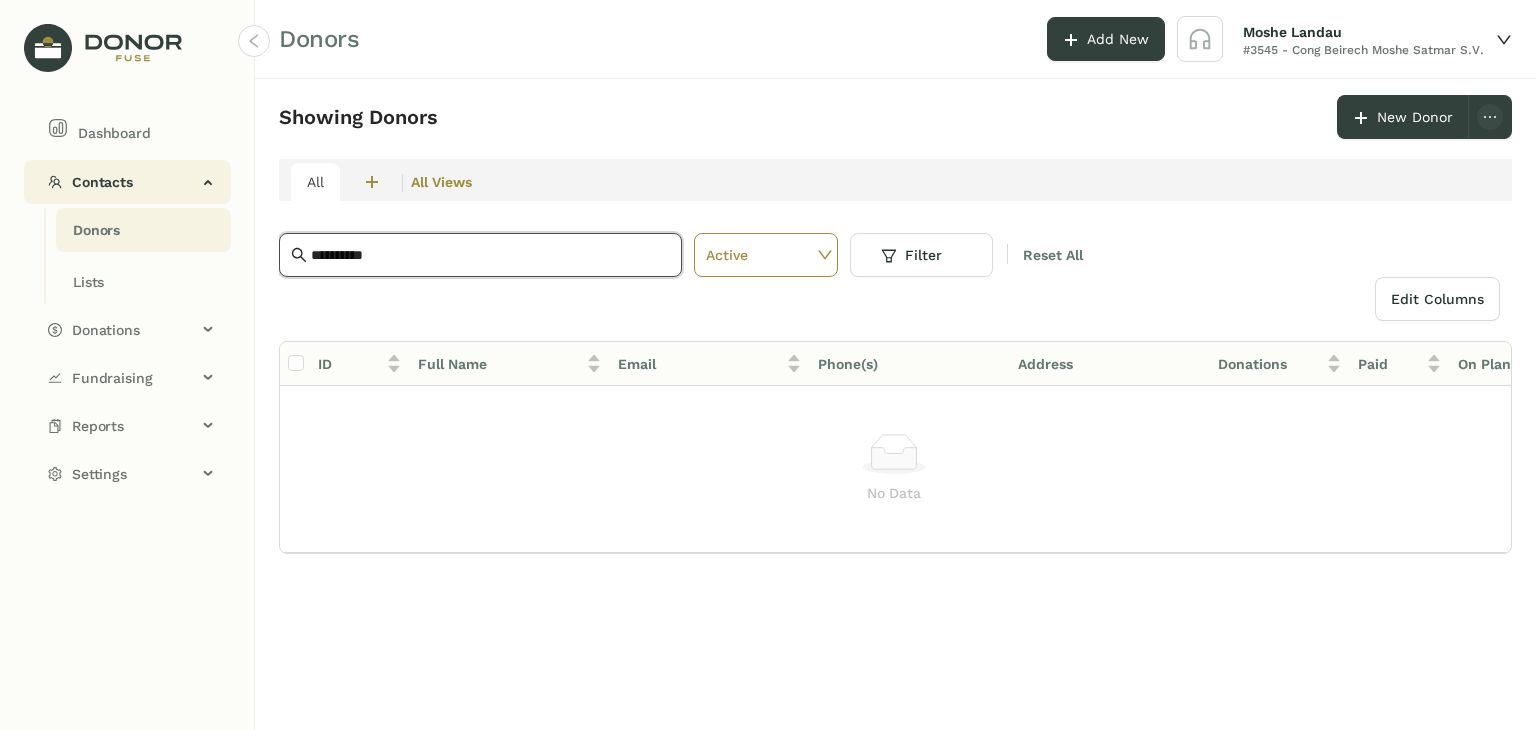 click on "Contacts" 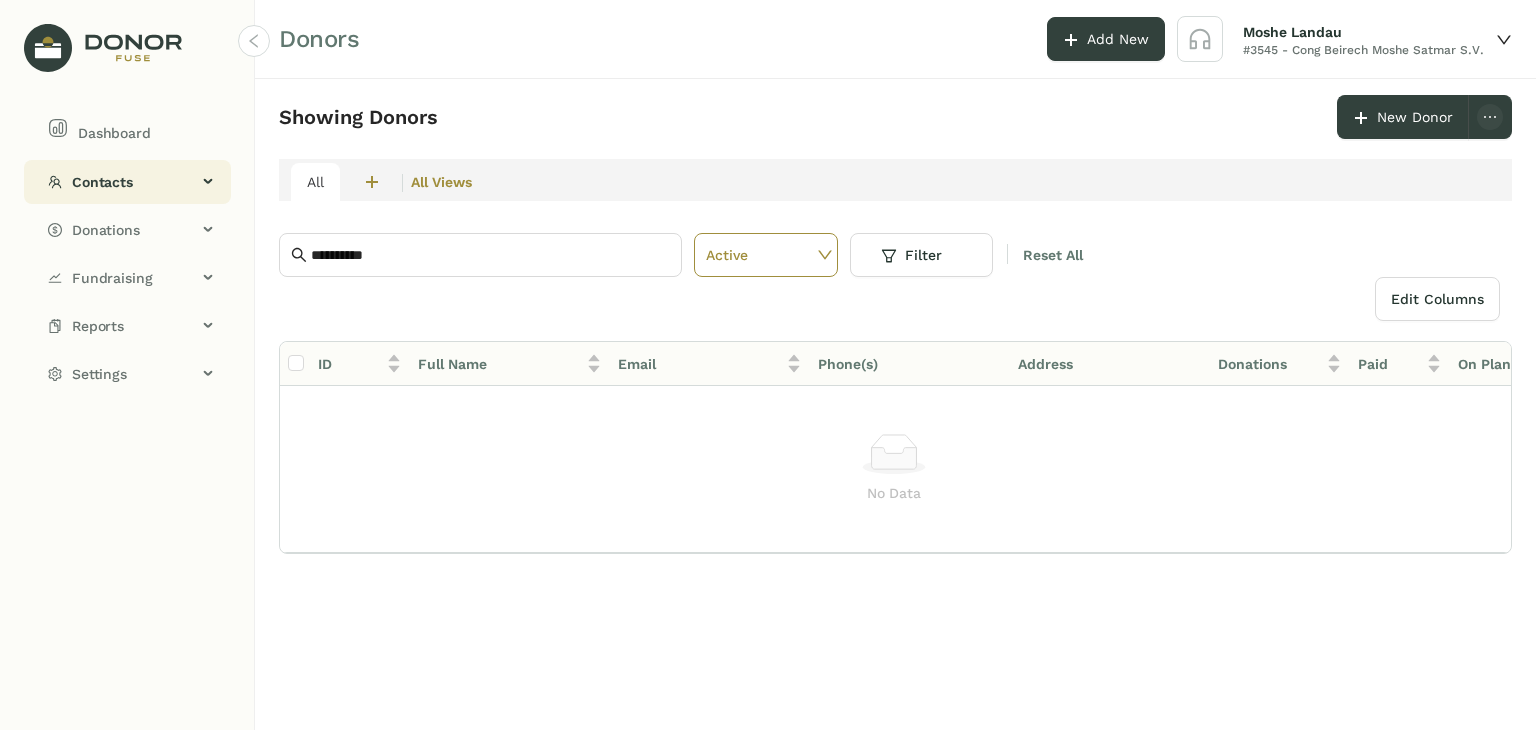 click on "Contacts" 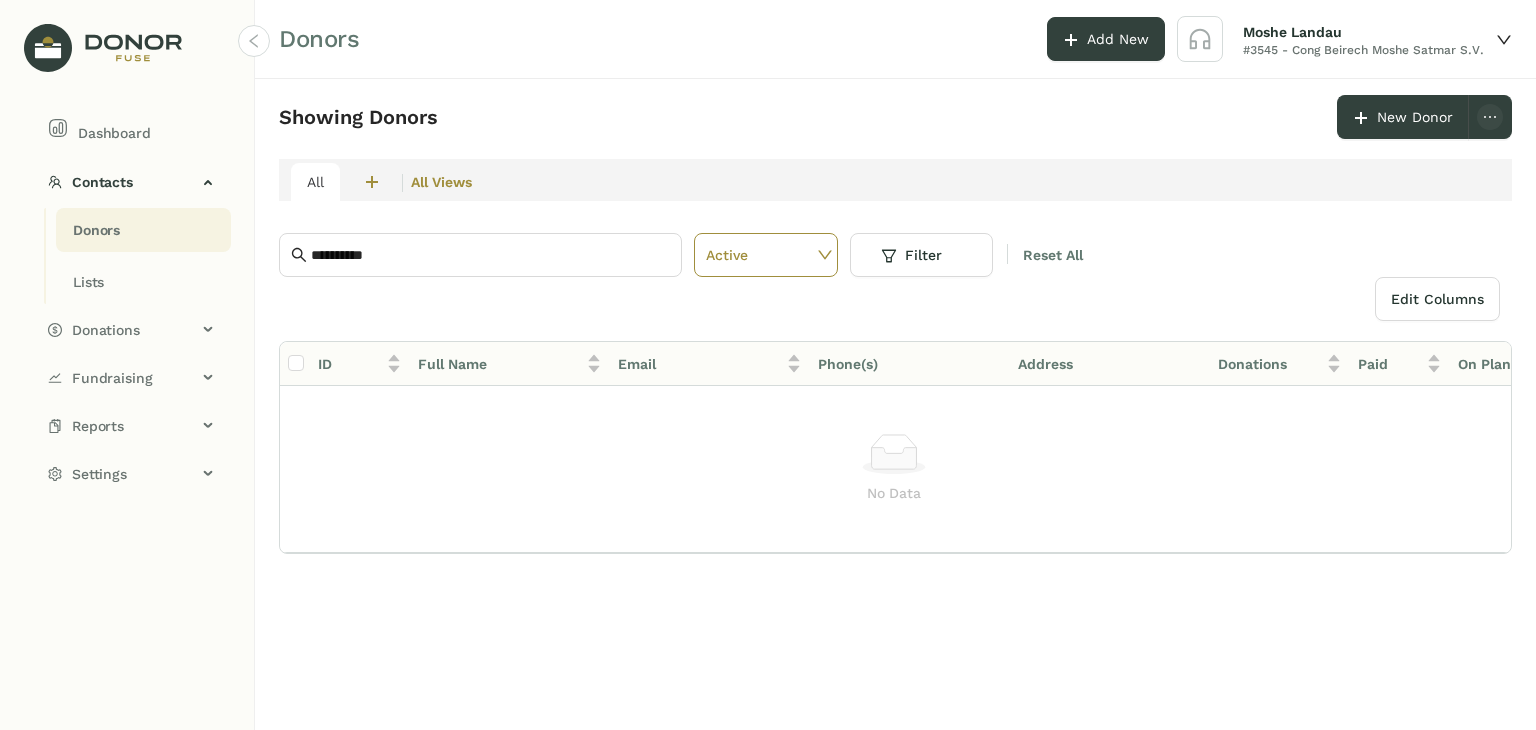 click on "Donors" 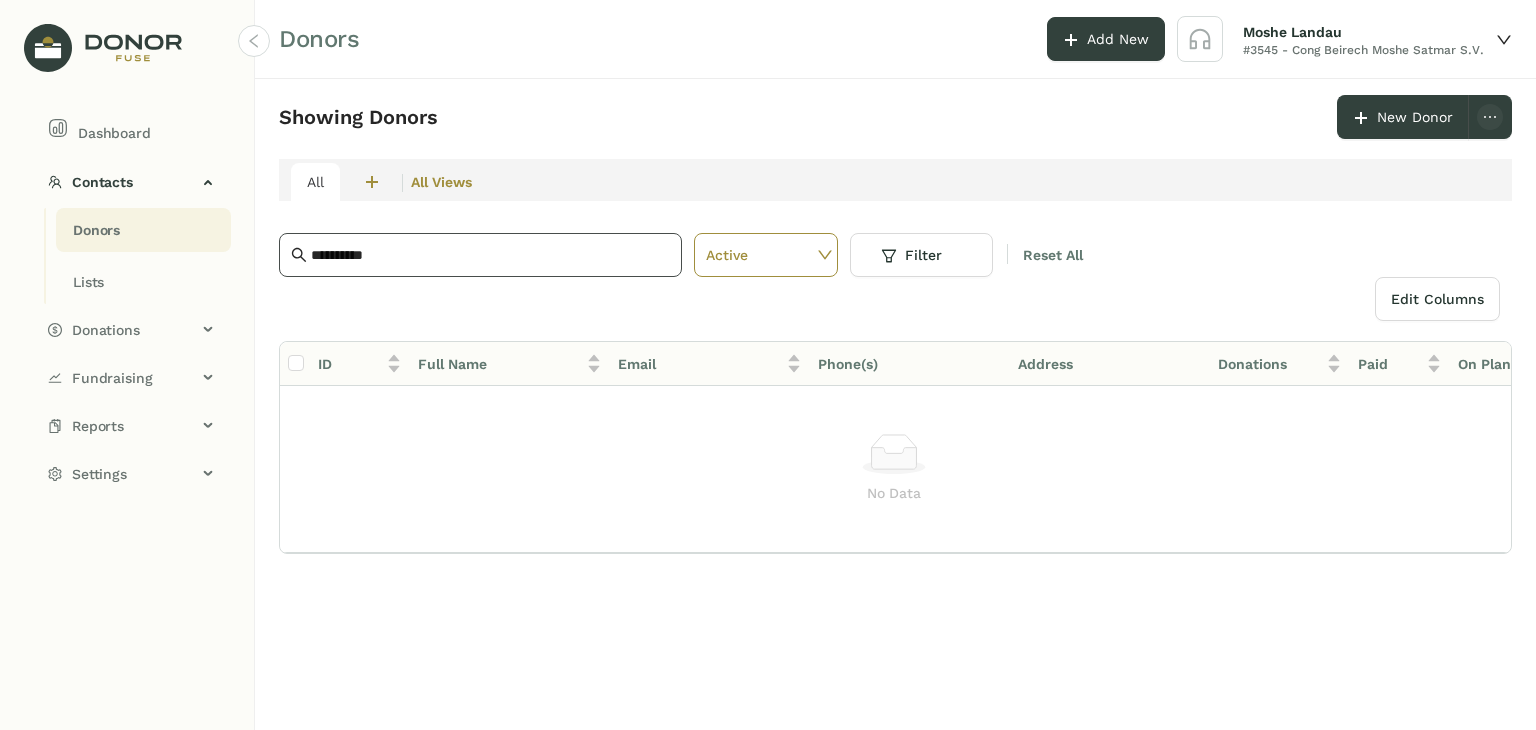 click on "**********" 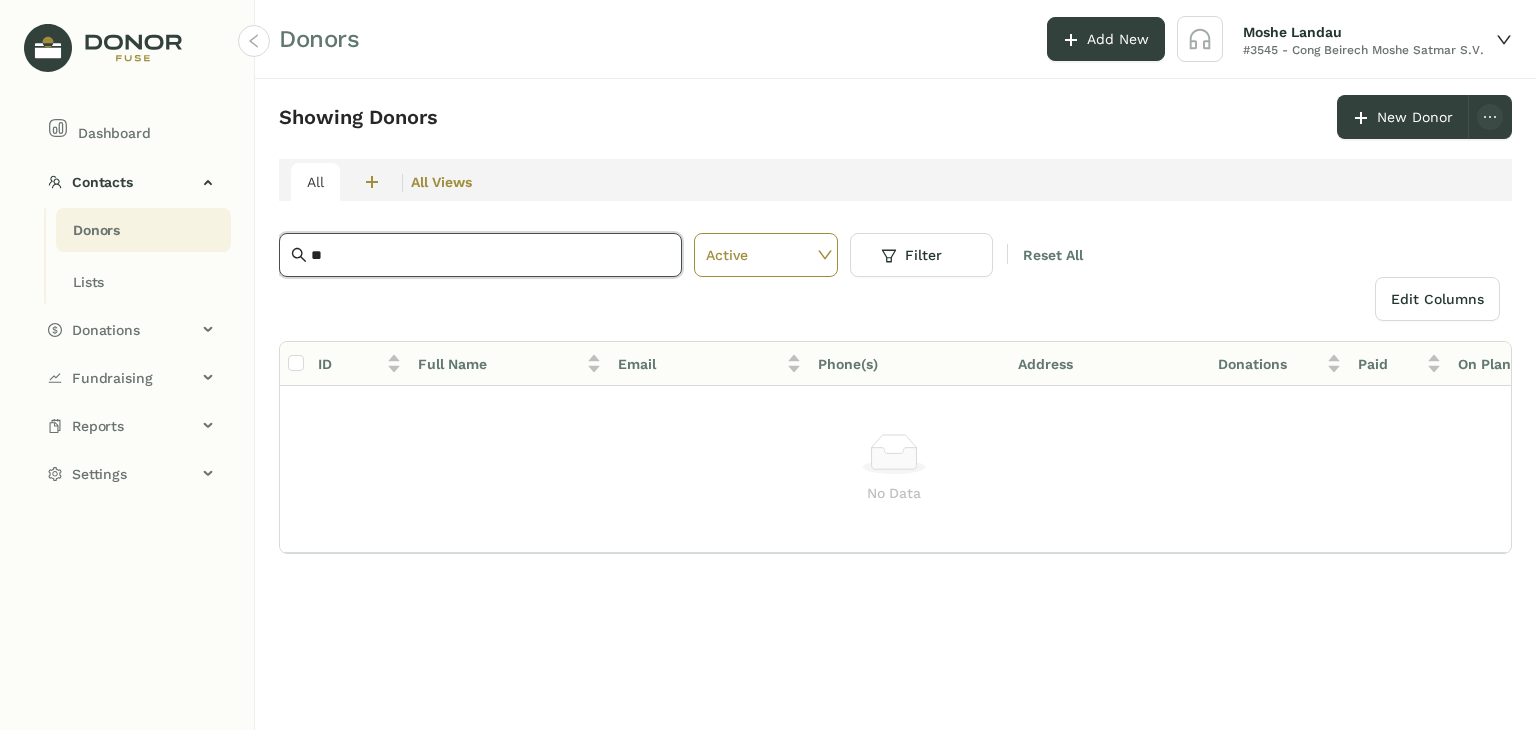type on "*" 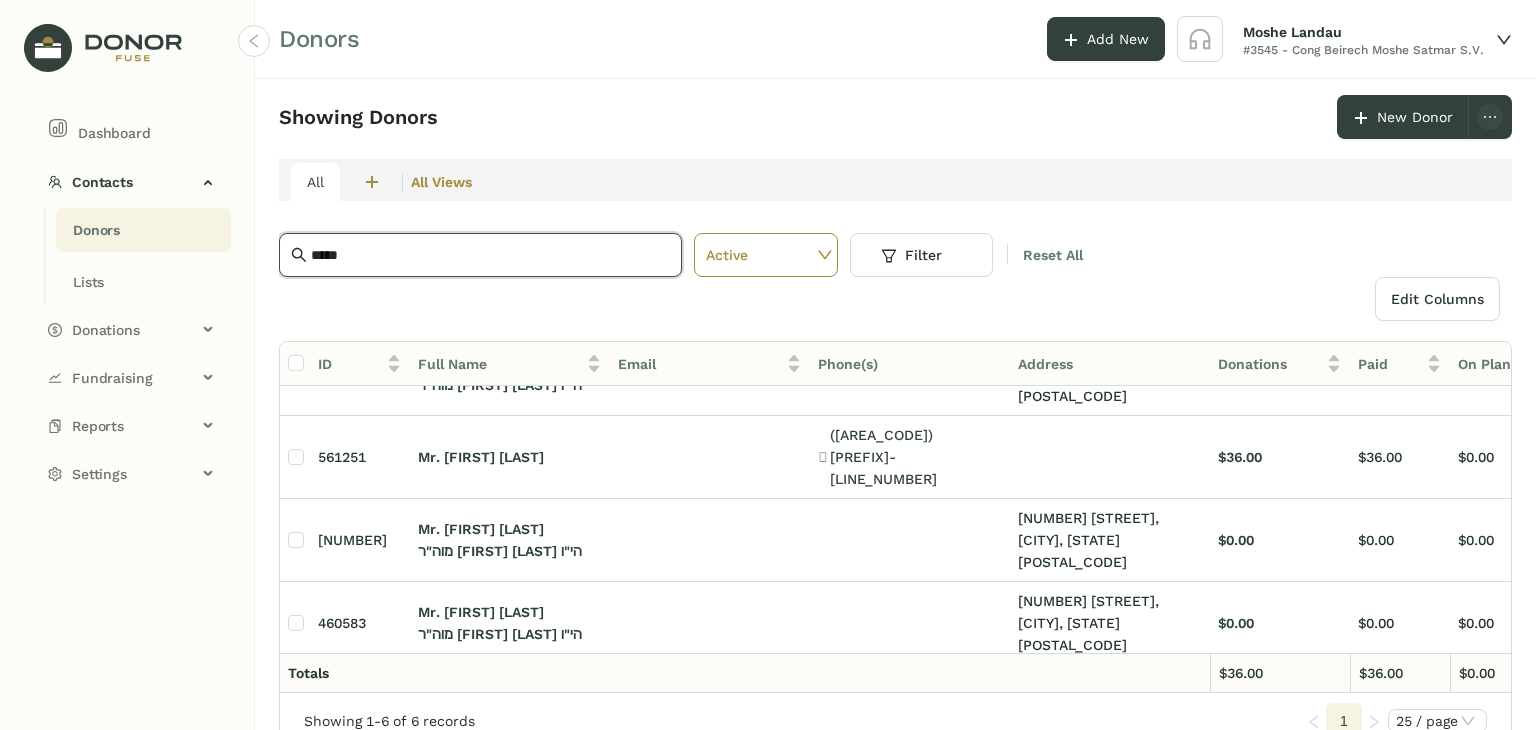 scroll, scrollTop: 0, scrollLeft: 0, axis: both 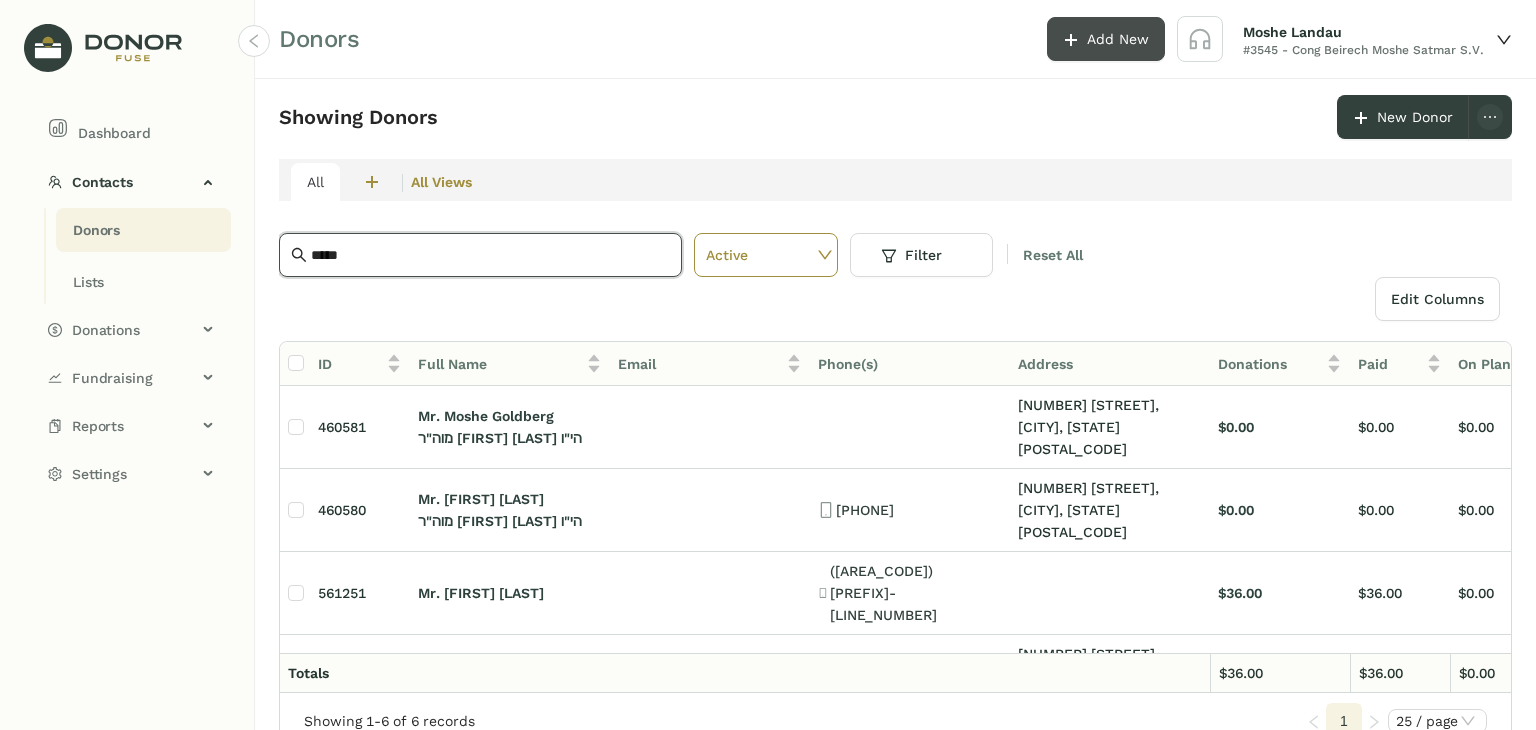 type on "*****" 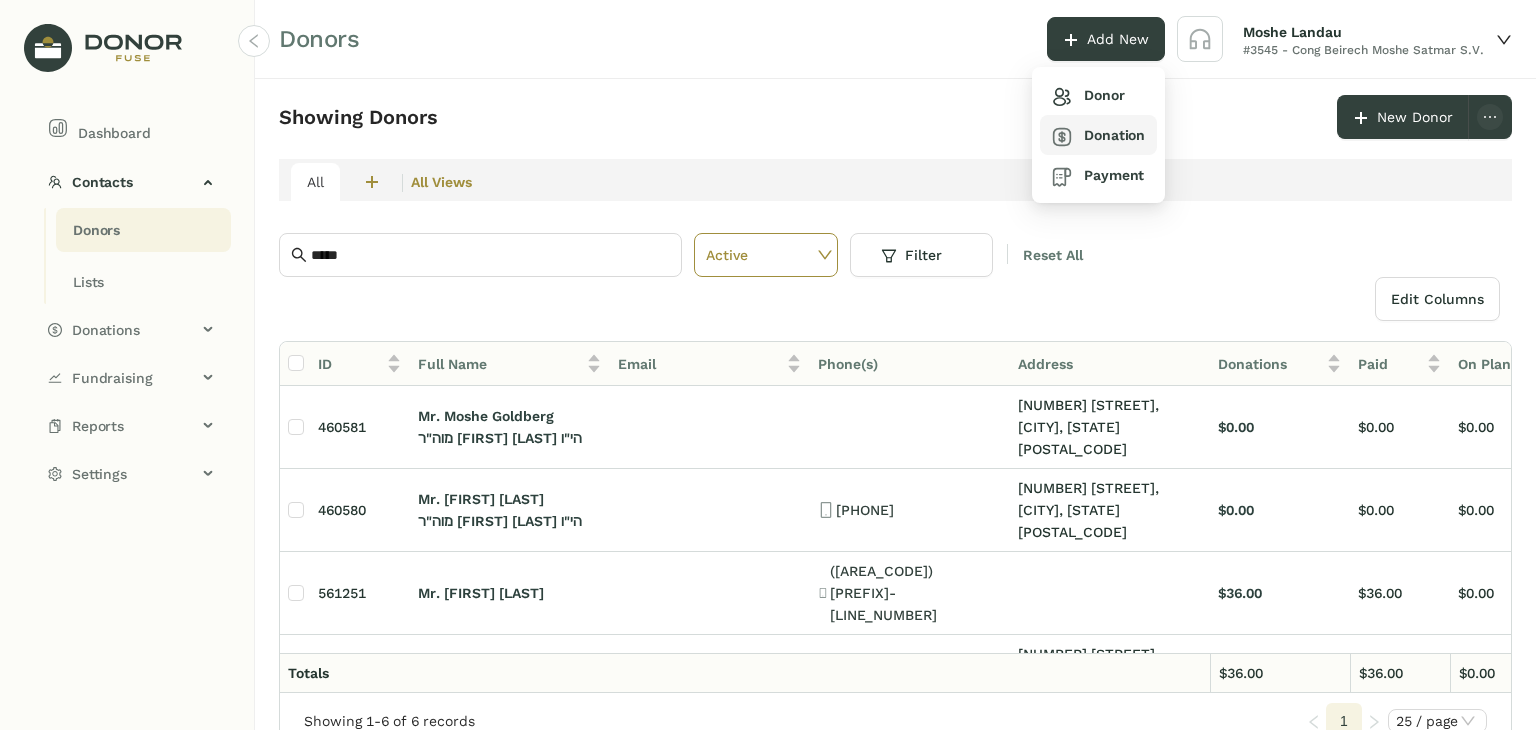 click on "Donation" at bounding box center (1098, 135) 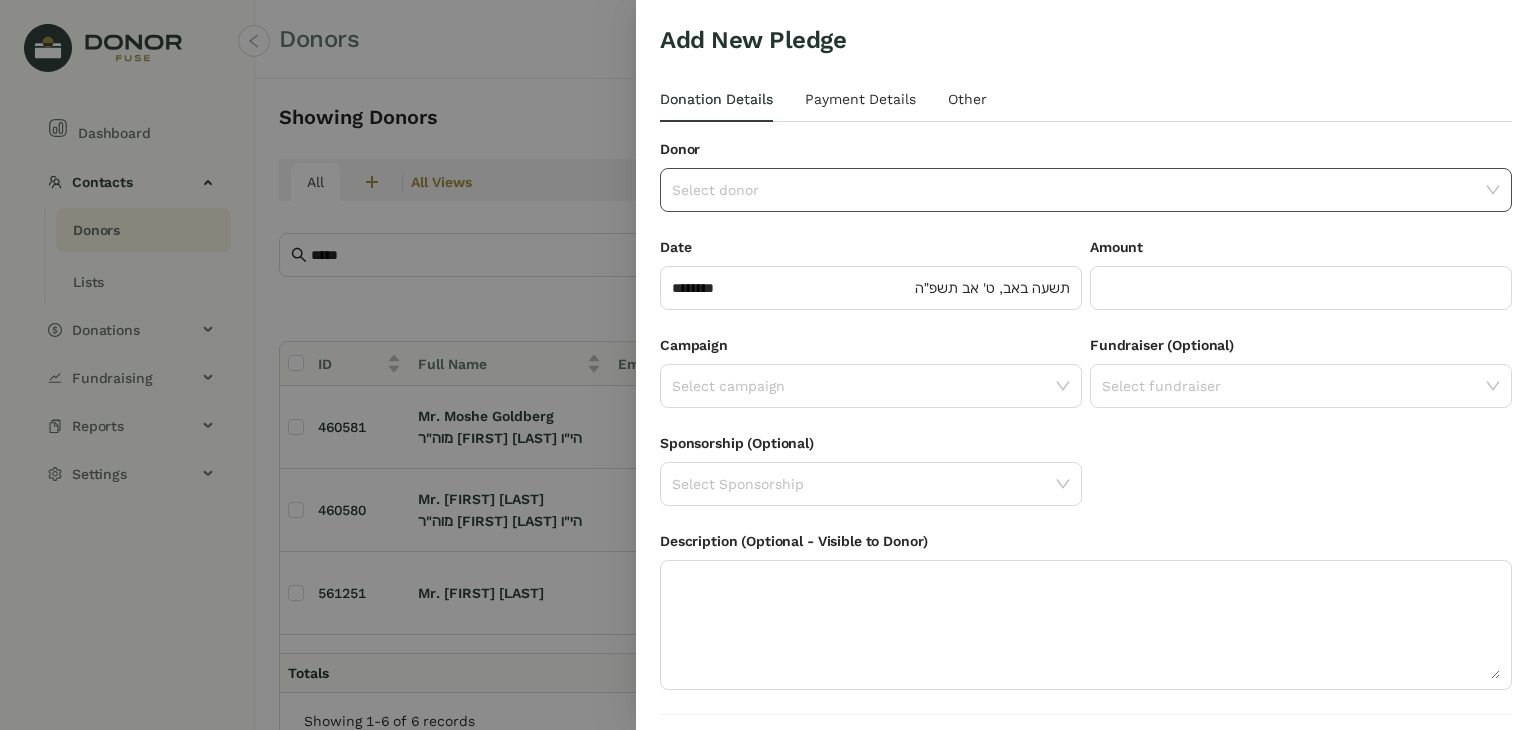 click 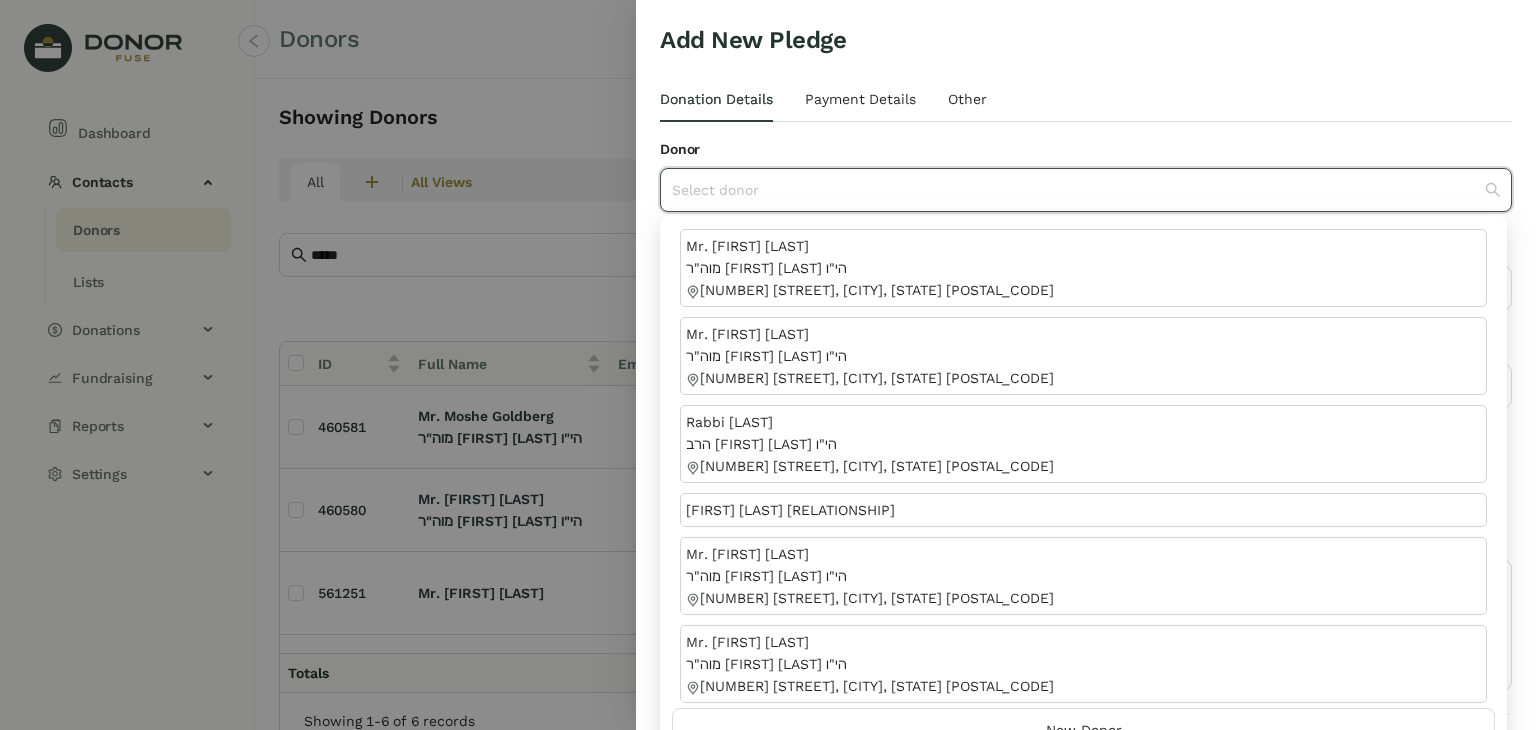 scroll, scrollTop: 308, scrollLeft: 0, axis: vertical 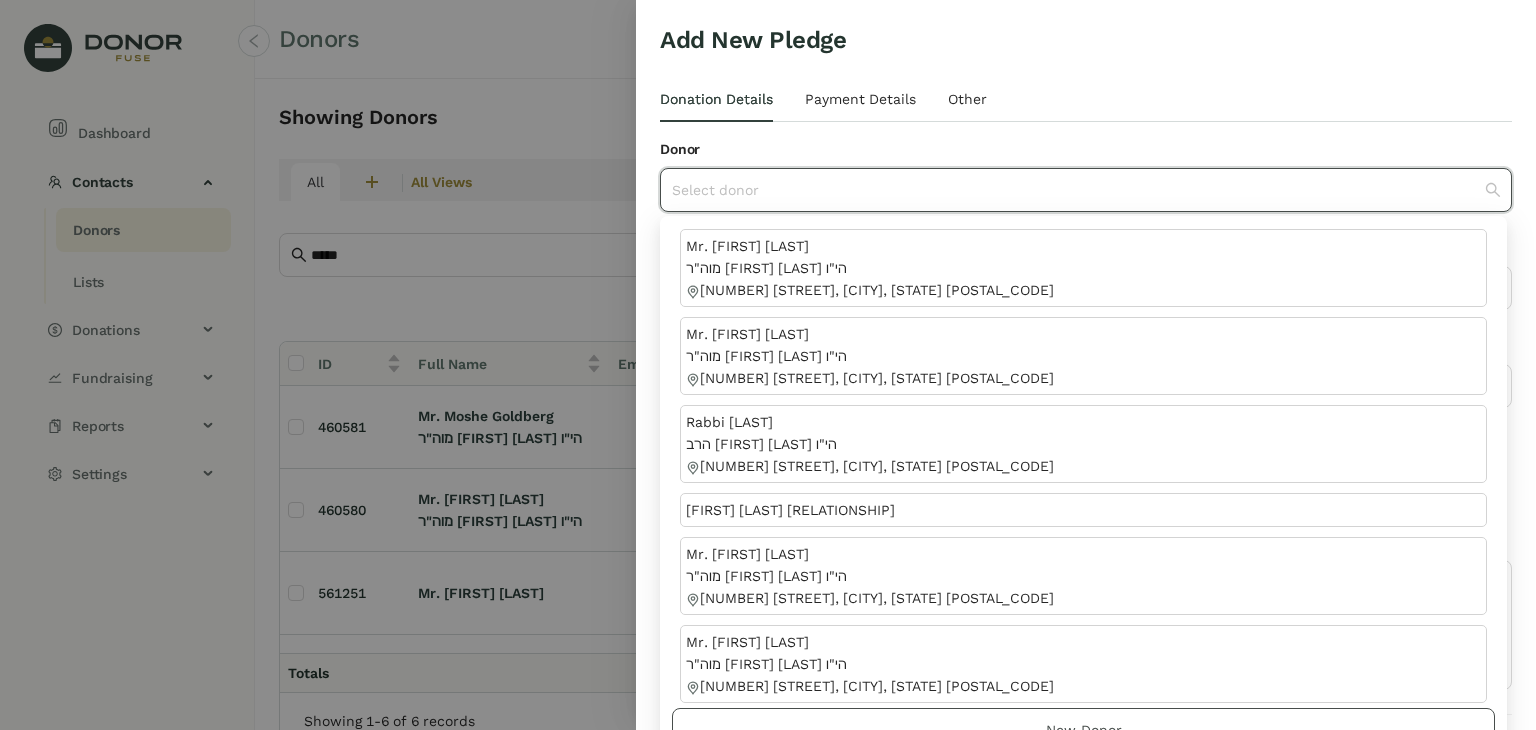 click on "New Donor" at bounding box center (1084, 730) 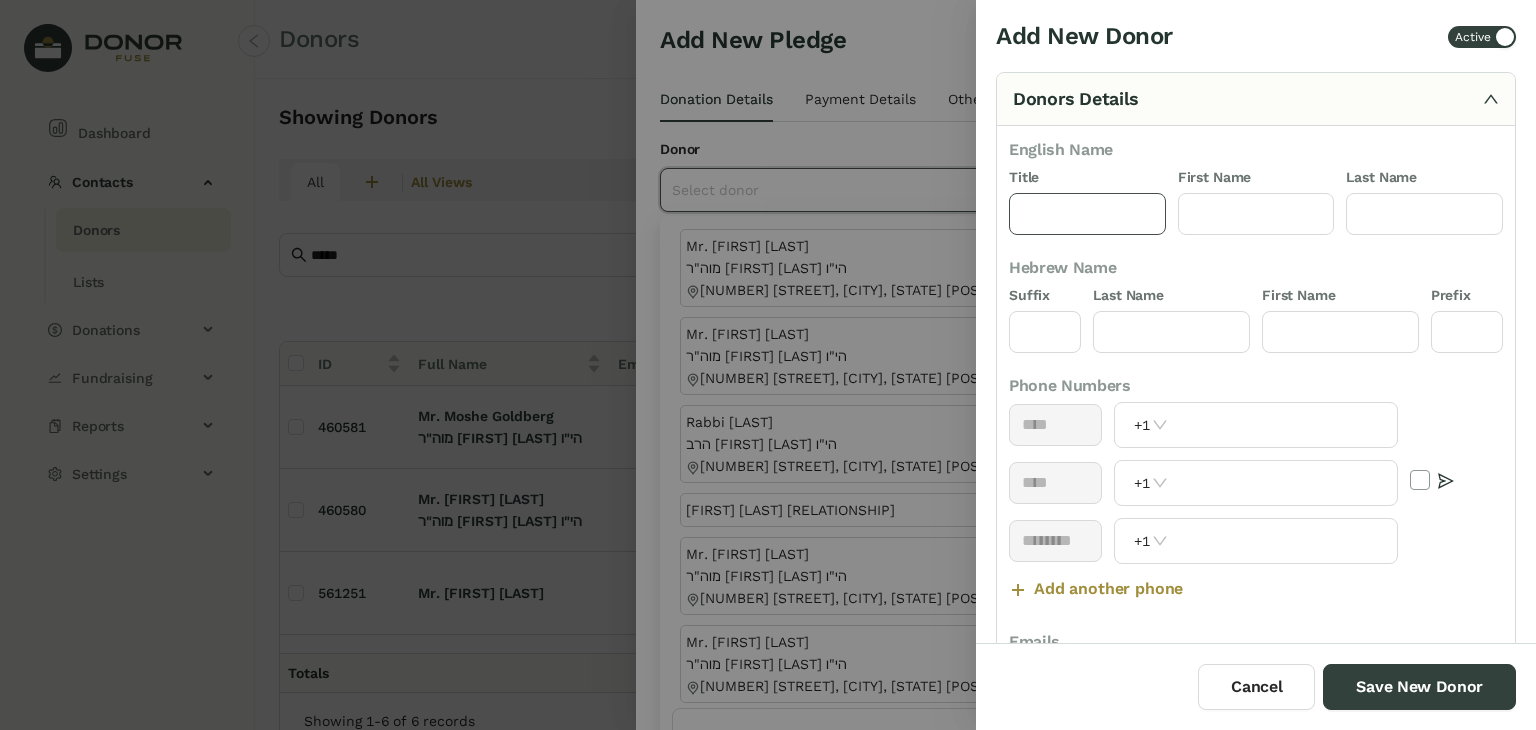 click 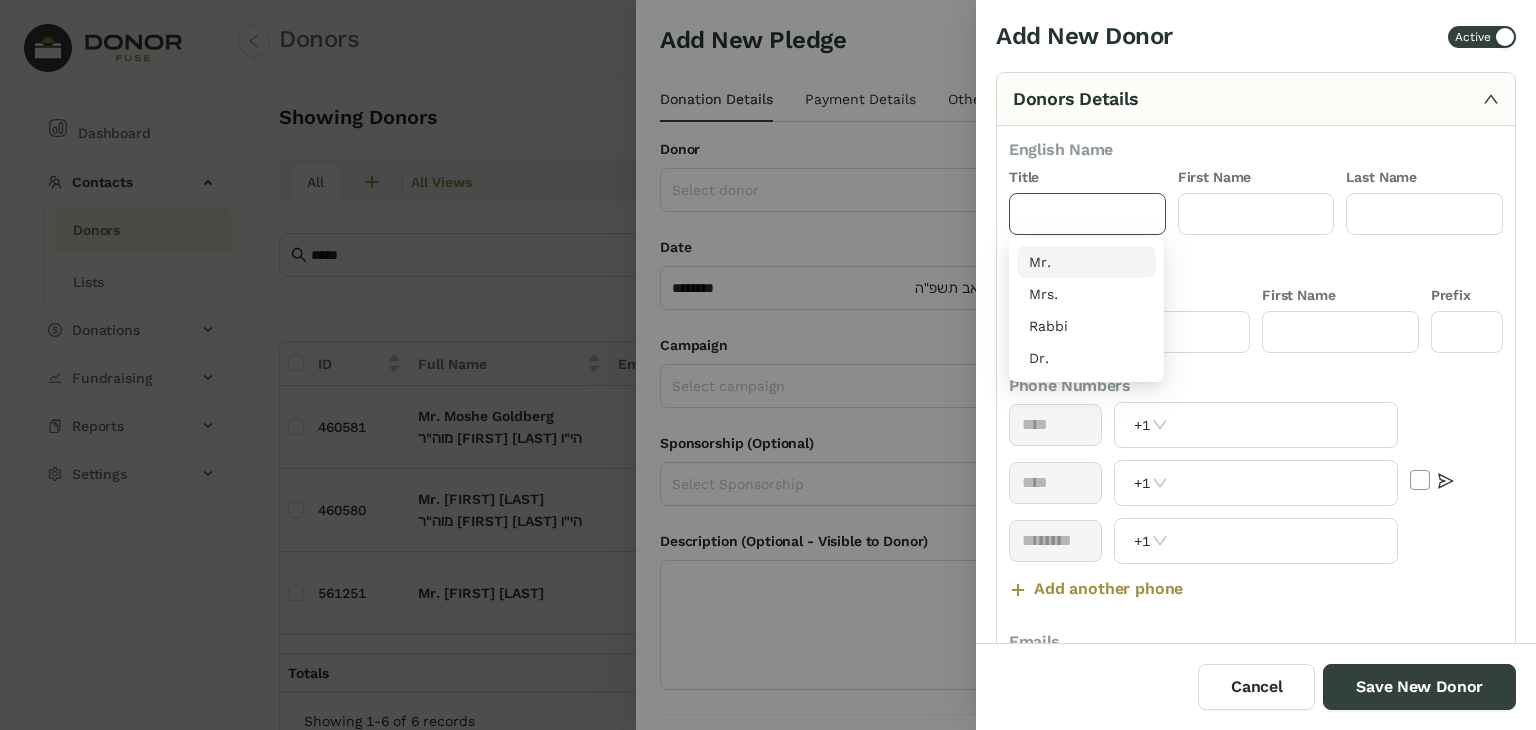 click on "Mr." at bounding box center (1086, 262) 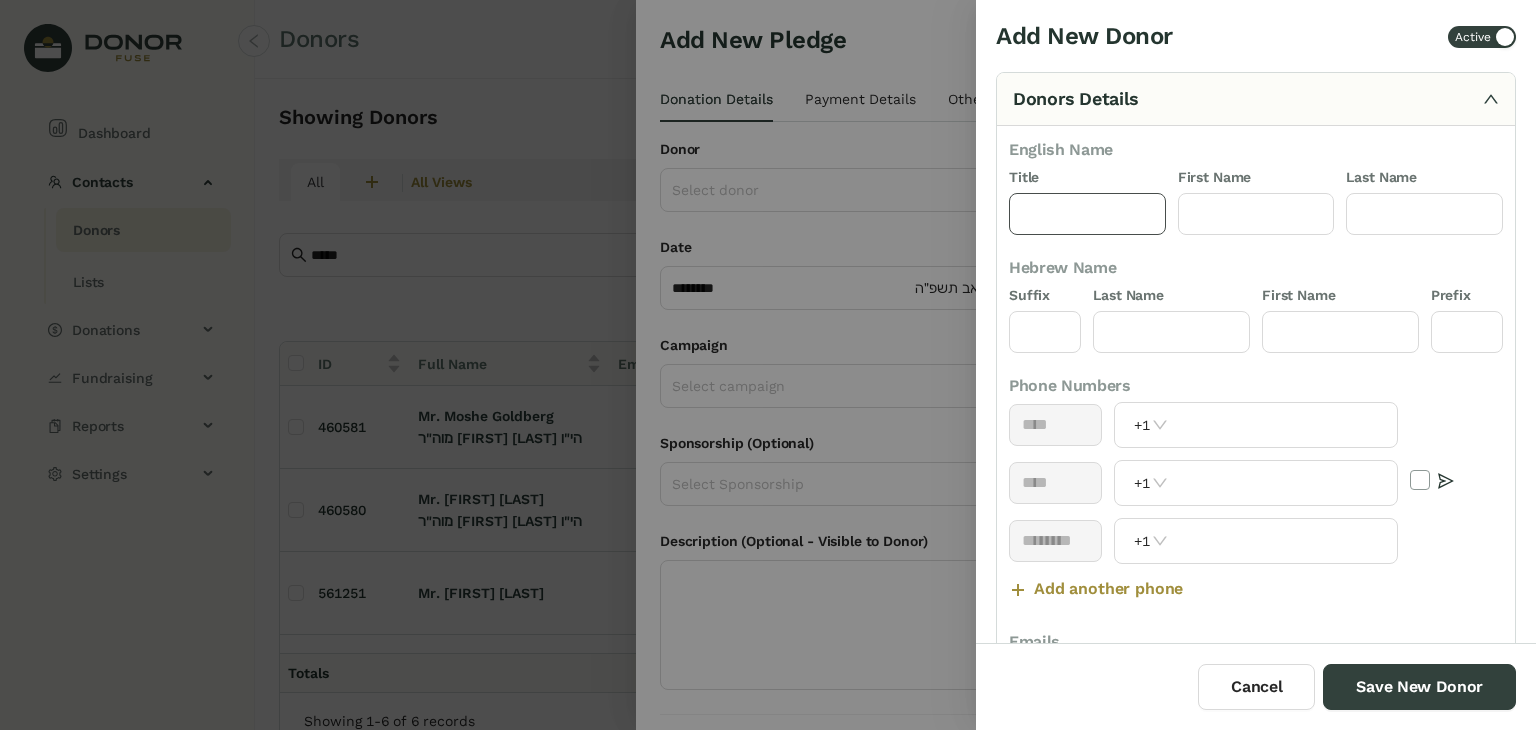 type on "***" 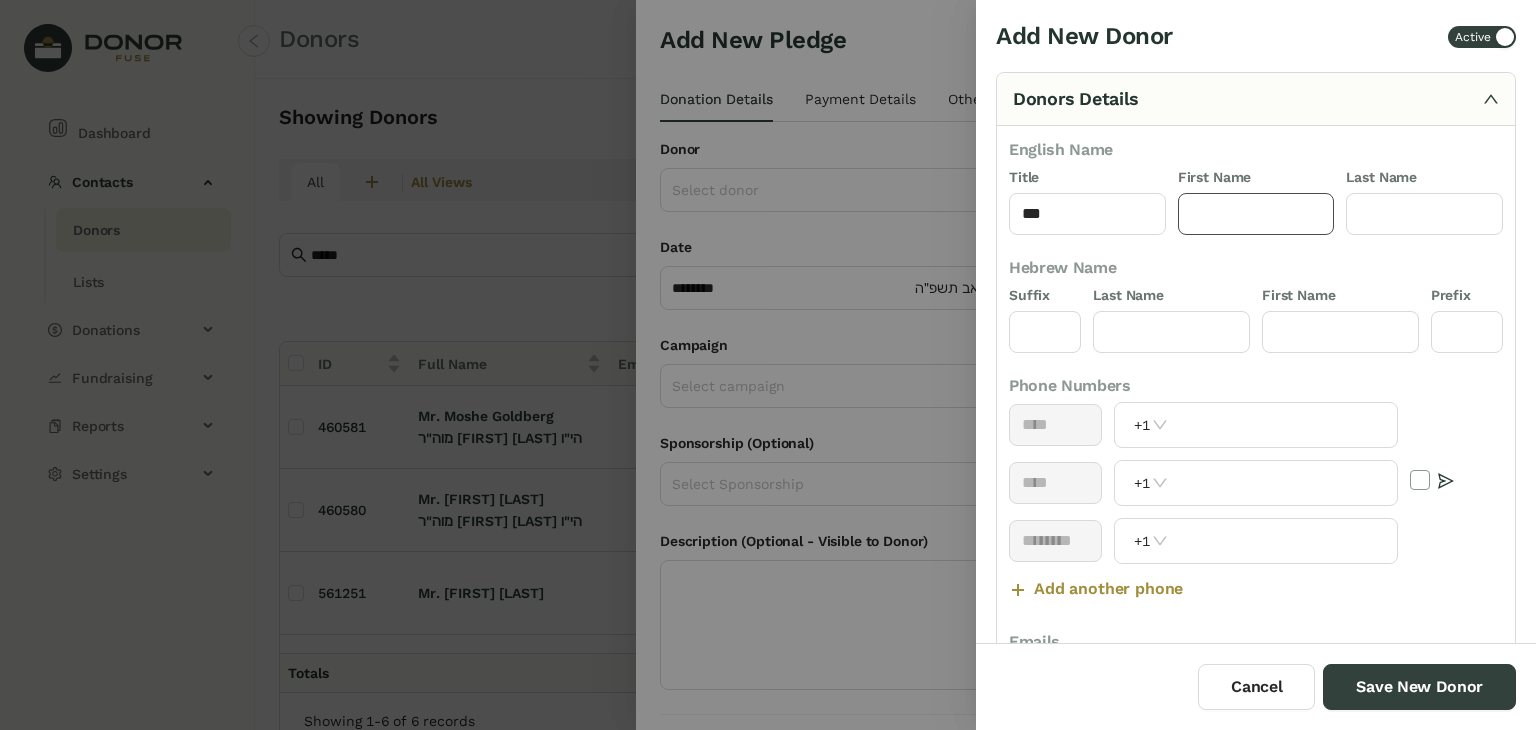 click 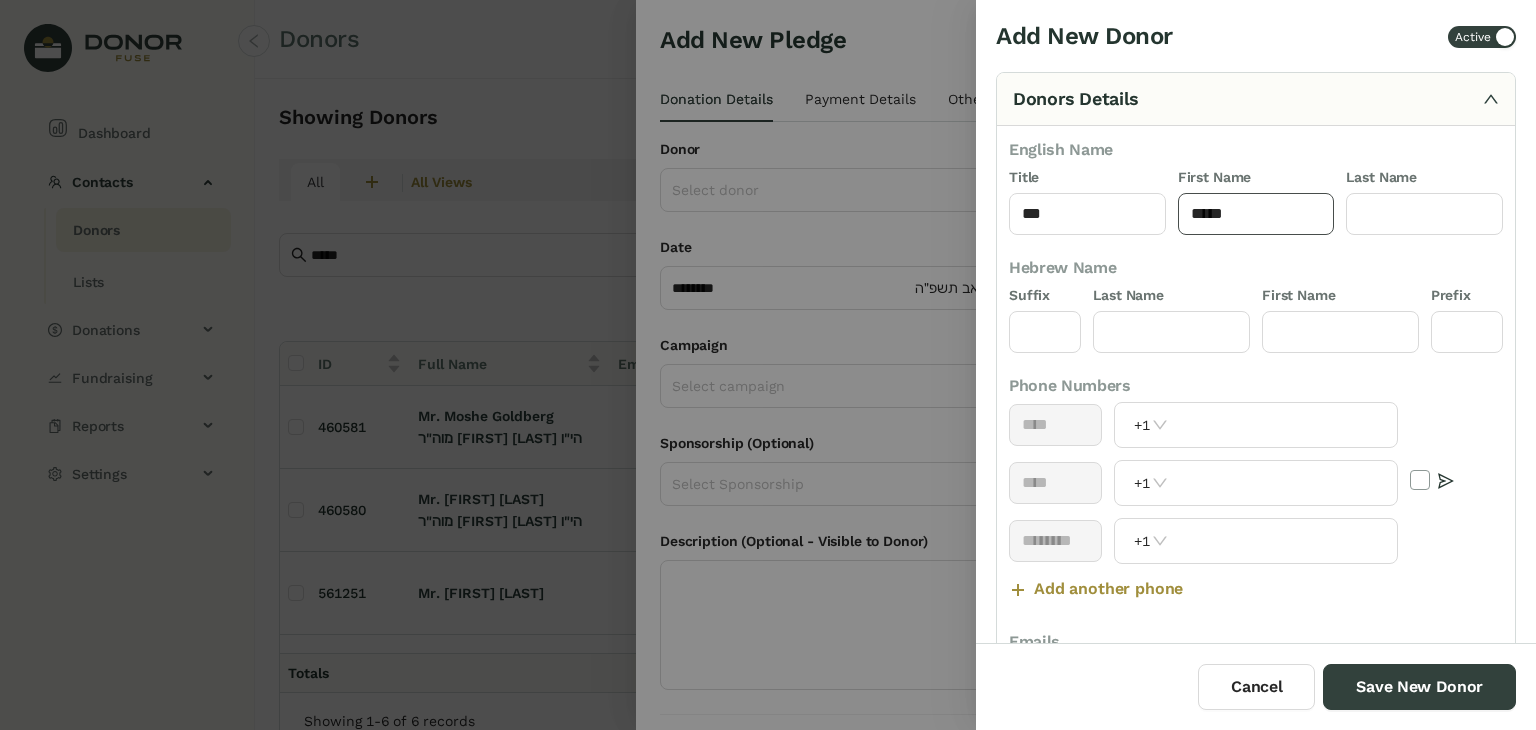 type on "**********" 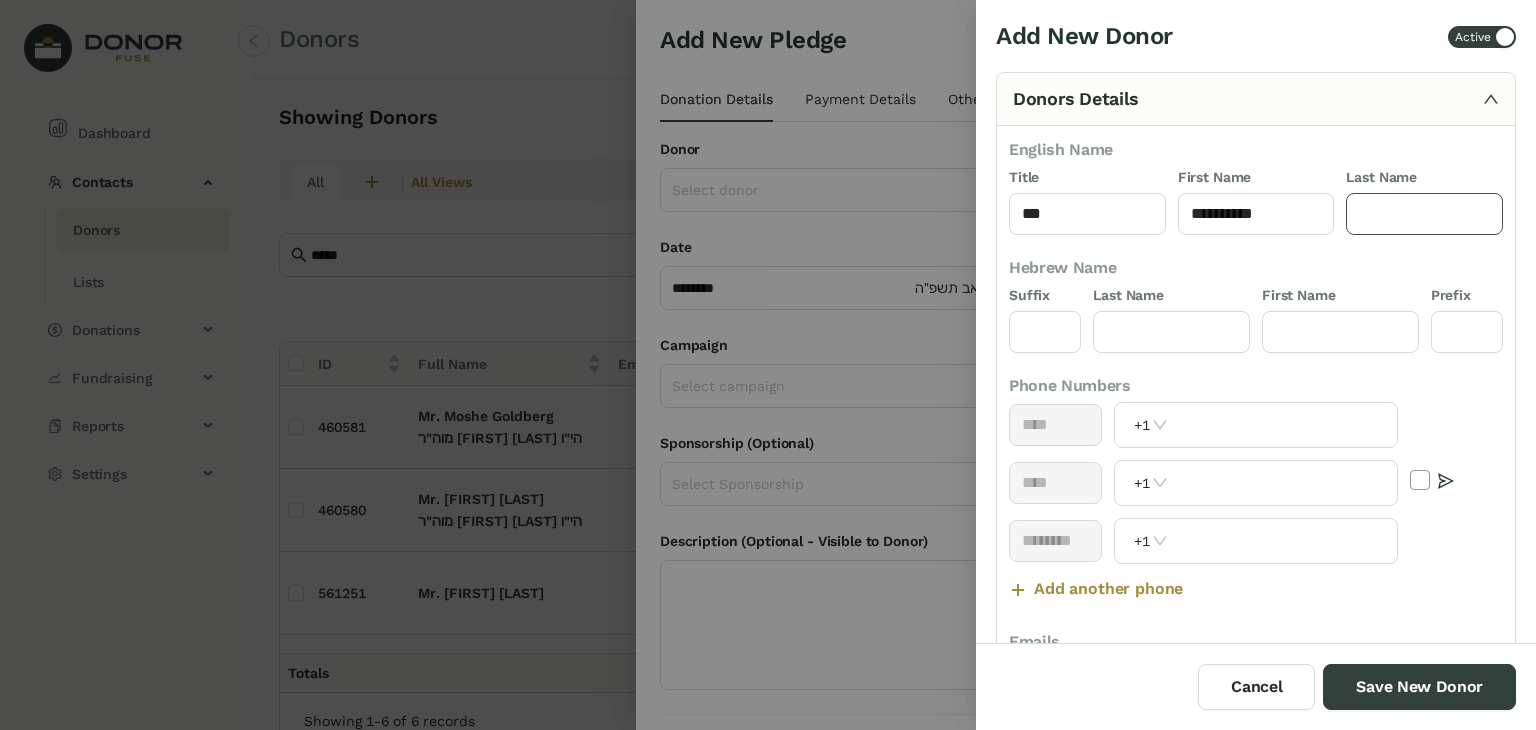 click 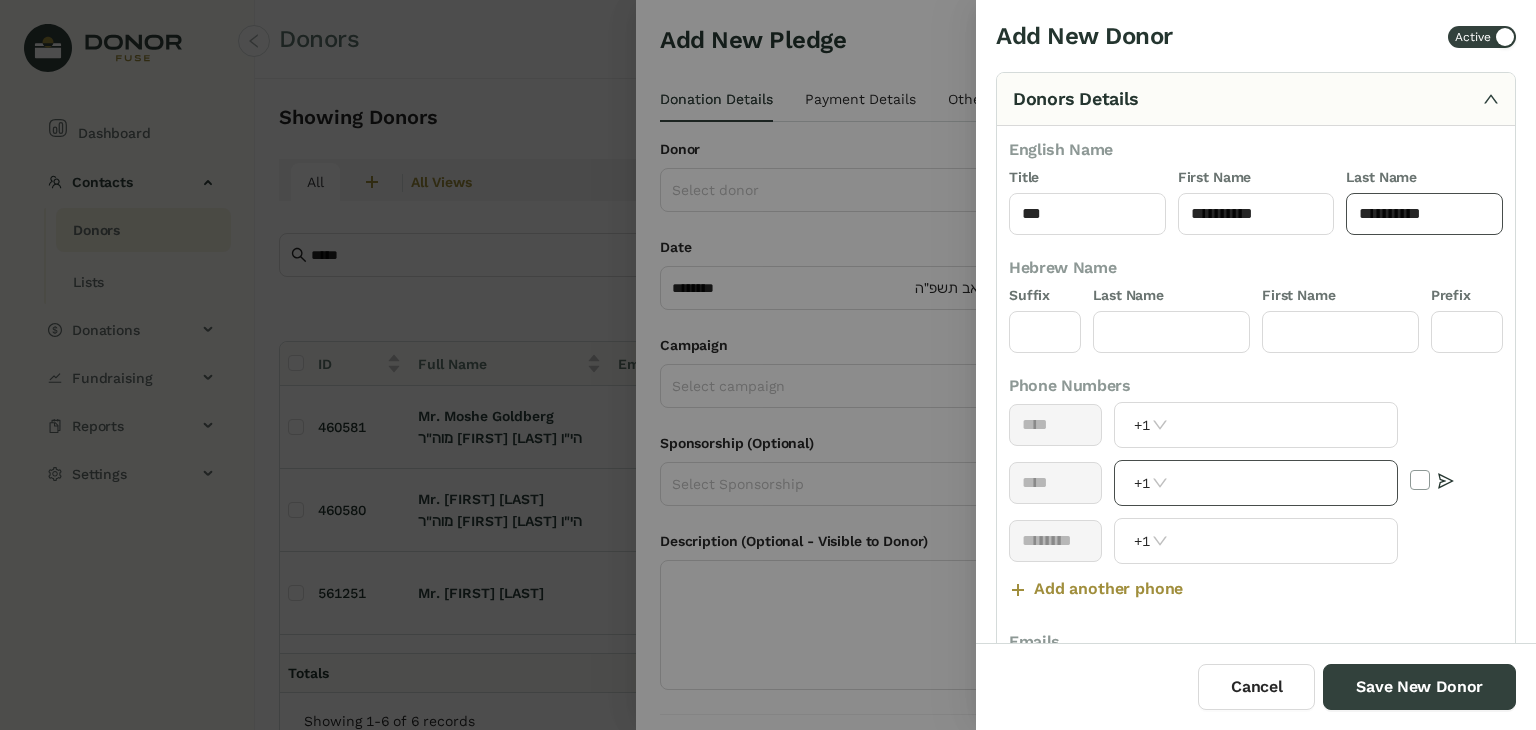 type on "**********" 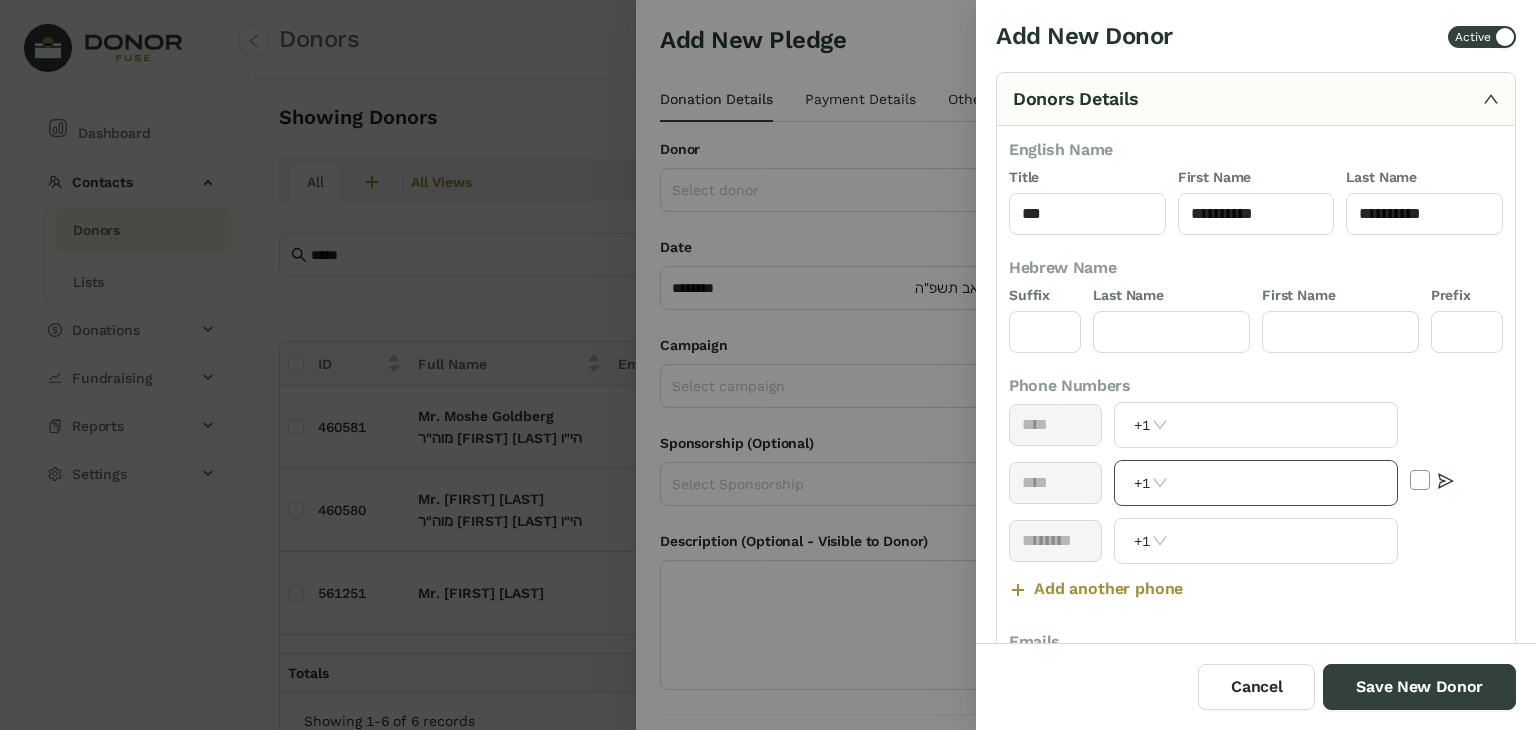 click at bounding box center (1284, 483) 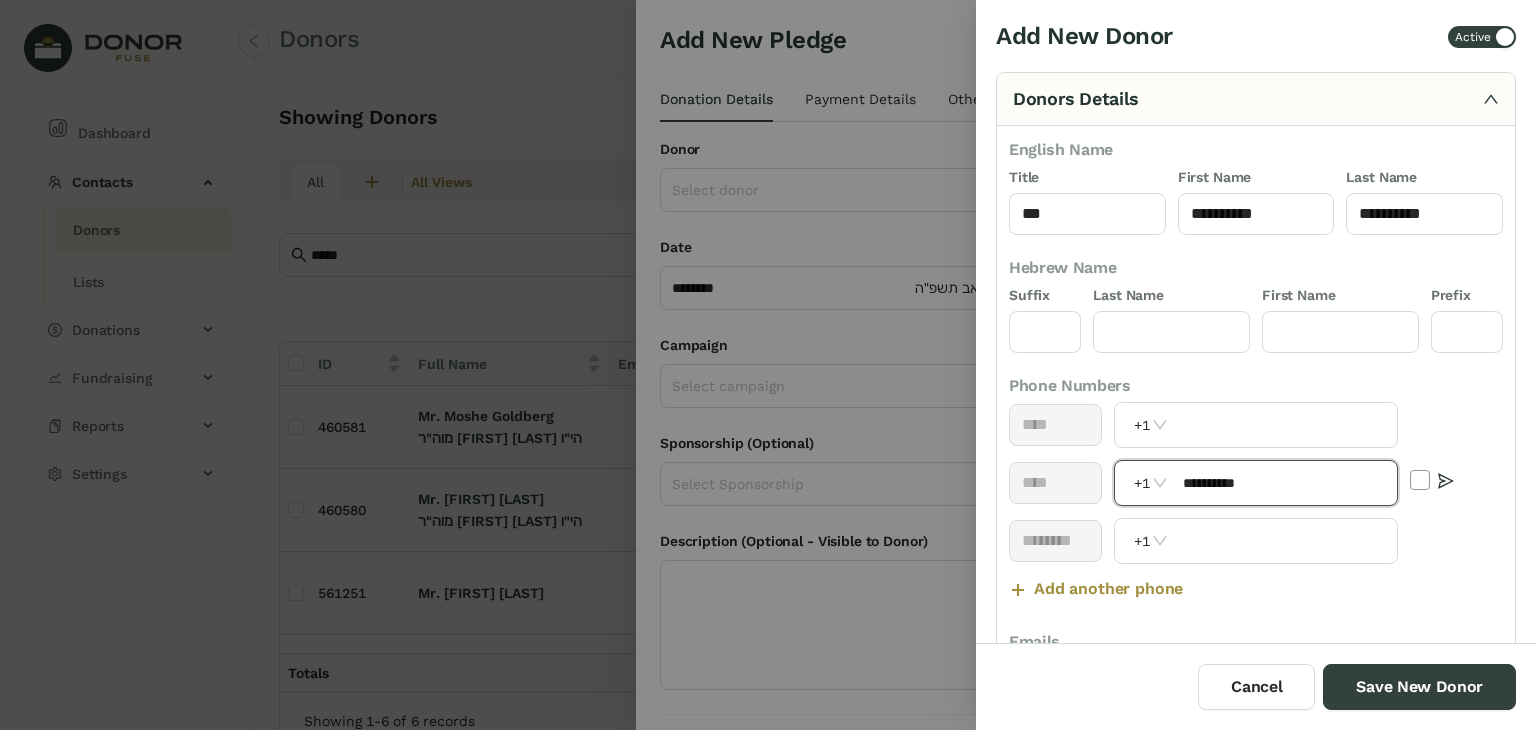 type on "**********" 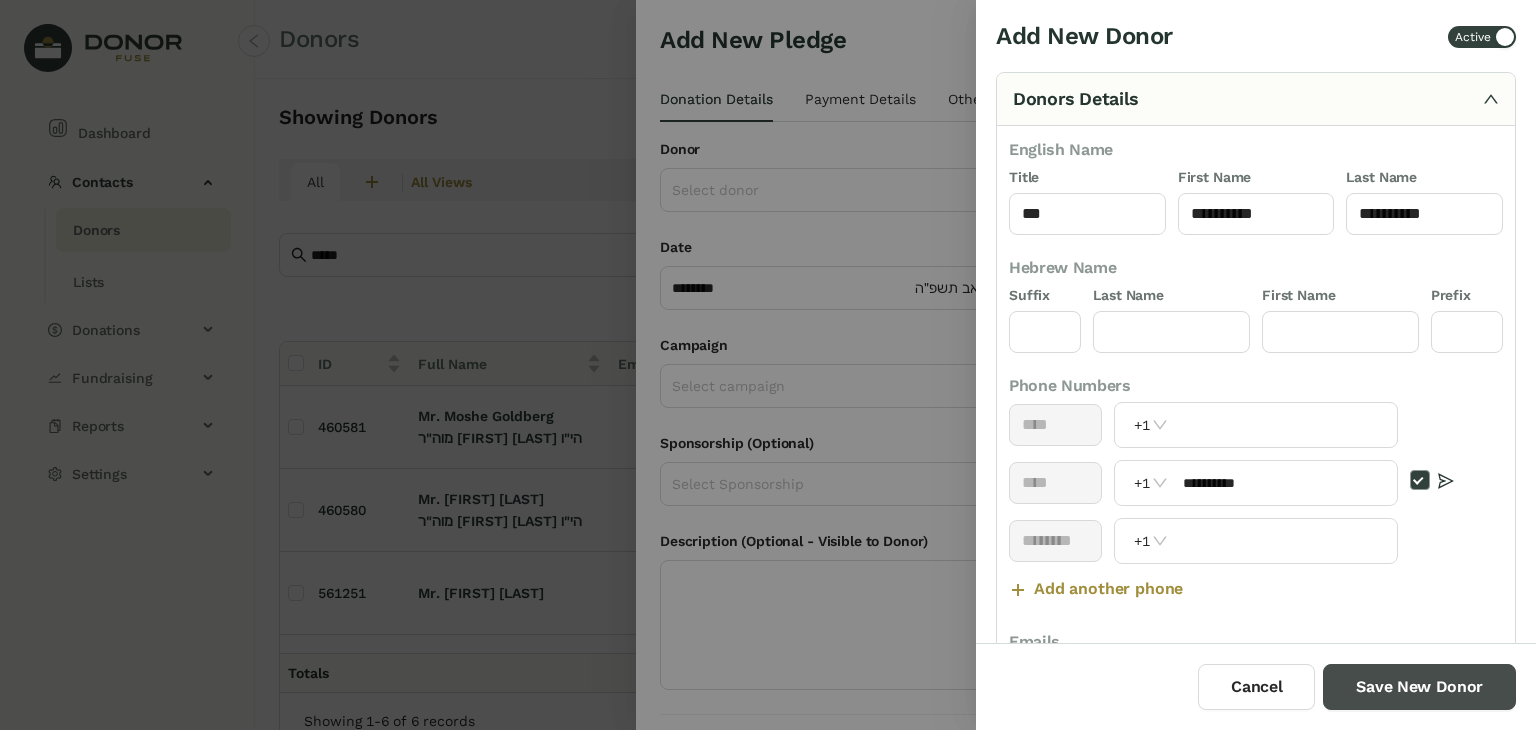 click on "Save New Donor" at bounding box center [1419, 687] 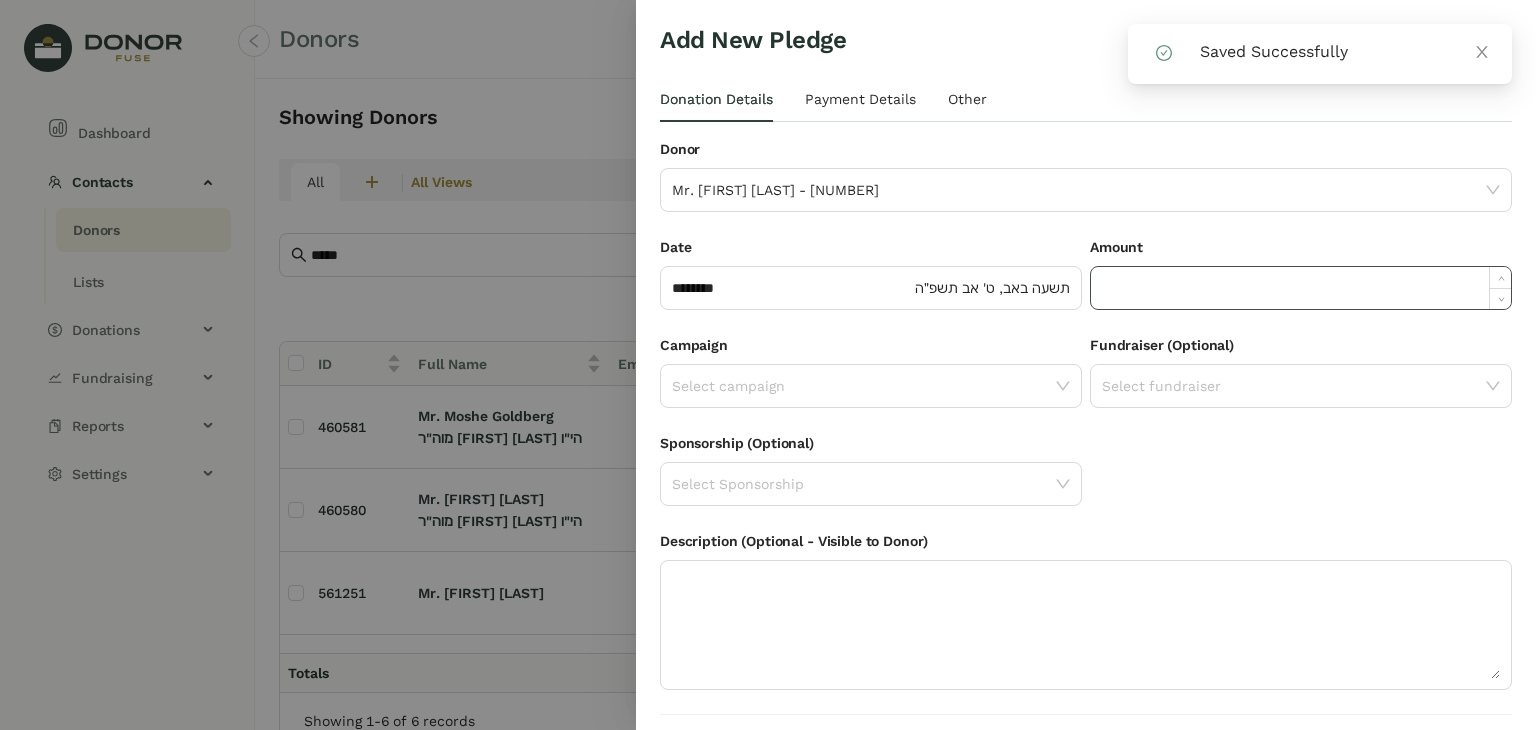 click 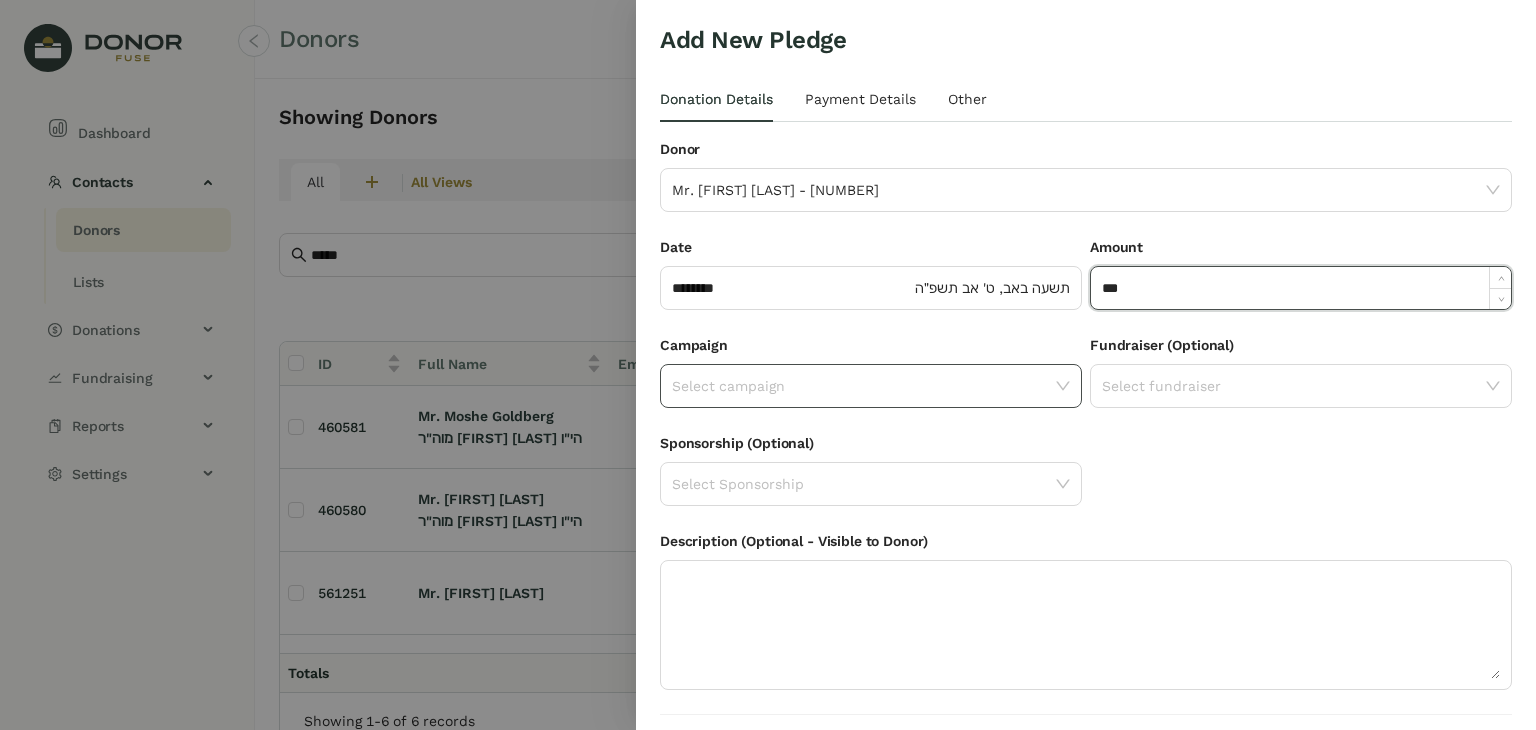 click 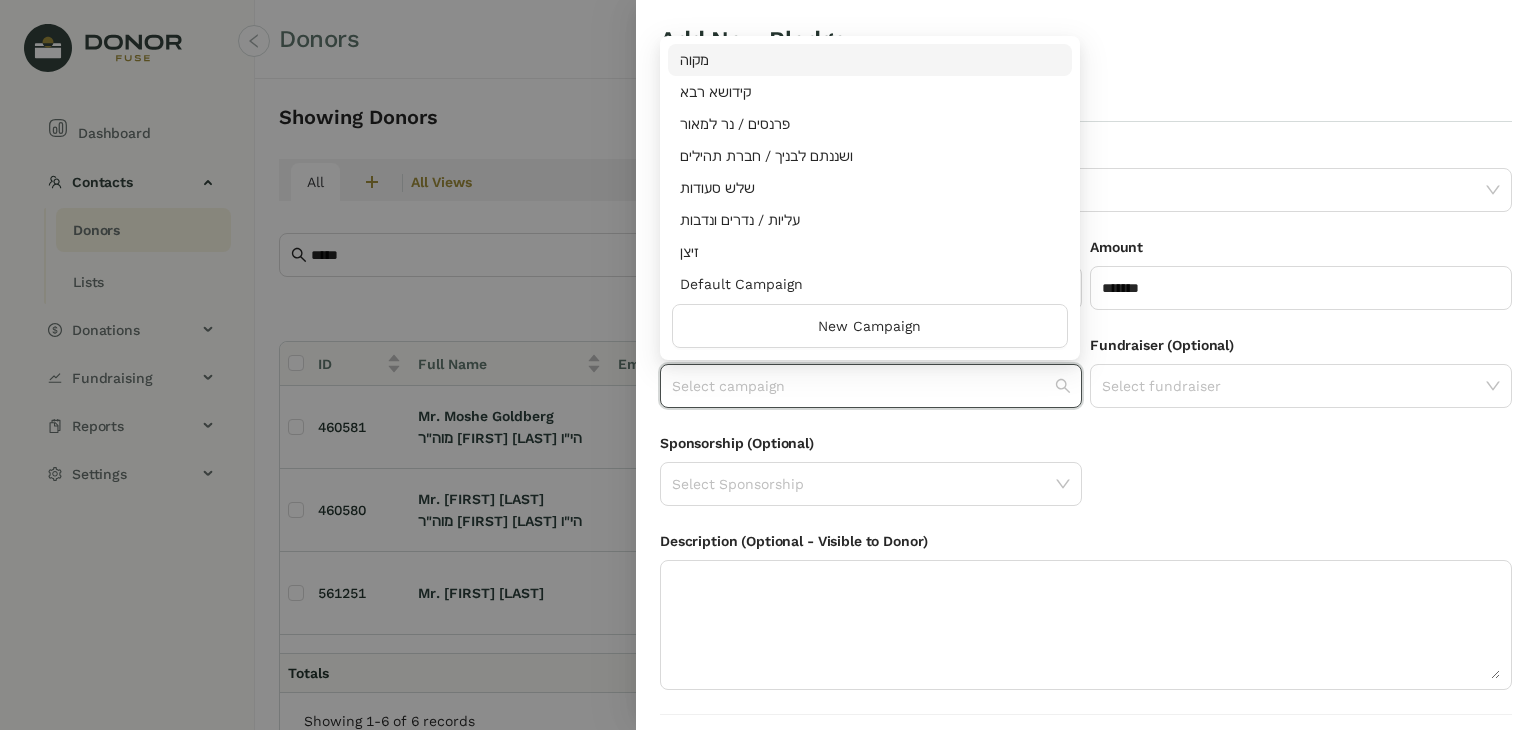click on "עליות / נדרים ונדבות" at bounding box center (870, 220) 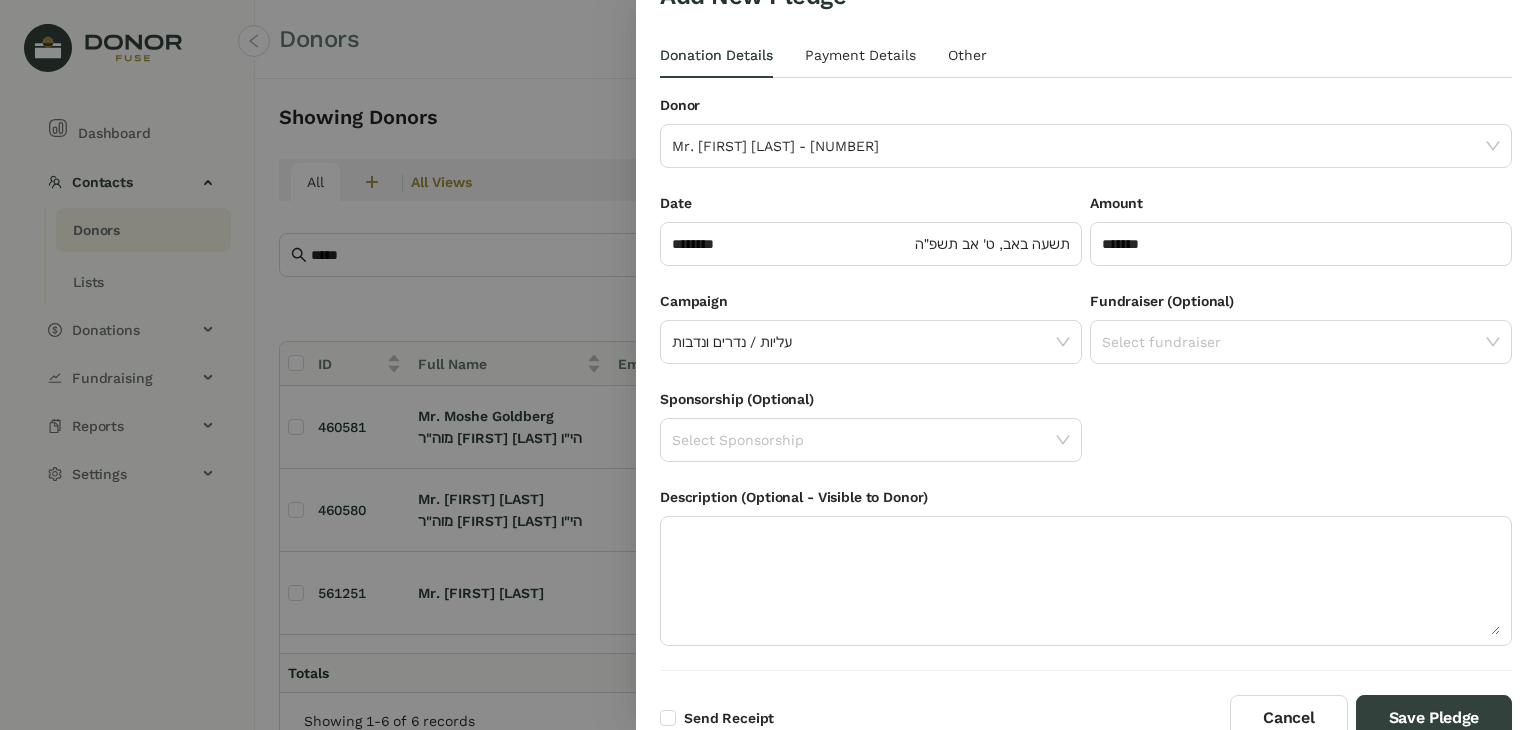 scroll, scrollTop: 54, scrollLeft: 0, axis: vertical 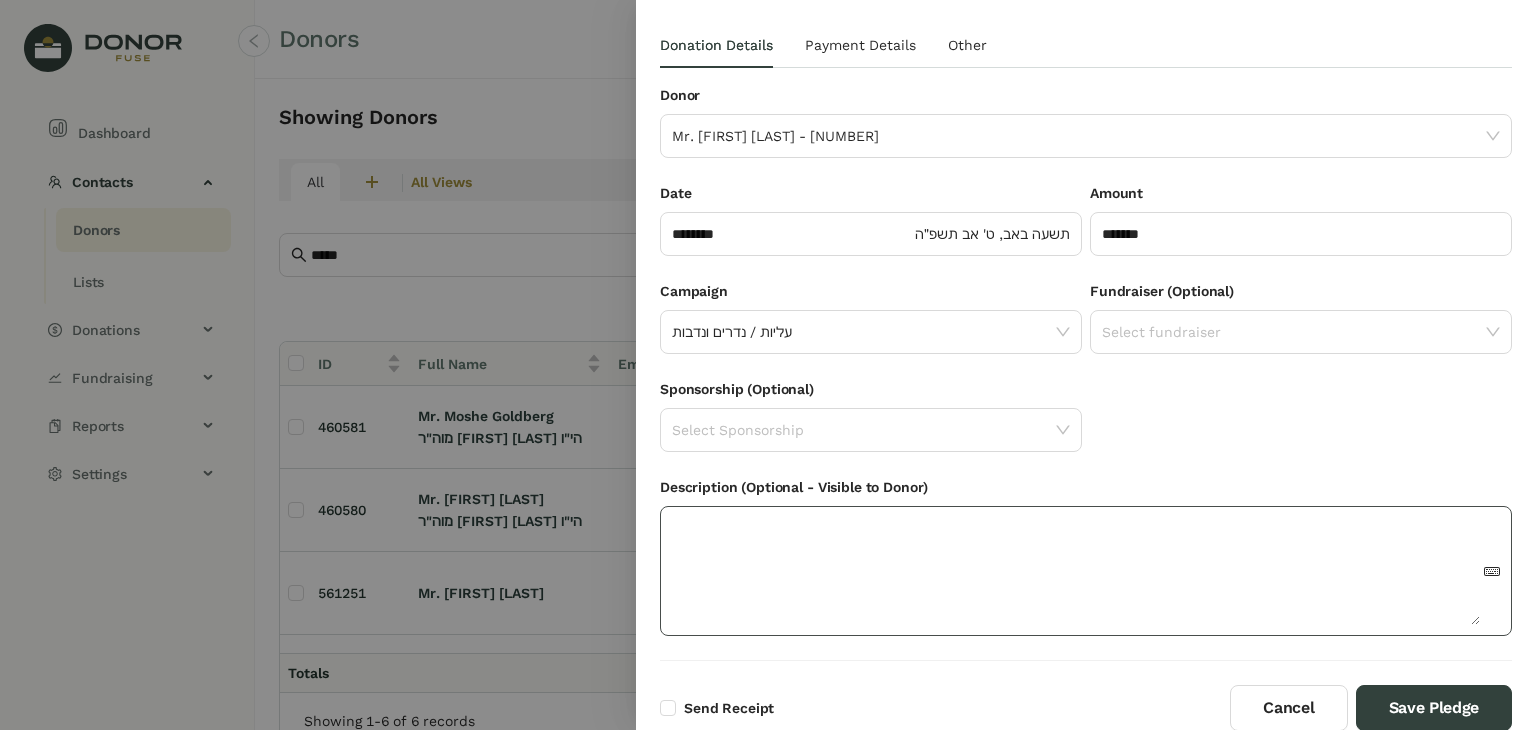 click 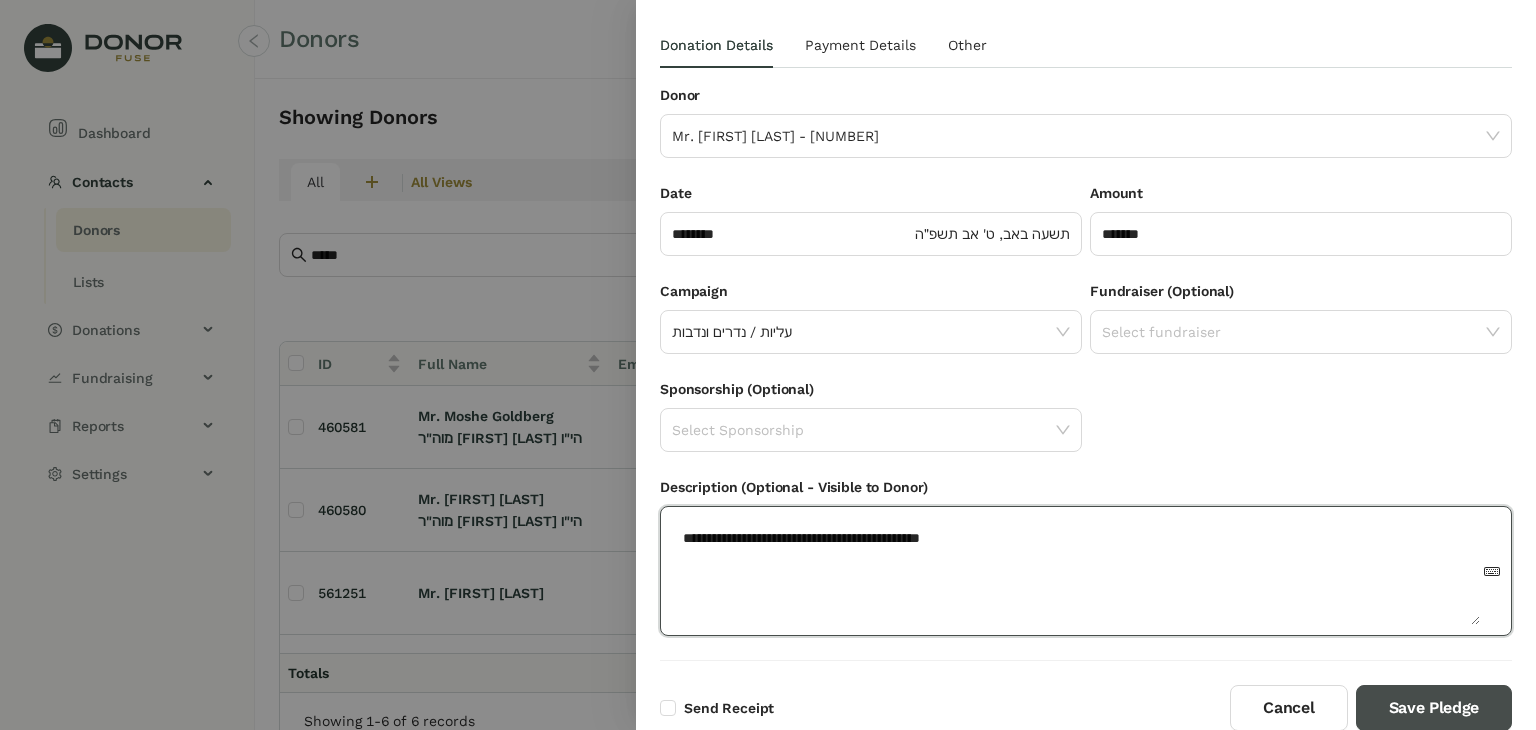 type on "**********" 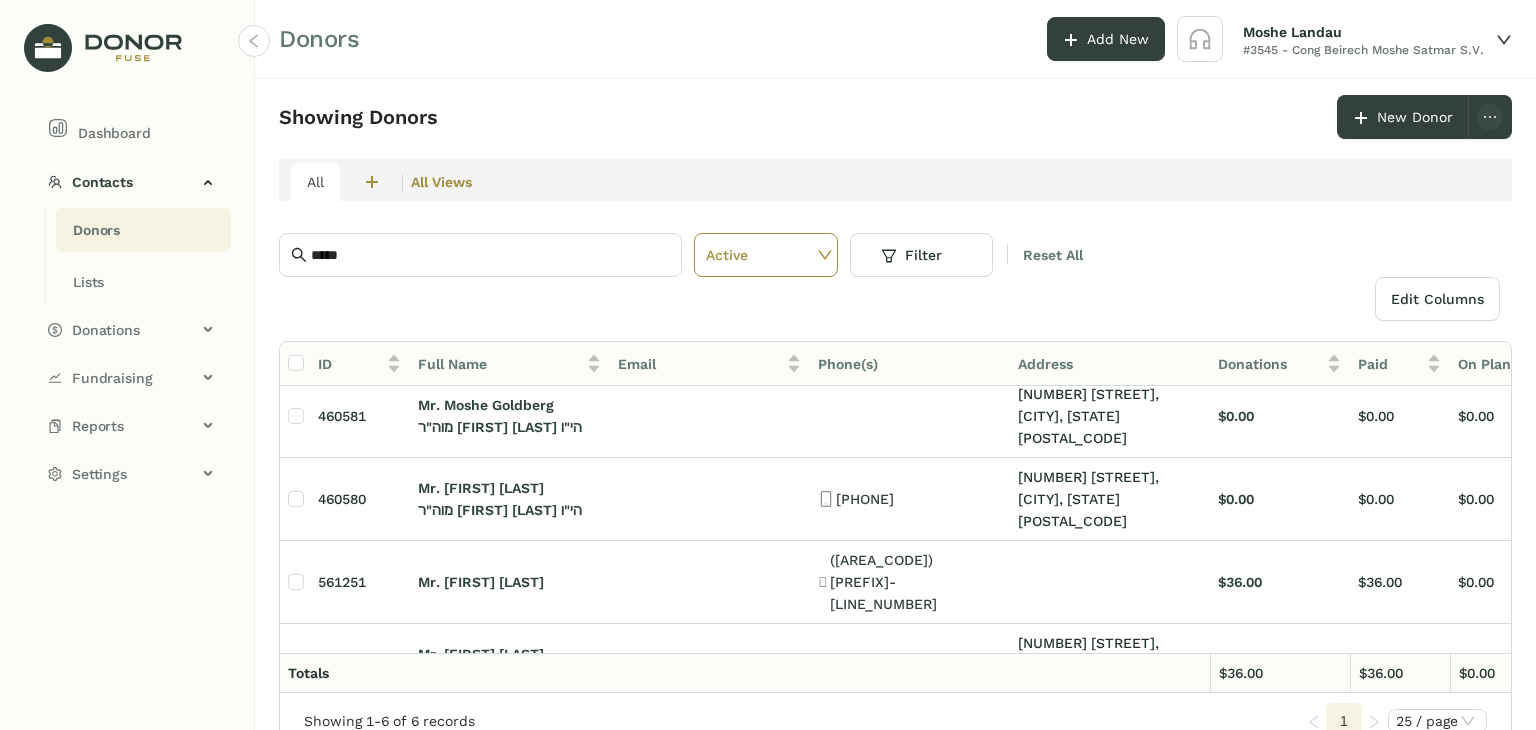 scroll, scrollTop: 9, scrollLeft: 0, axis: vertical 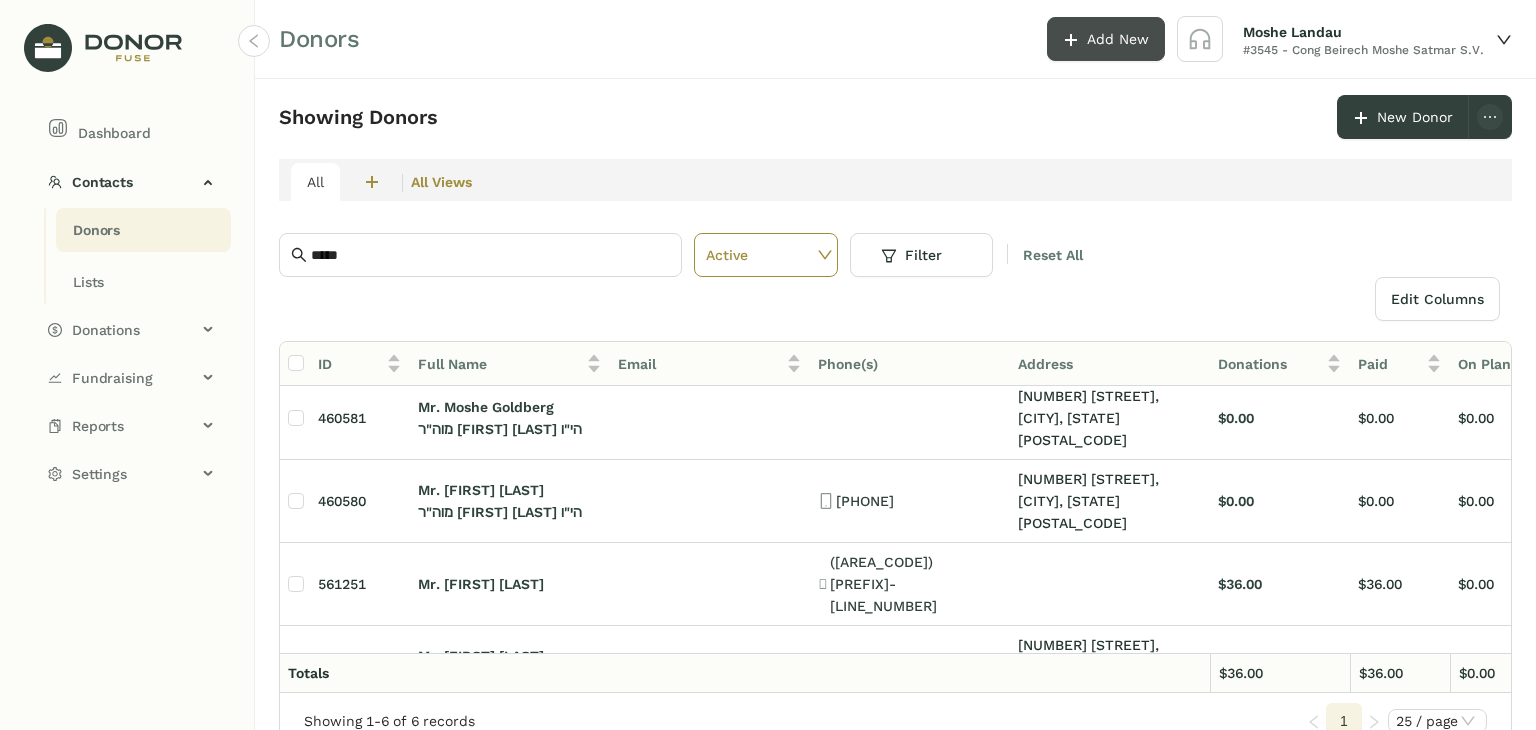 click on "Add New" 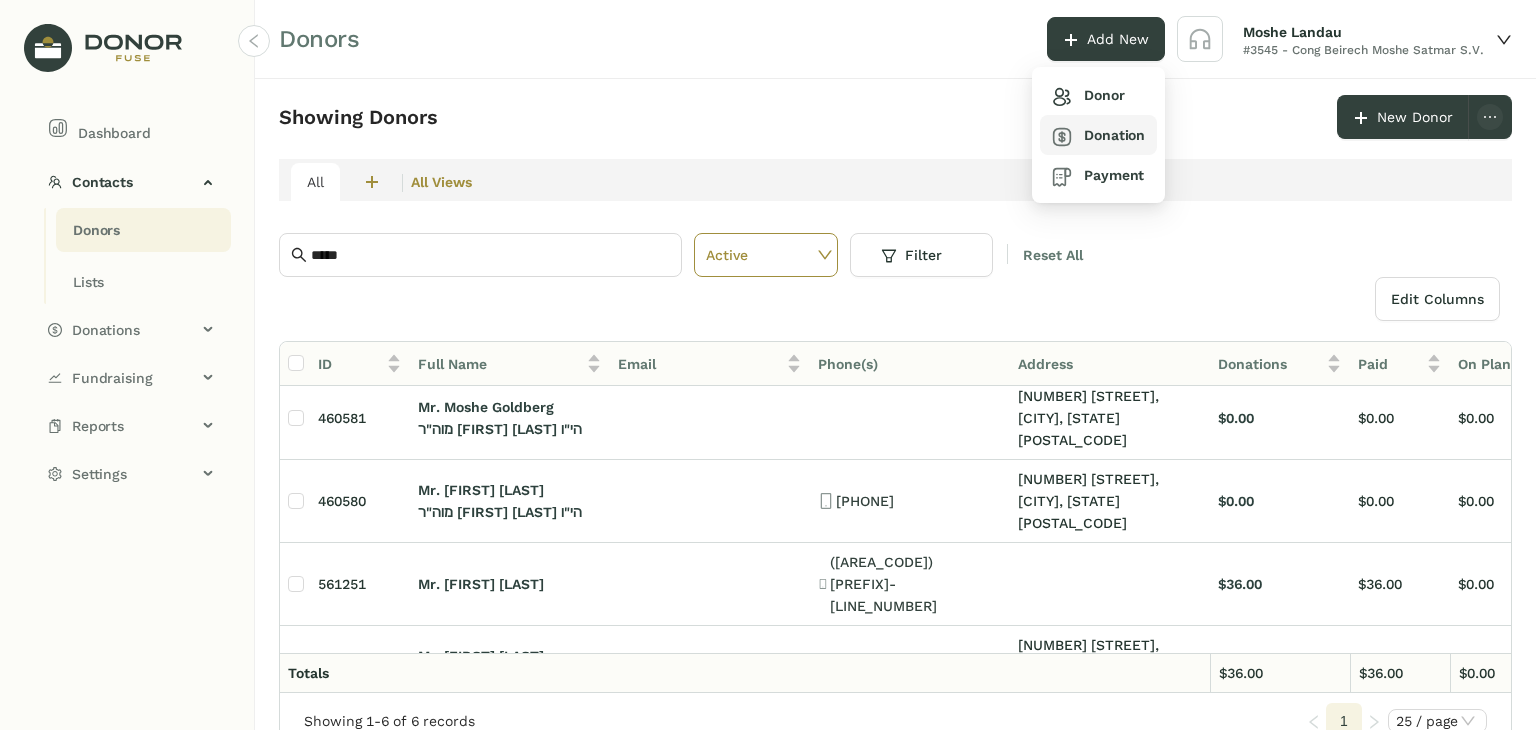 click on "Donation" at bounding box center [1098, 135] 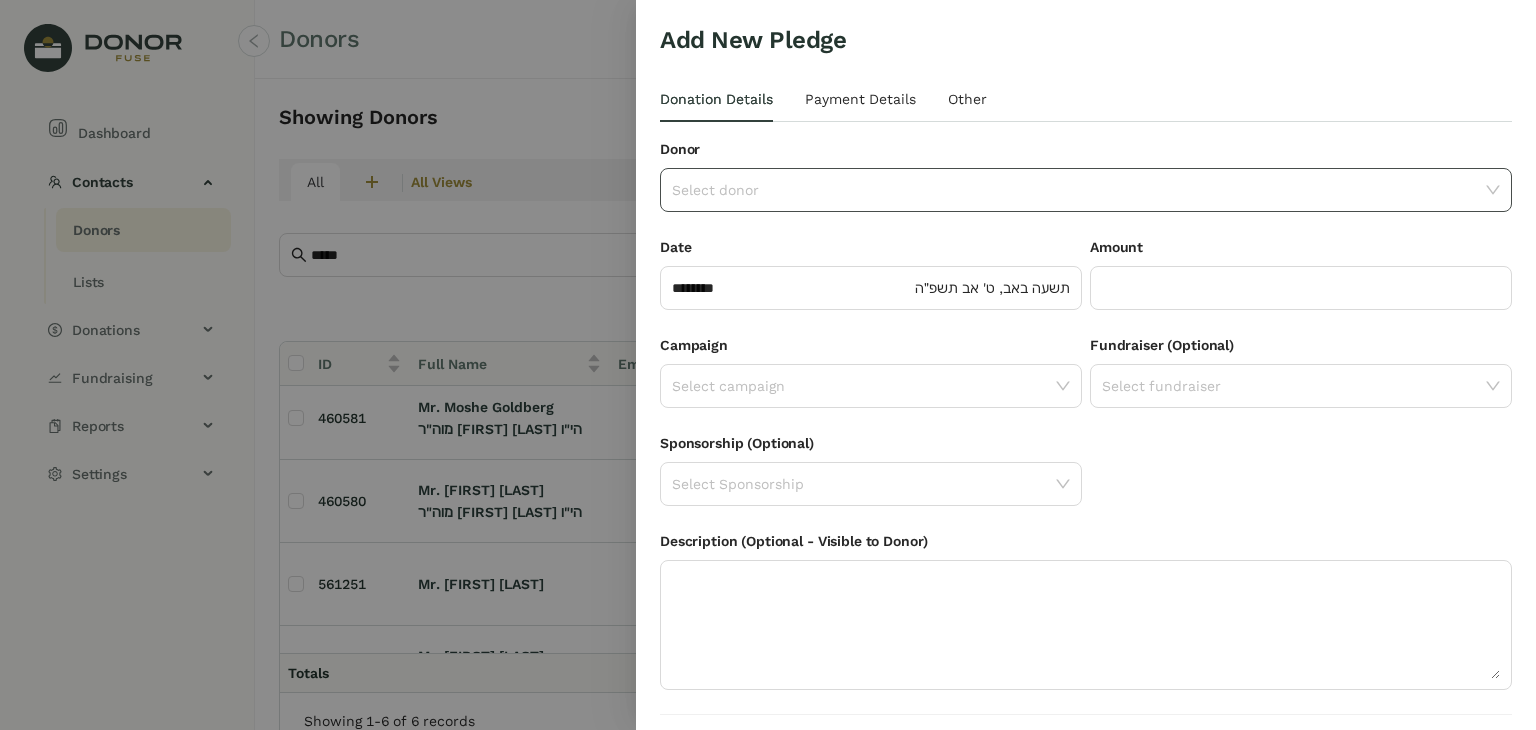 click 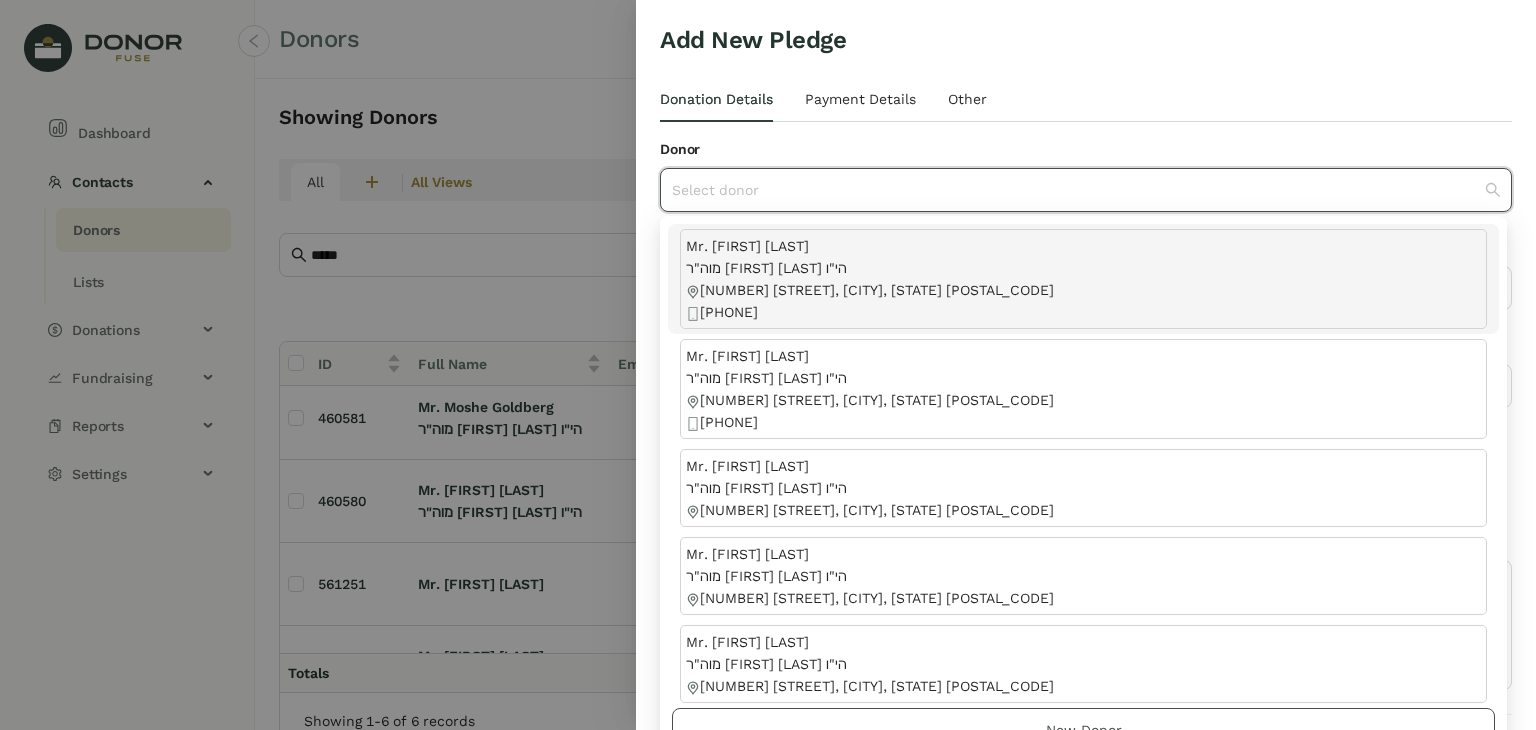 click on "New Donor" at bounding box center [1084, 730] 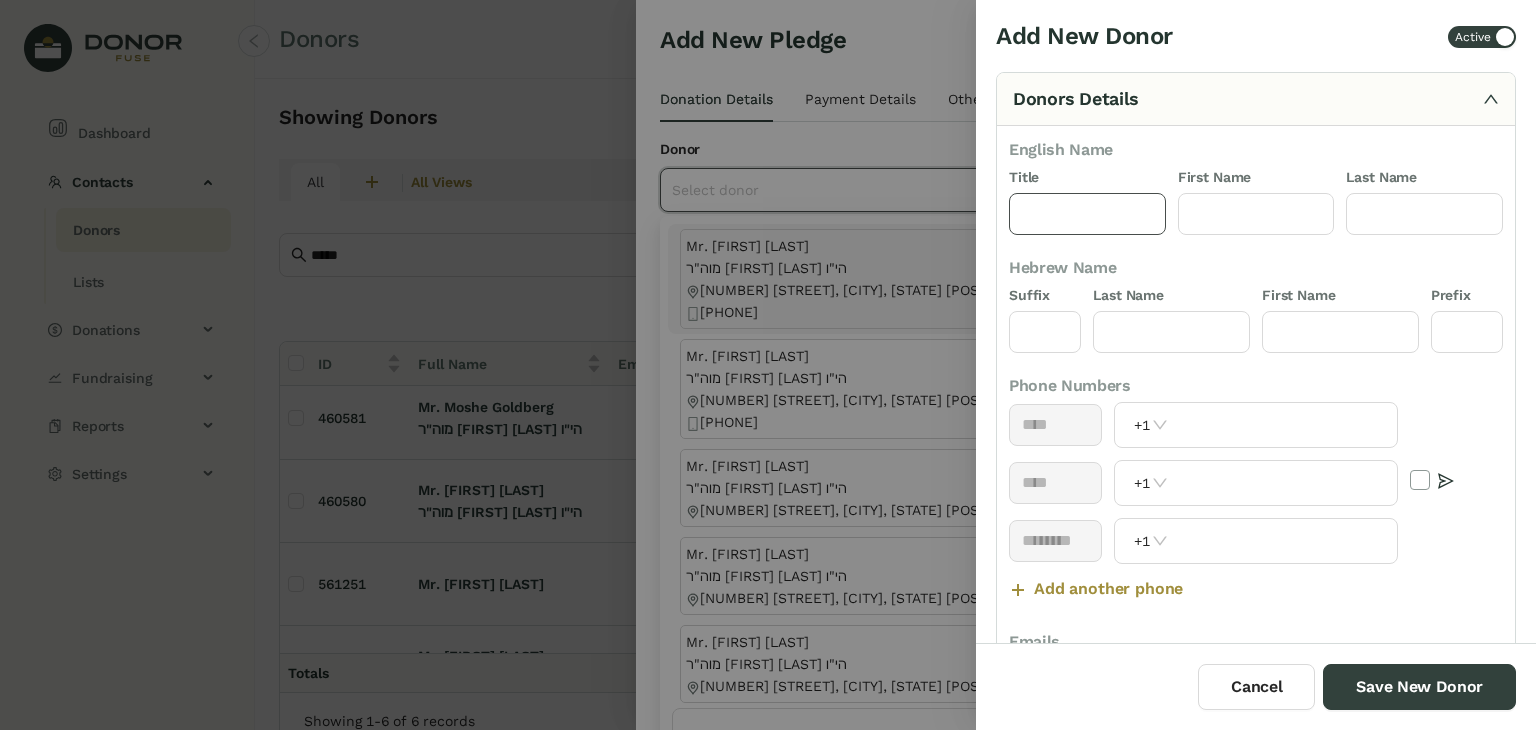 click 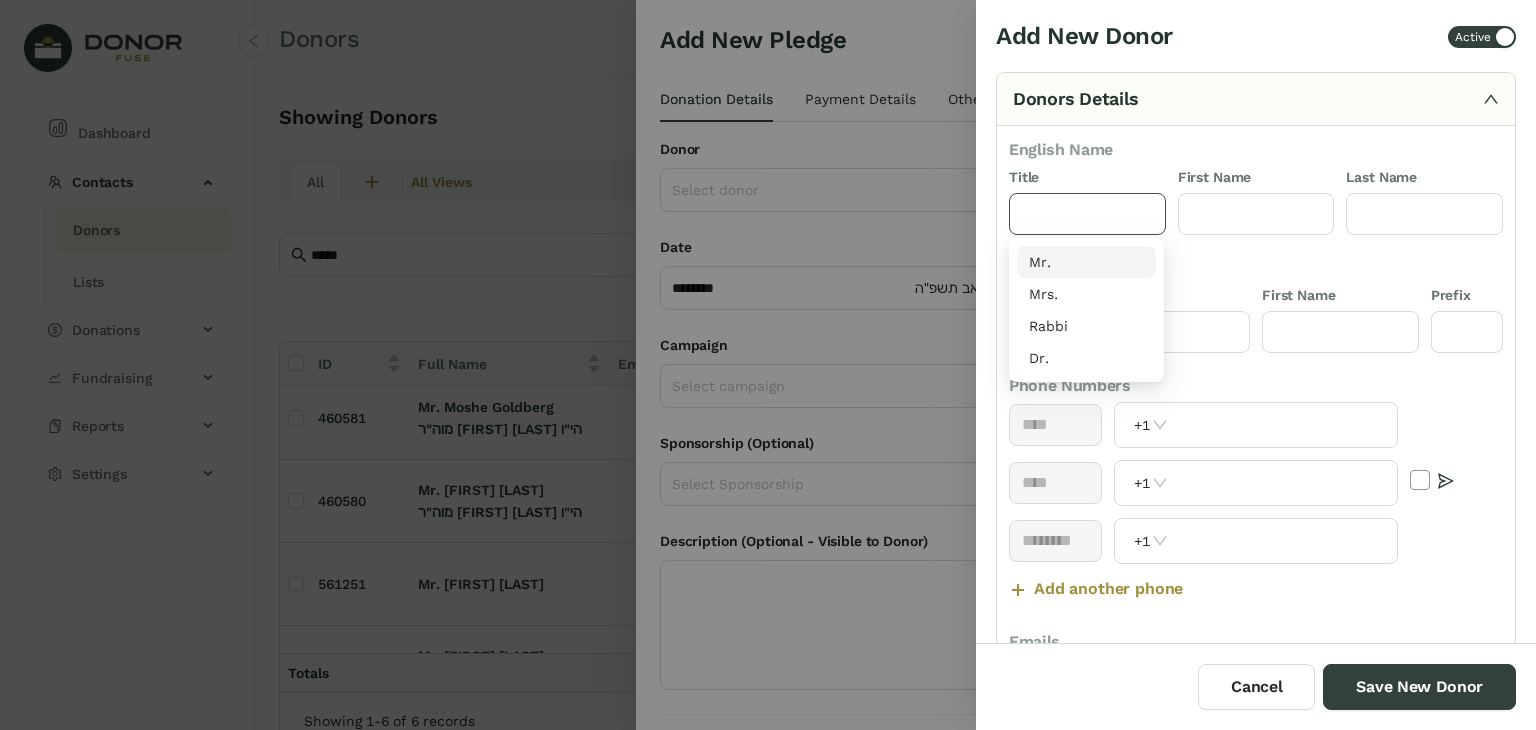 click on "Mr." at bounding box center [1086, 262] 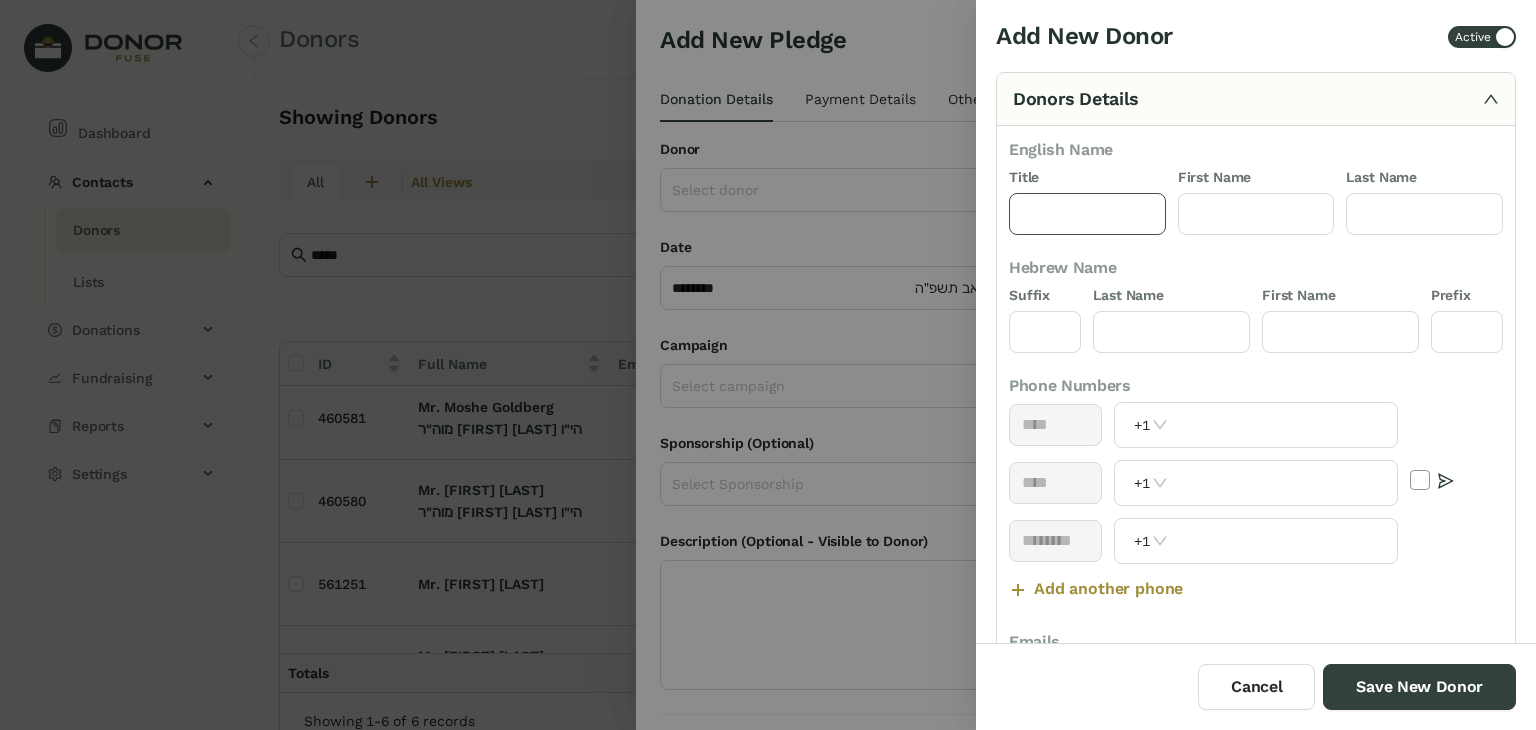 type on "***" 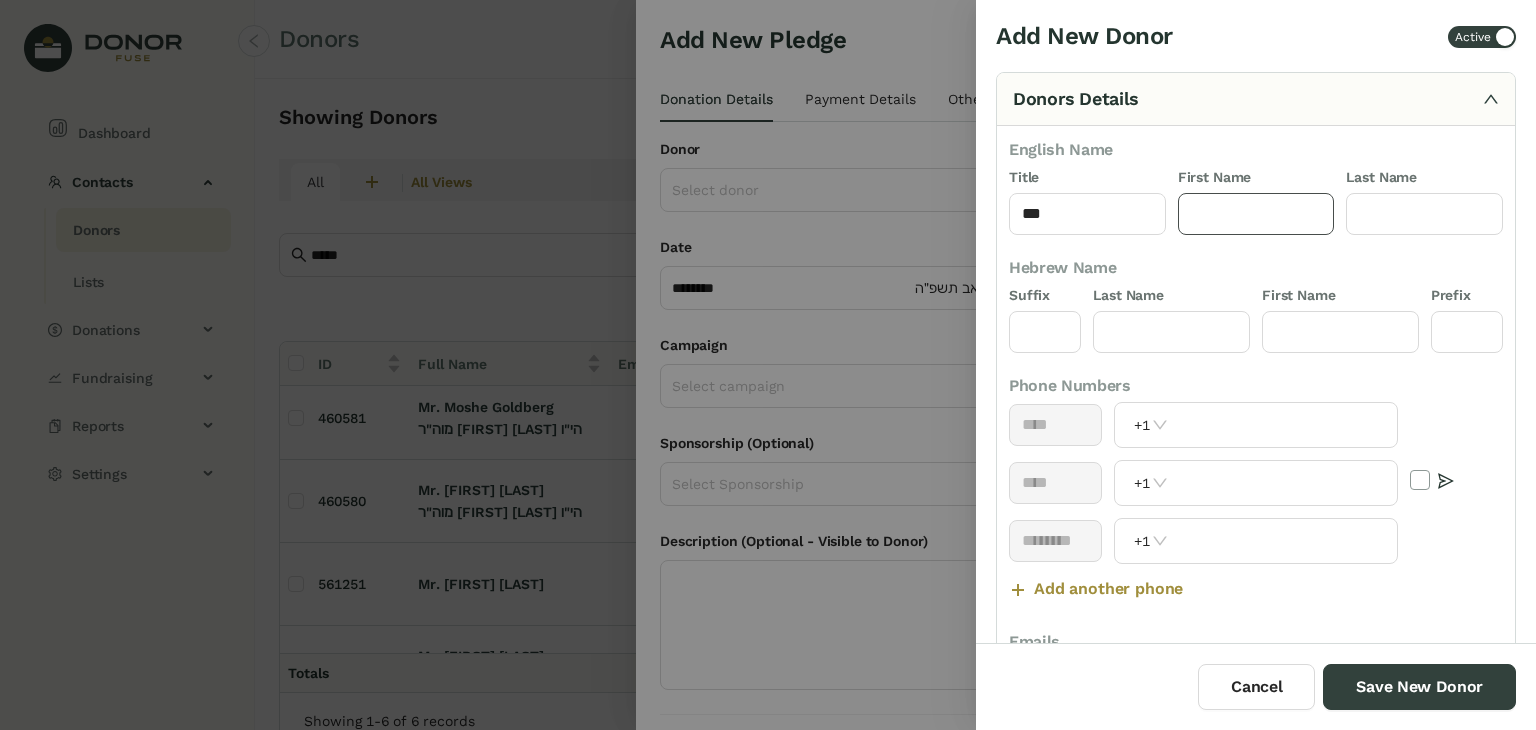 click 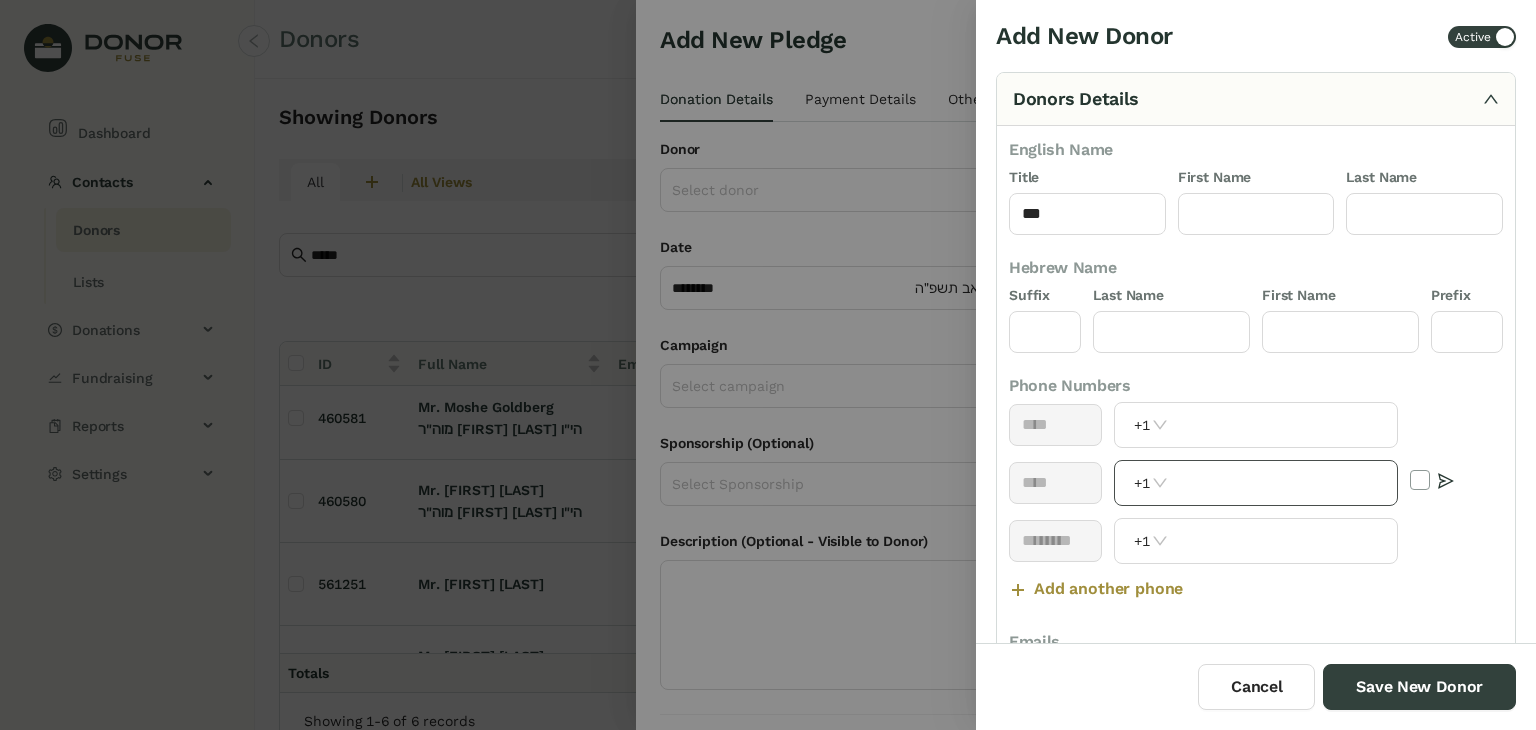 click at bounding box center (1284, 483) 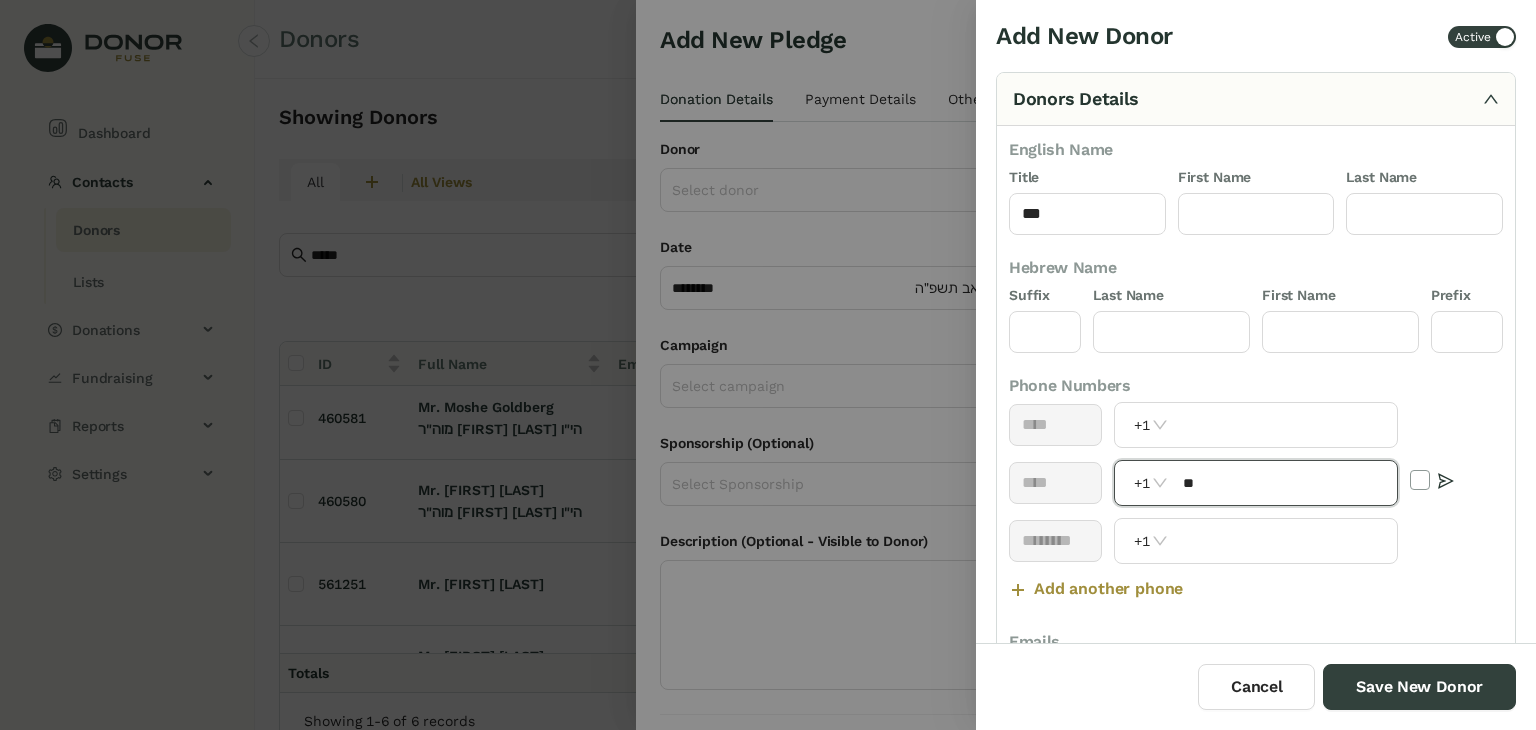 click on "Add another phone" at bounding box center (1096, 589) 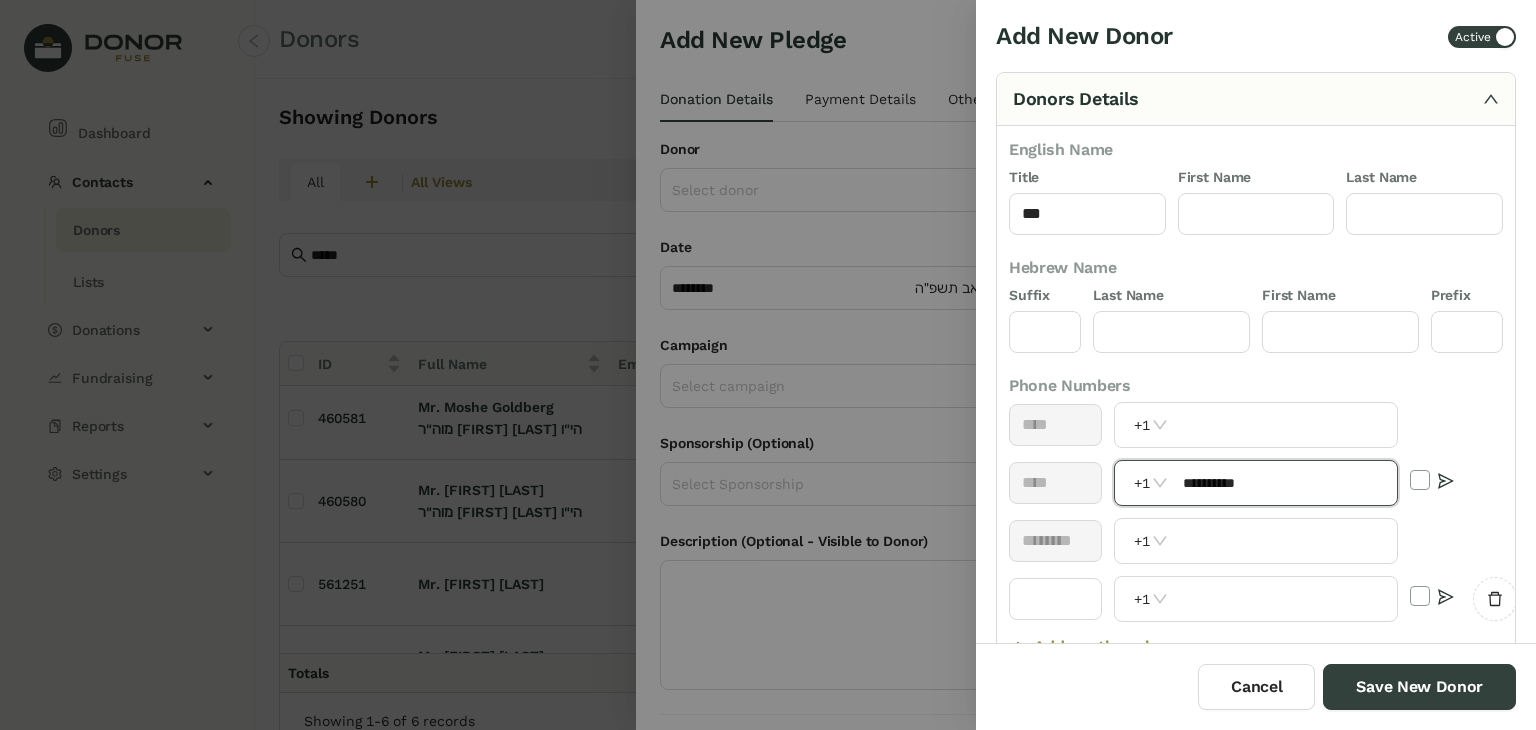 type on "**********" 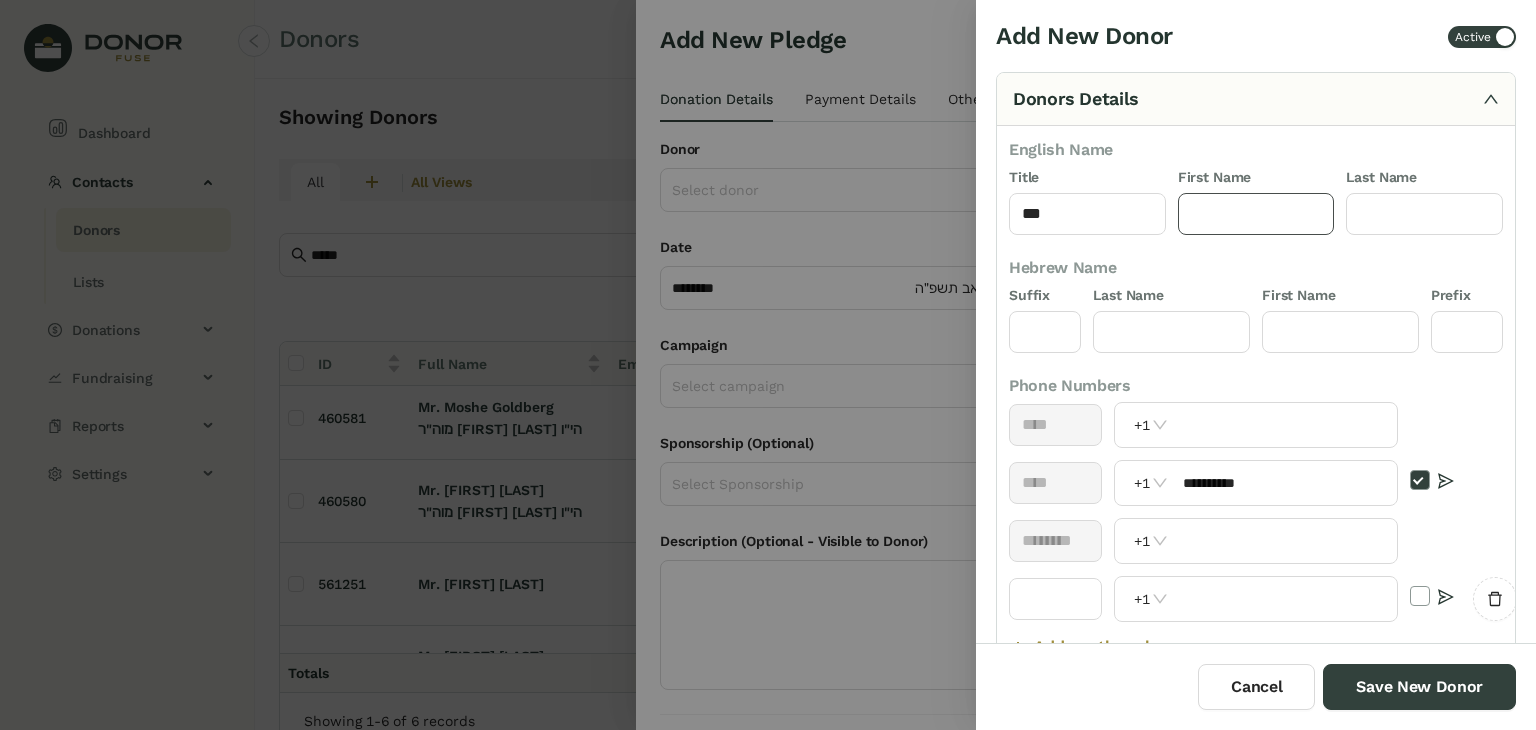 click 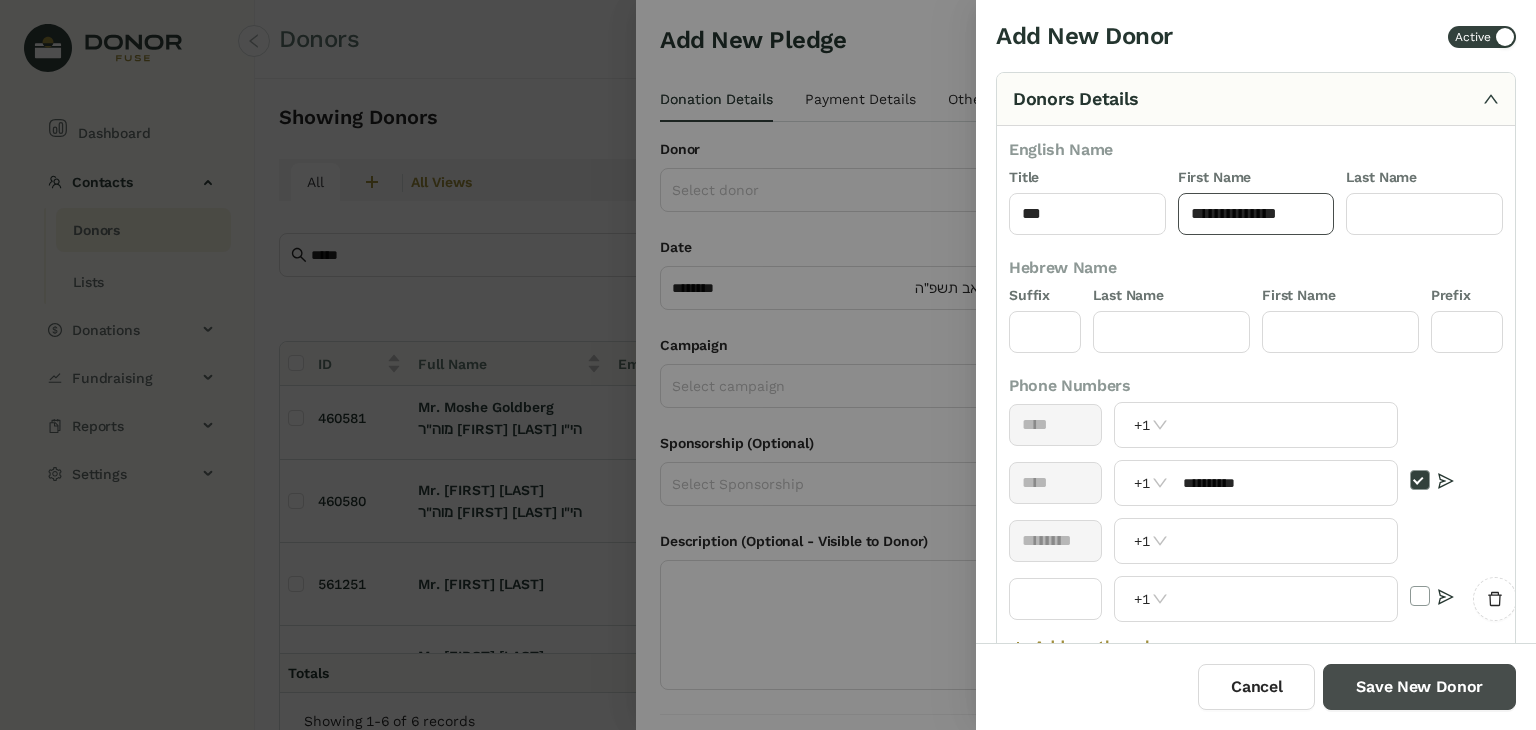 type on "**********" 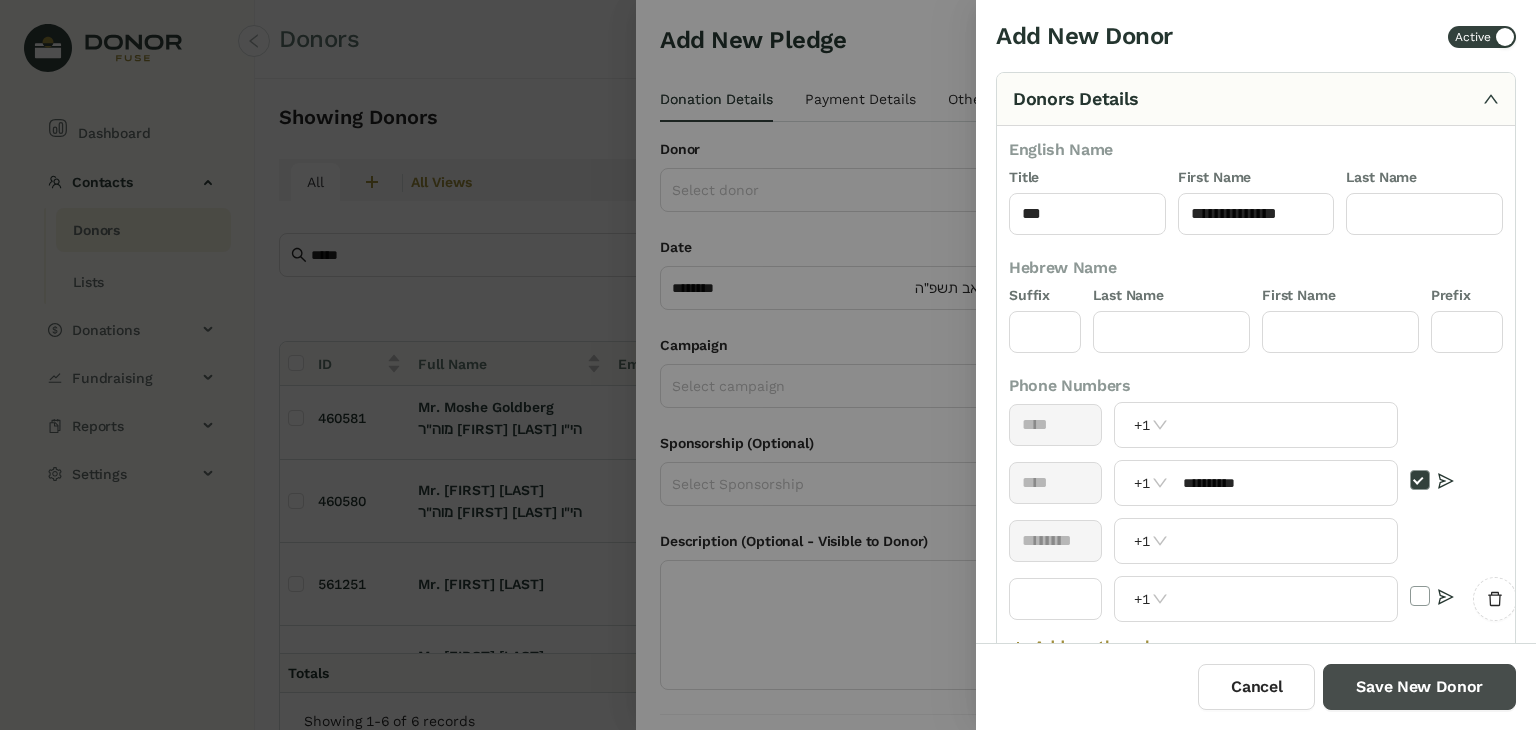 click on "Save New Donor" at bounding box center (1419, 687) 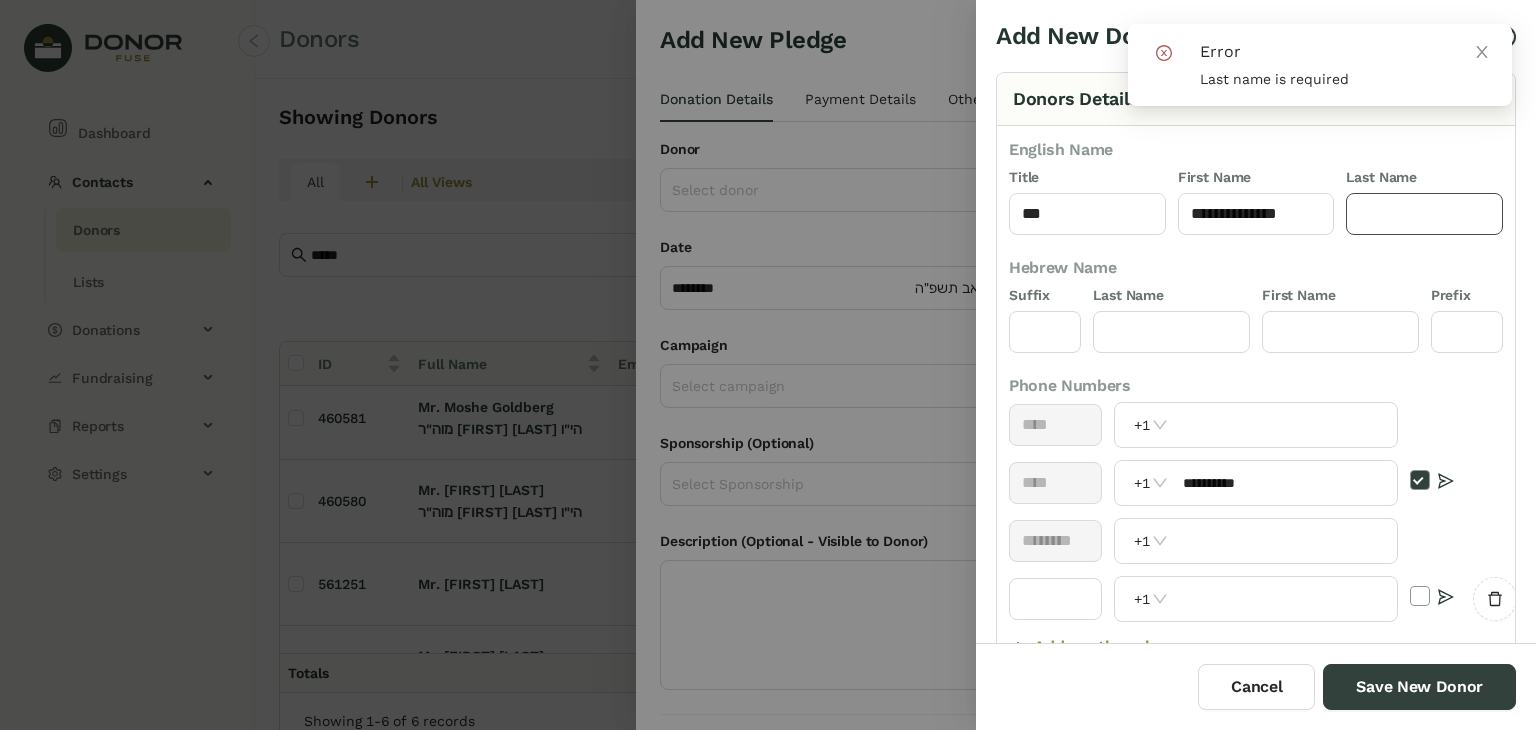click 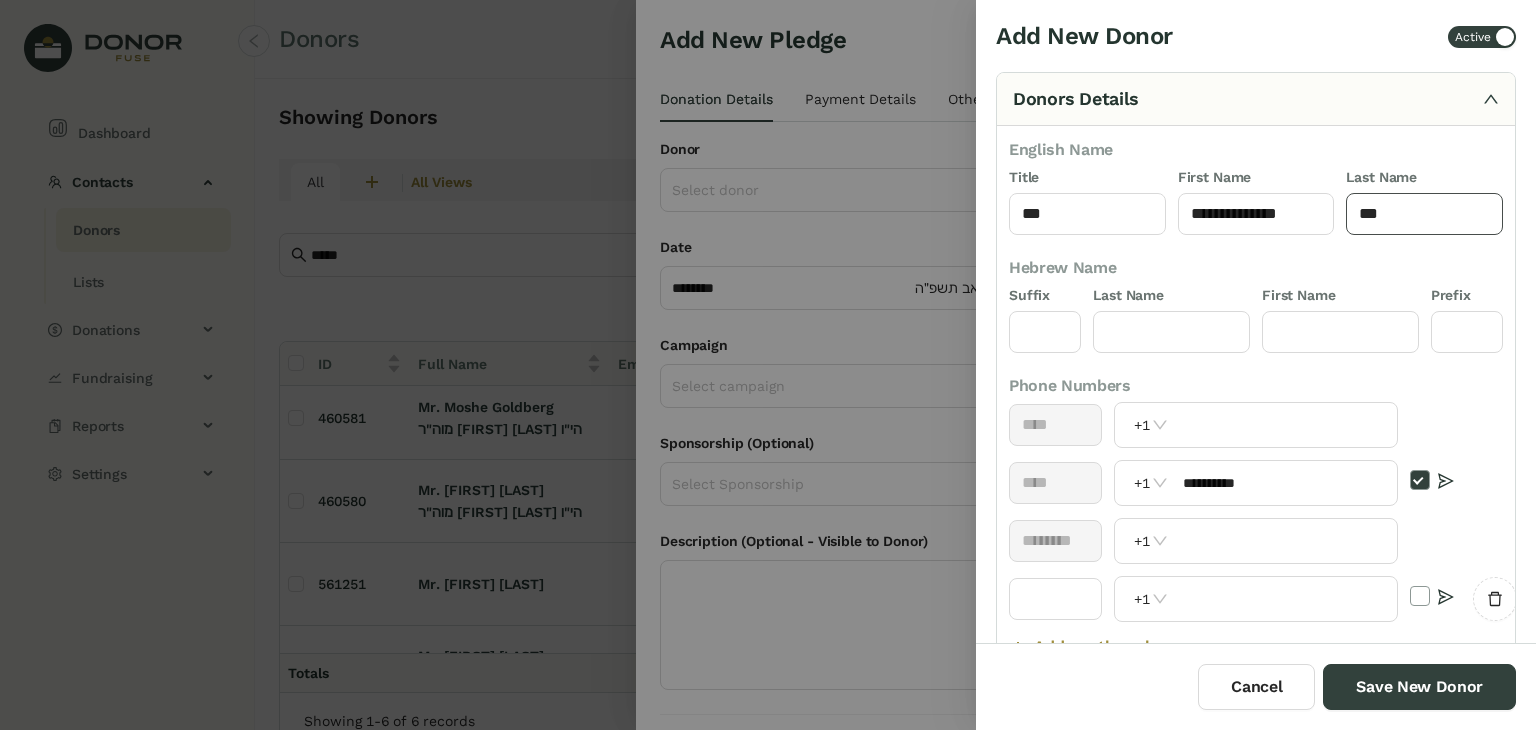 type on "**********" 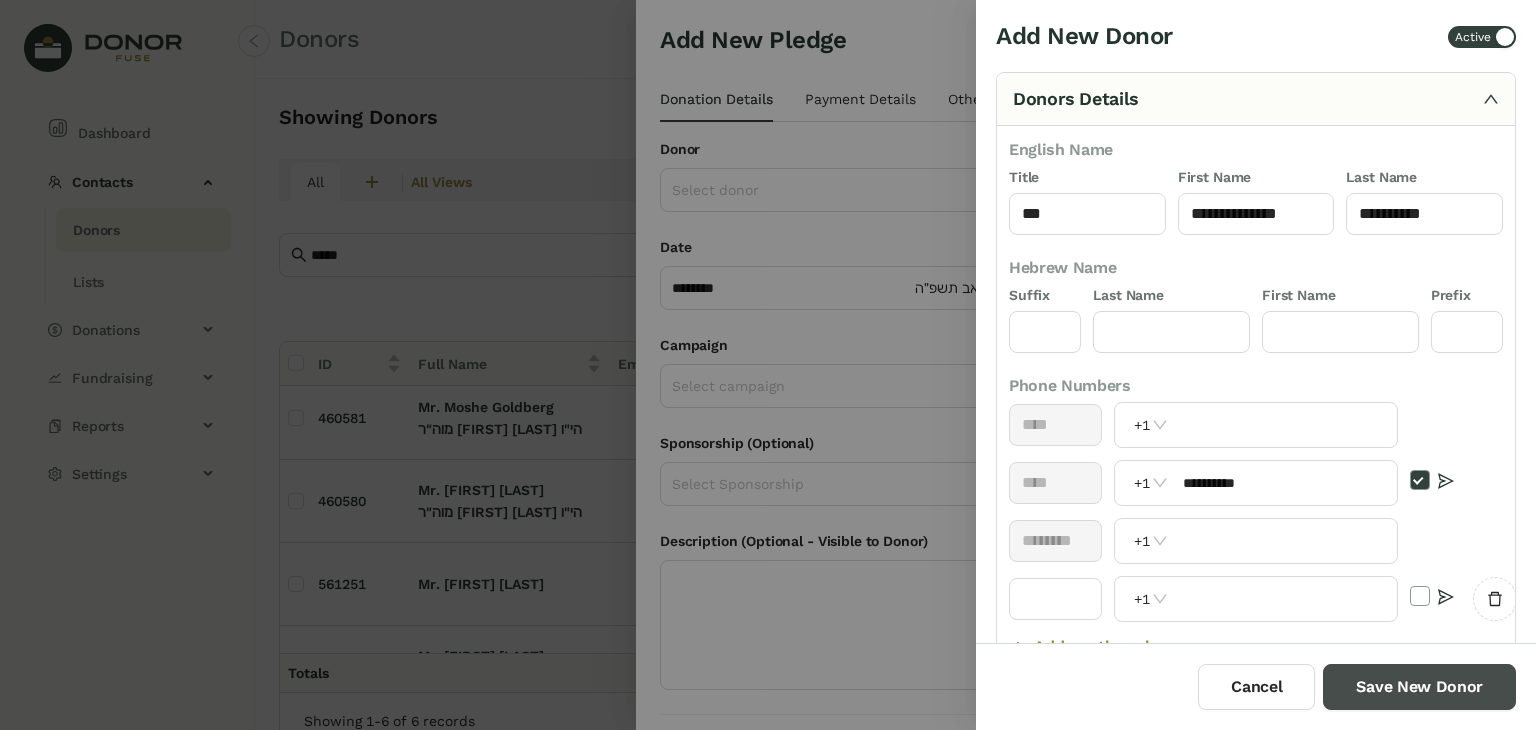 click on "Save New Donor" at bounding box center (1419, 687) 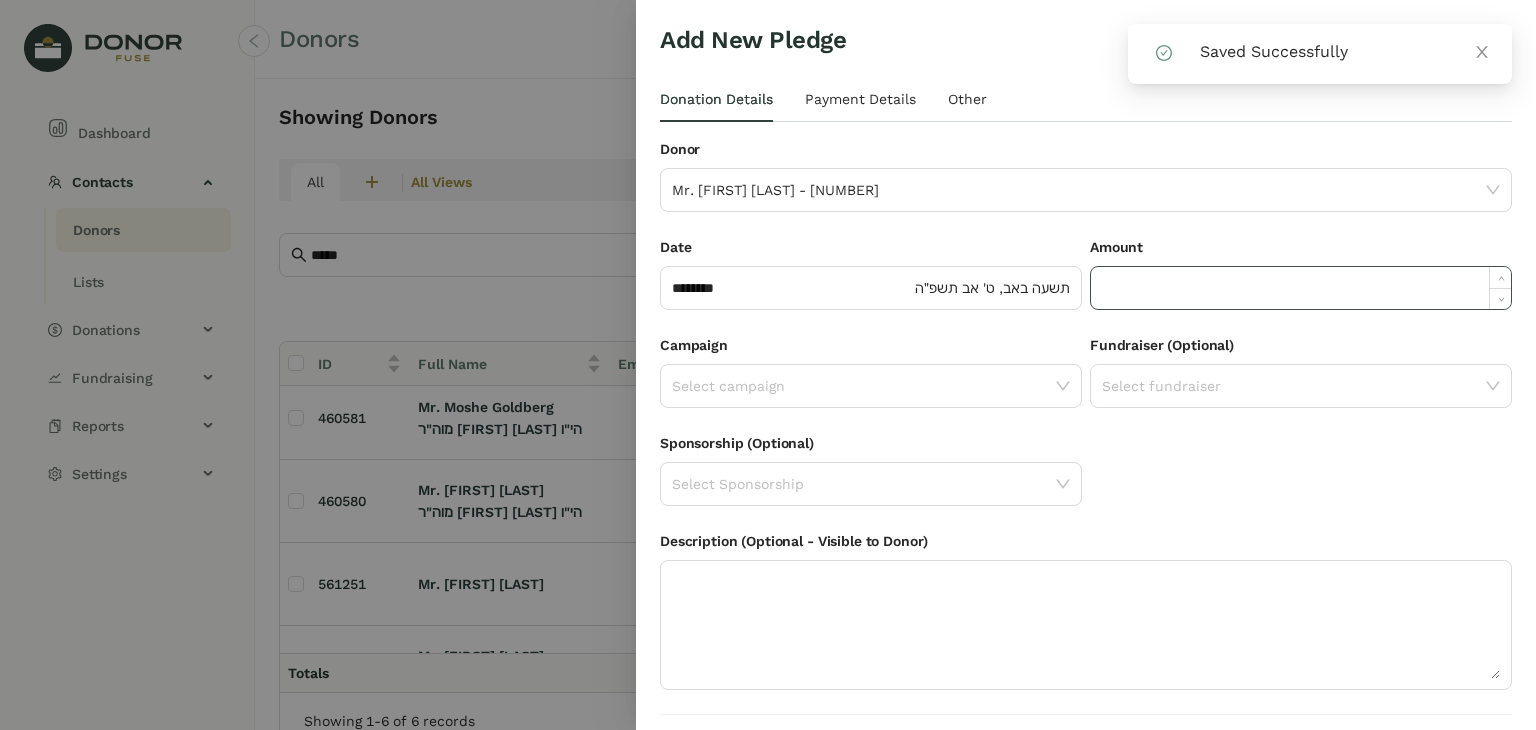 click 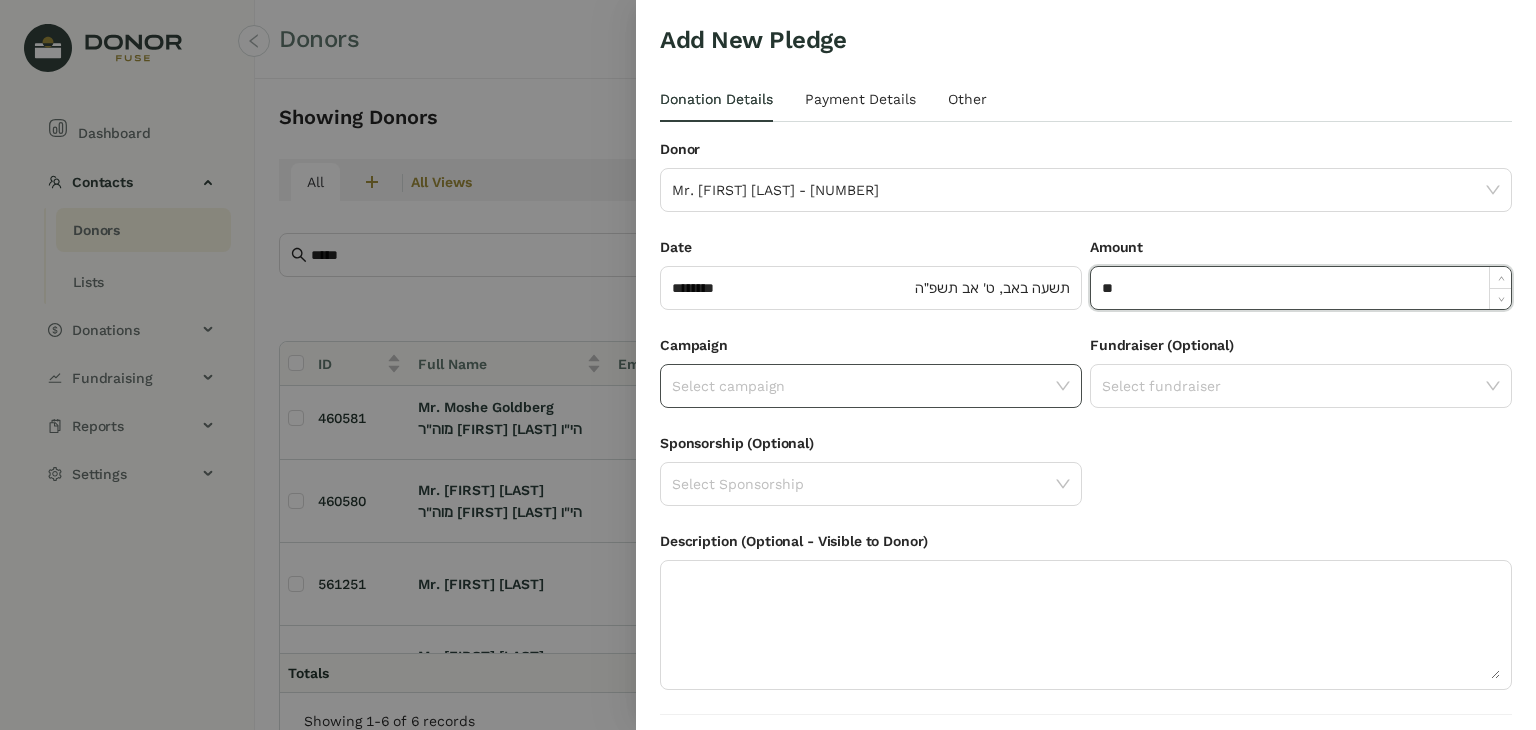 click 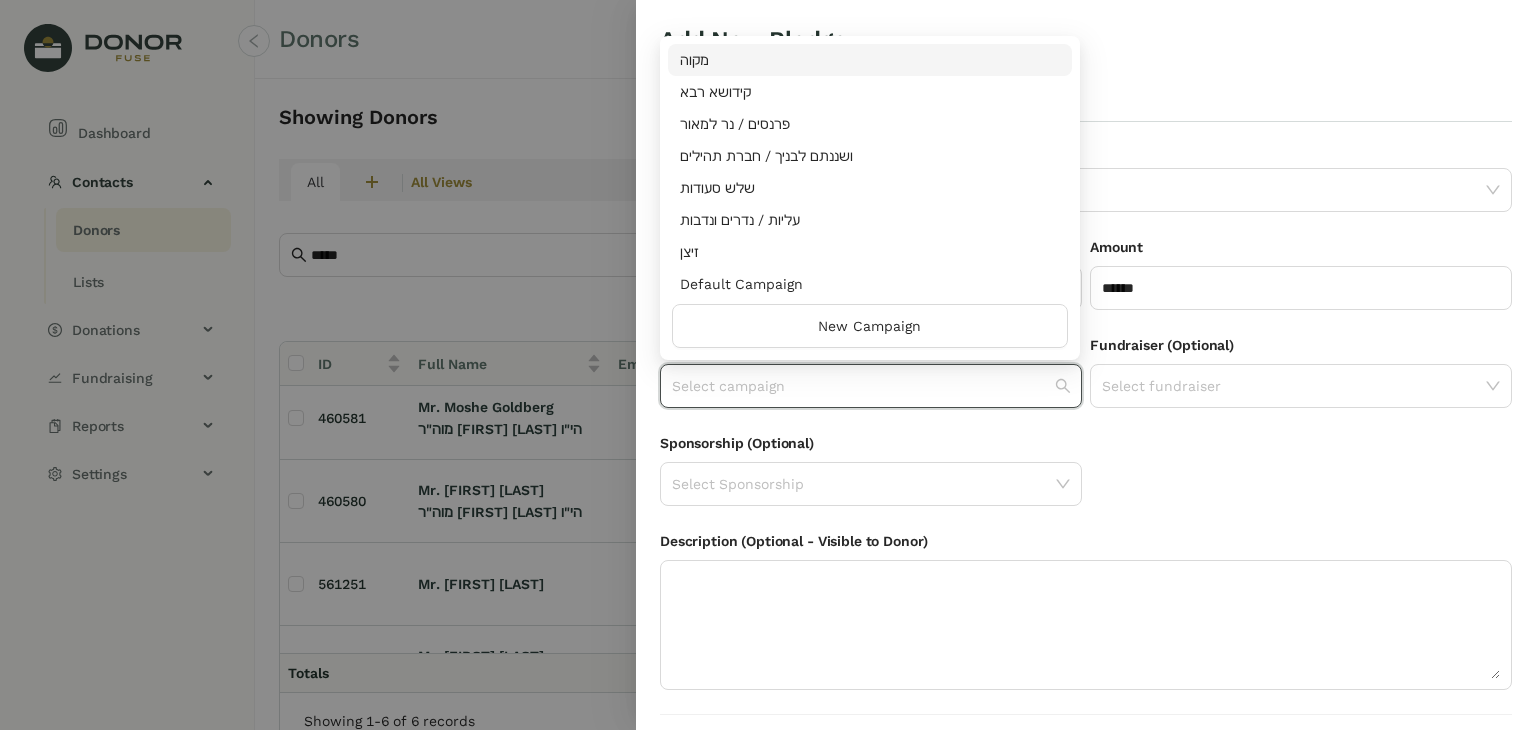 click on "עליות / נדרים ונדבות" at bounding box center (870, 220) 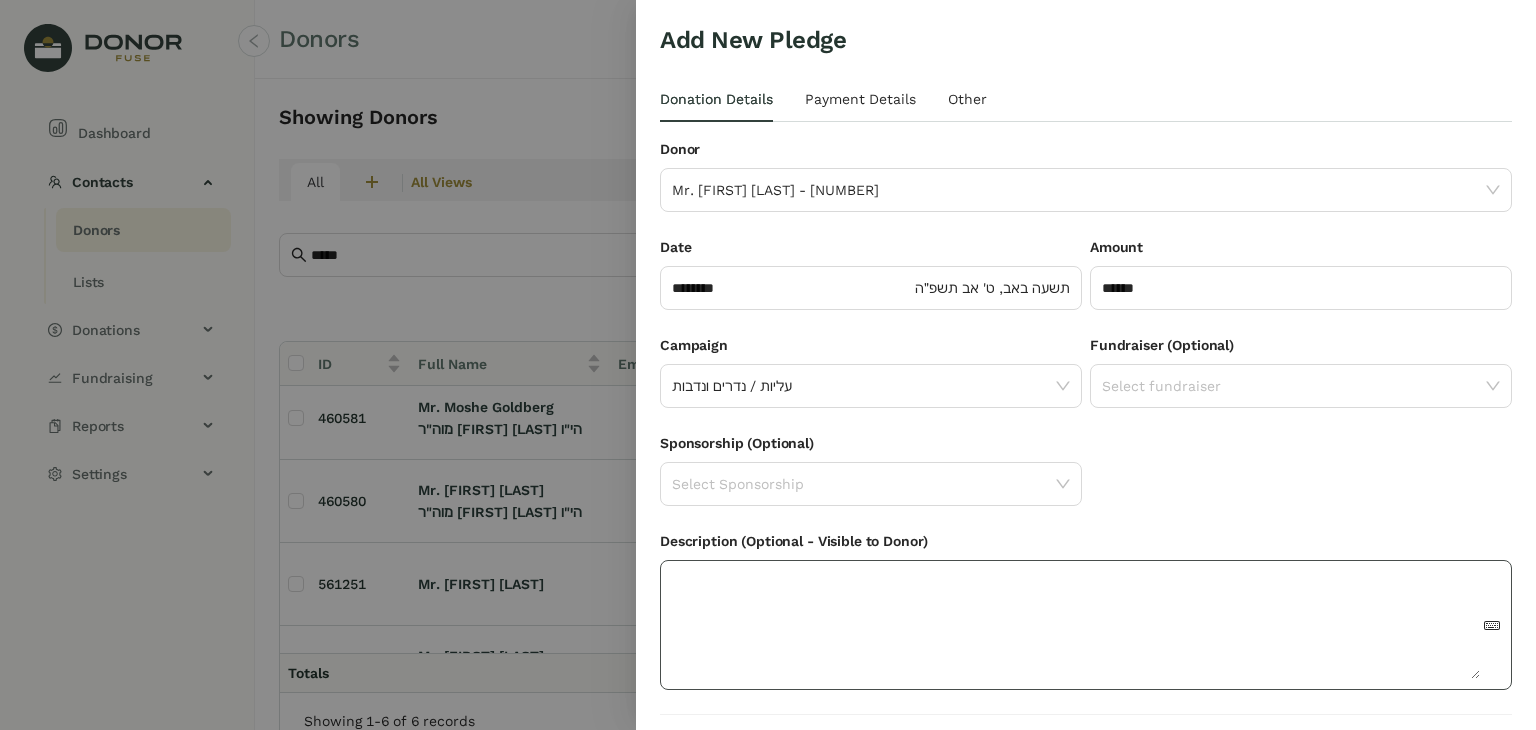 click 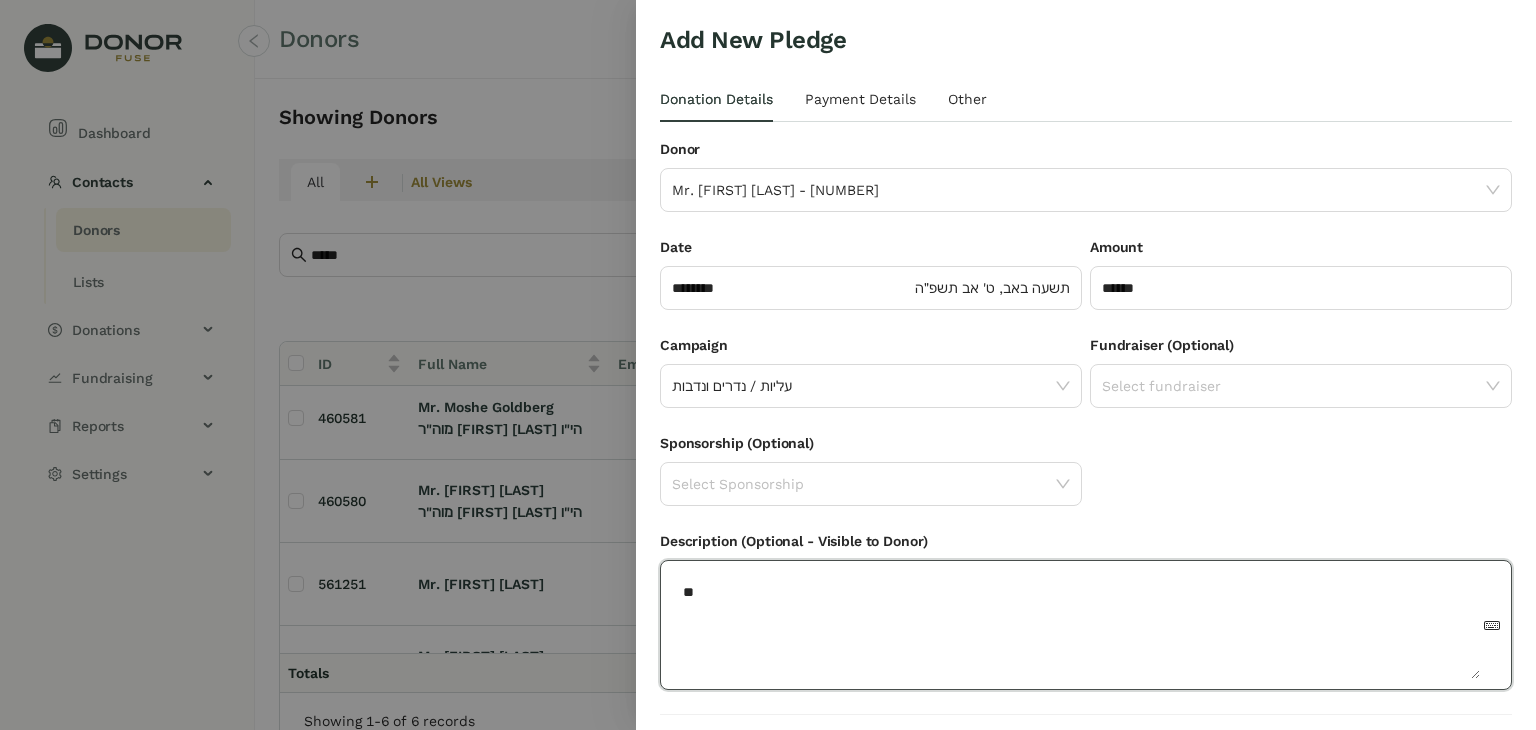 type on "*" 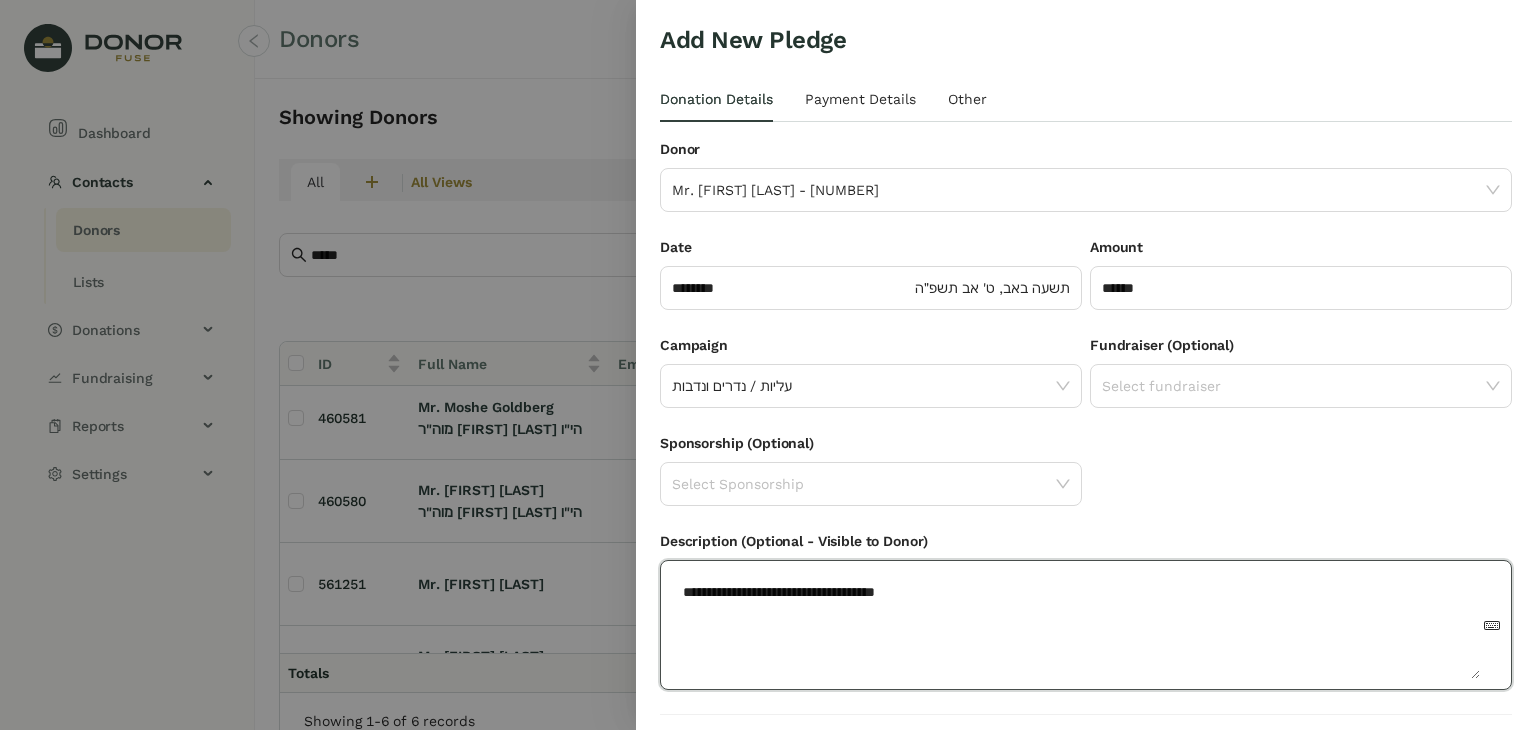 scroll, scrollTop: 54, scrollLeft: 0, axis: vertical 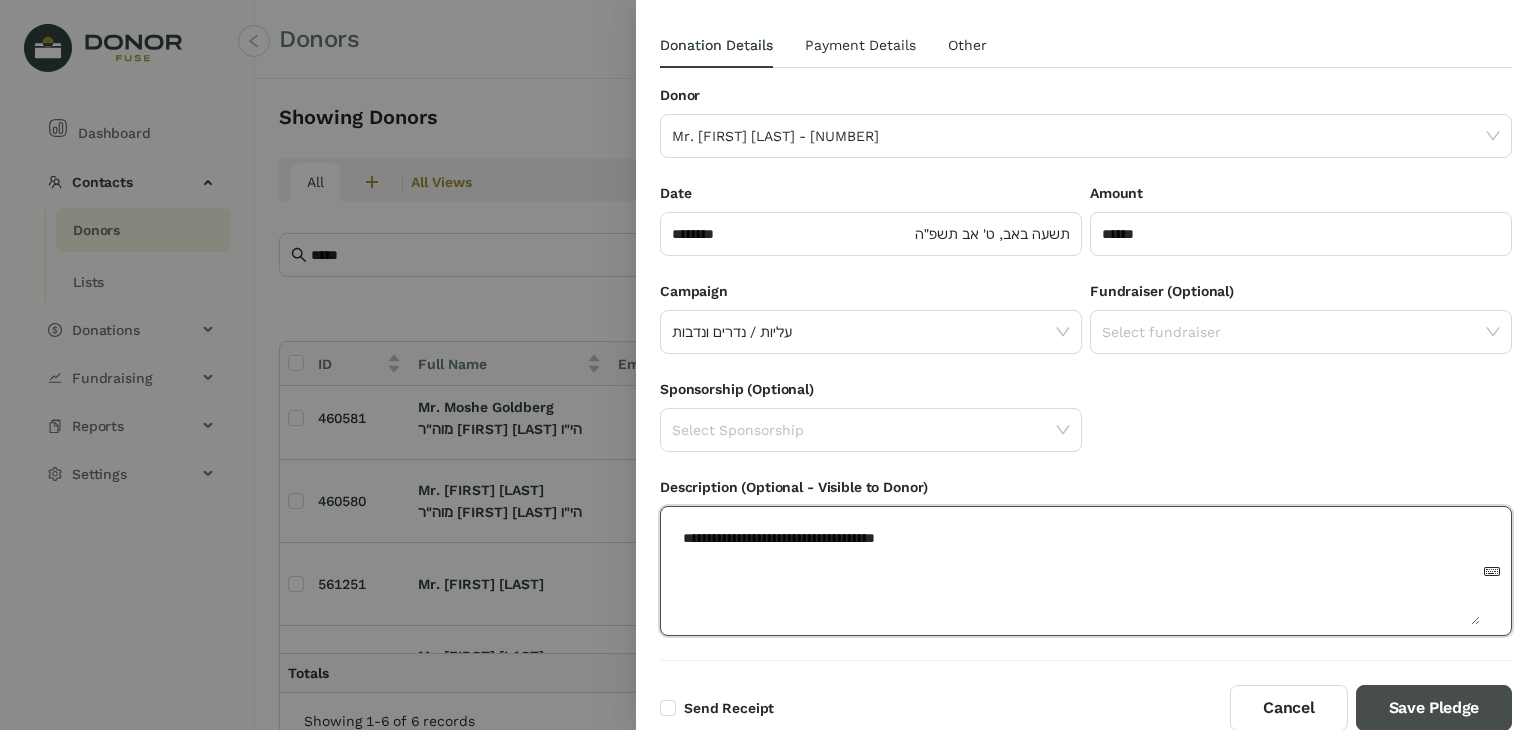 type on "**********" 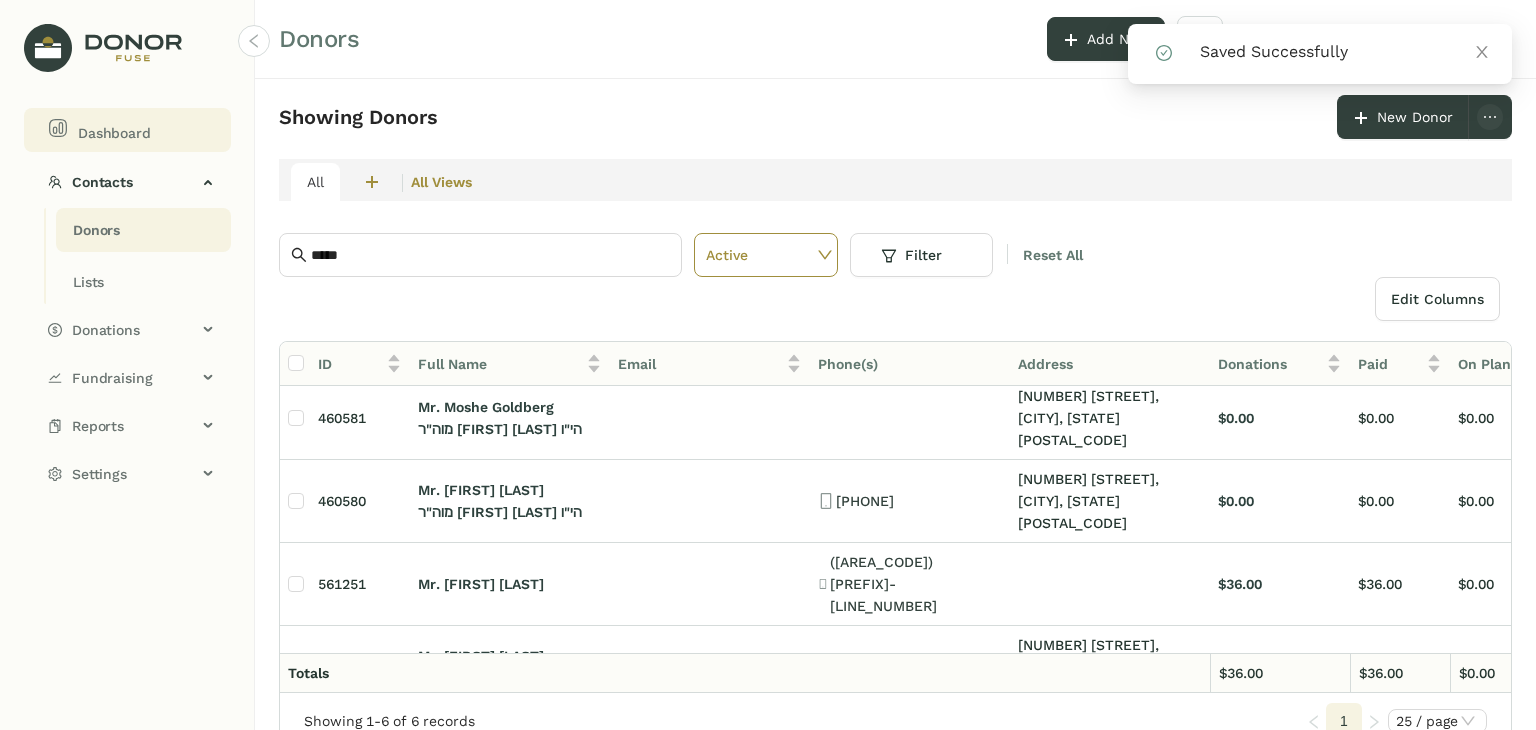 click on "Dashboard" 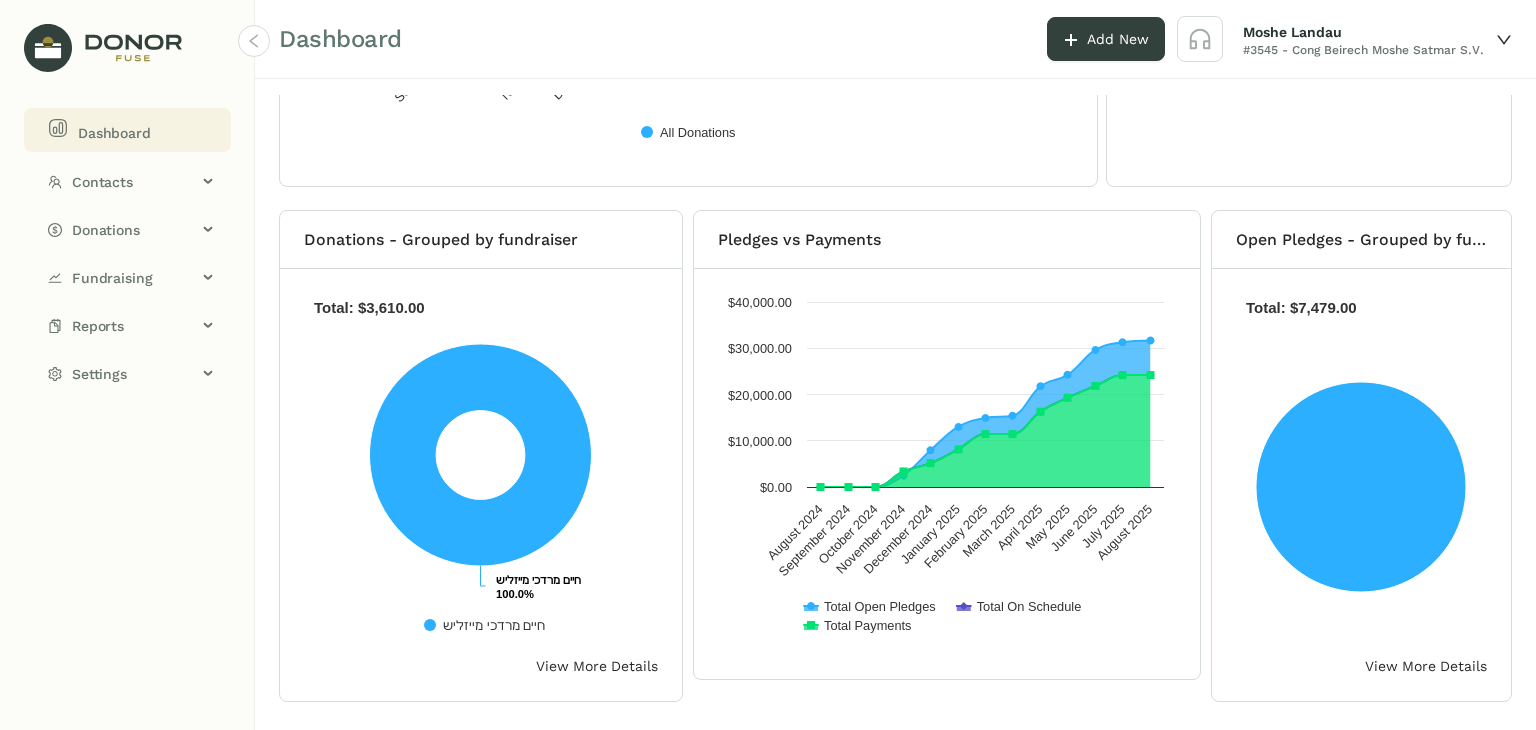 scroll, scrollTop: 442, scrollLeft: 0, axis: vertical 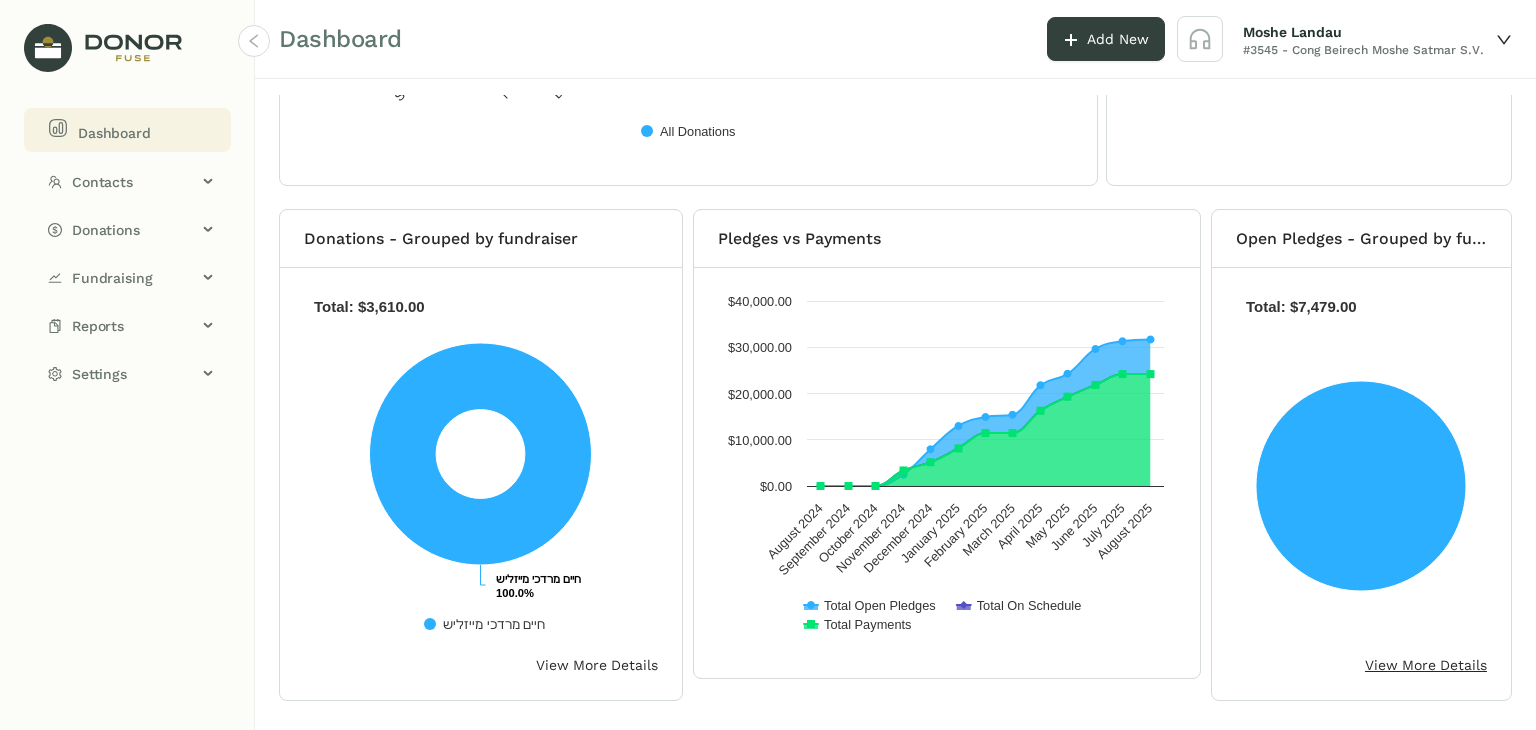 click on "View More Details" 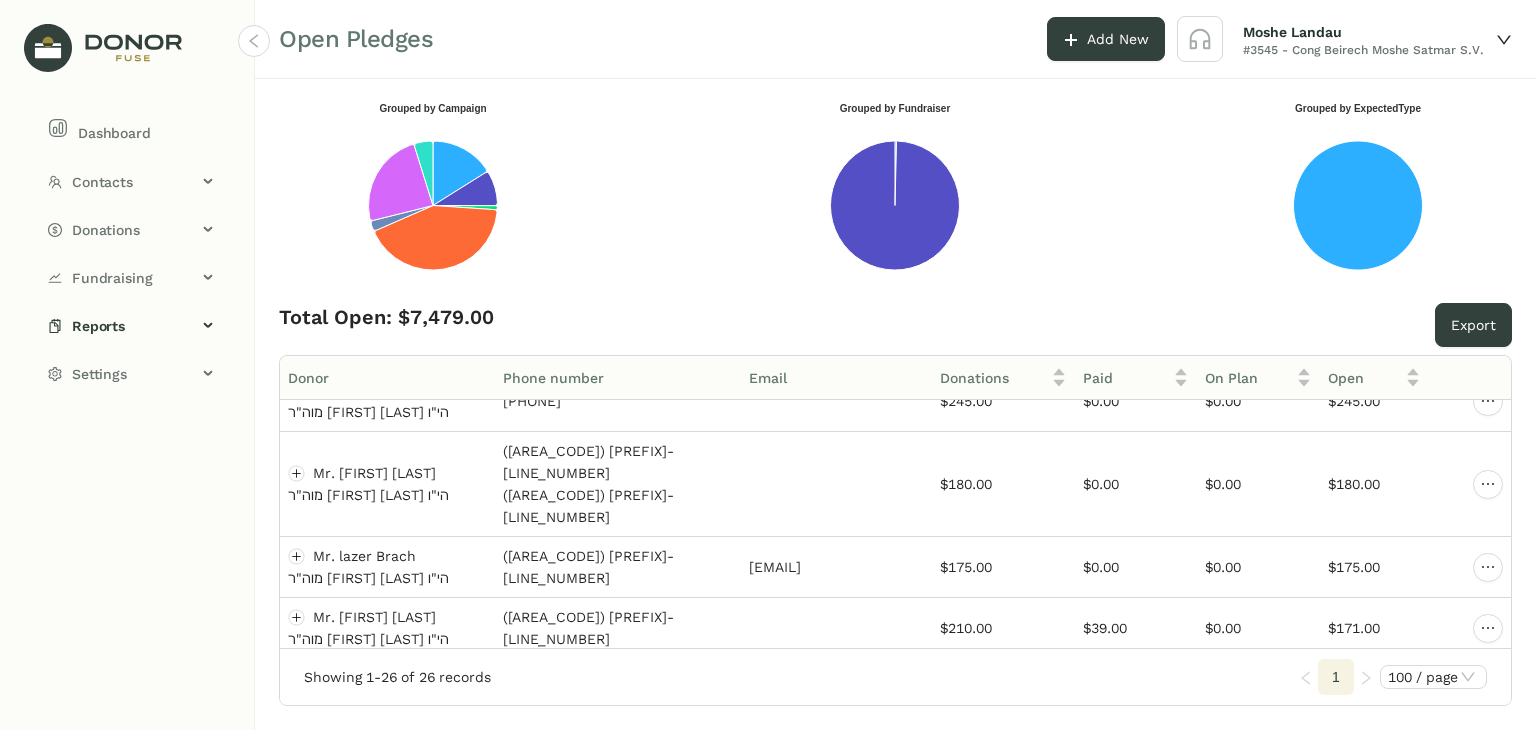 scroll, scrollTop: 560, scrollLeft: 0, axis: vertical 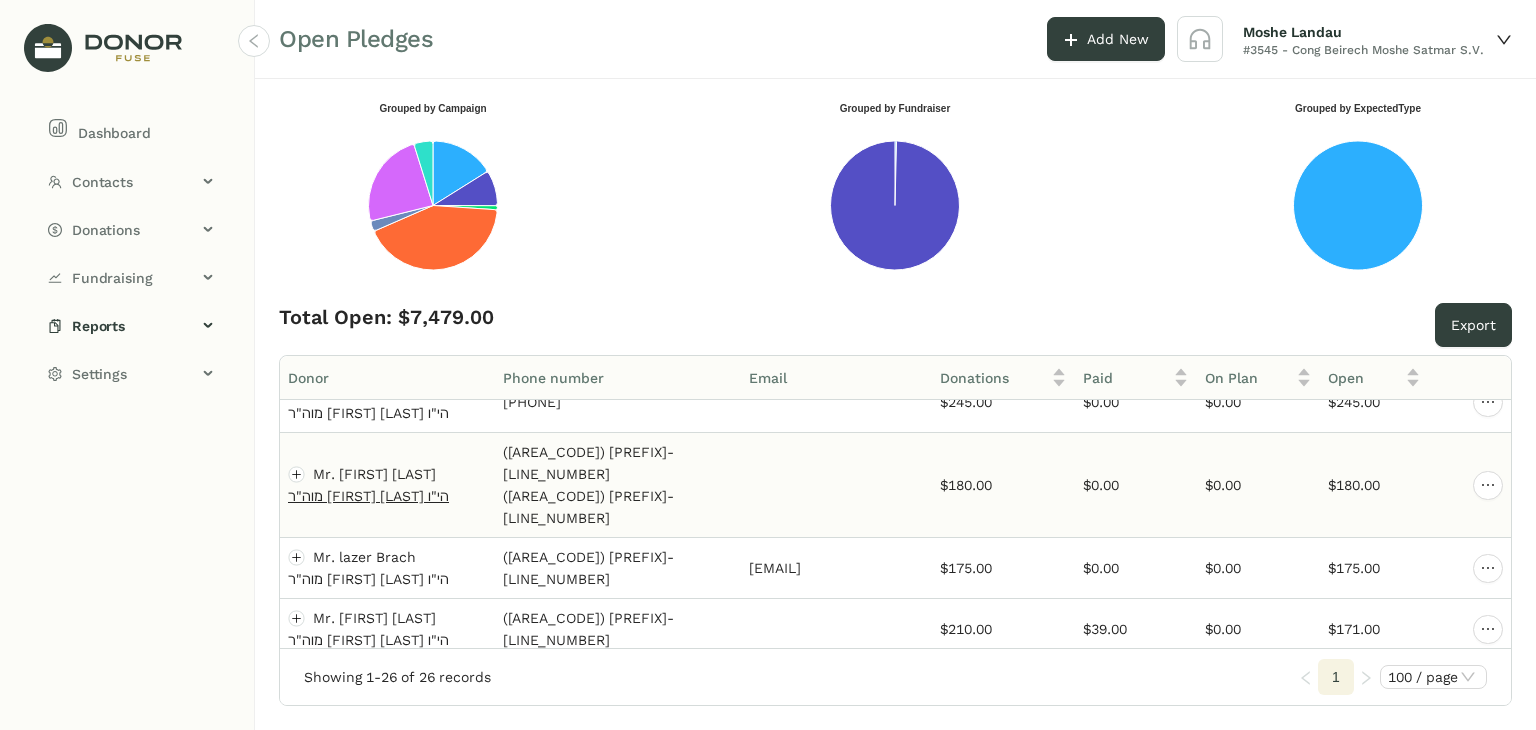 click on "מוה"ר יואל קעניגסבערג הי"ו" at bounding box center (368, 496) 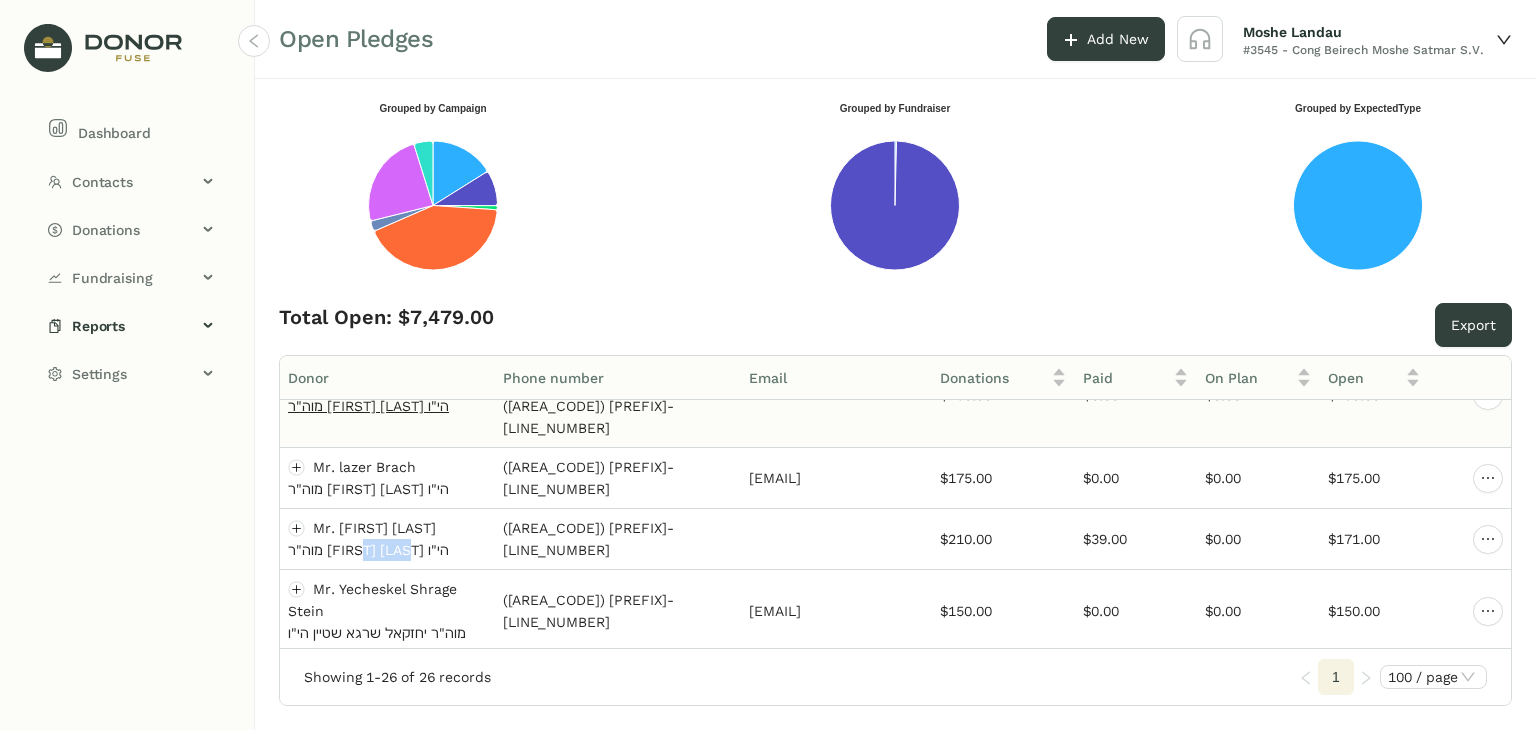 scroll, scrollTop: 638, scrollLeft: 0, axis: vertical 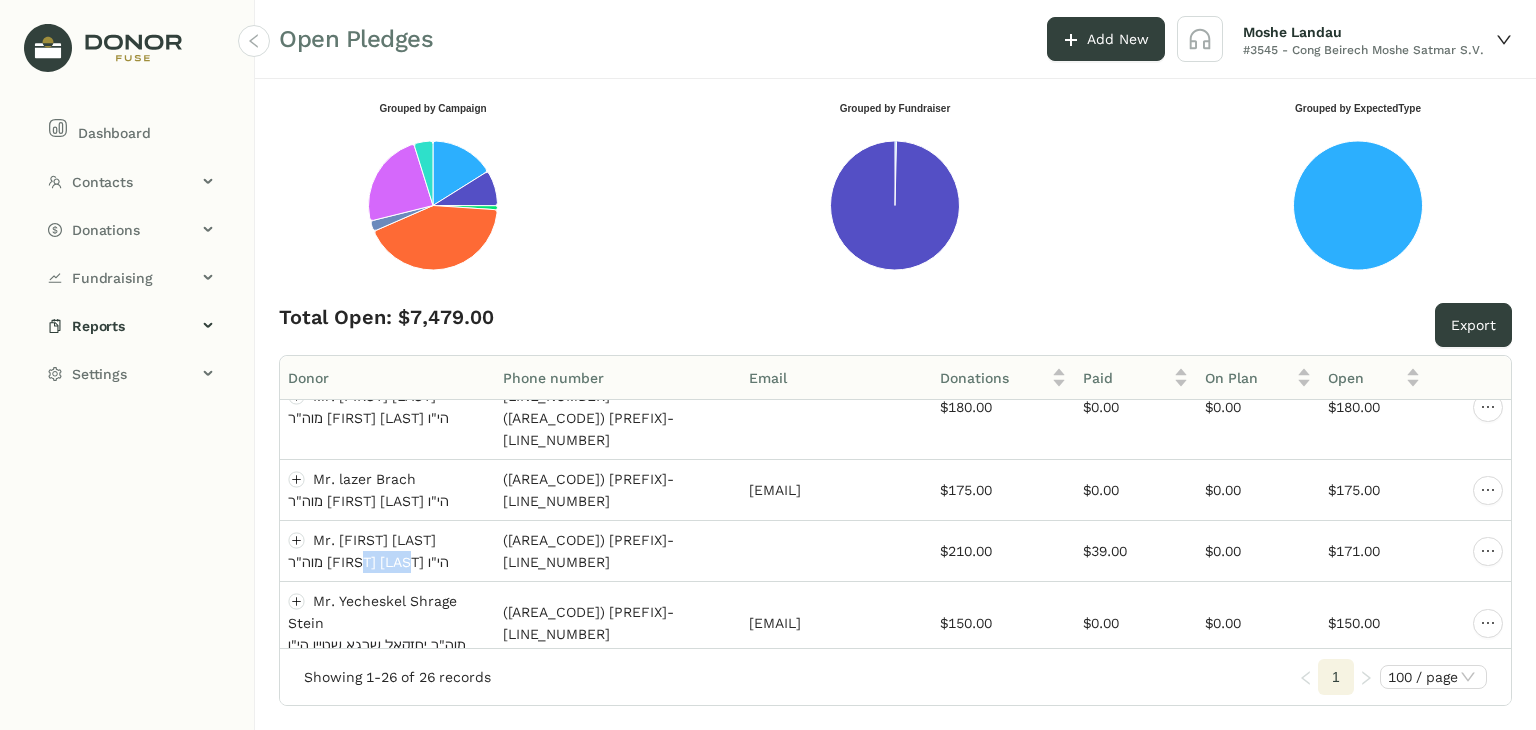 click on "Dashboard Contacts Donors Lists Donations Pledges Payments Schedules Campaigns Fundraising Fundraisers Sponsorships Reports Fundraising Open Pledges Expired Pay. Methods Settings Account Settings Users Devices Donation Links Gateway Accounts Modules Automations Templates" 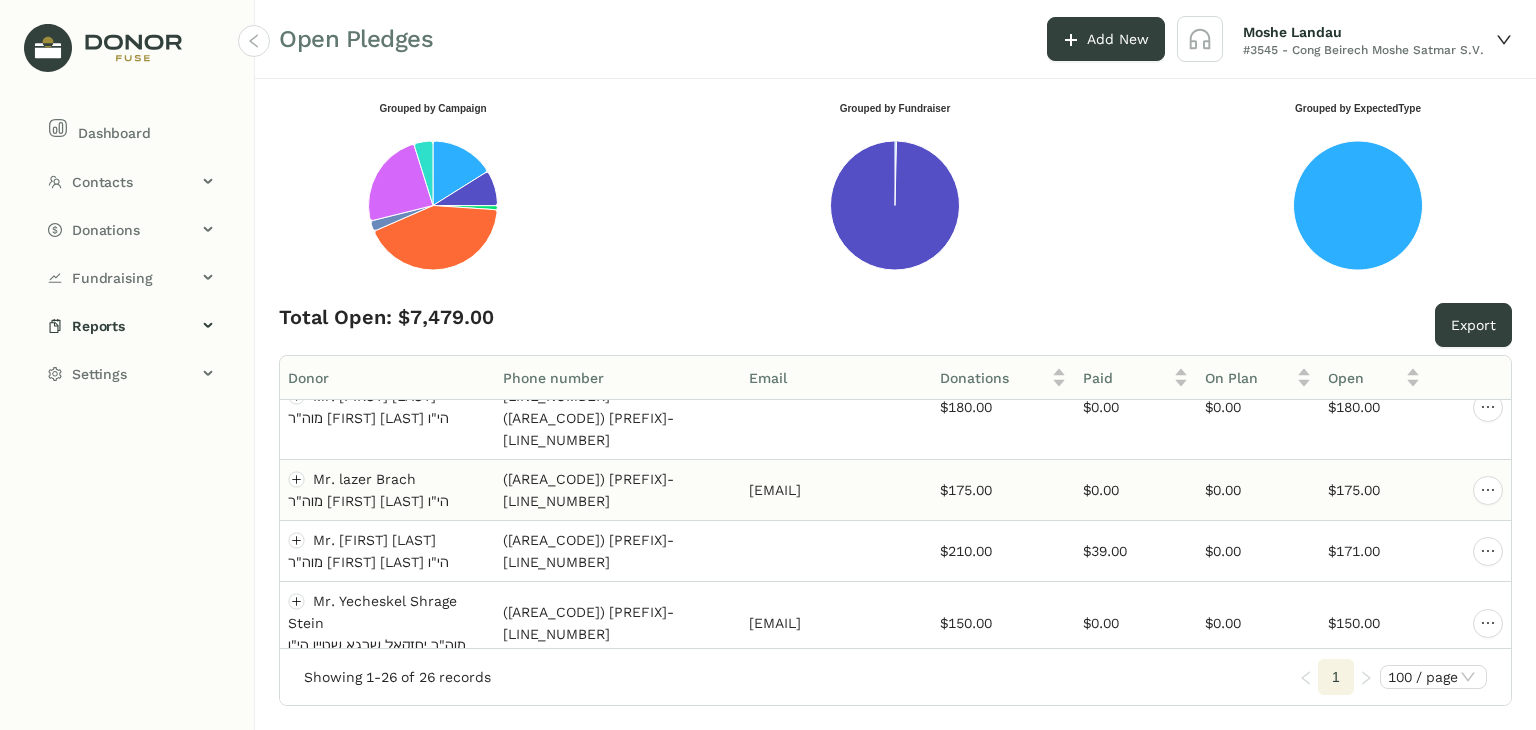 click at bounding box center [1470, 490] 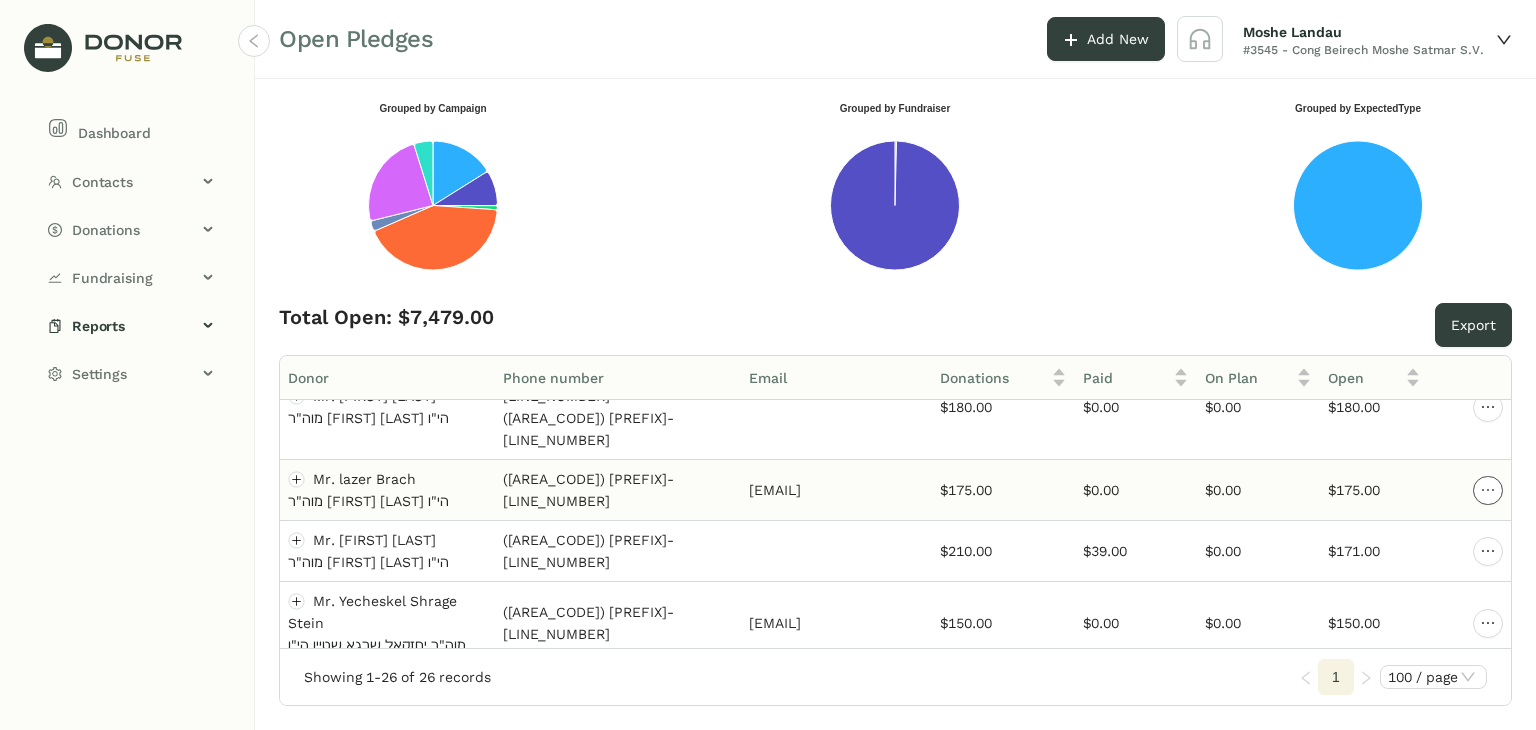click at bounding box center (1488, 490) 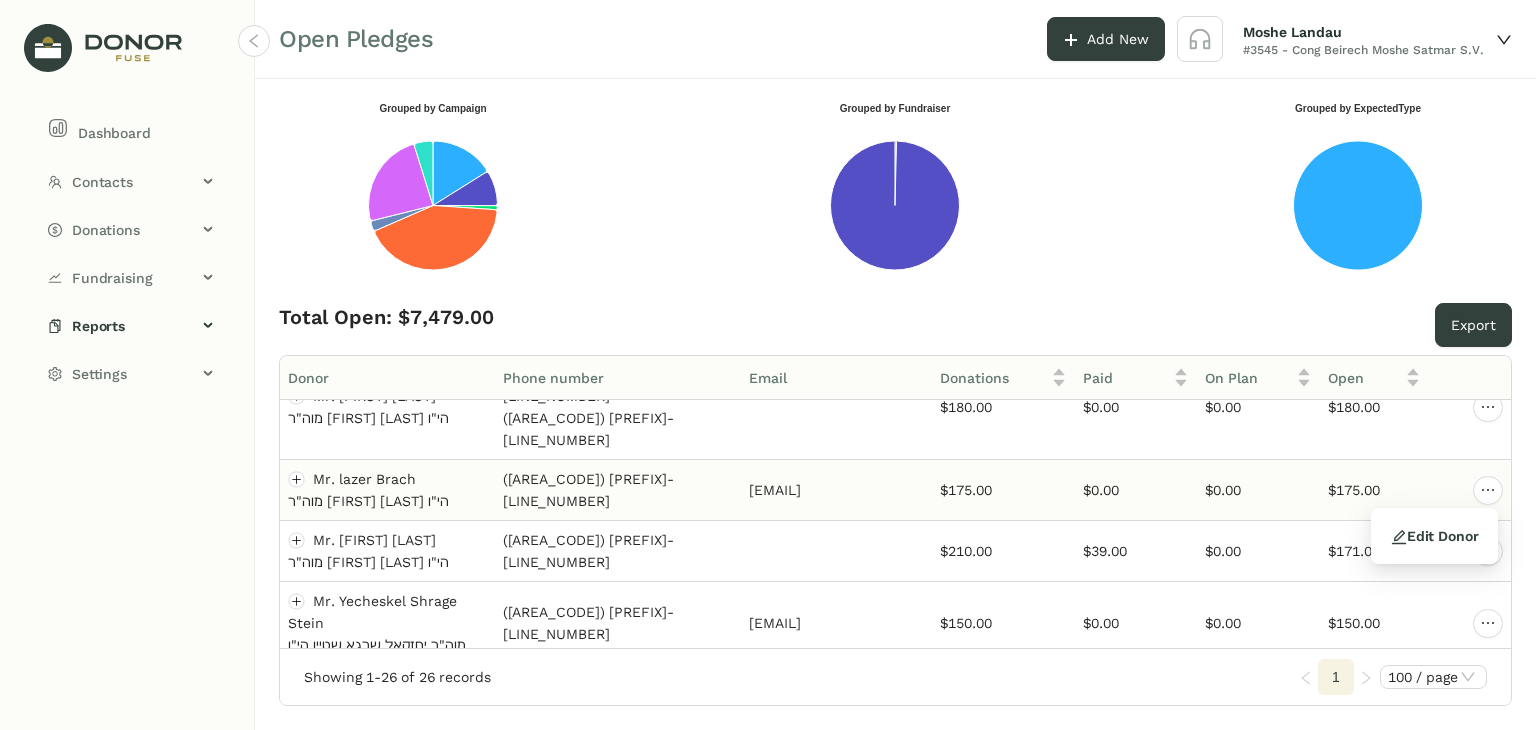 click on "LazerBrach@gmail.com" at bounding box center (836, 490) 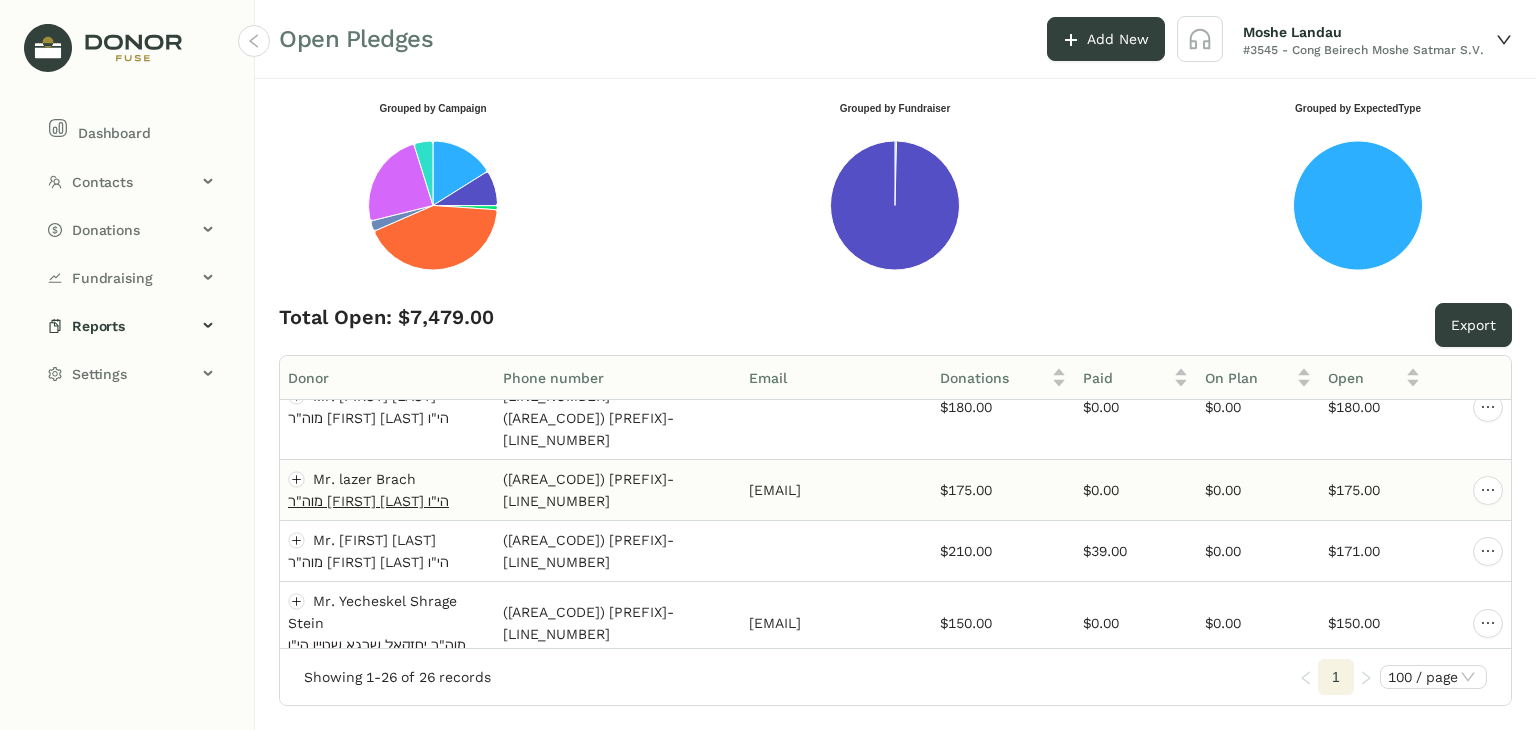 click on "מוה"ר אליעזר בראך הי"ו" at bounding box center (368, 501) 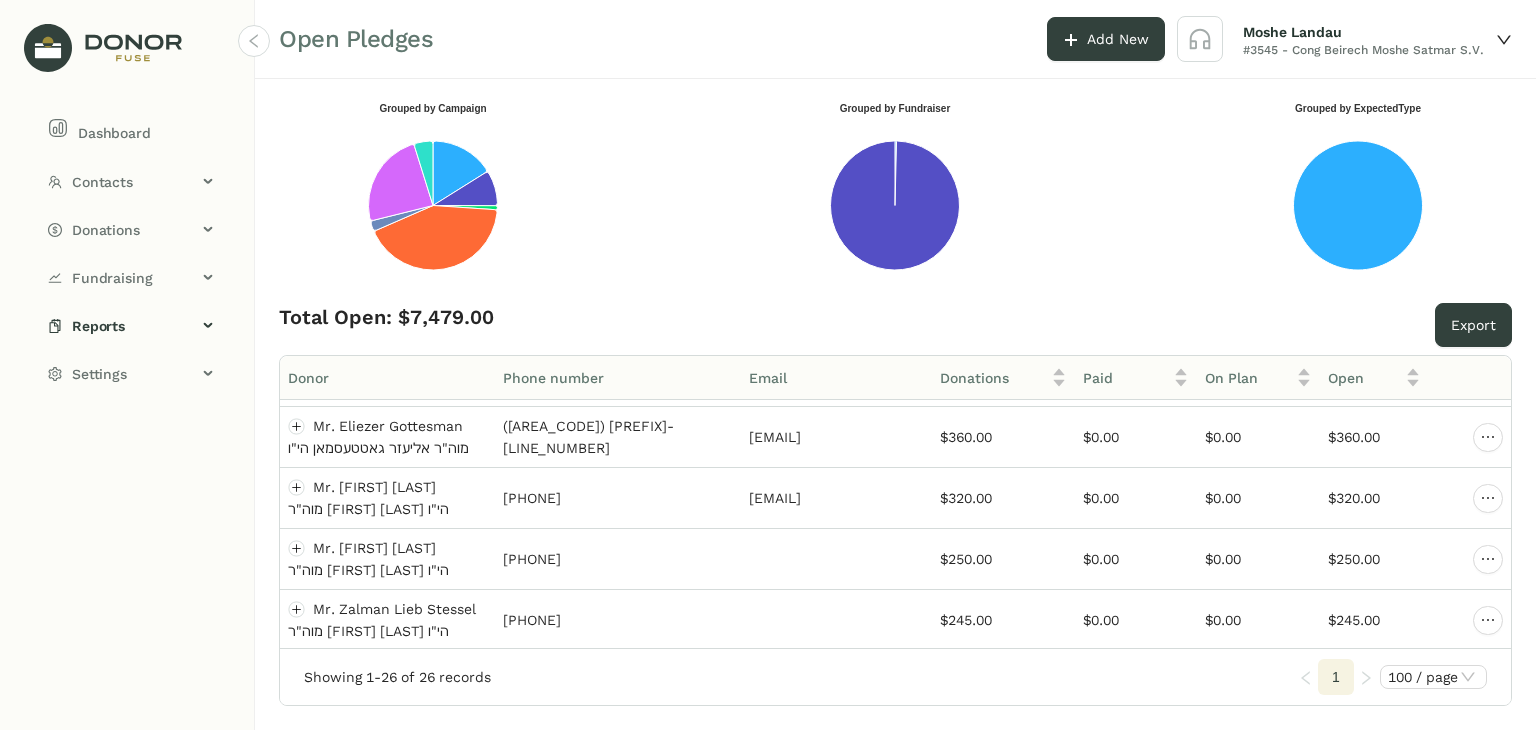 scroll, scrollTop: 375, scrollLeft: 0, axis: vertical 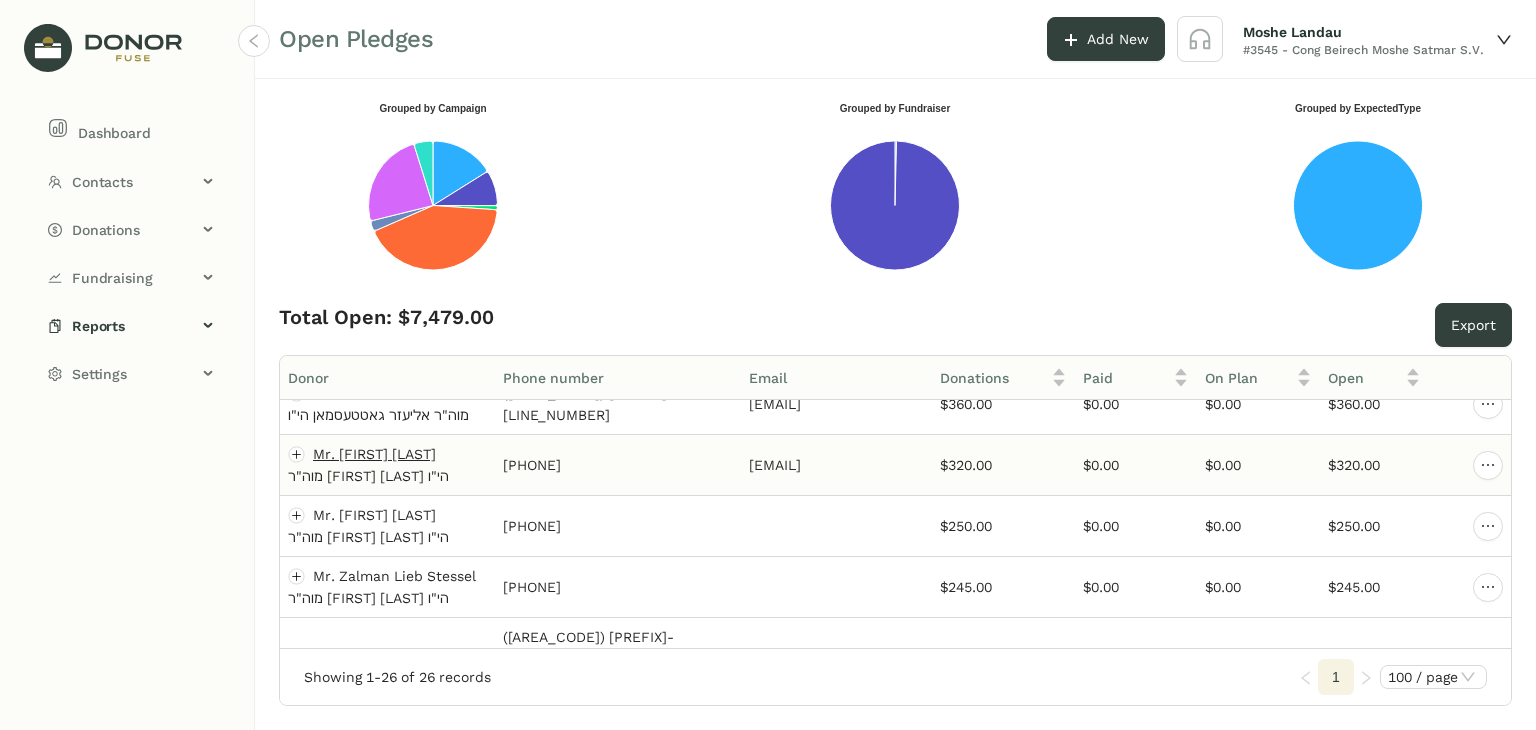 click on "Mr. Aaron Yosef Klein" at bounding box center (374, 454) 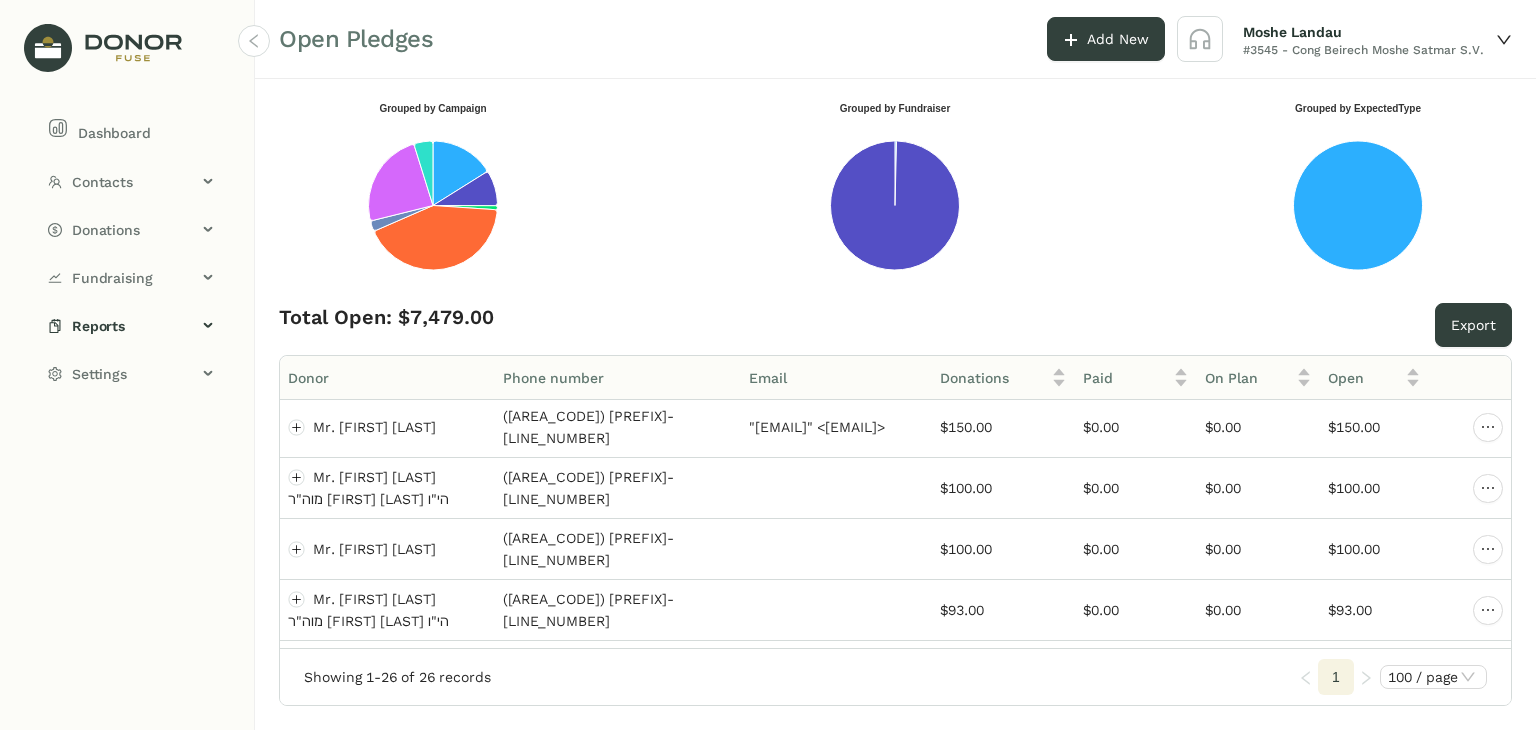 scroll, scrollTop: 908, scrollLeft: 0, axis: vertical 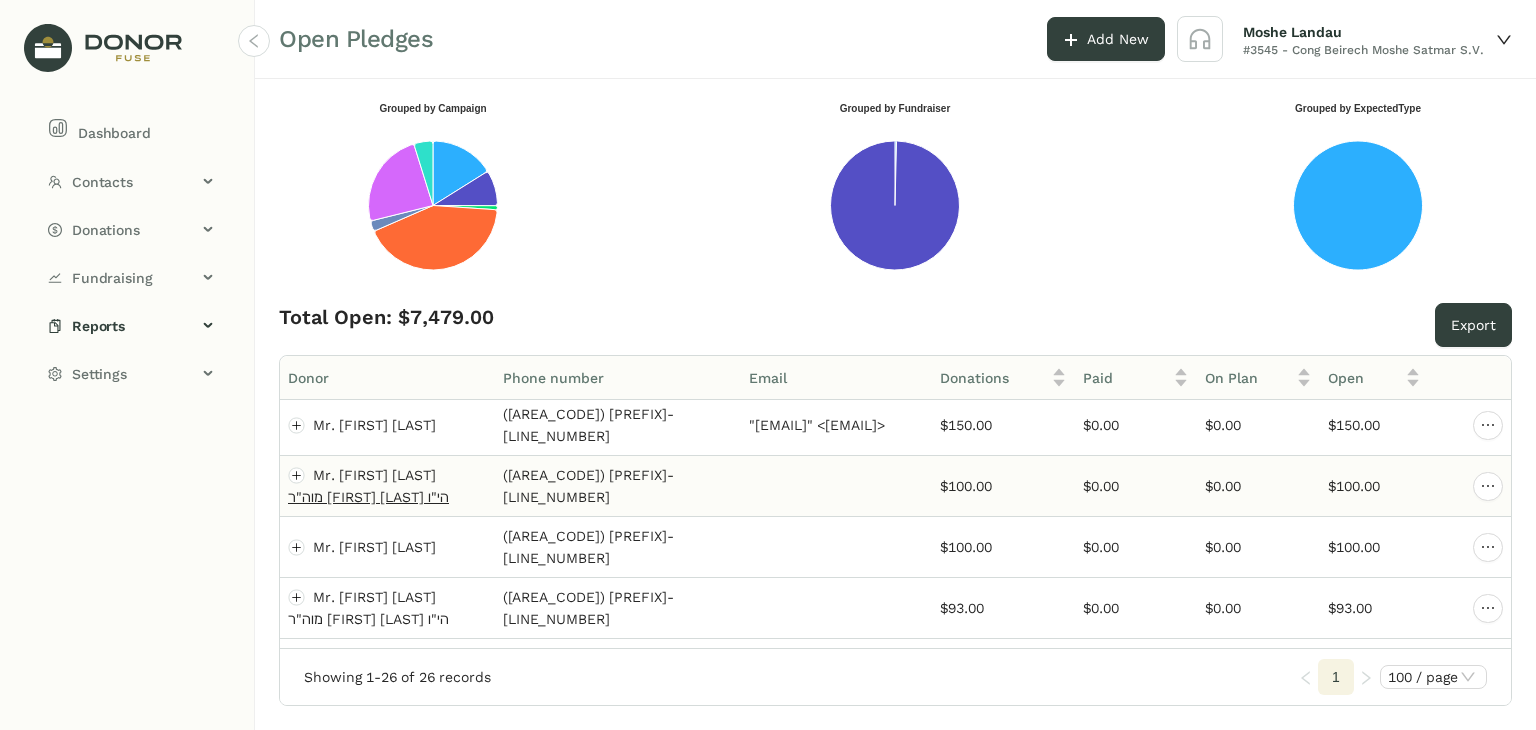 click on "מוה"ר משה ראזענוואסער הי"ו" at bounding box center (368, 497) 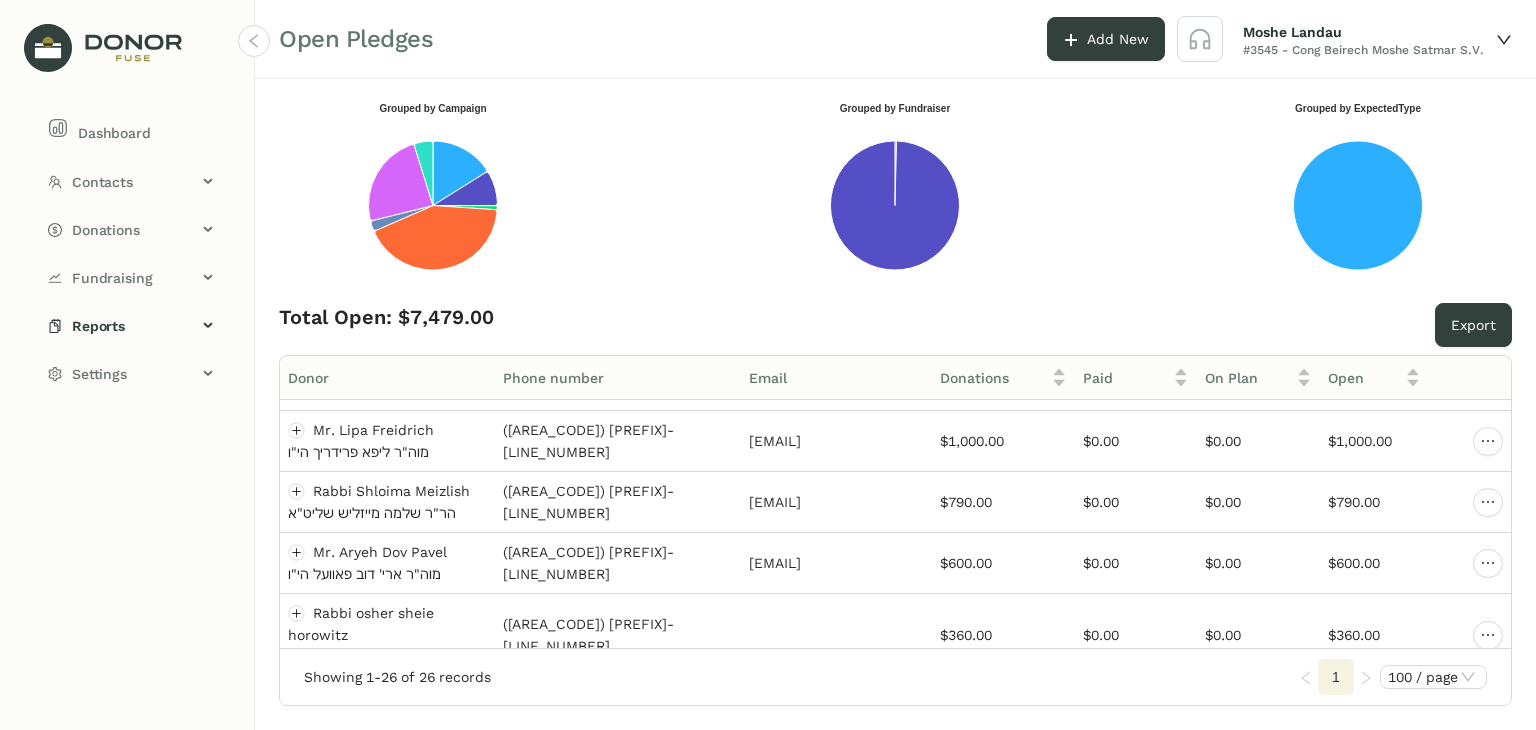 scroll, scrollTop: 0, scrollLeft: 0, axis: both 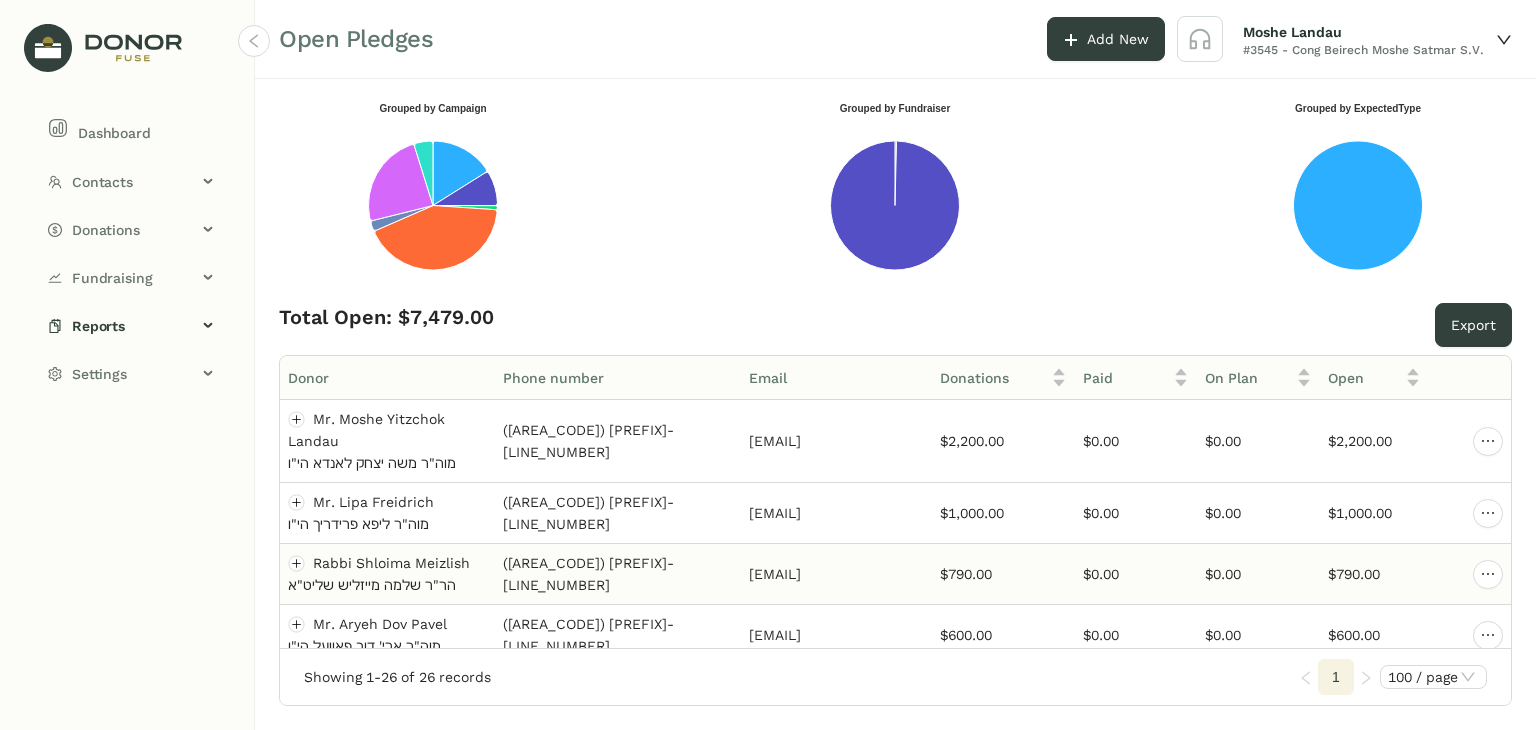 click on "$790.00" at bounding box center (1374, 574) 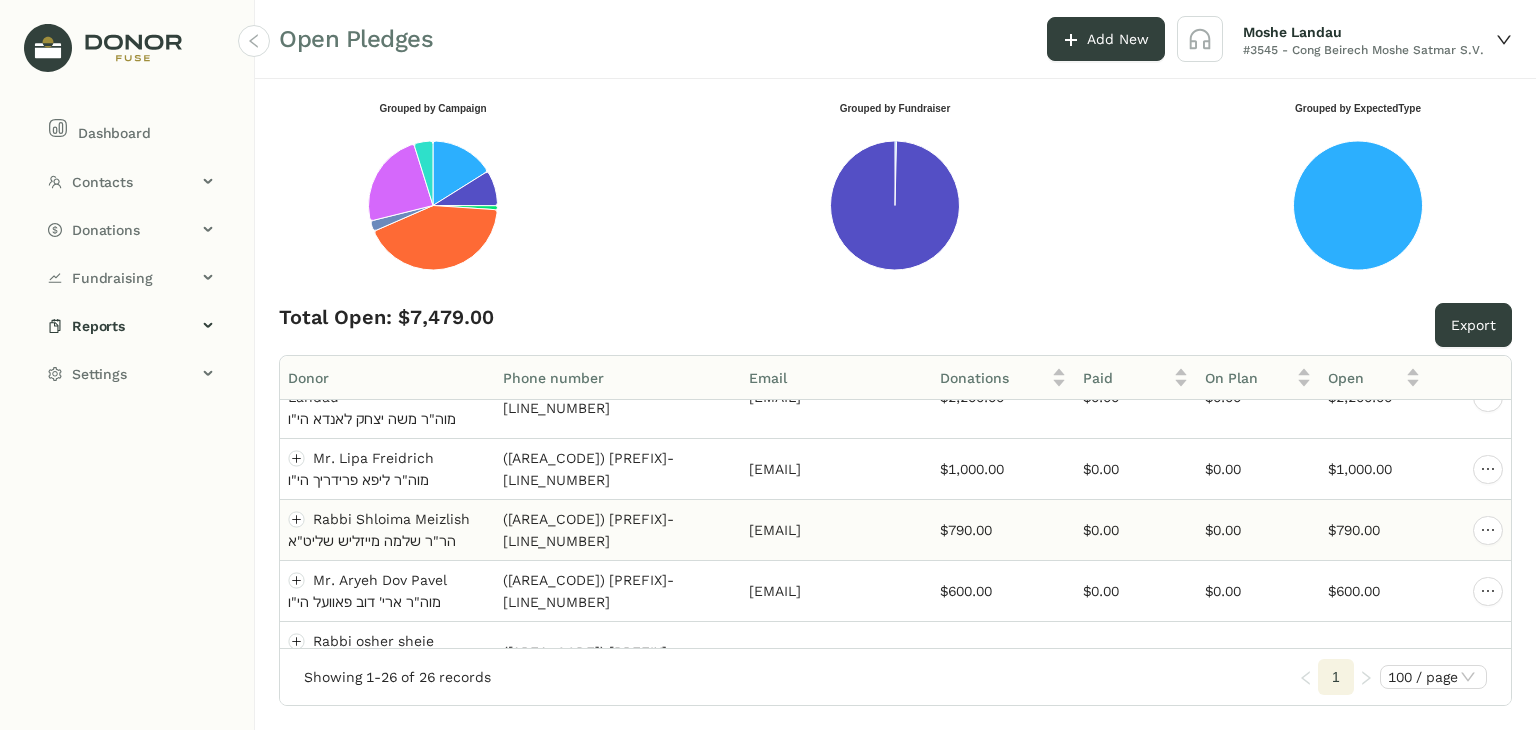 scroll, scrollTop: 0, scrollLeft: 0, axis: both 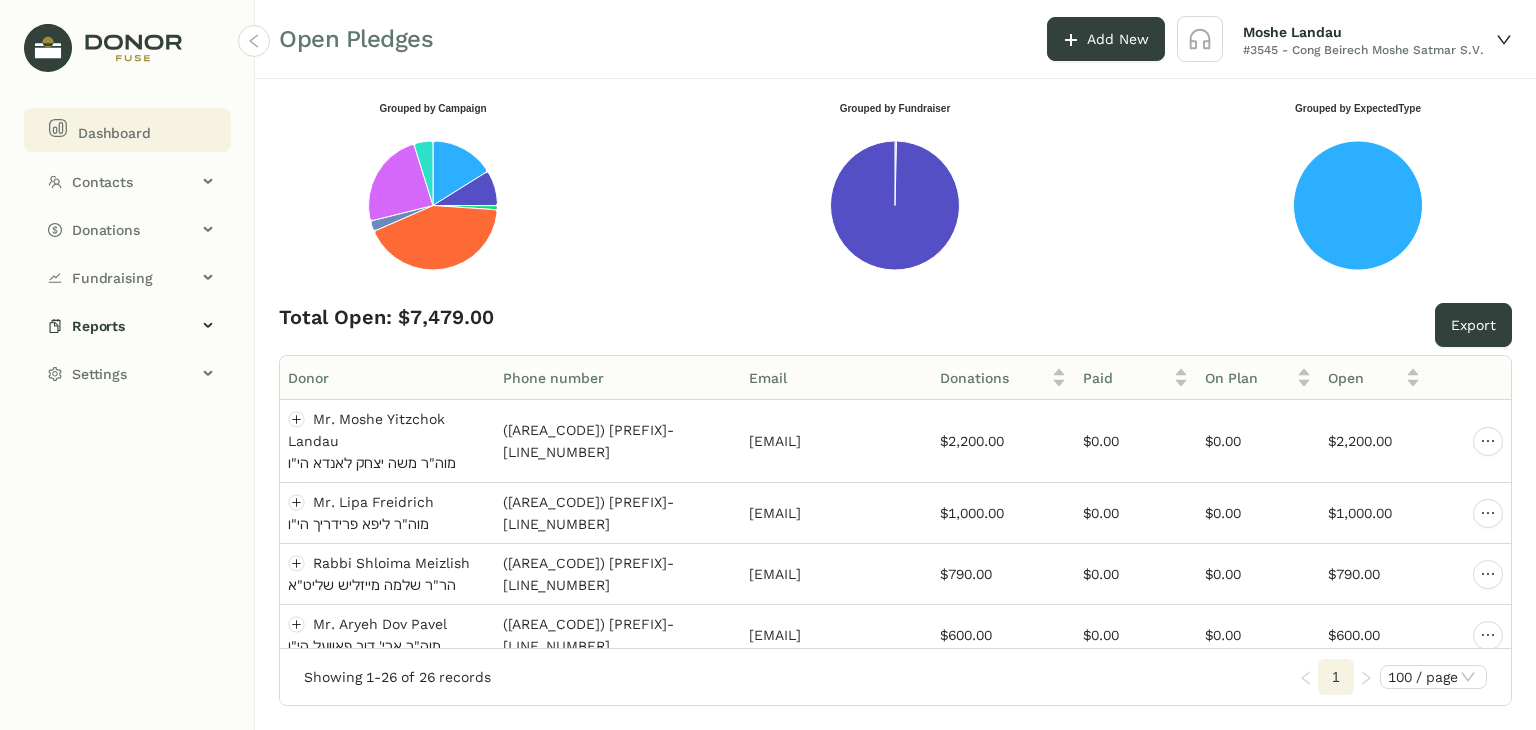 click on "Dashboard" 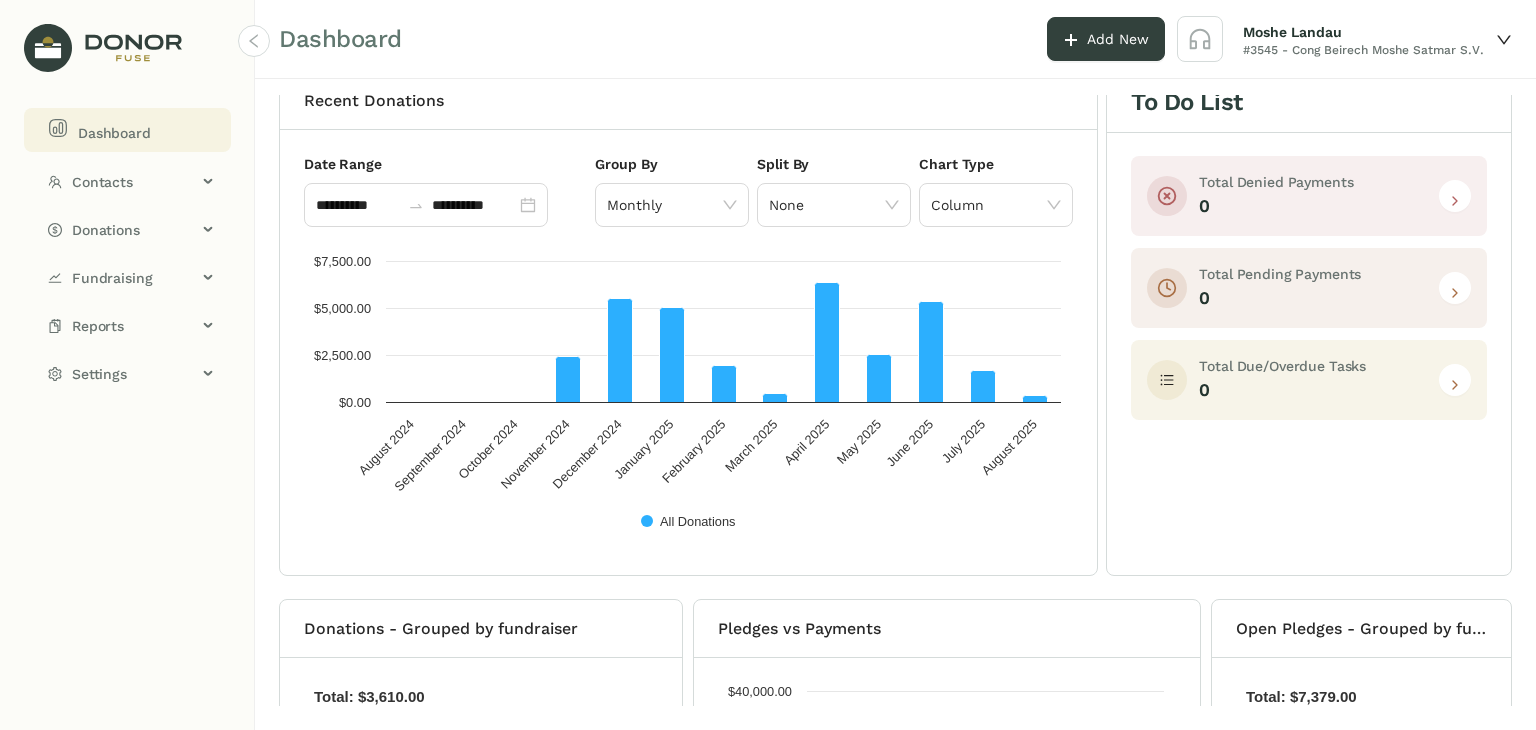 scroll, scrollTop: 0, scrollLeft: 0, axis: both 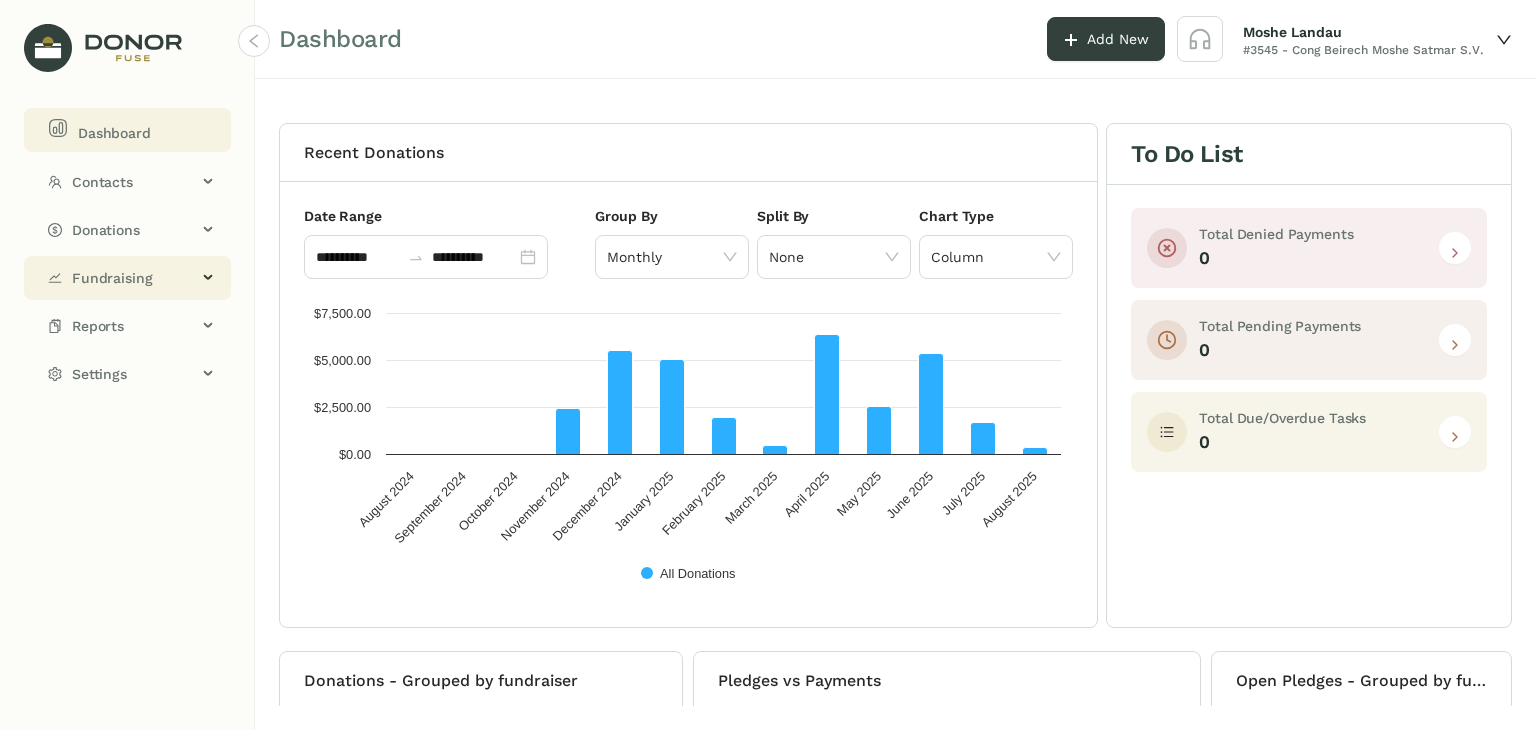 click on "Fundraising" 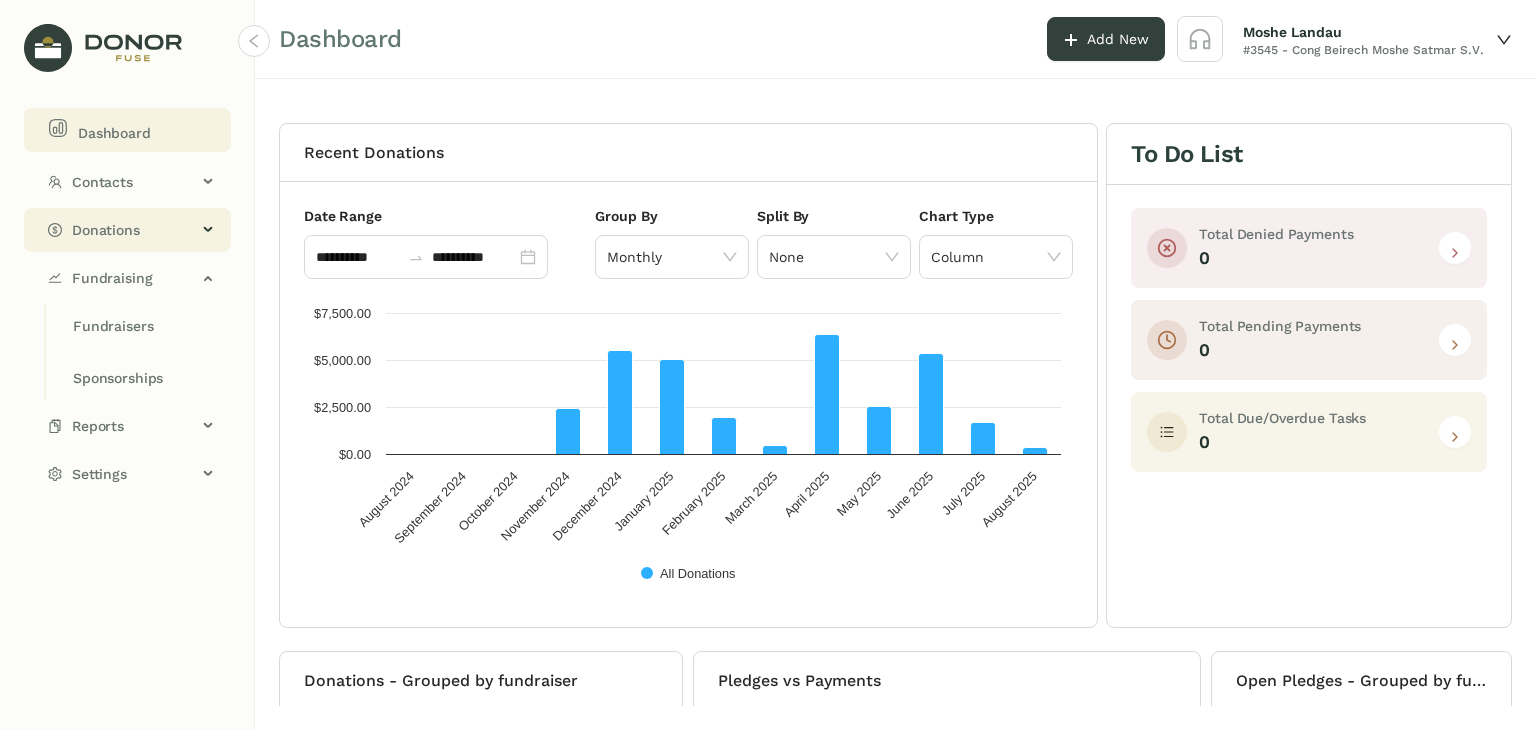 click on "Donations" 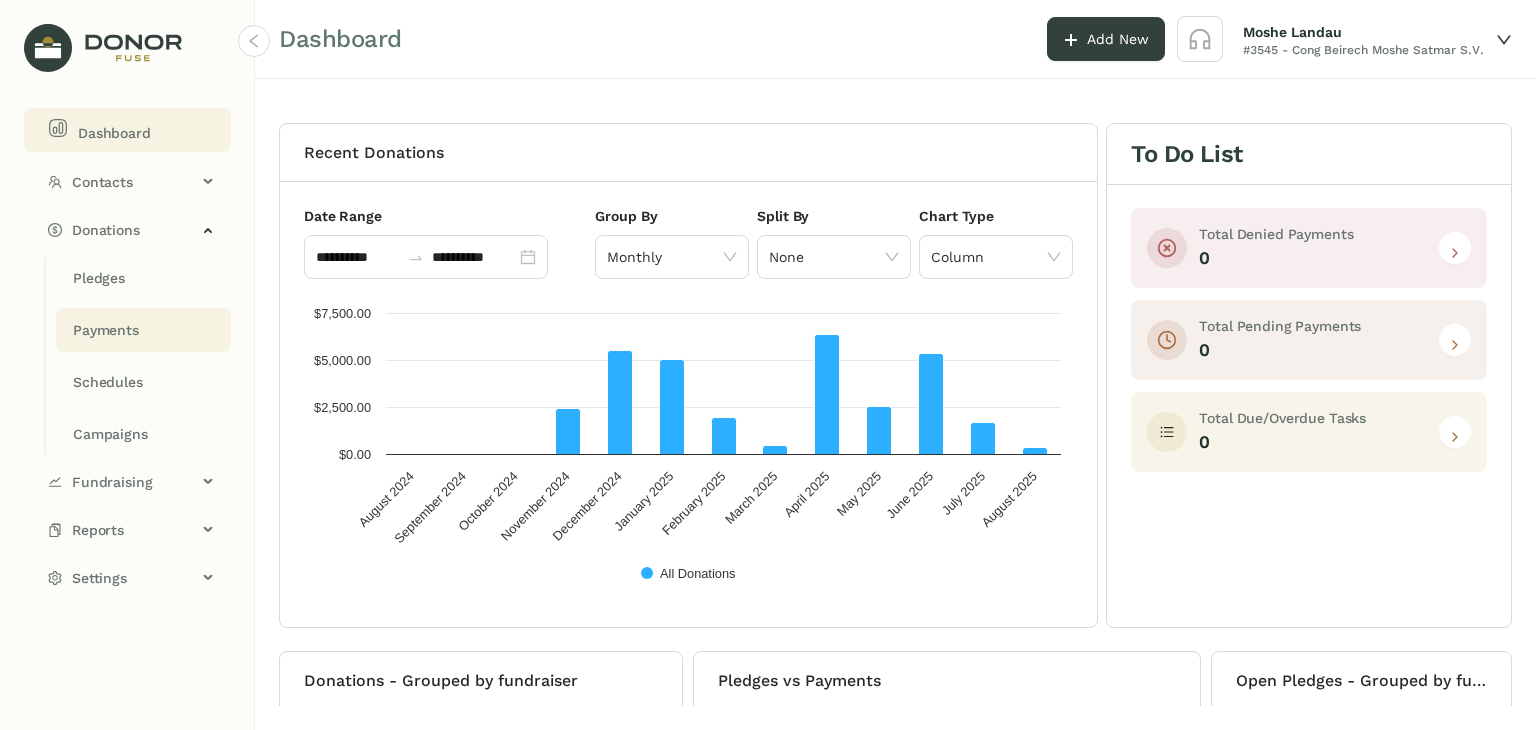 click on "Payments" 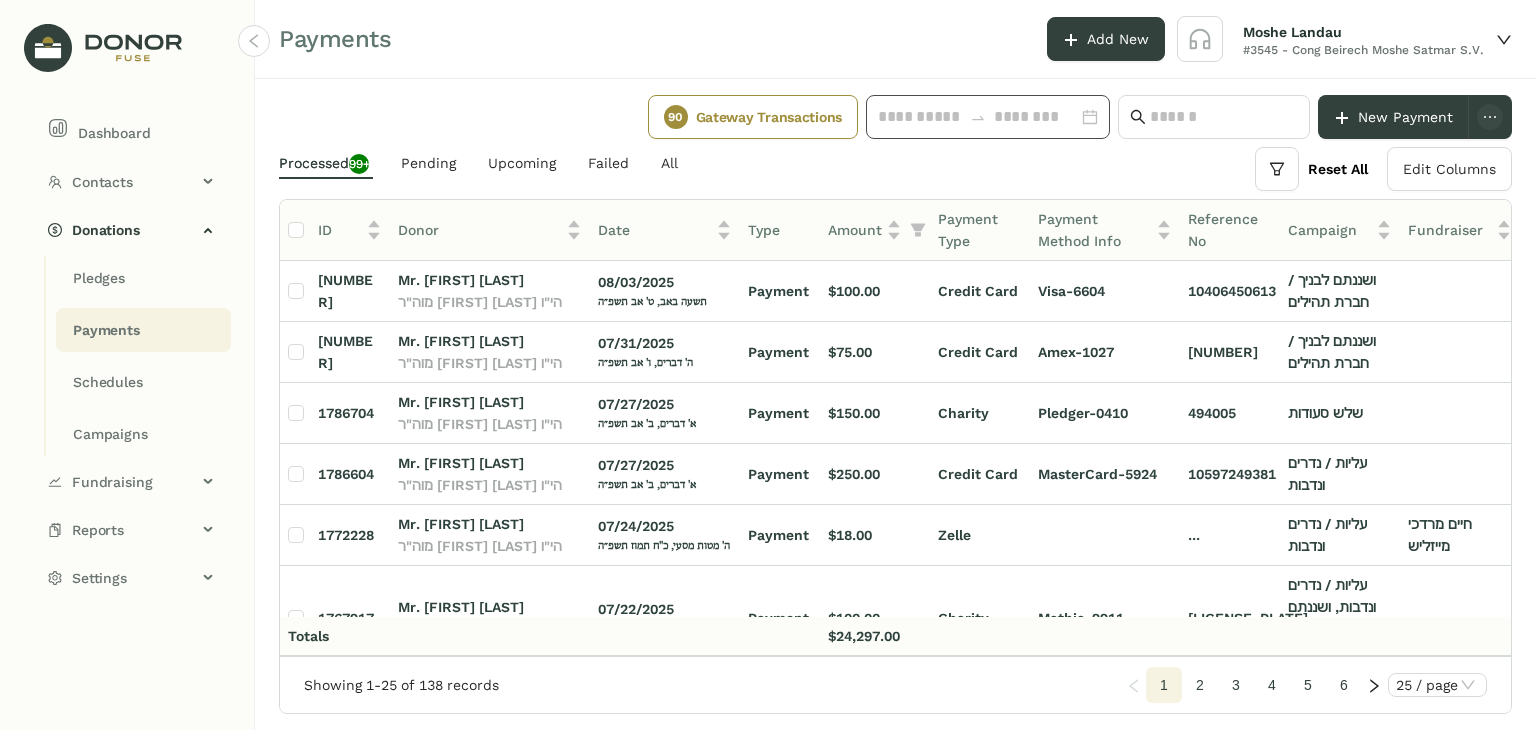 click 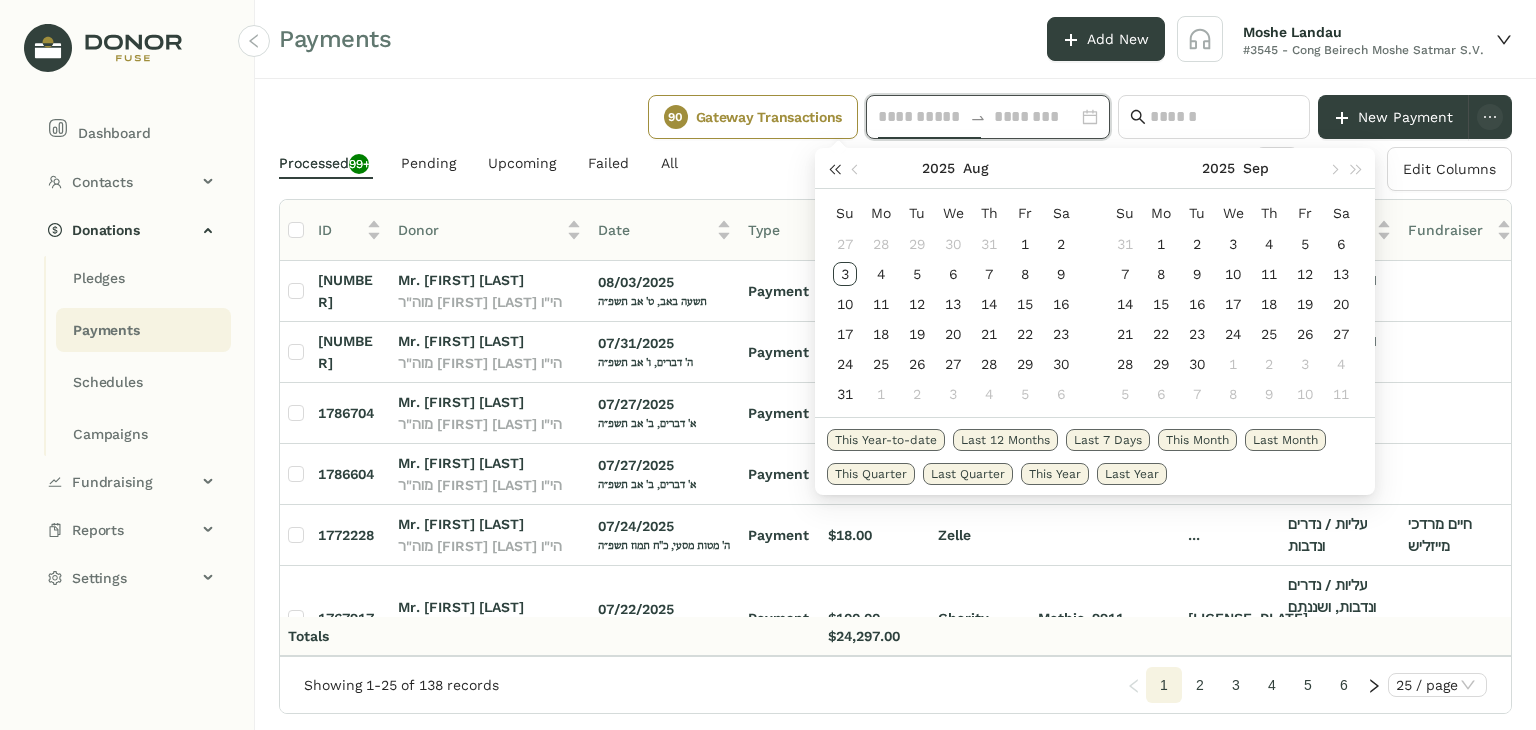 click at bounding box center (834, 170) 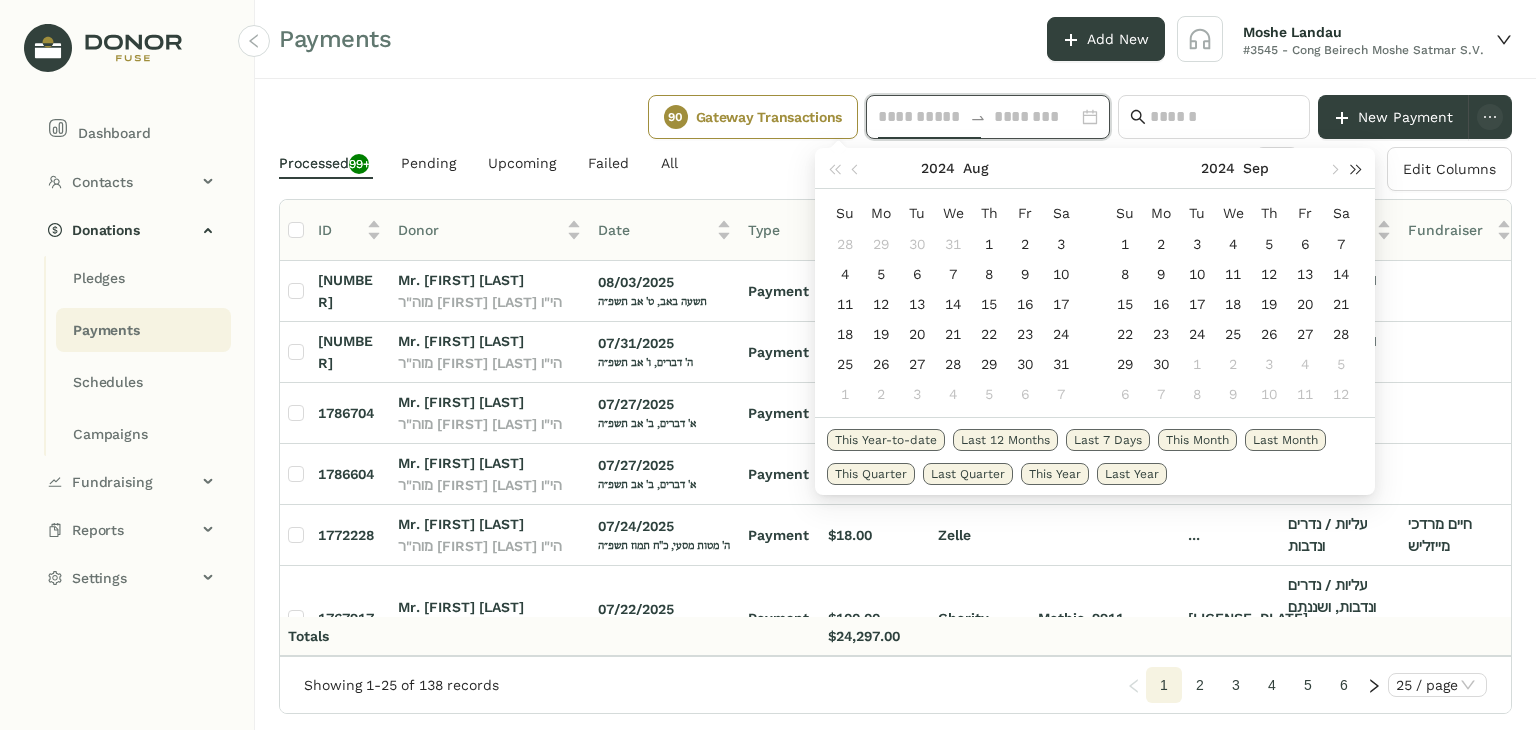 click at bounding box center (1356, 168) 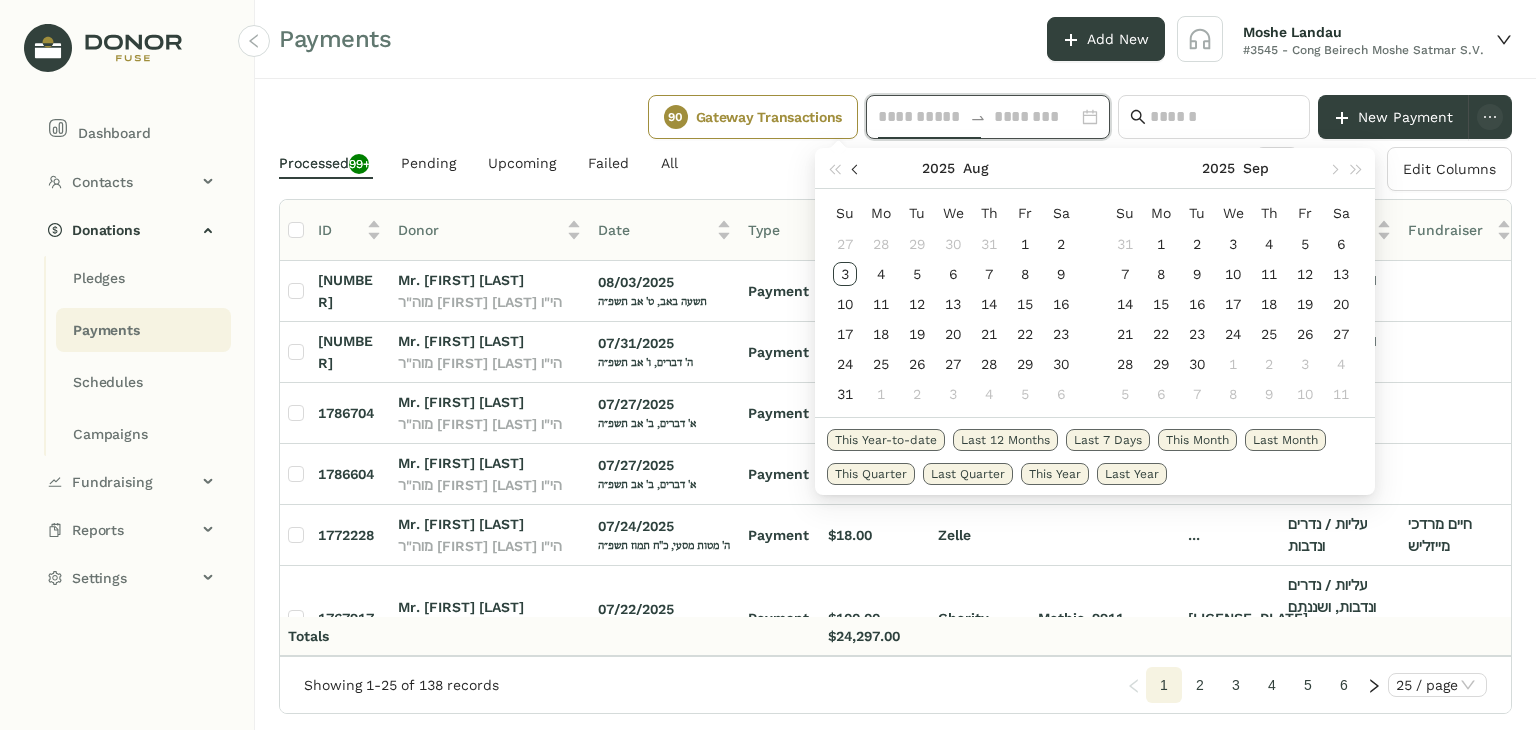 click at bounding box center (857, 168) 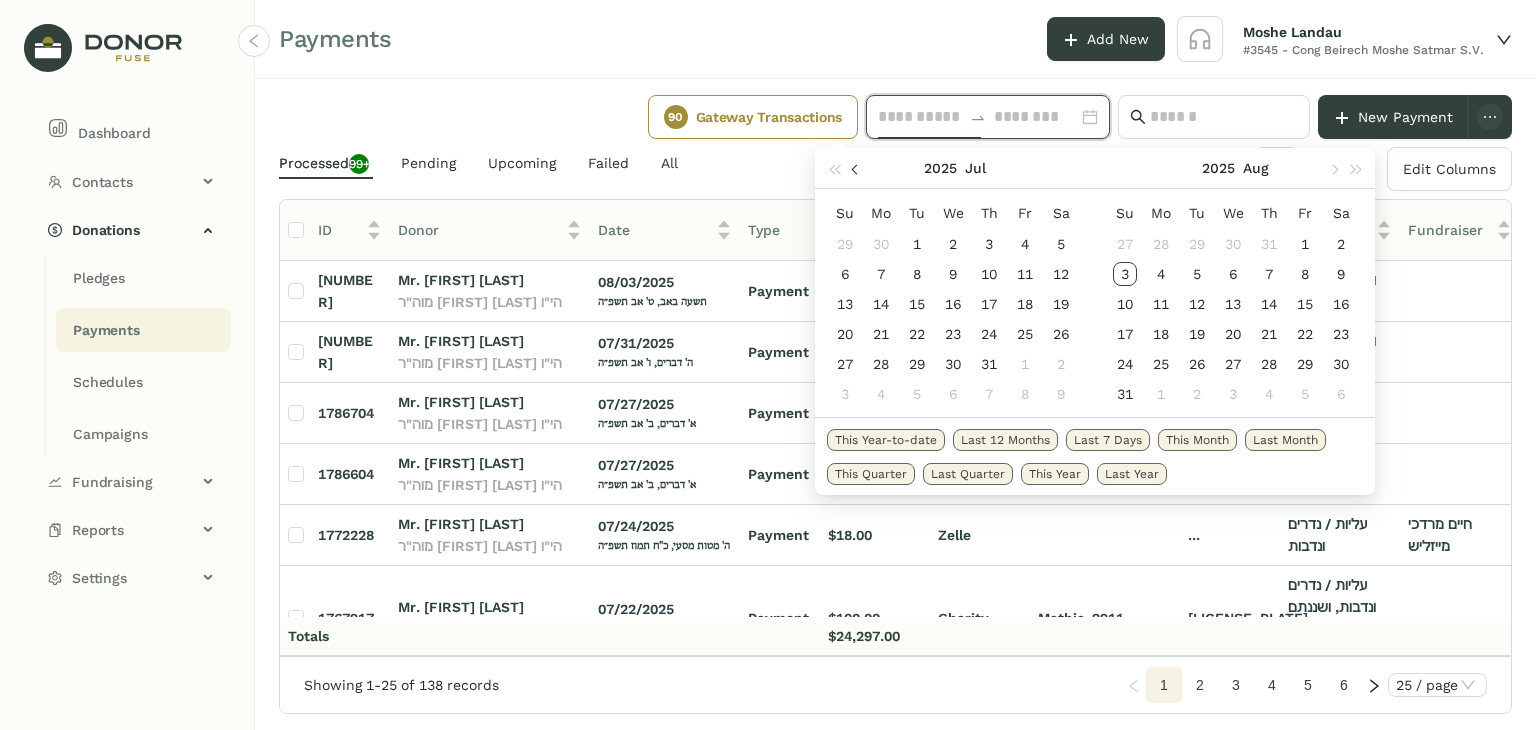 click at bounding box center (857, 168) 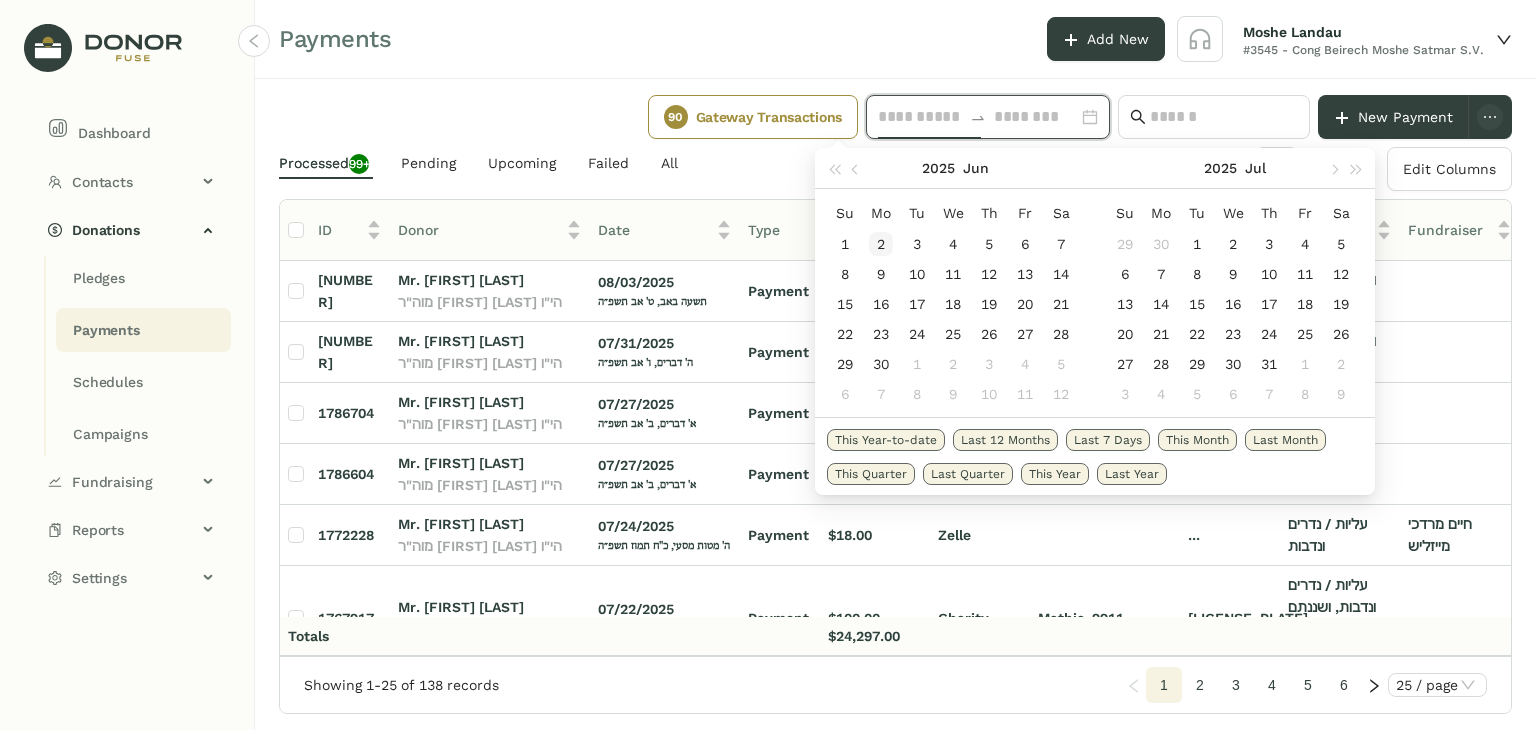 click on "2" at bounding box center [881, 244] 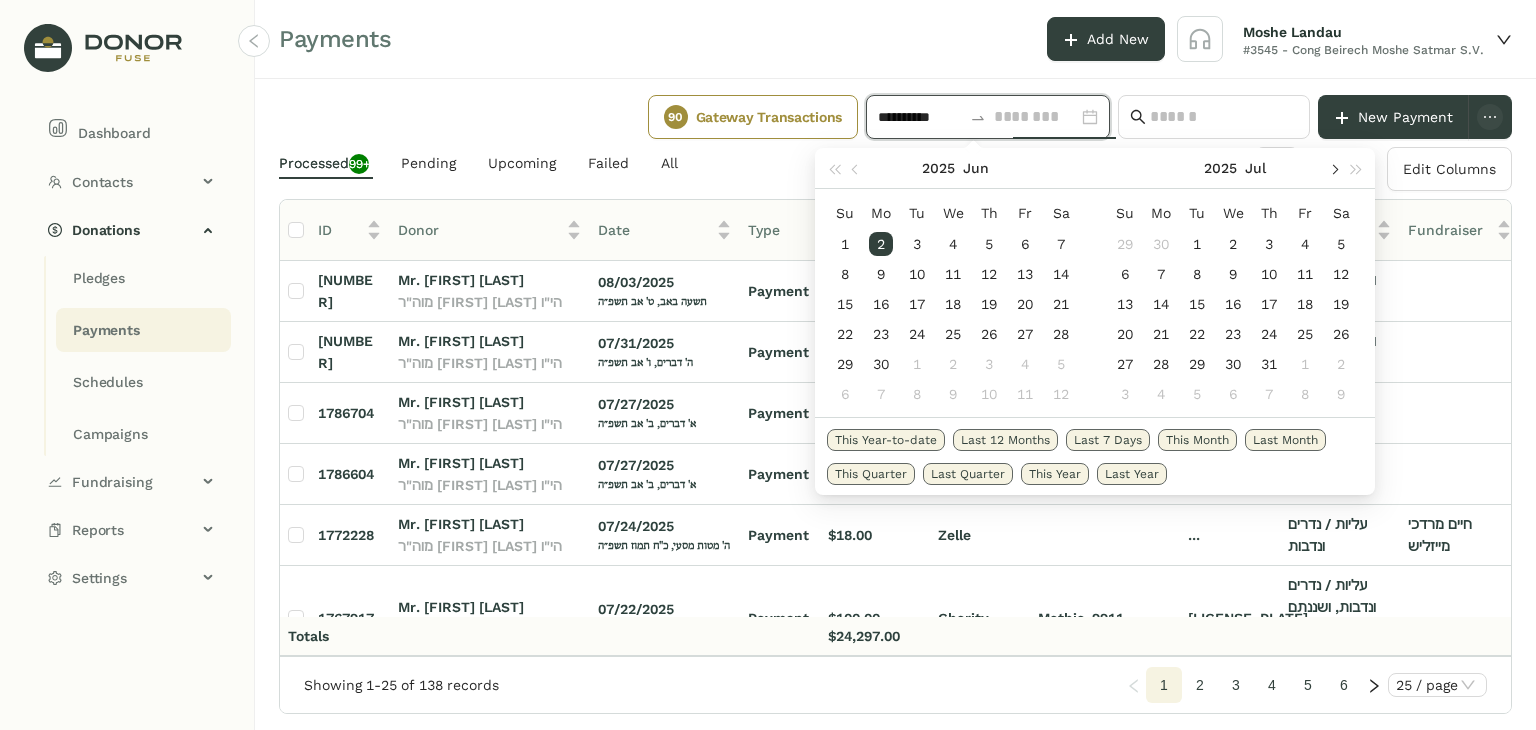 click at bounding box center (1333, 168) 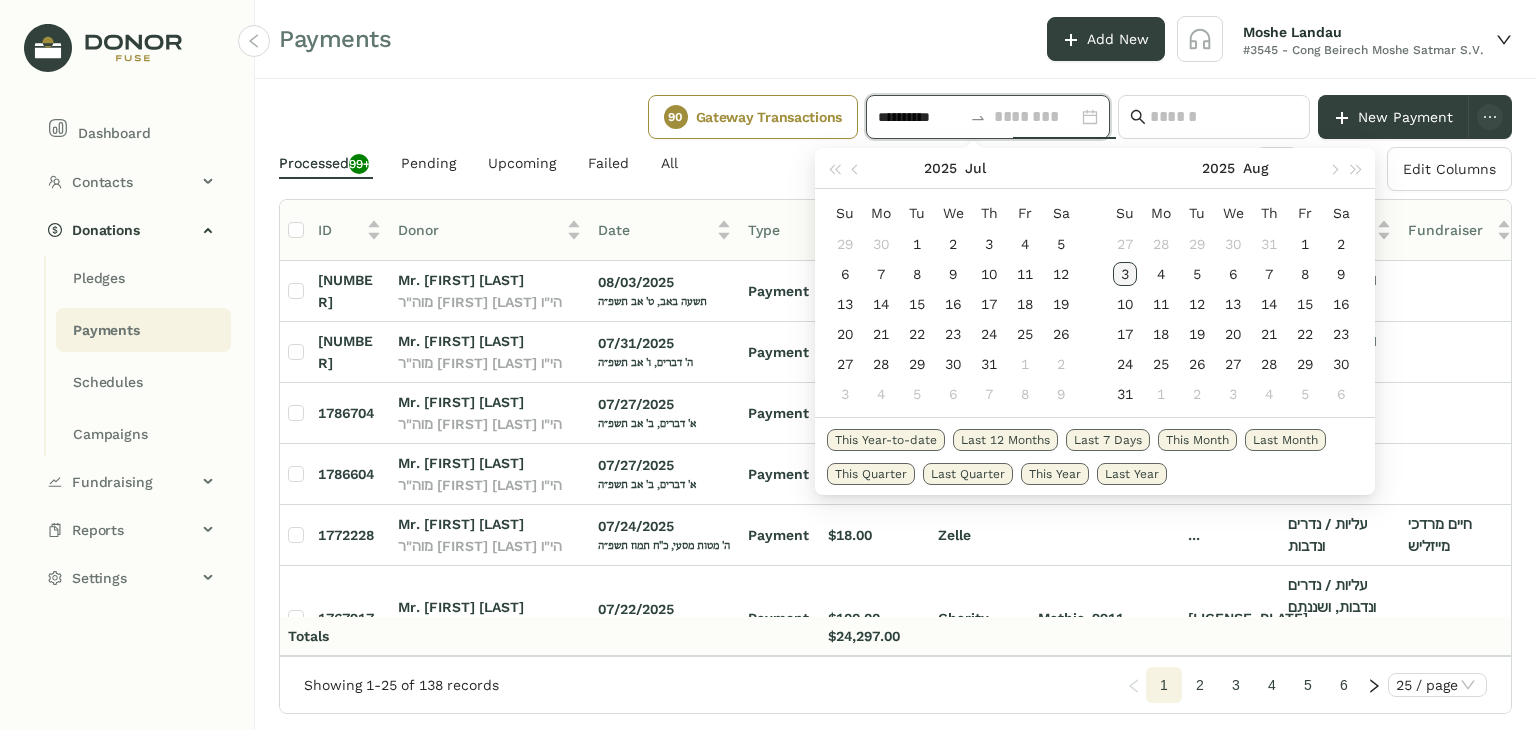 click on "3" at bounding box center (1125, 274) 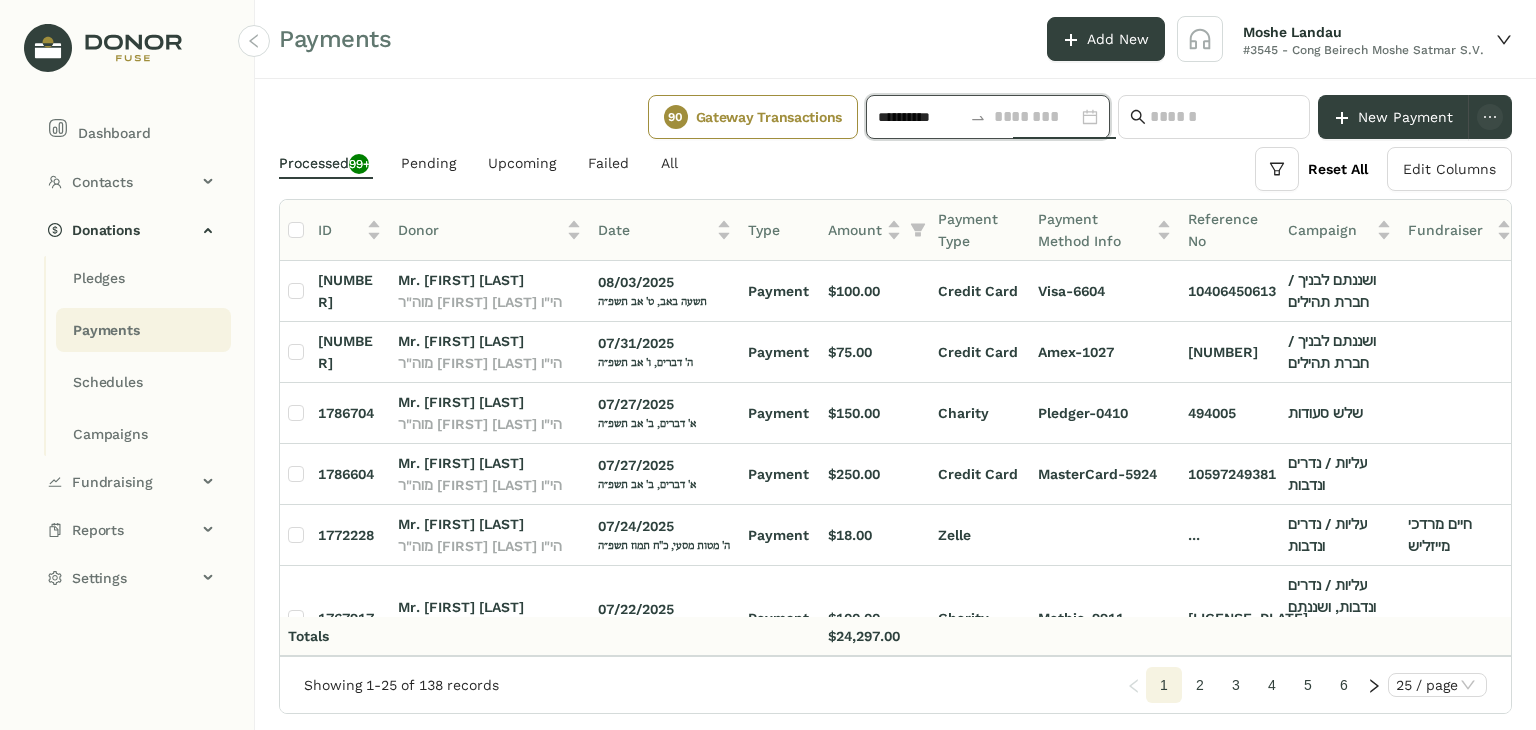 type on "**********" 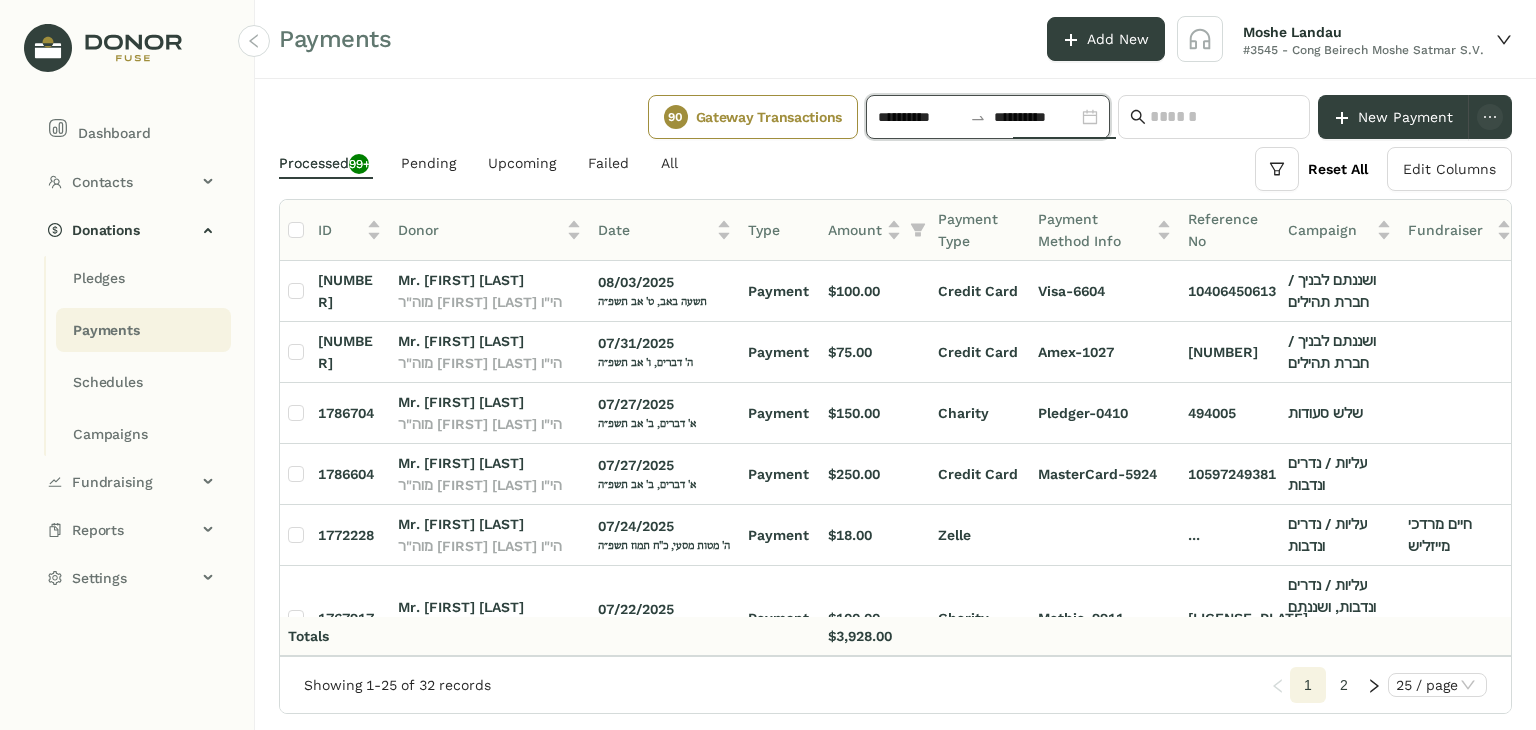 scroll, scrollTop: 21, scrollLeft: 5, axis: both 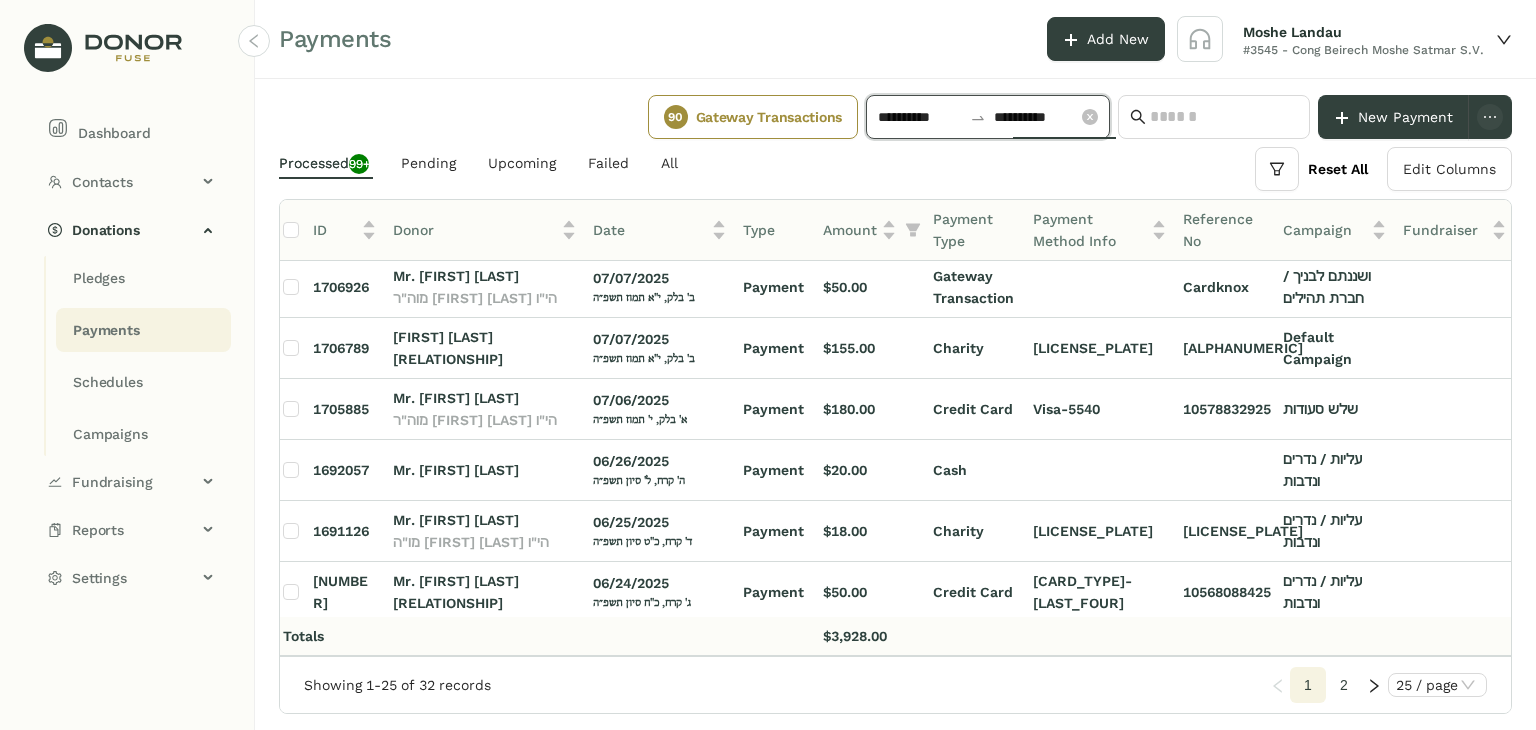 click on "**********" 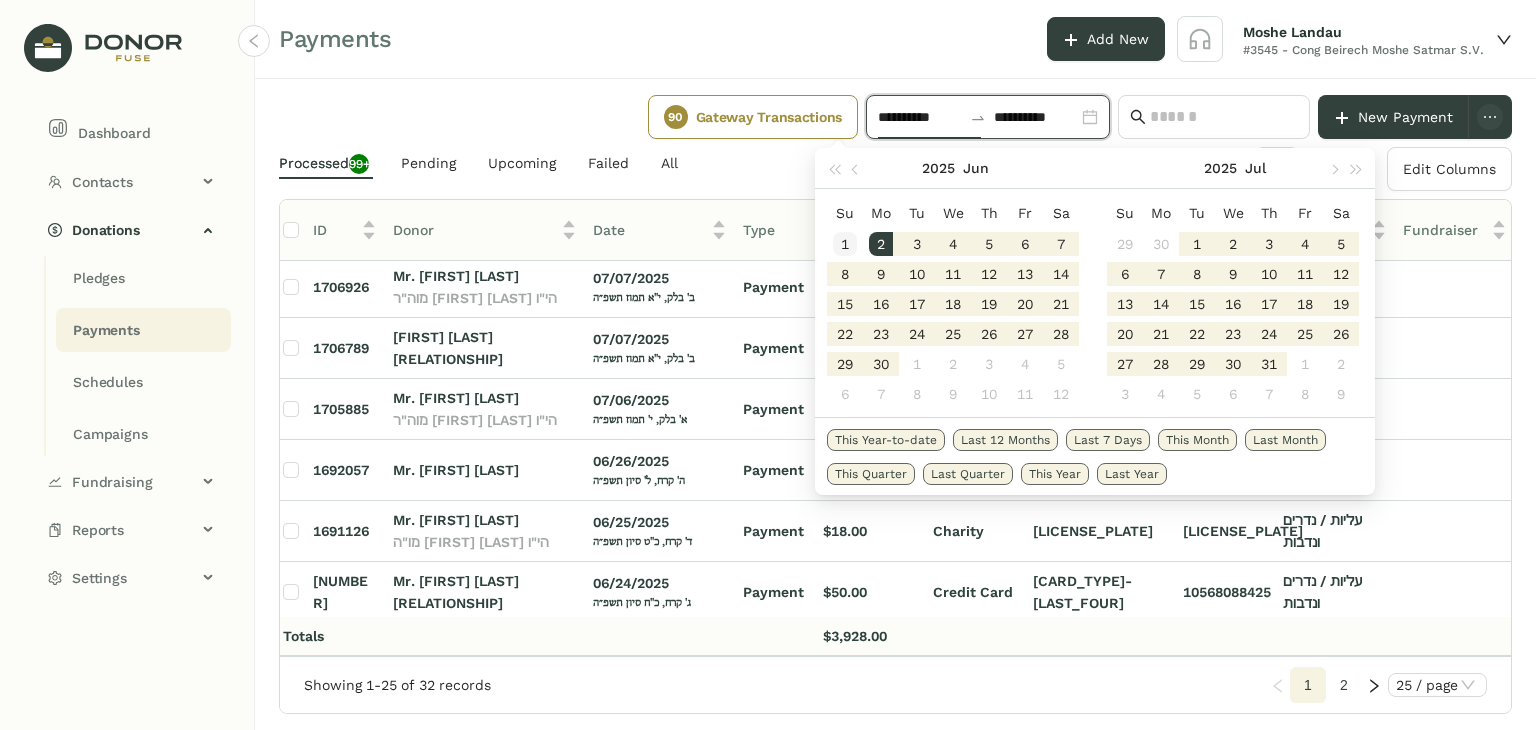 click on "1" at bounding box center (845, 244) 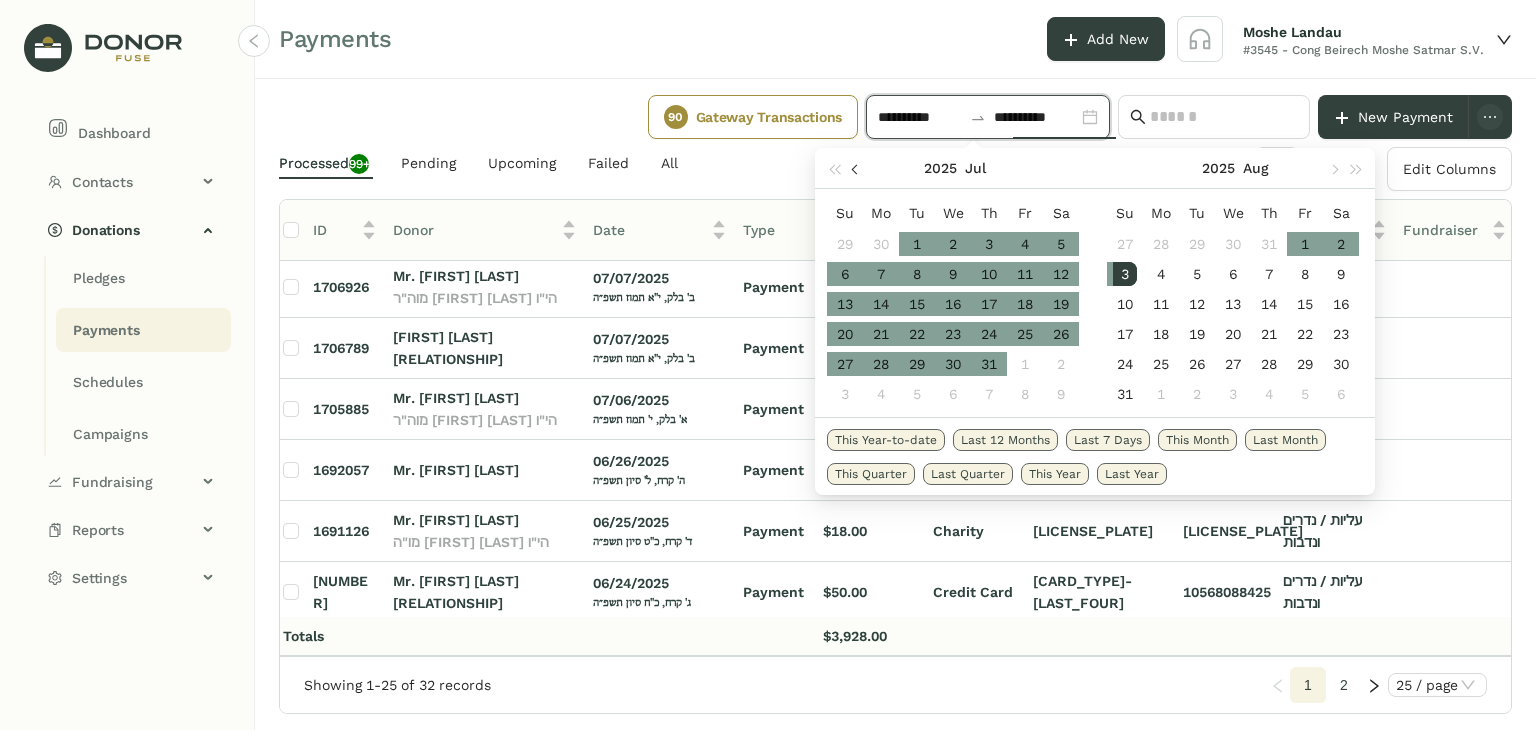 click at bounding box center [857, 168] 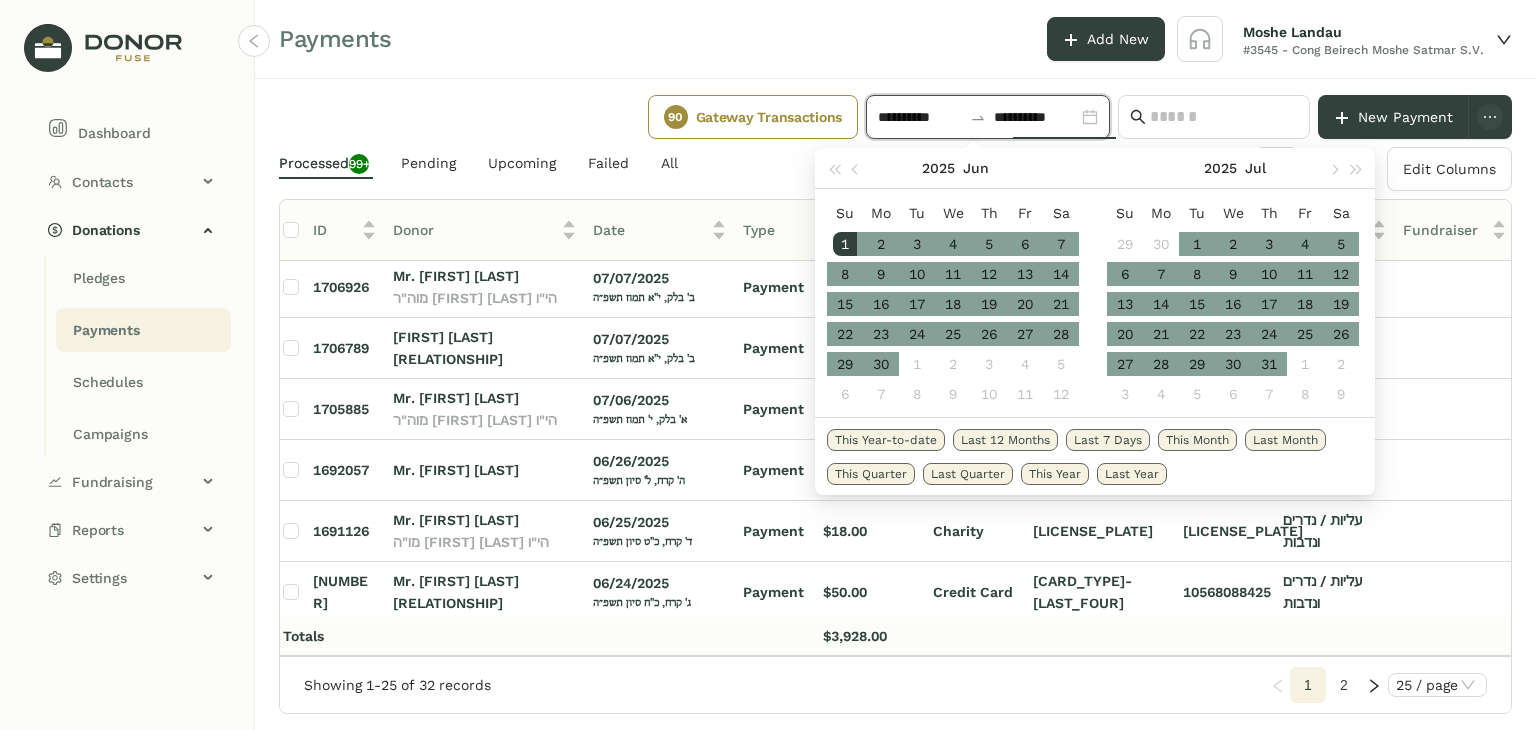 click on "1" at bounding box center (845, 244) 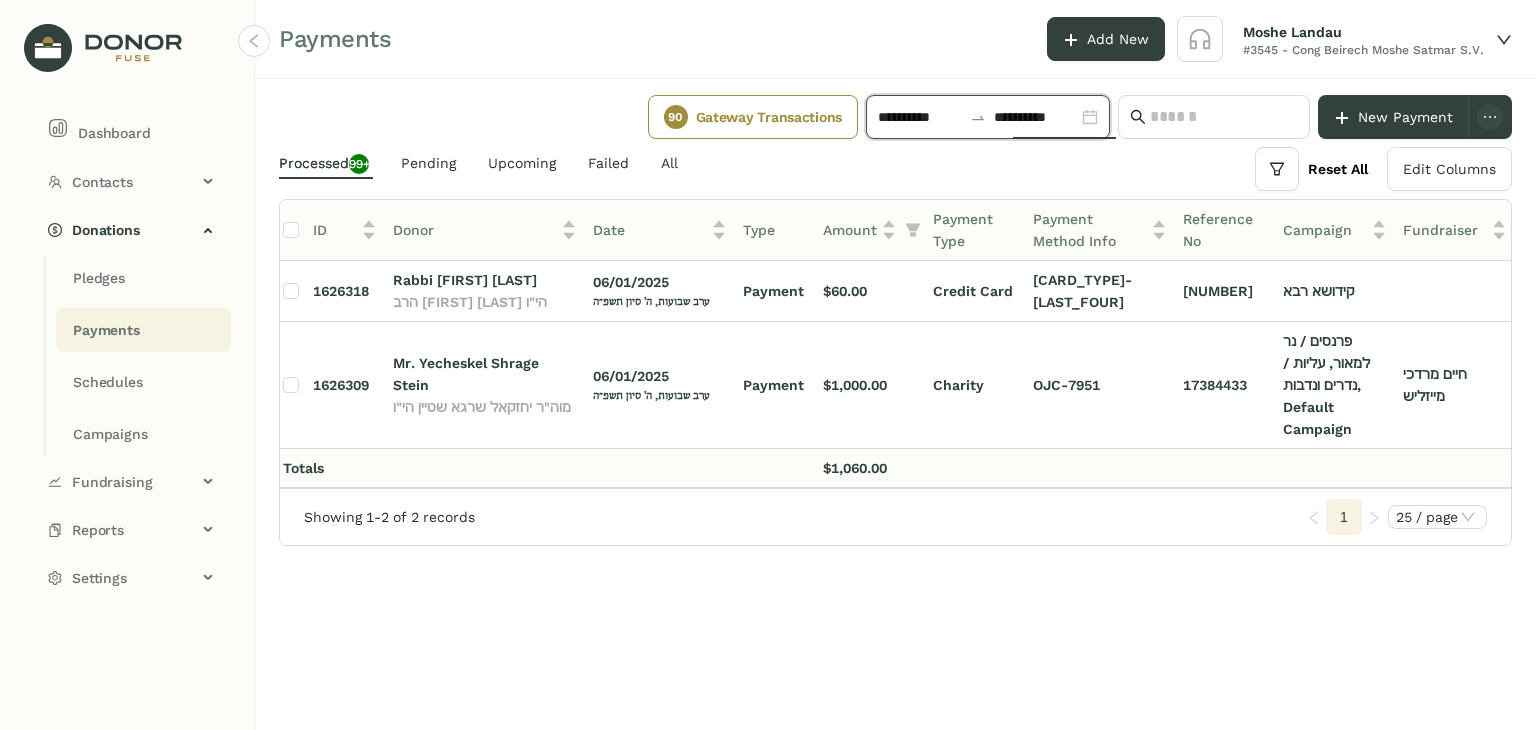 scroll, scrollTop: 0, scrollLeft: 5, axis: horizontal 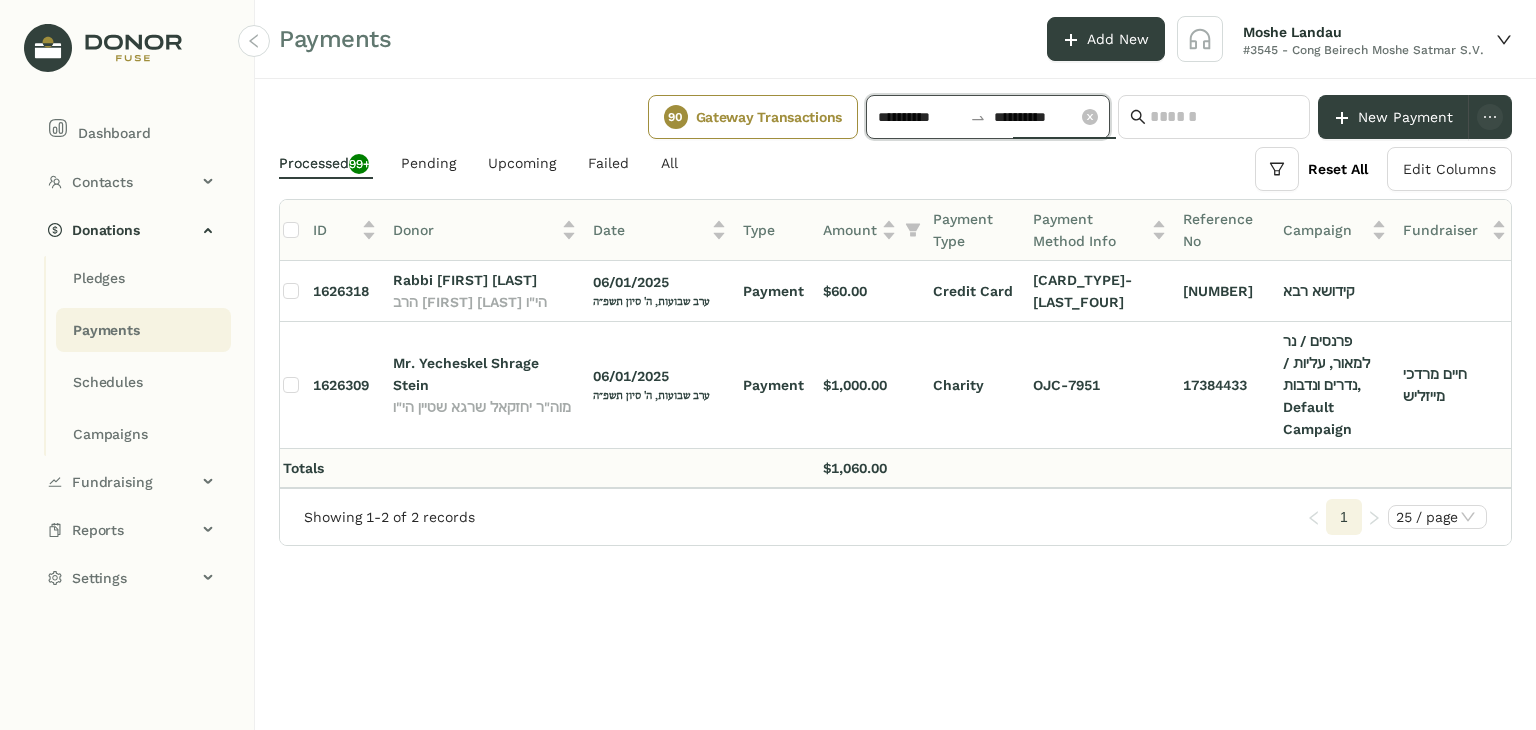 click on "**********" 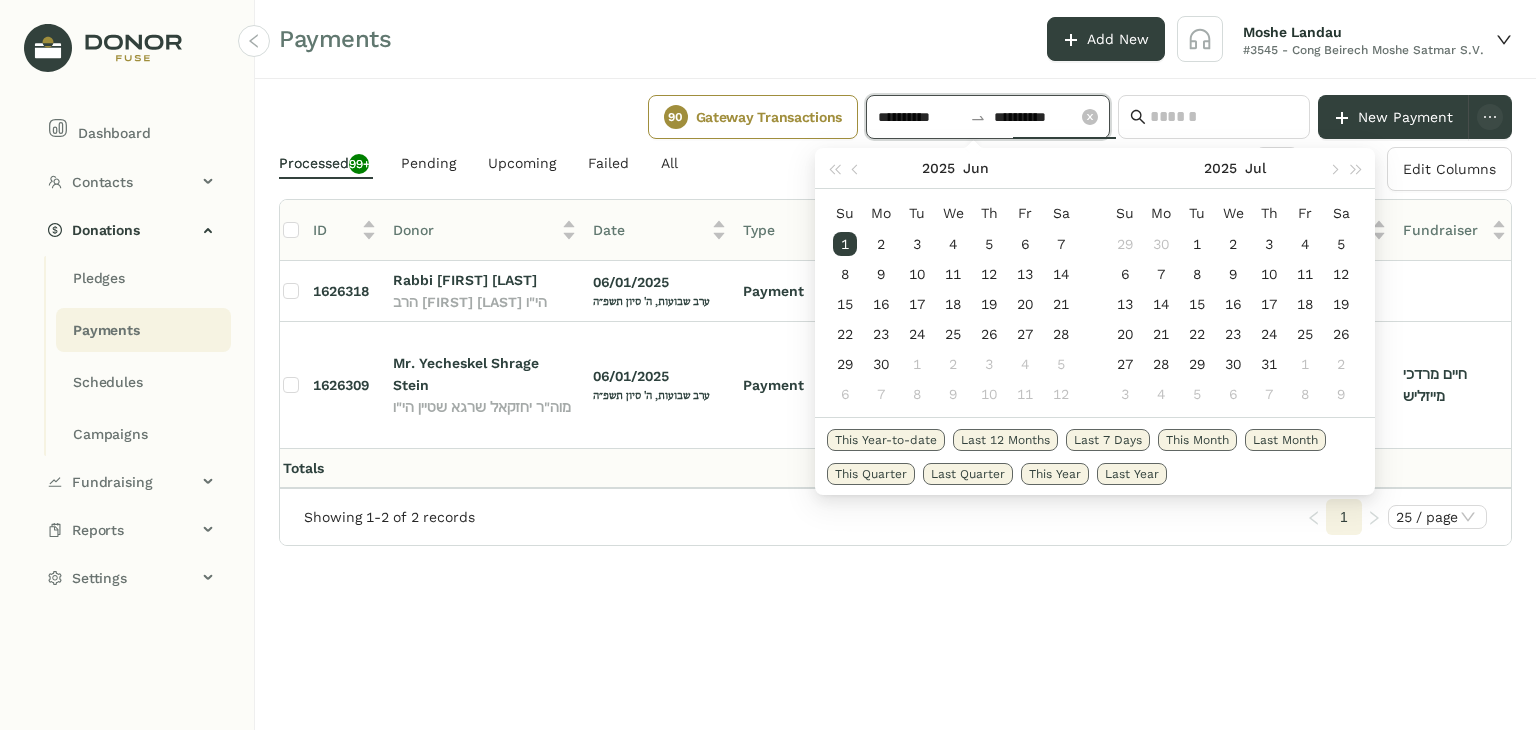 click on "**********" 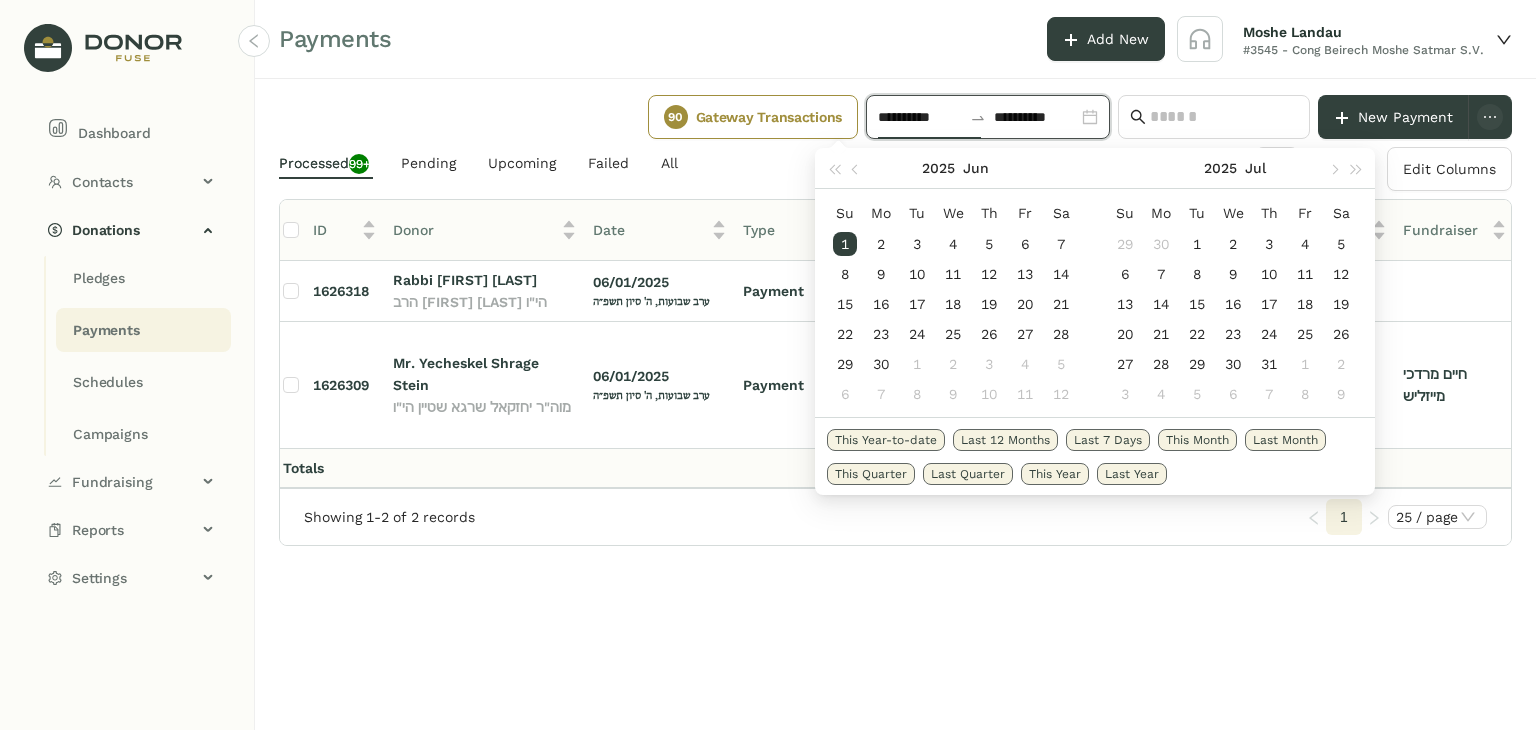 click on "1" at bounding box center [845, 244] 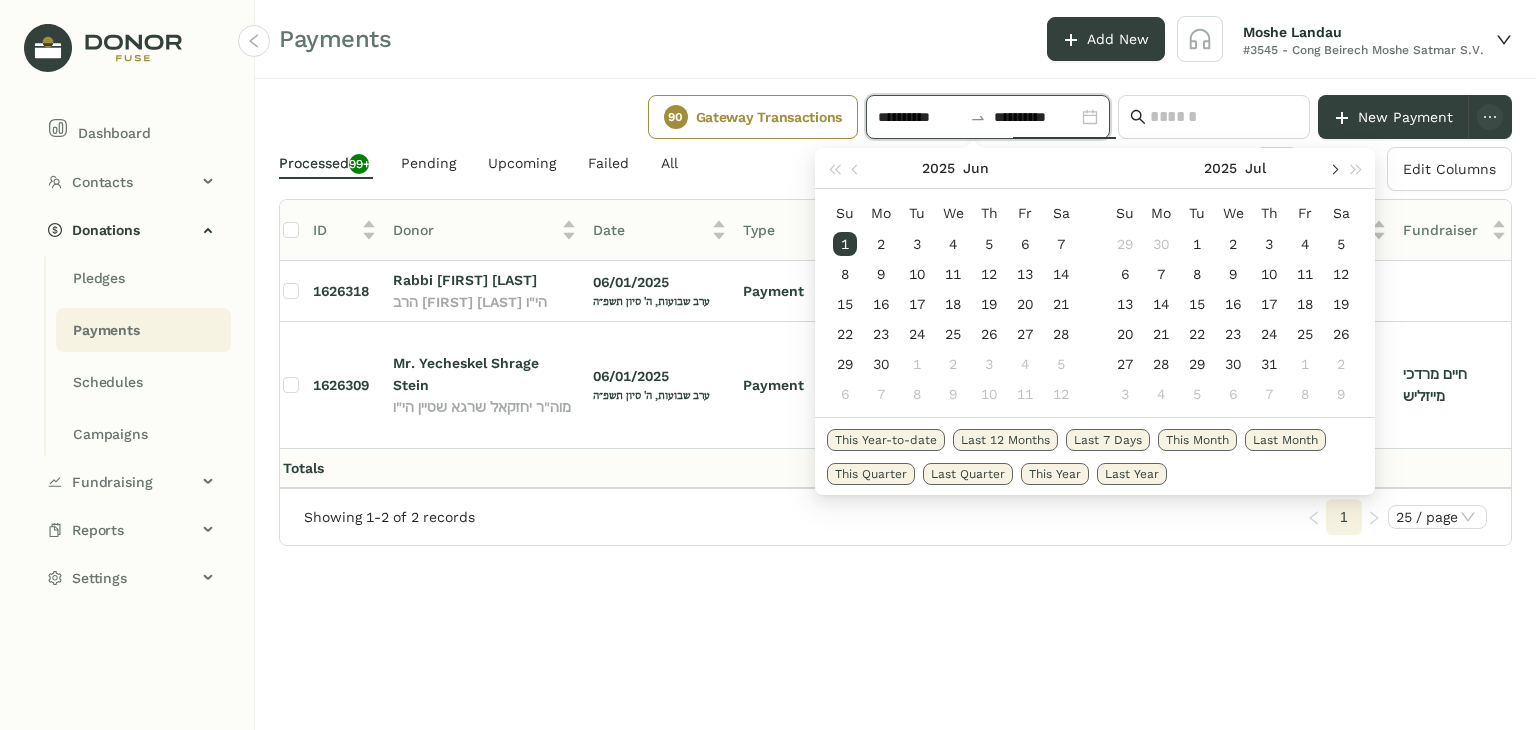 click at bounding box center [1334, 170] 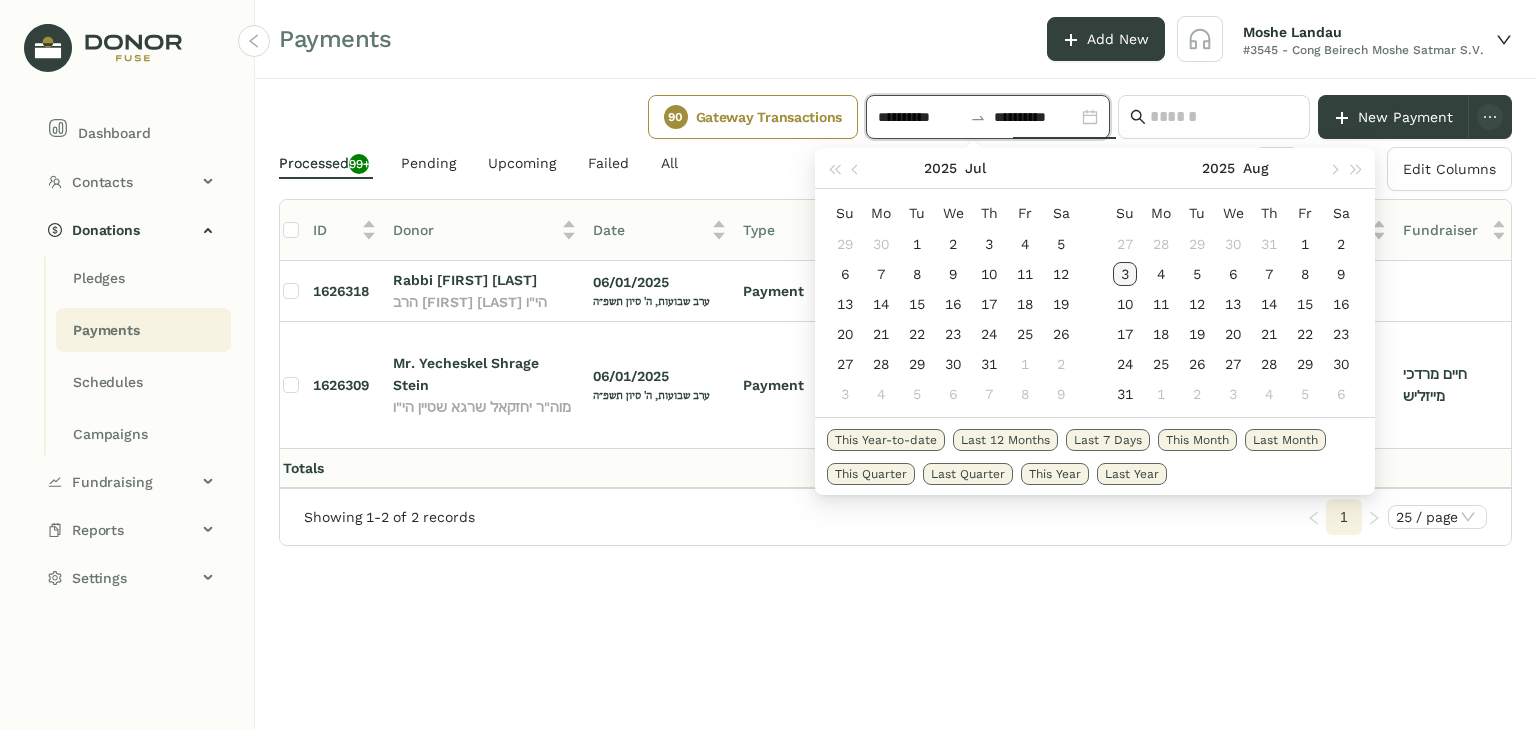 click on "3" at bounding box center (1125, 274) 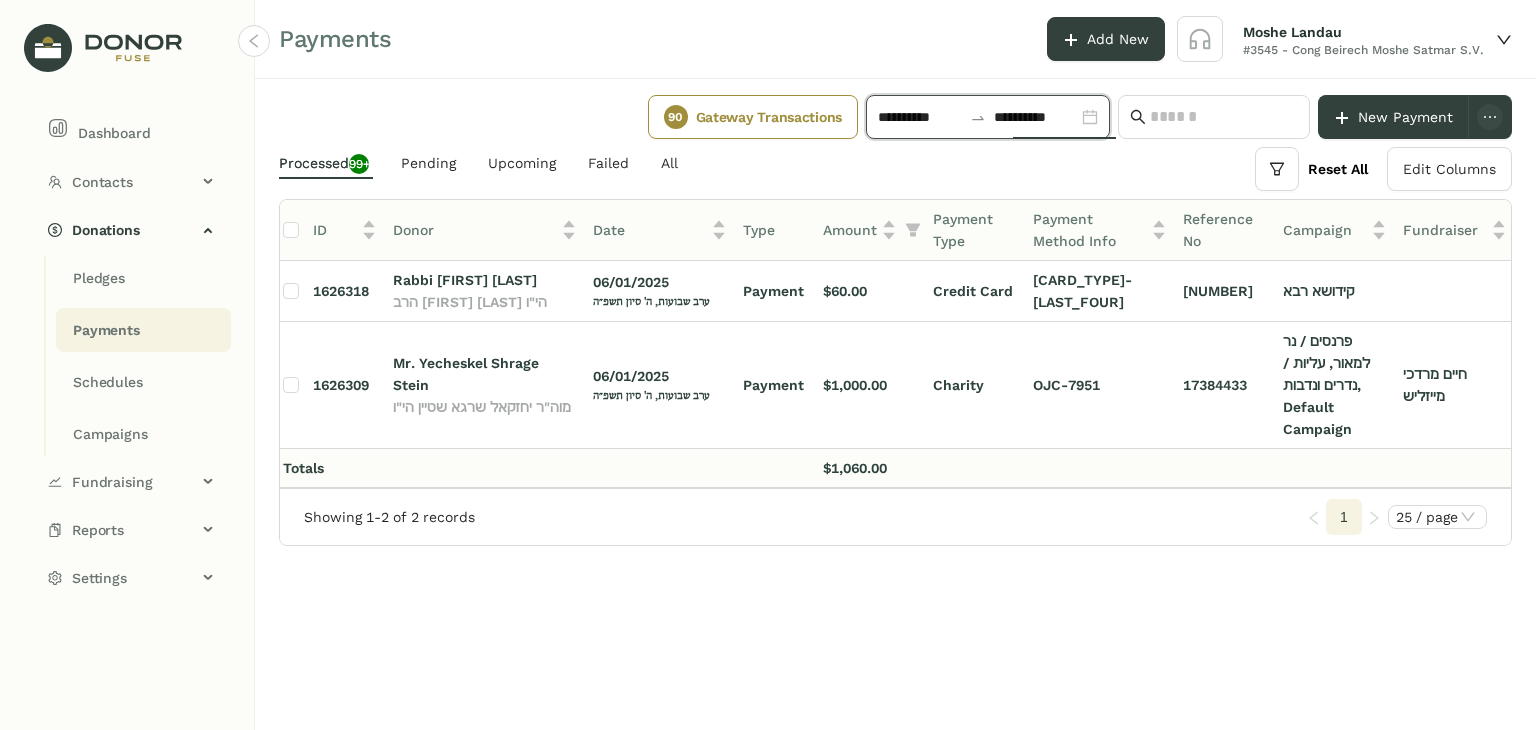 type on "**********" 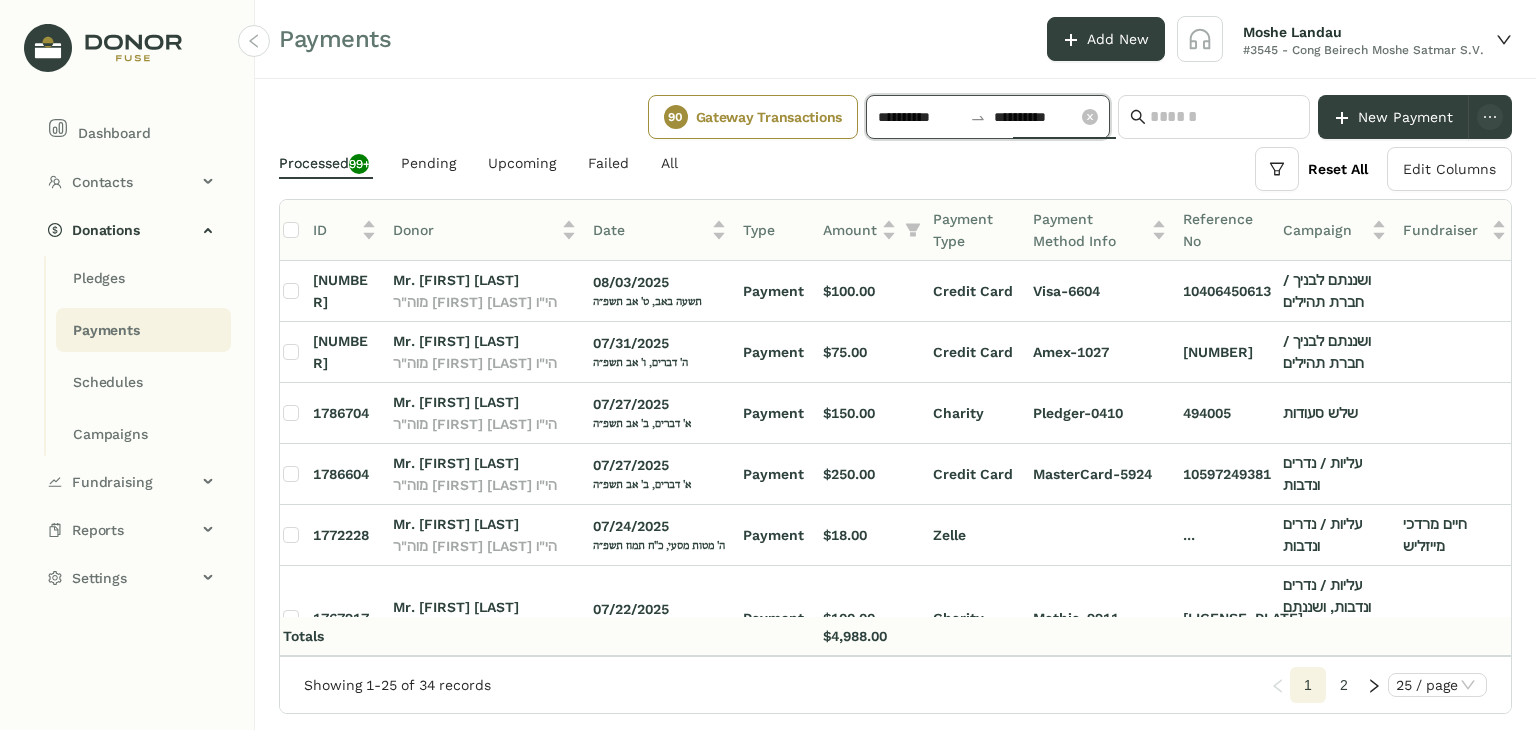 click on "**********" 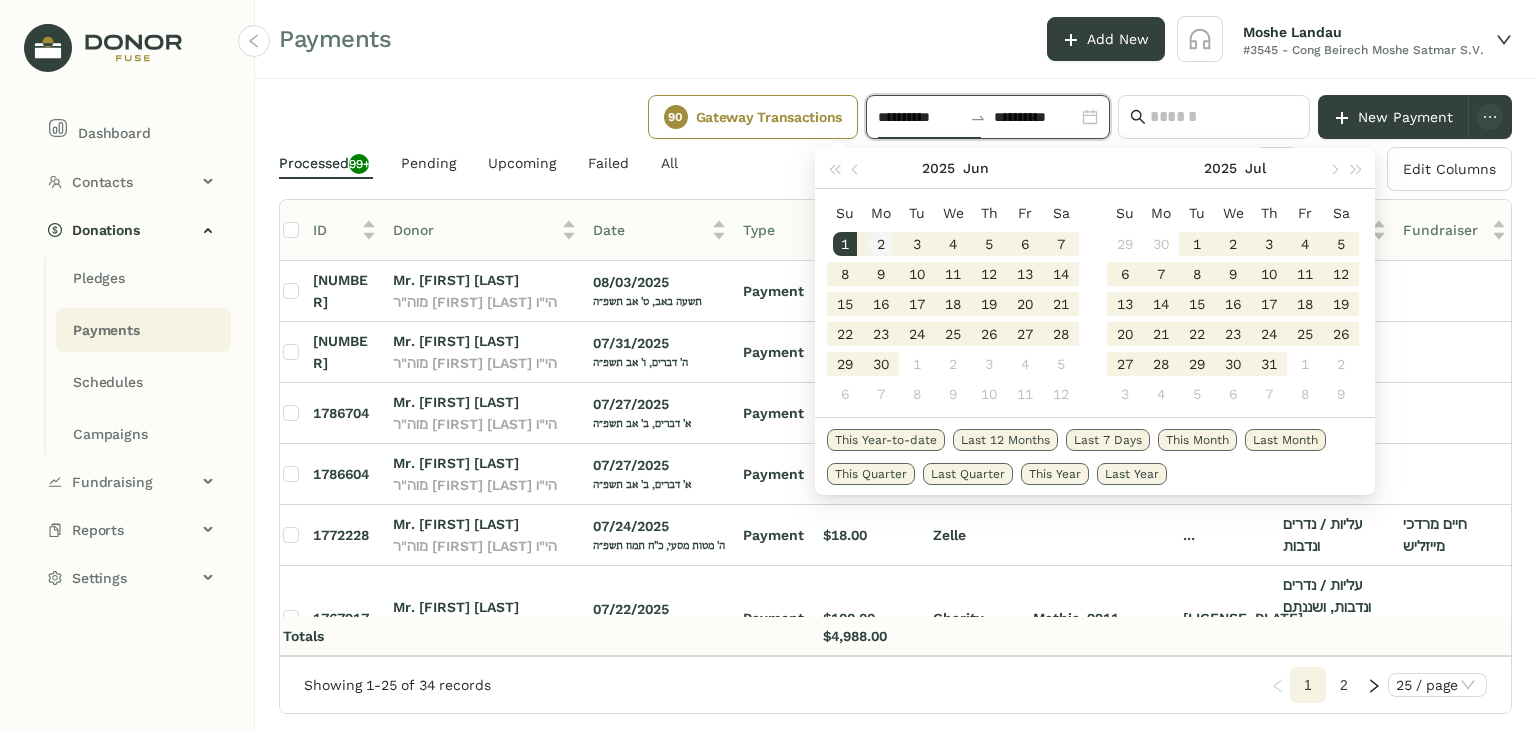 click on "2" at bounding box center [881, 244] 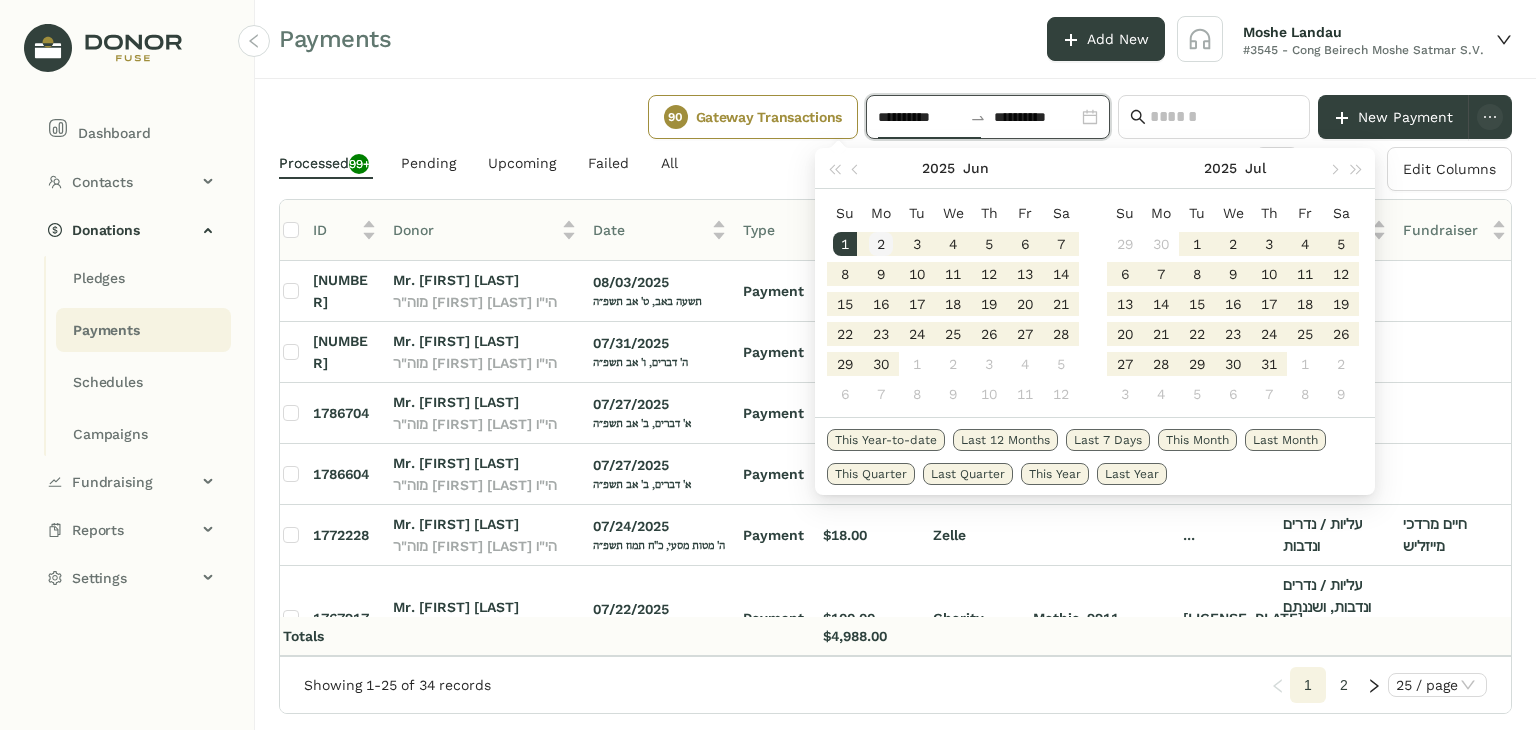 type on "**********" 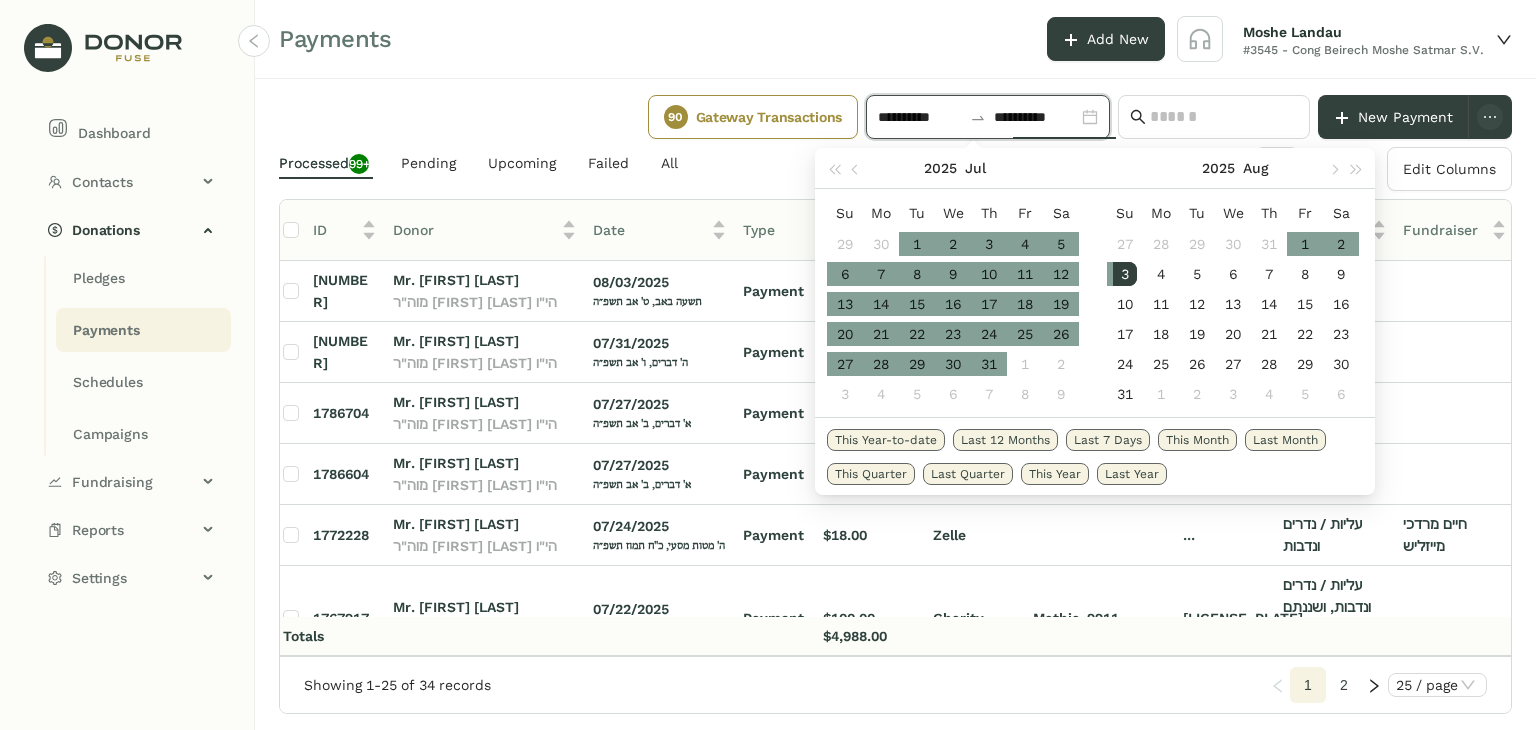 click on "3" at bounding box center (1125, 274) 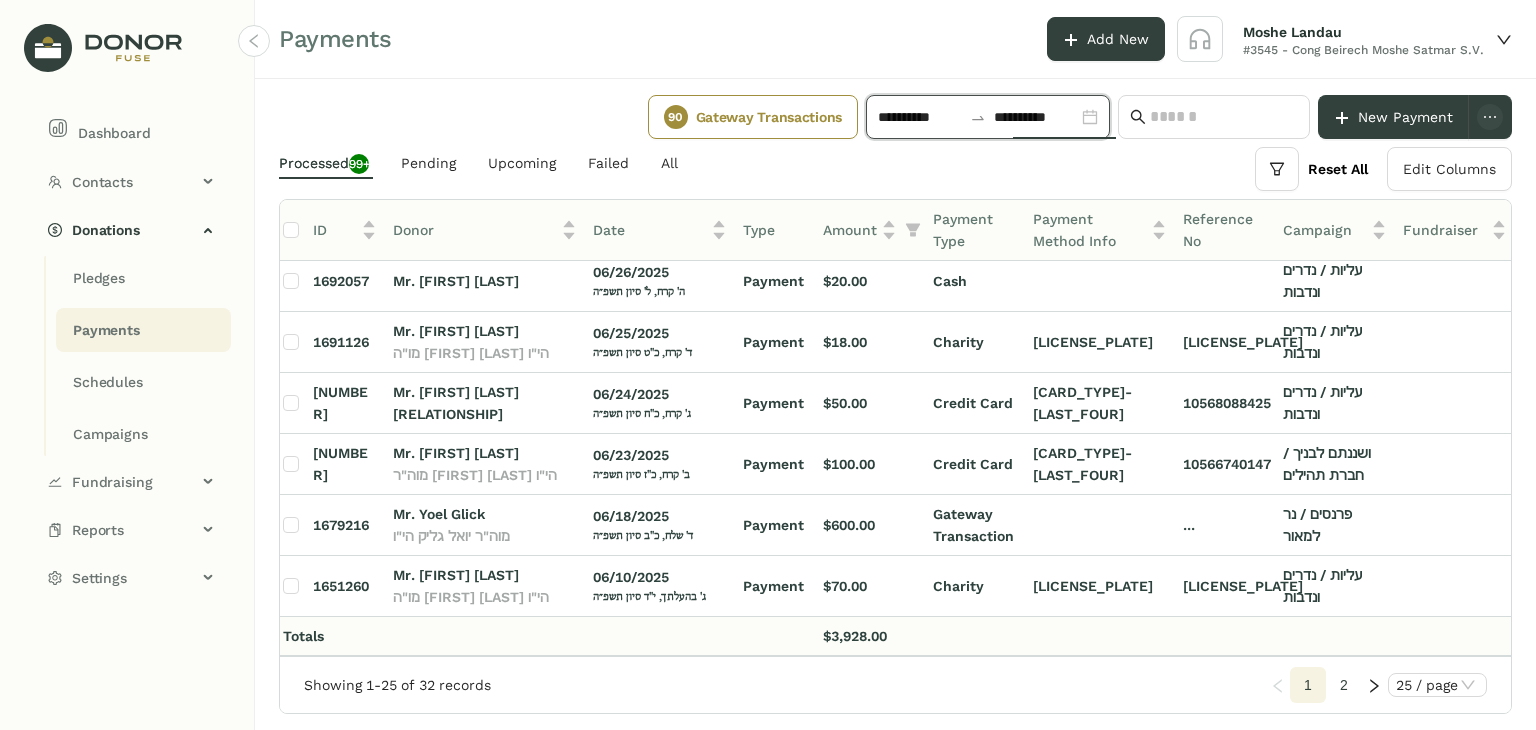scroll, scrollTop: 1267, scrollLeft: 1, axis: both 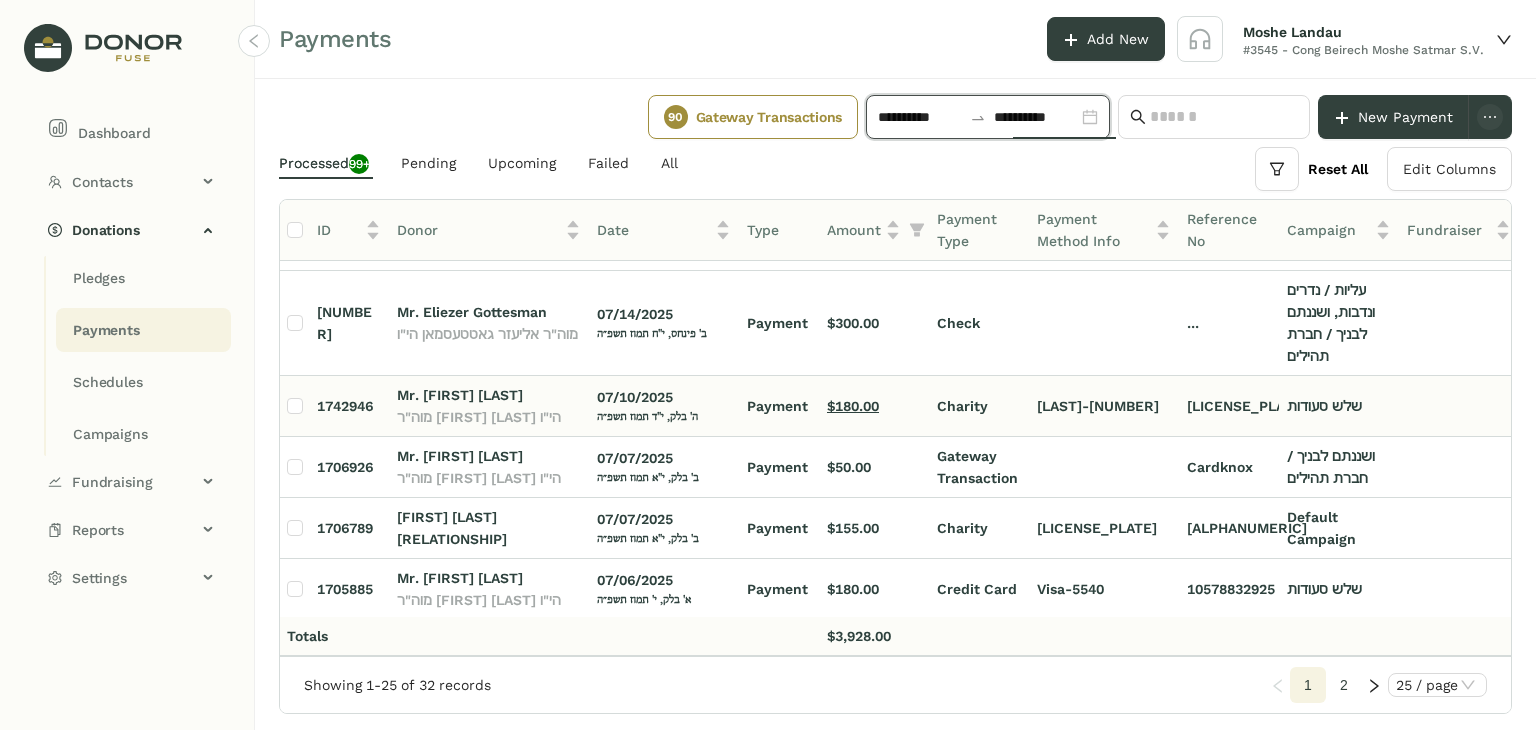 click on "$180.00" 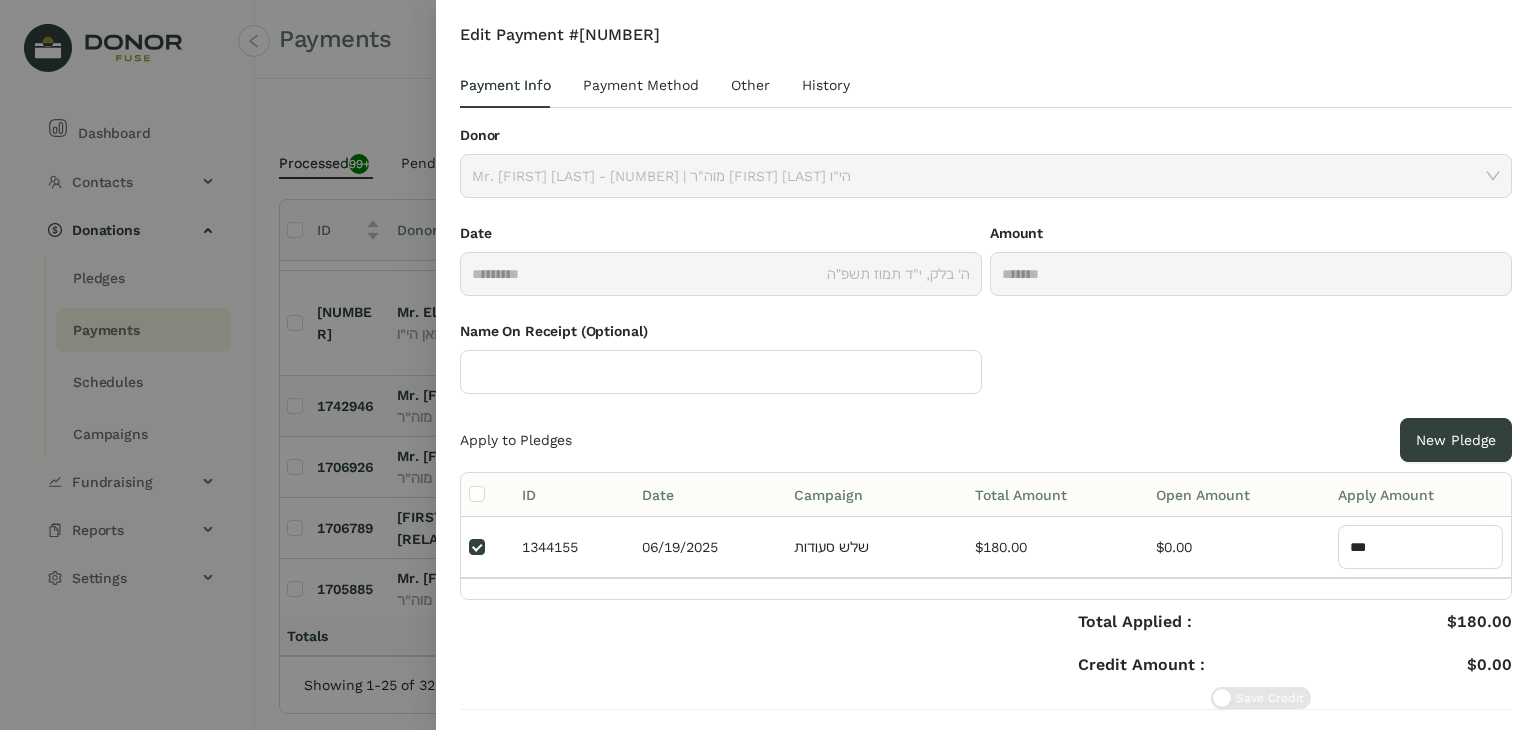 scroll, scrollTop: 45, scrollLeft: 0, axis: vertical 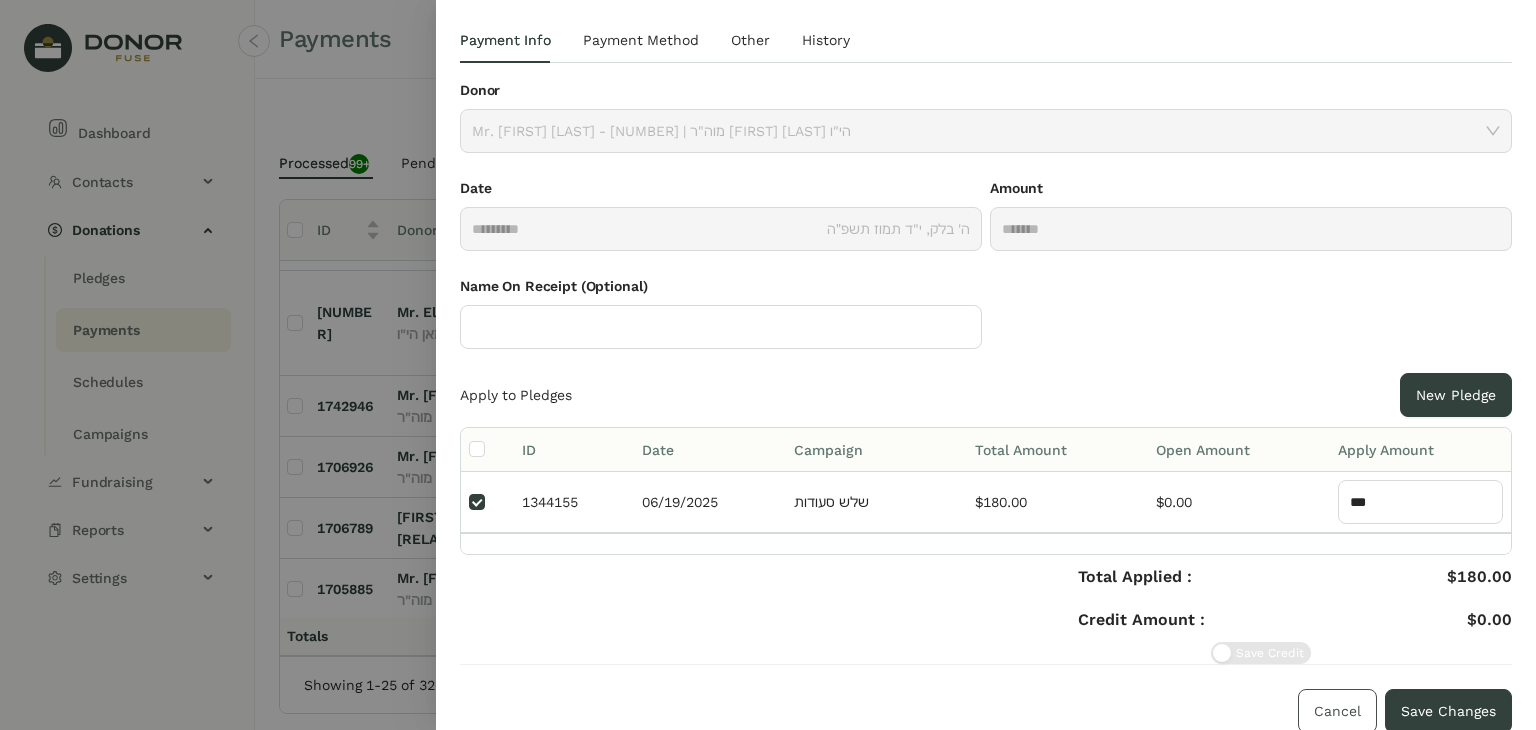 click on "Cancel" at bounding box center [1337, 711] 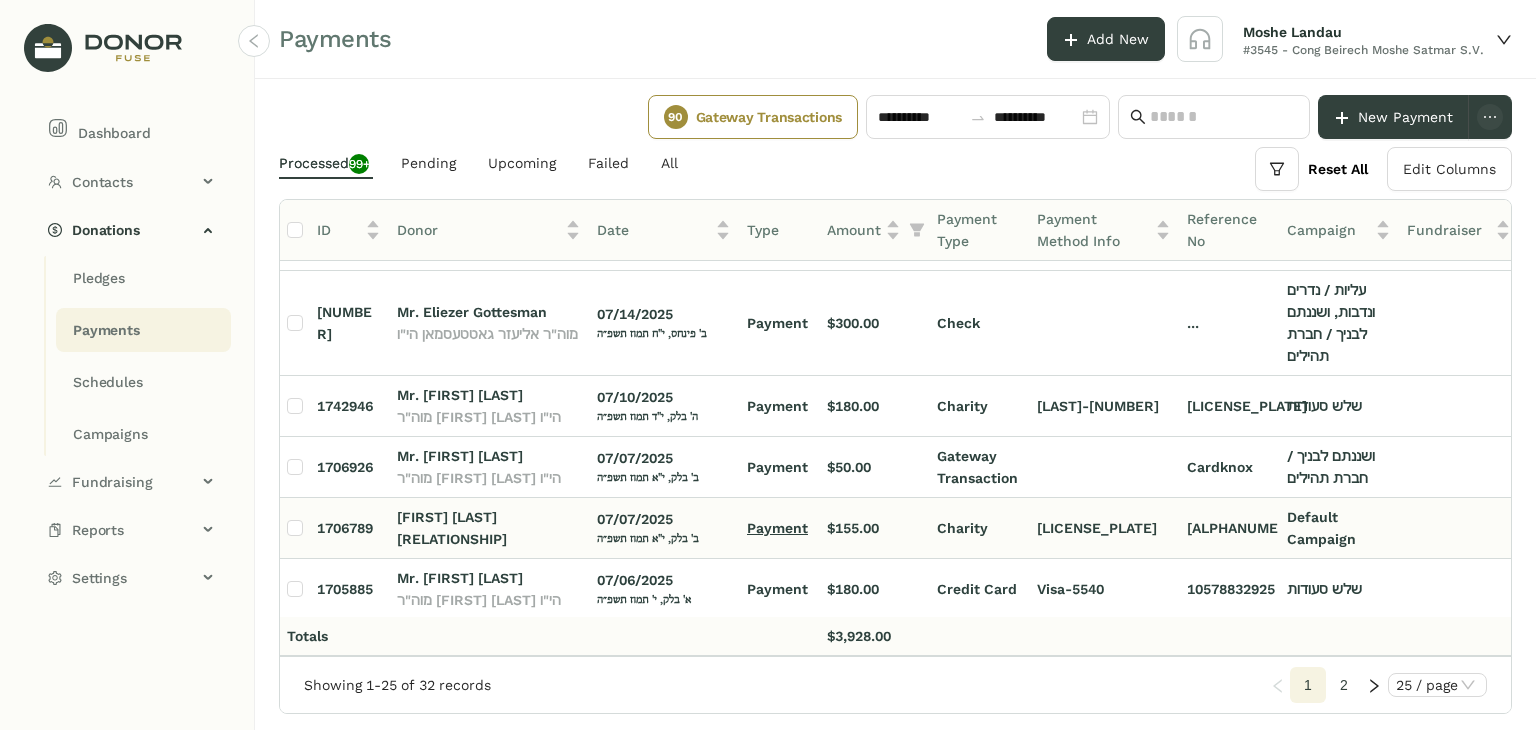 click on "Payment" 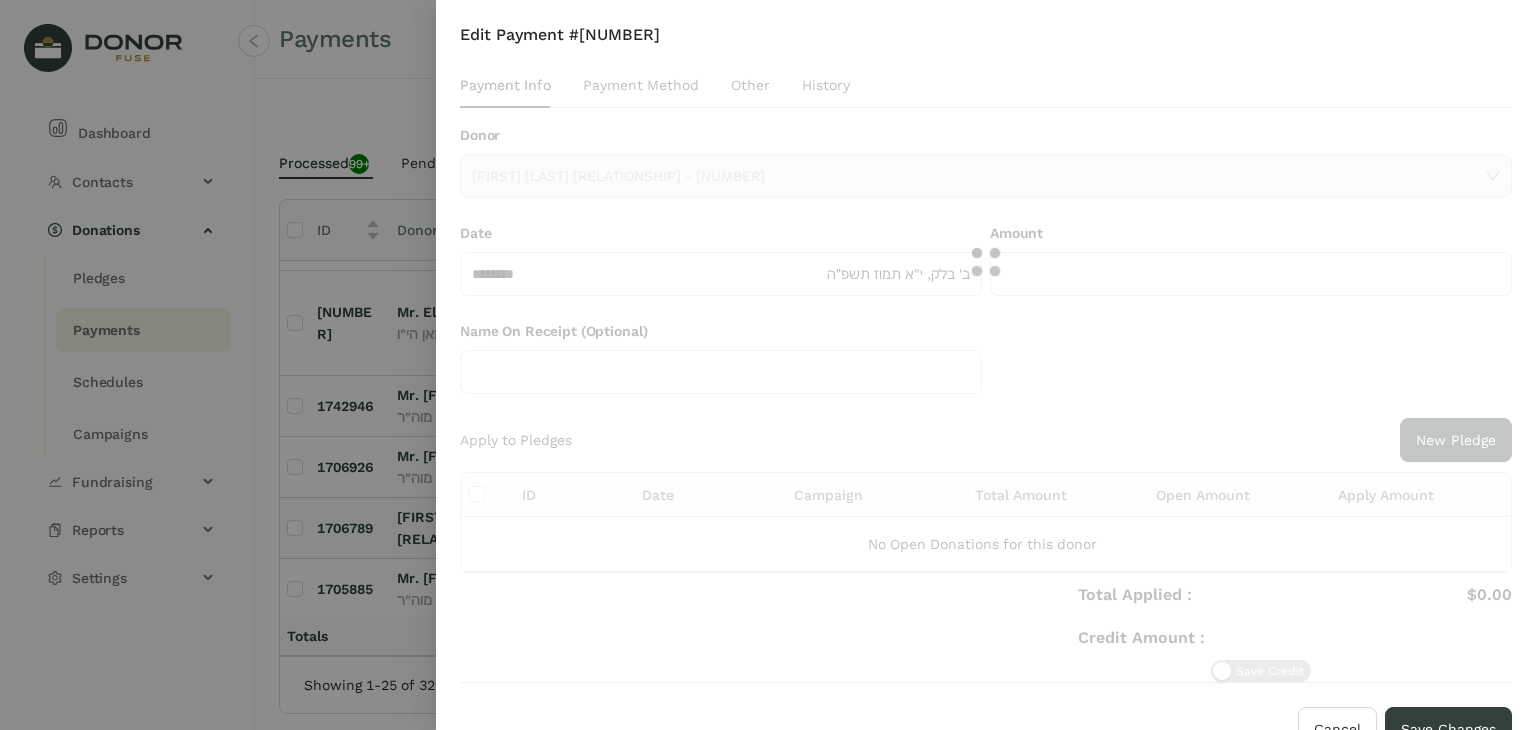 type on "*******" 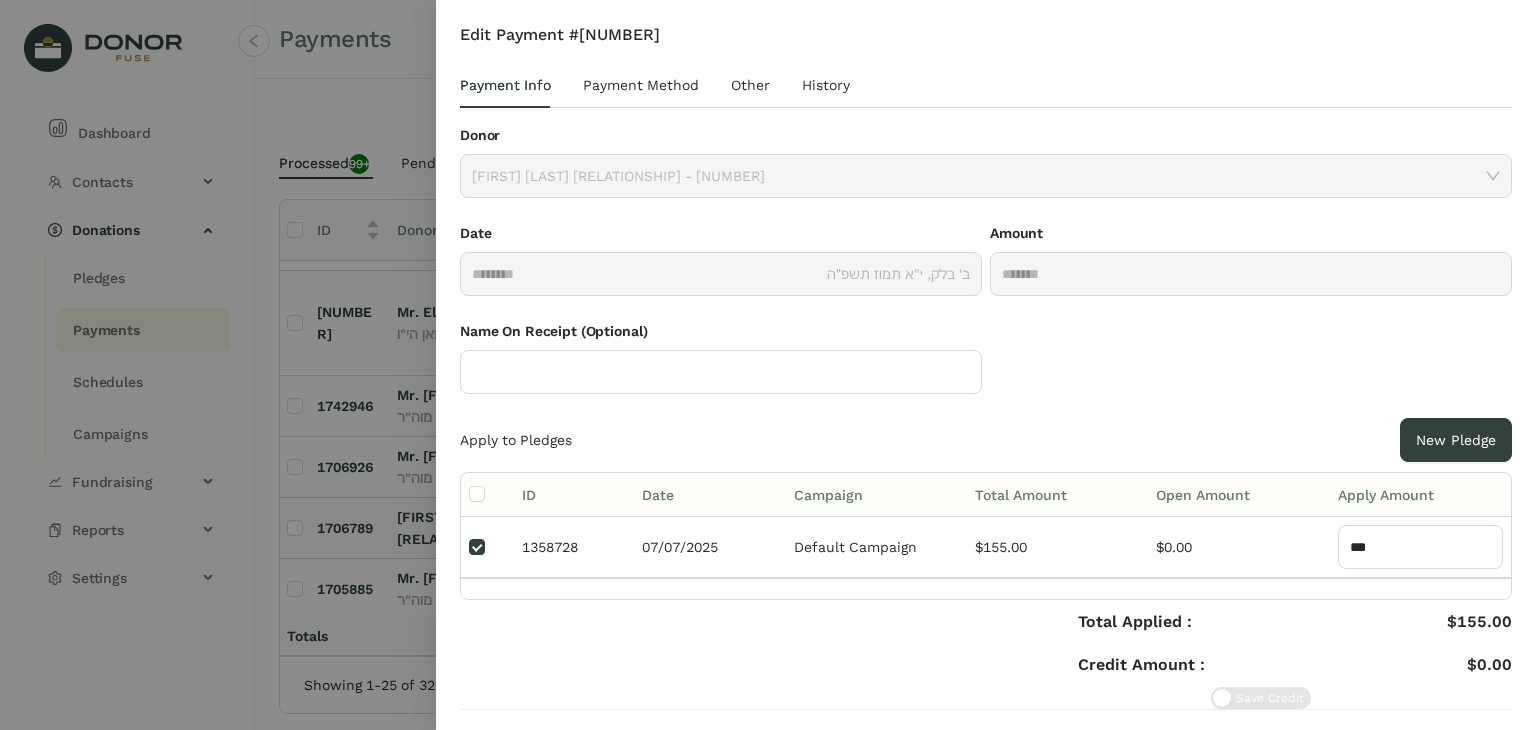 scroll, scrollTop: 45, scrollLeft: 0, axis: vertical 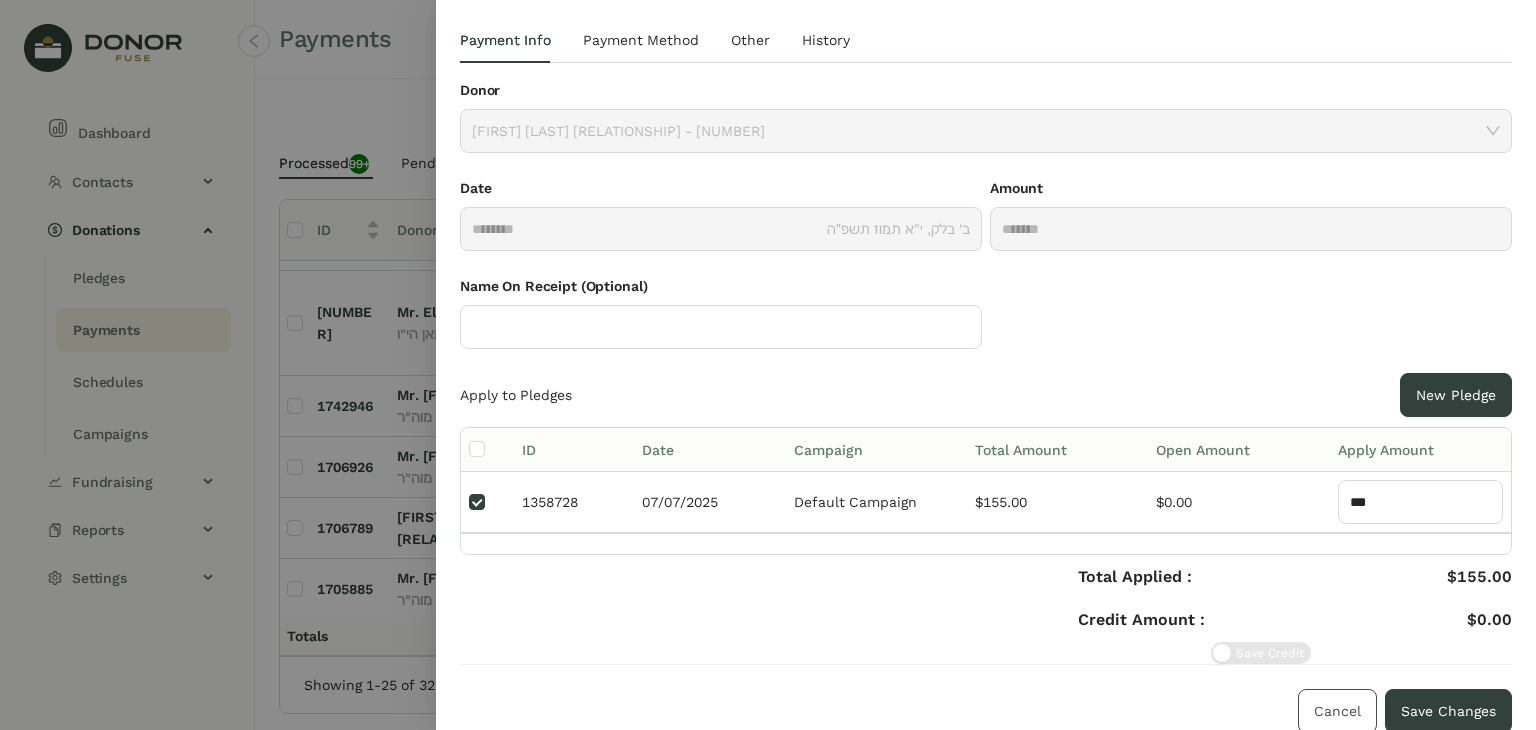 click on "Cancel" at bounding box center [1337, 711] 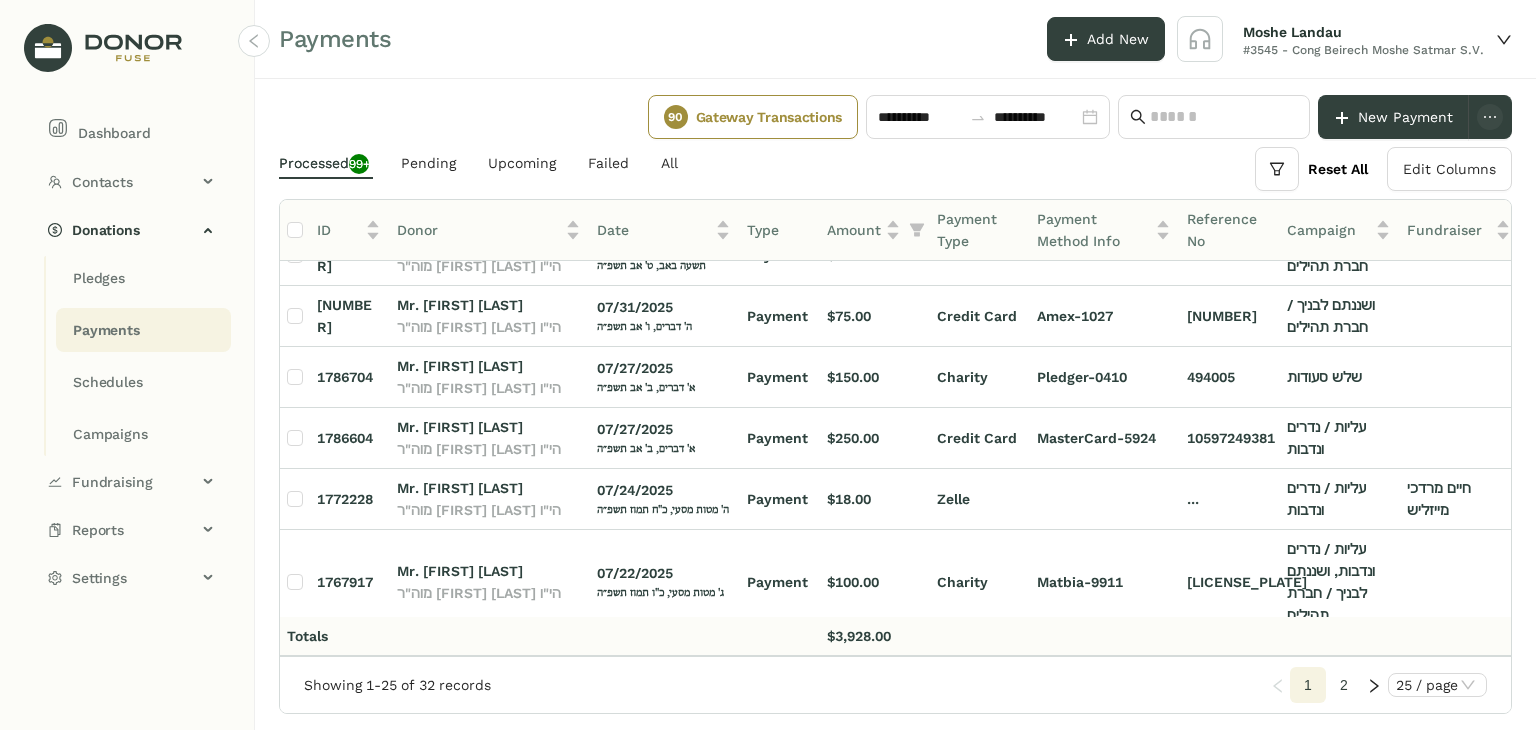 scroll, scrollTop: 0, scrollLeft: 1, axis: horizontal 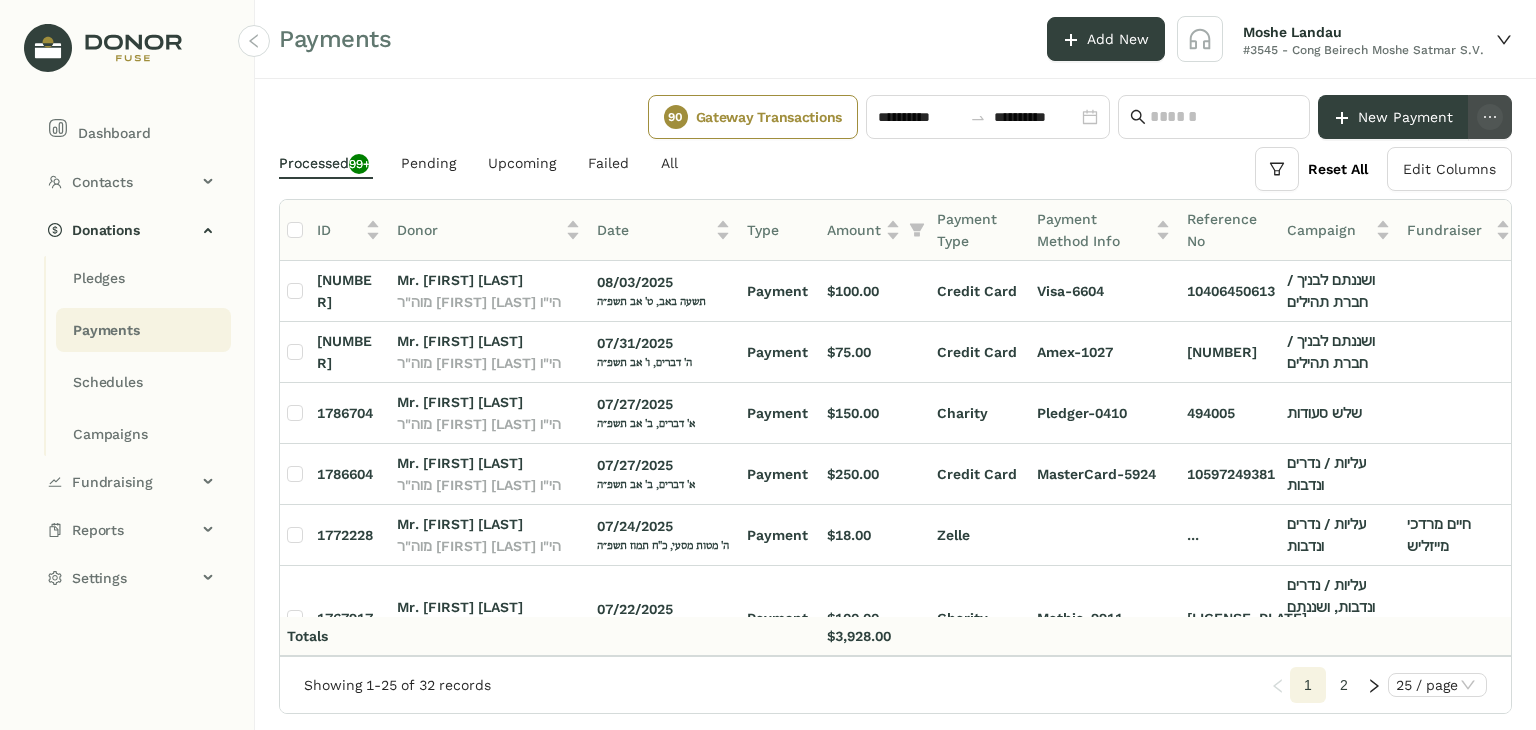 click 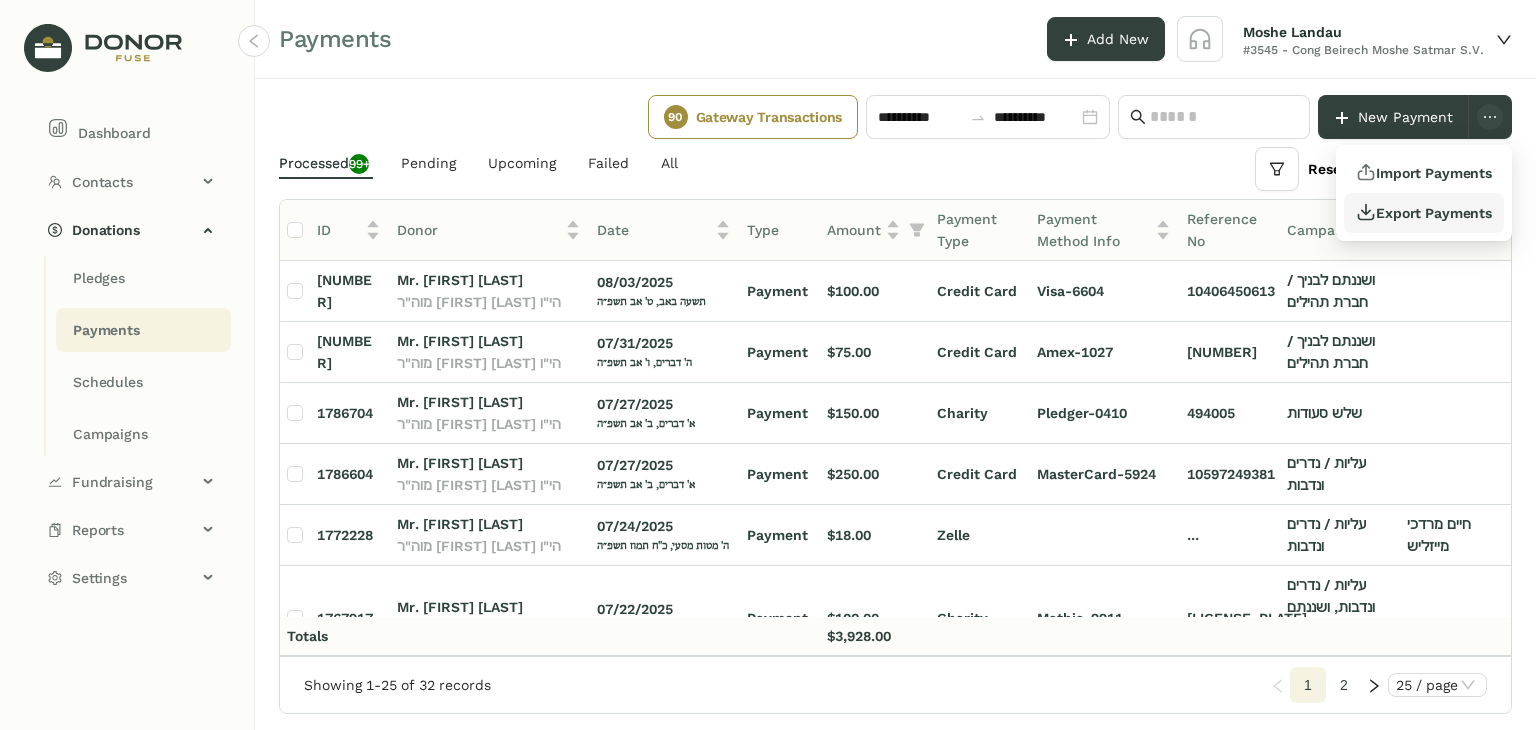 click on "Export Payments" at bounding box center (1424, 213) 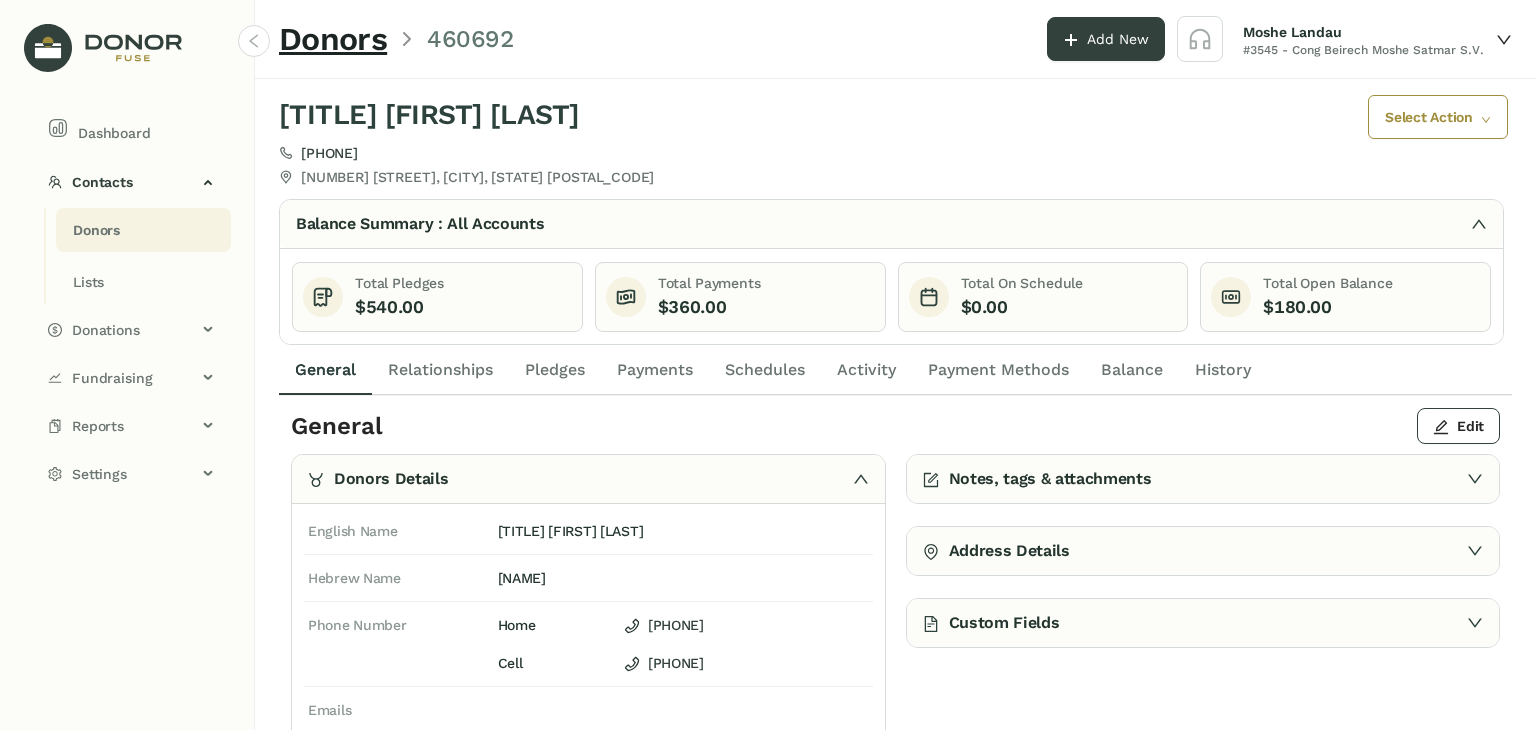 scroll, scrollTop: 0, scrollLeft: 0, axis: both 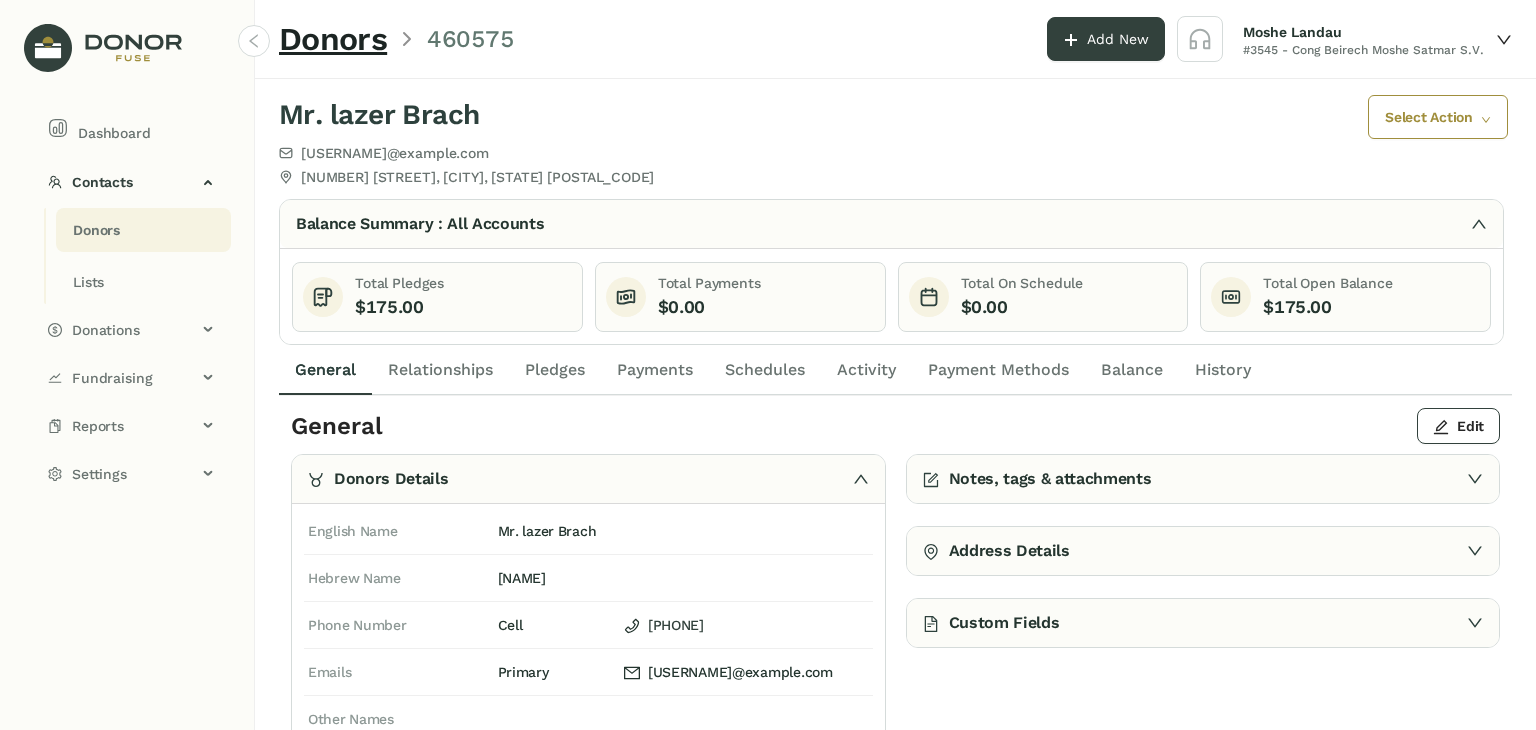click on "Pledges" 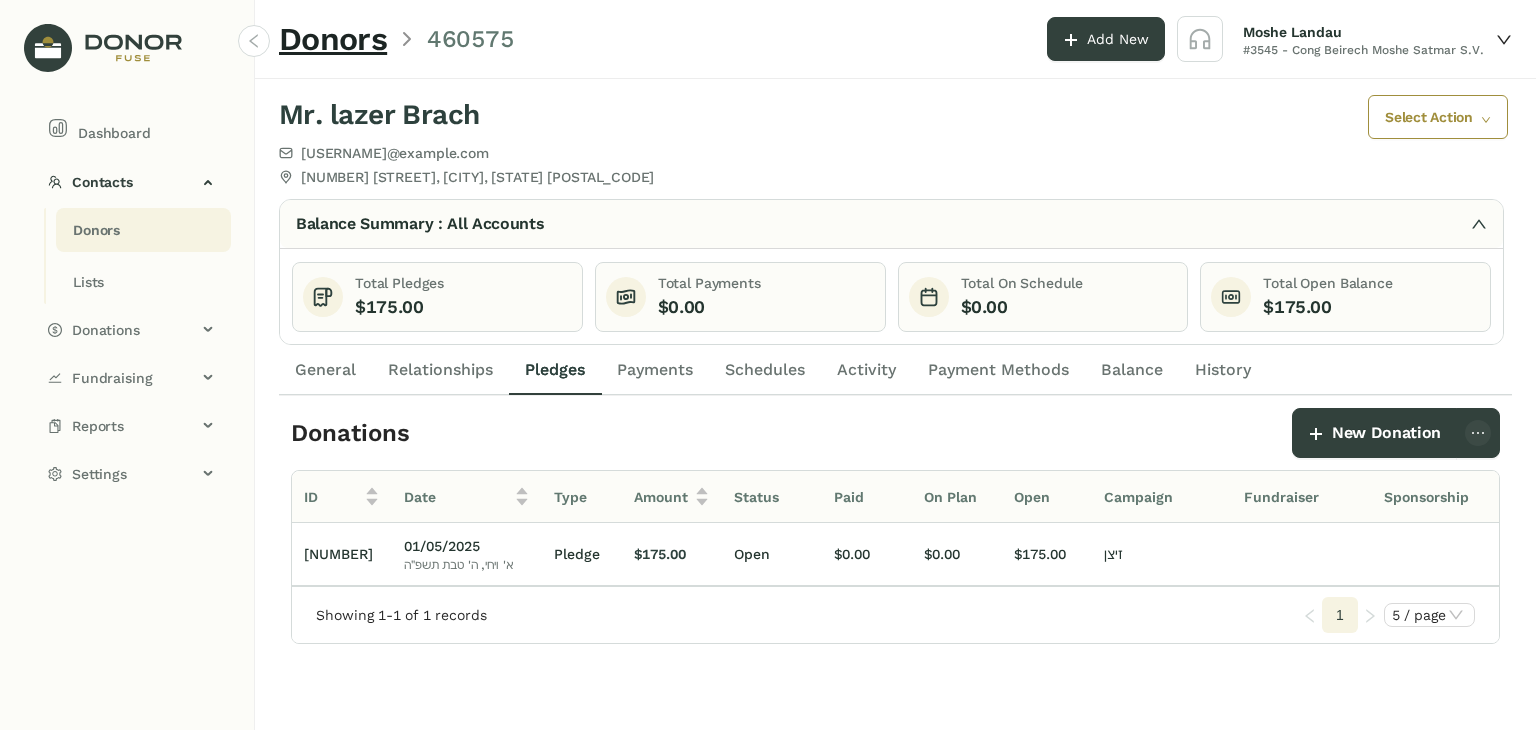 scroll, scrollTop: 0, scrollLeft: 75, axis: horizontal 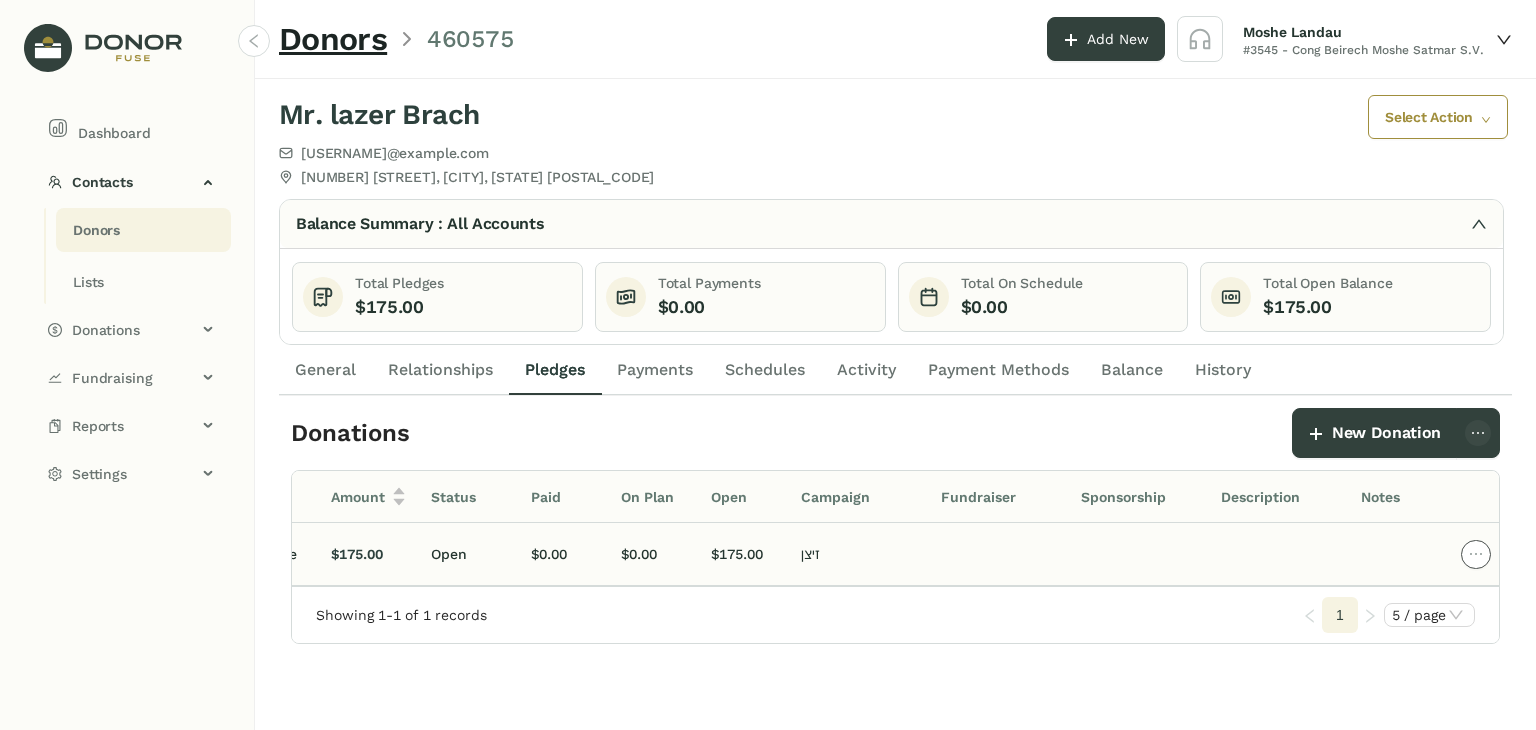 click 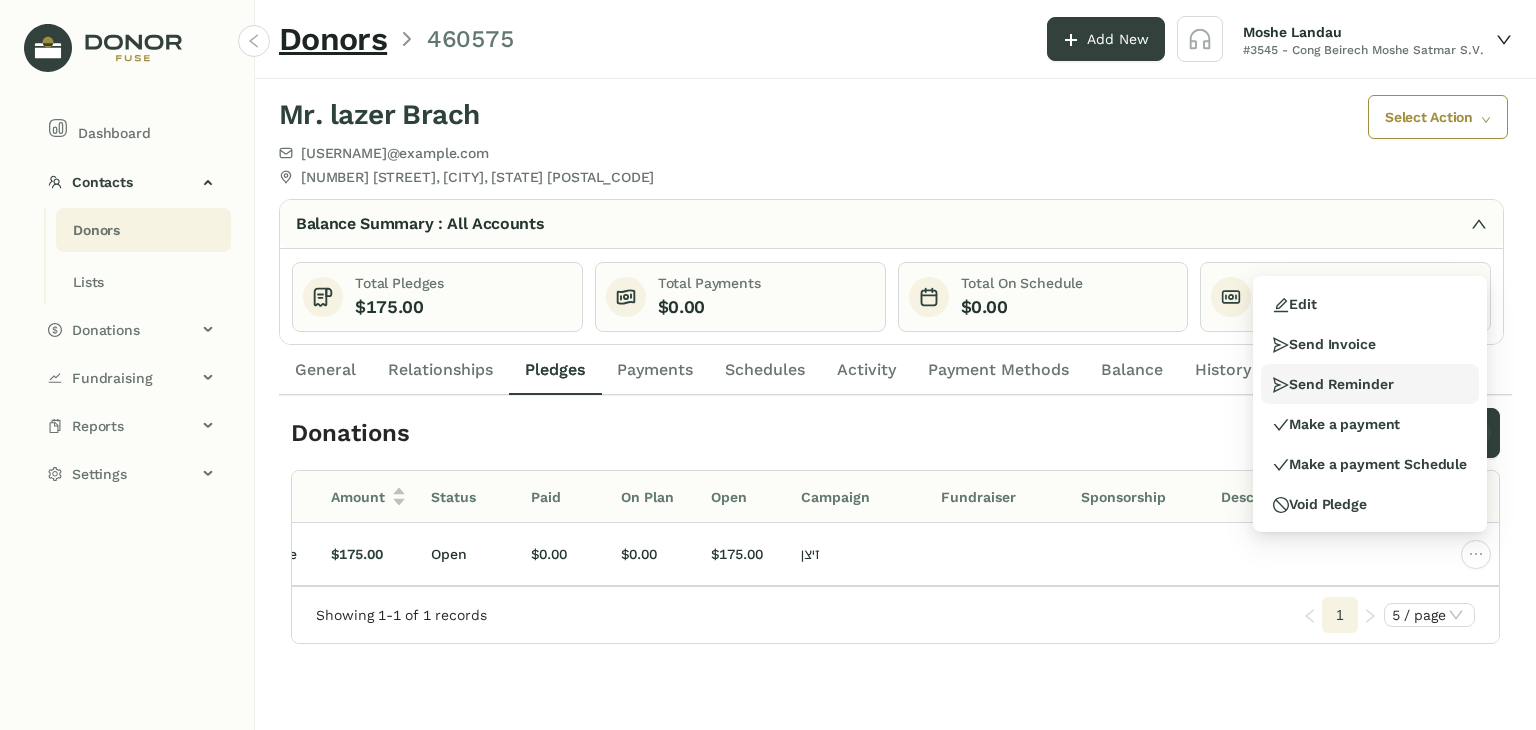 click on "Send Reminder" at bounding box center [1333, 384] 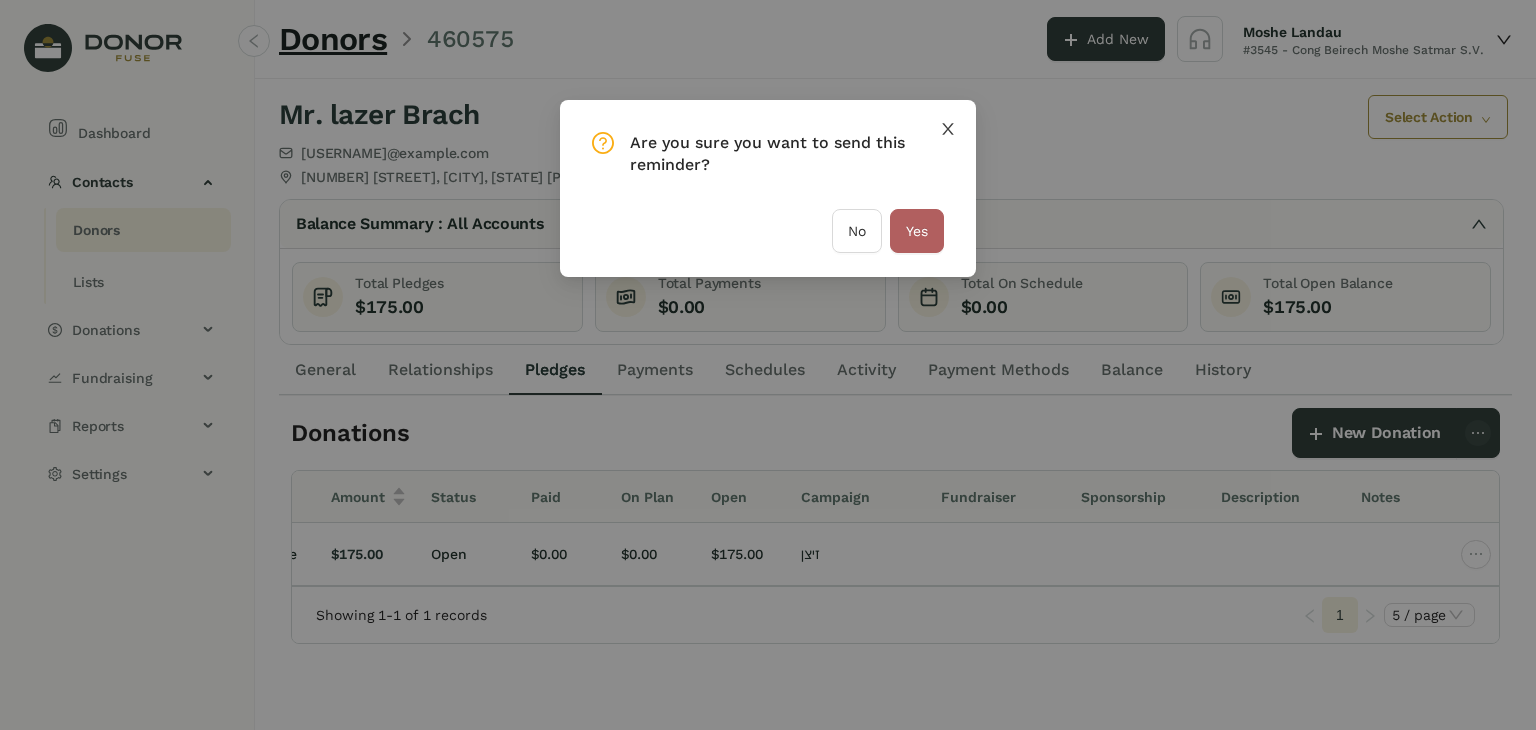click at bounding box center [948, 128] 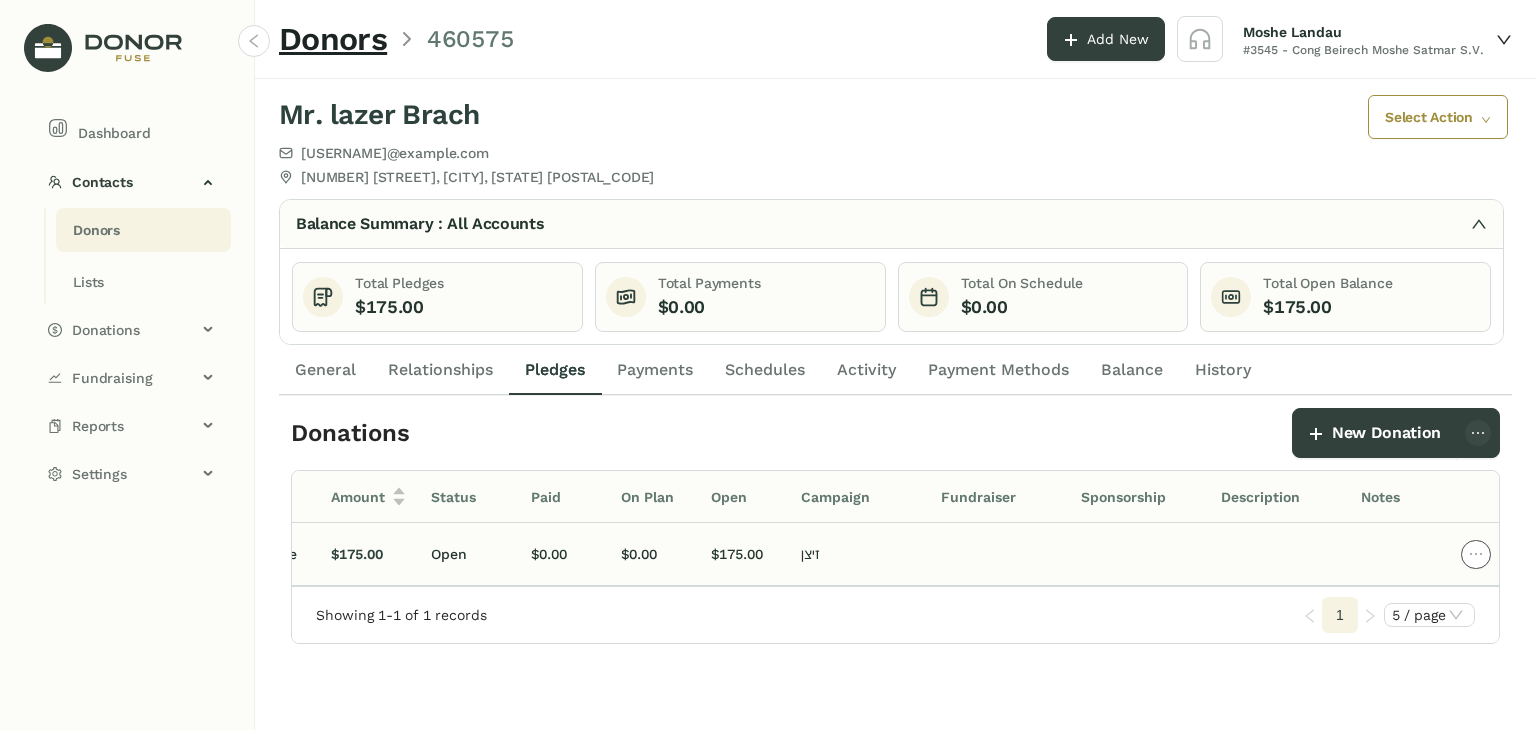 click 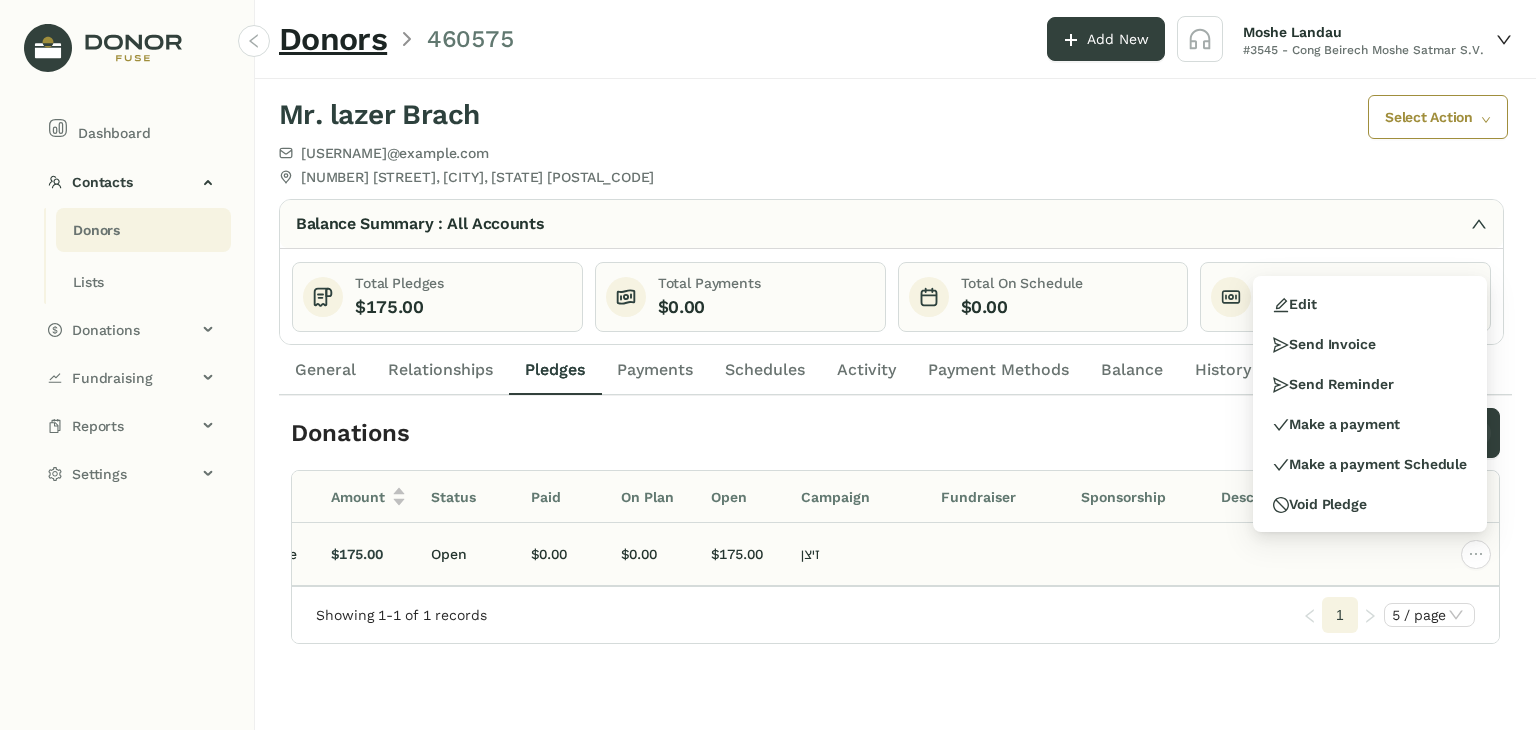 click 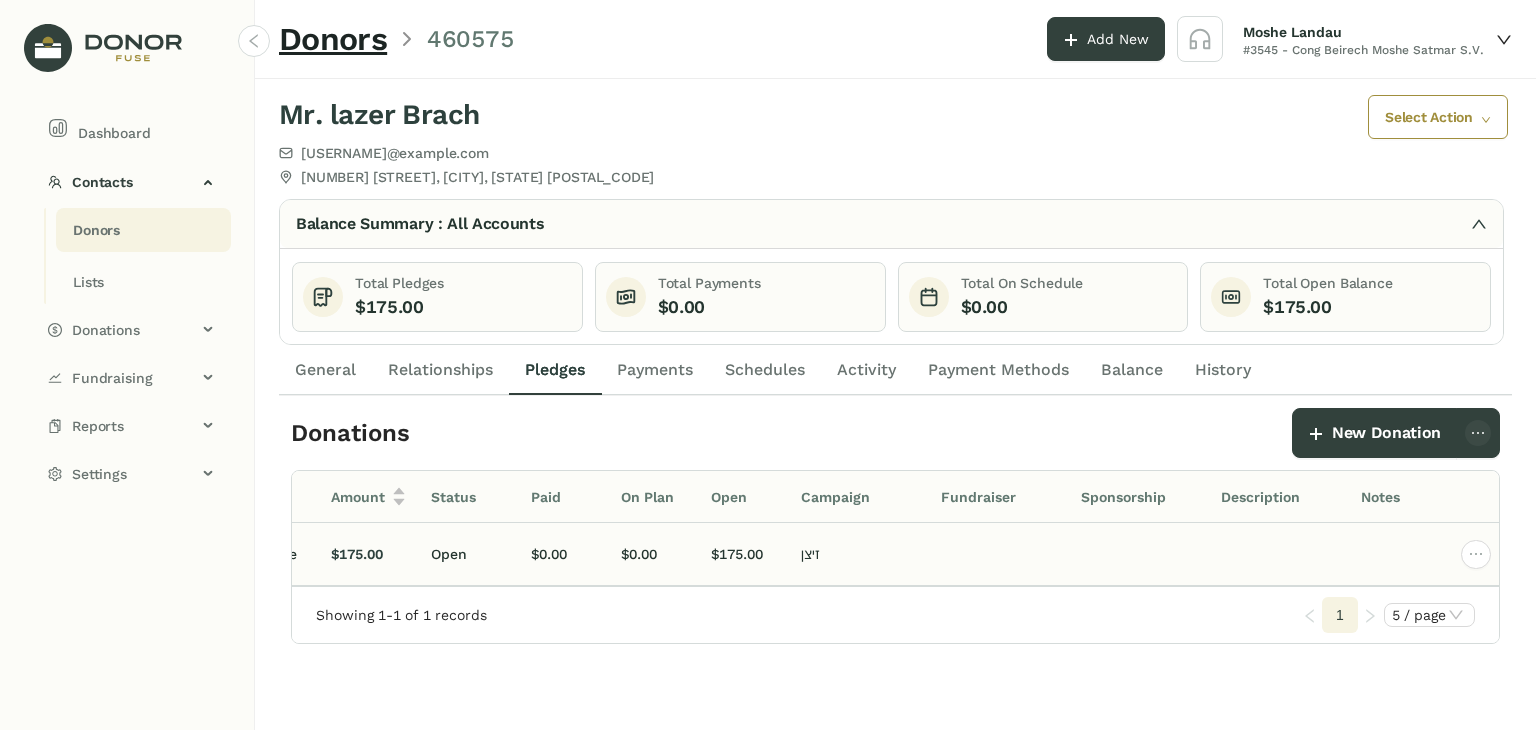 click 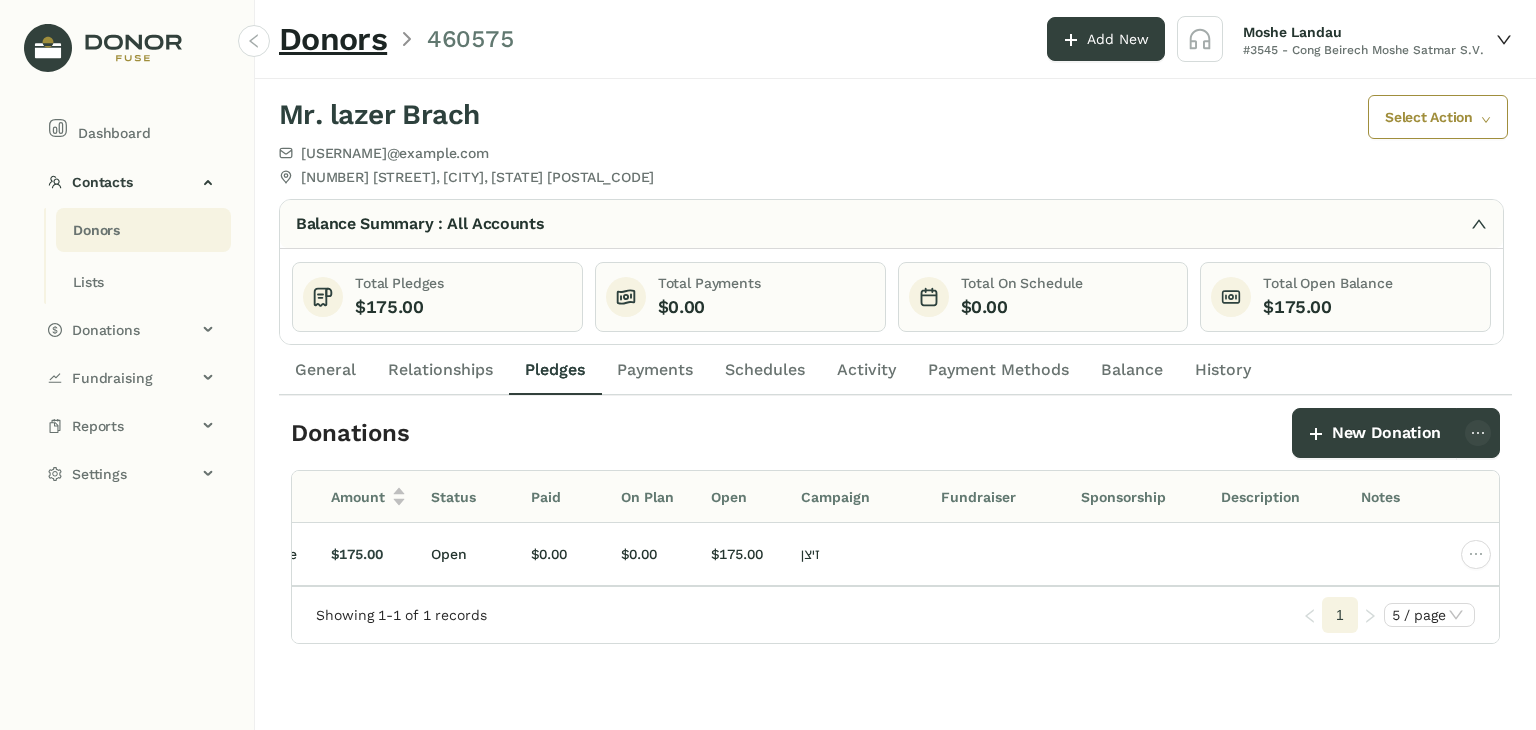 click on "General" 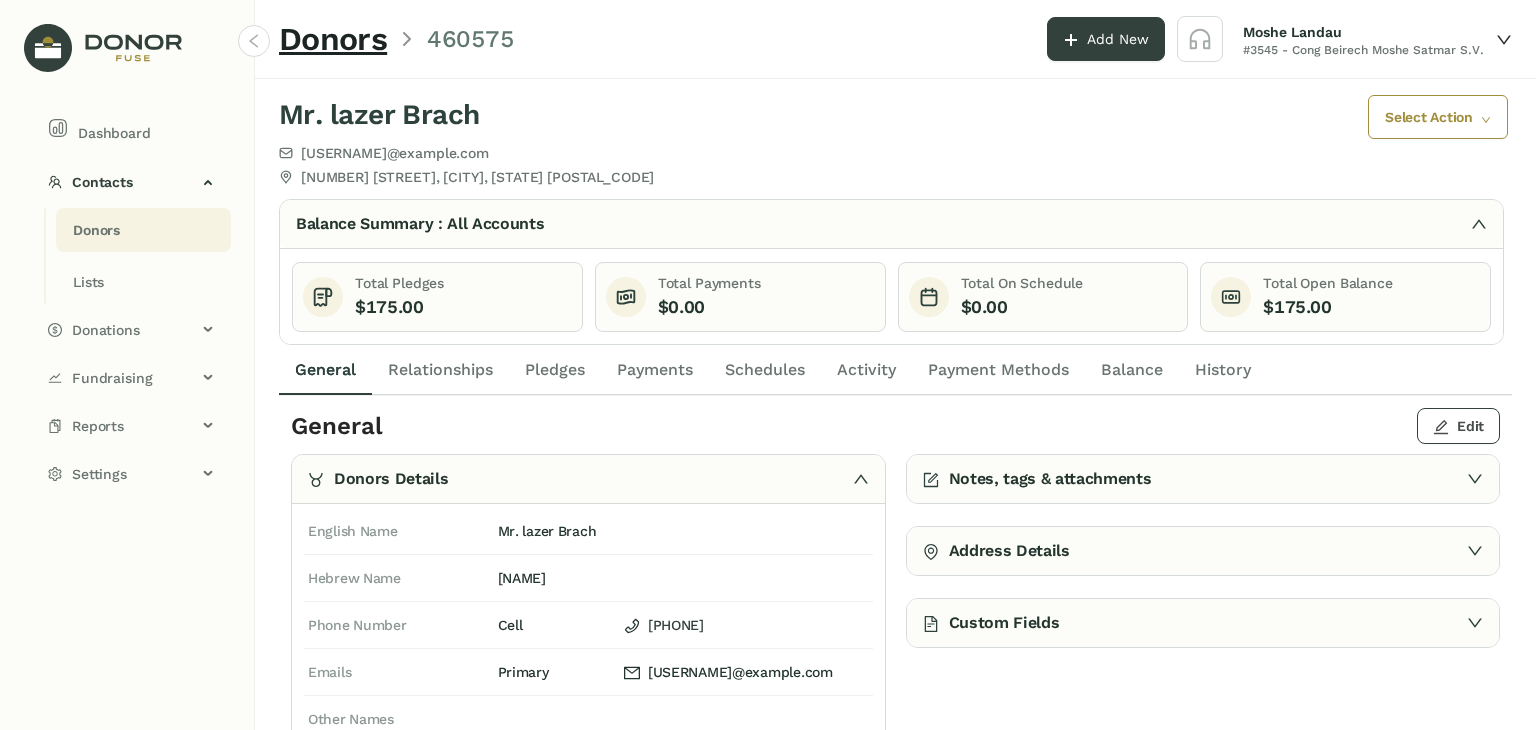 click 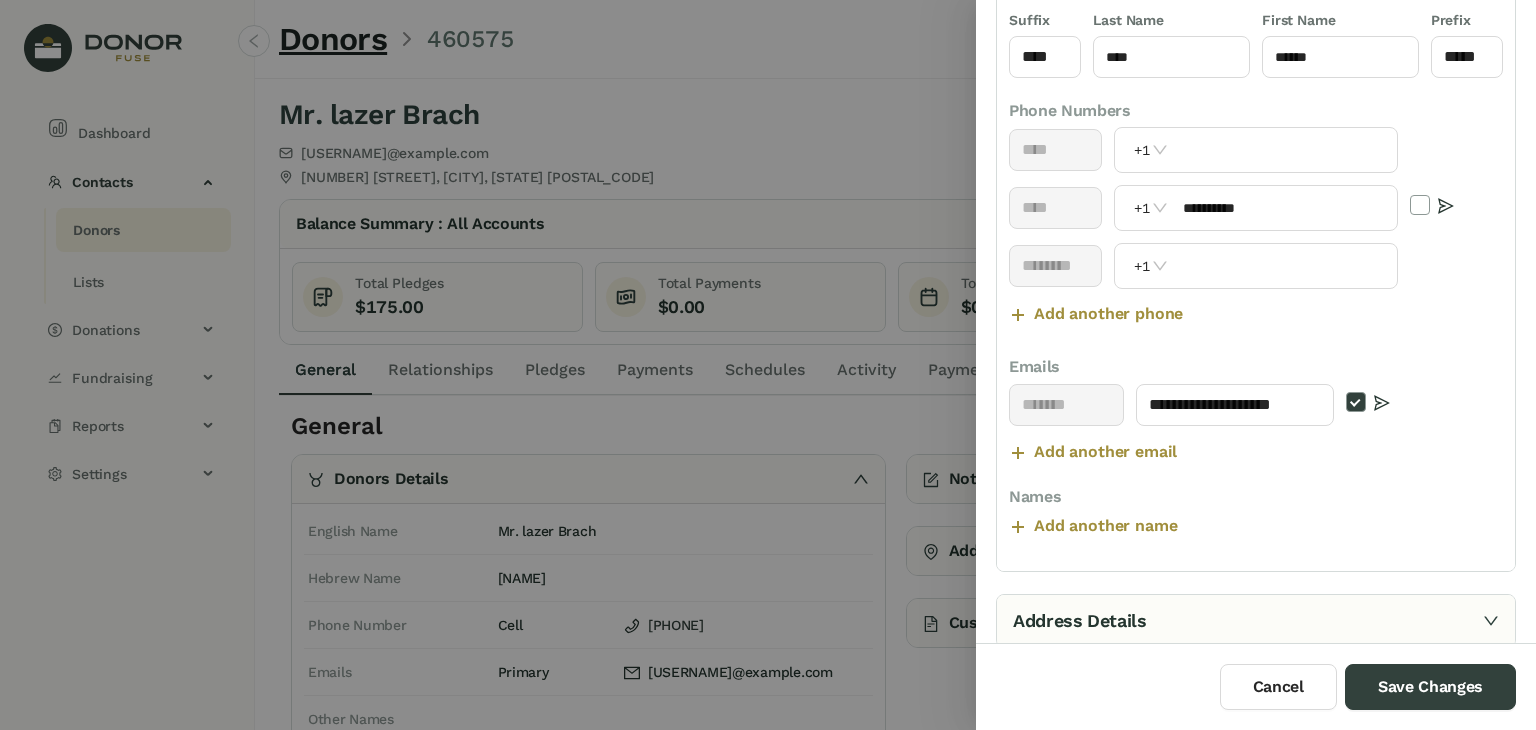scroll, scrollTop: 278, scrollLeft: 0, axis: vertical 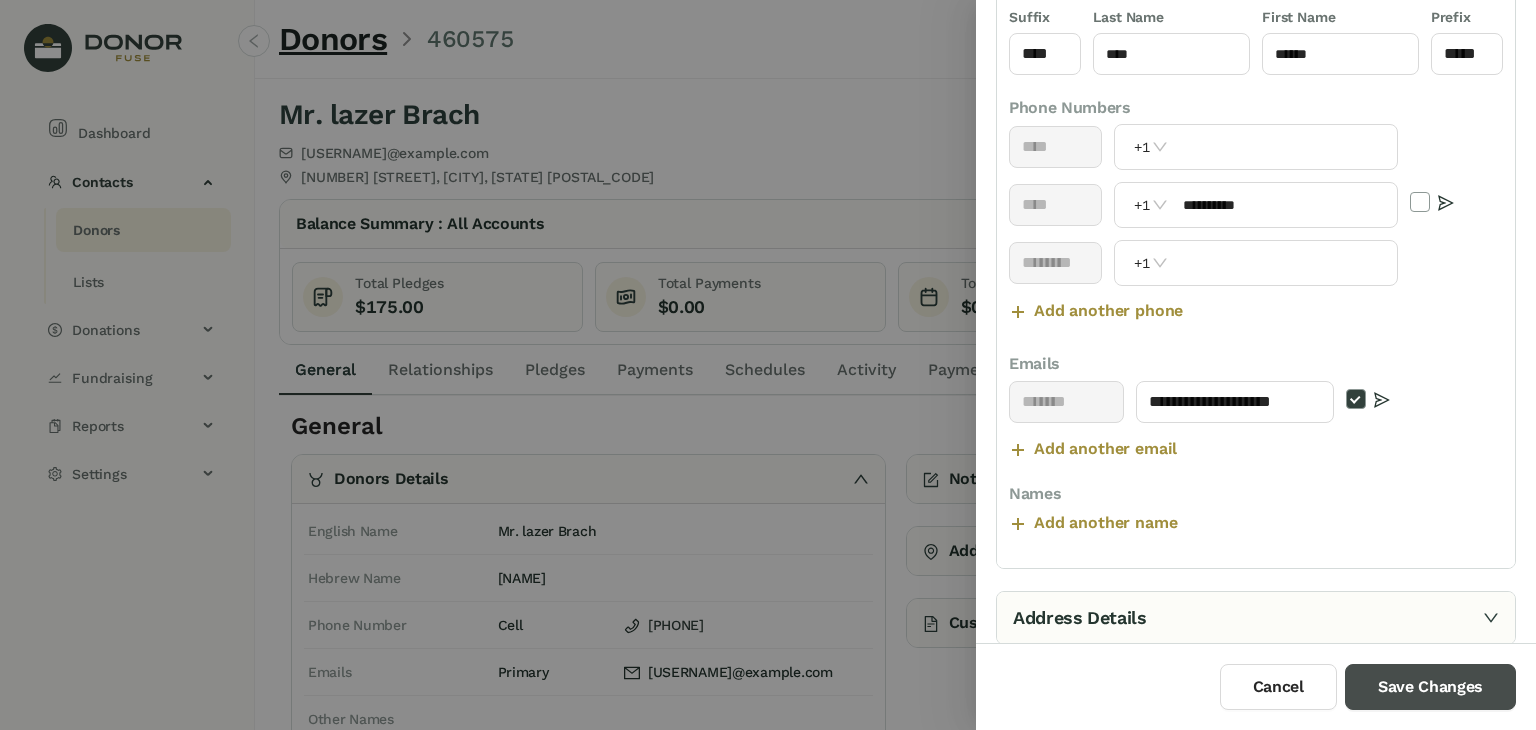 click on "Save Changes" at bounding box center (1430, 687) 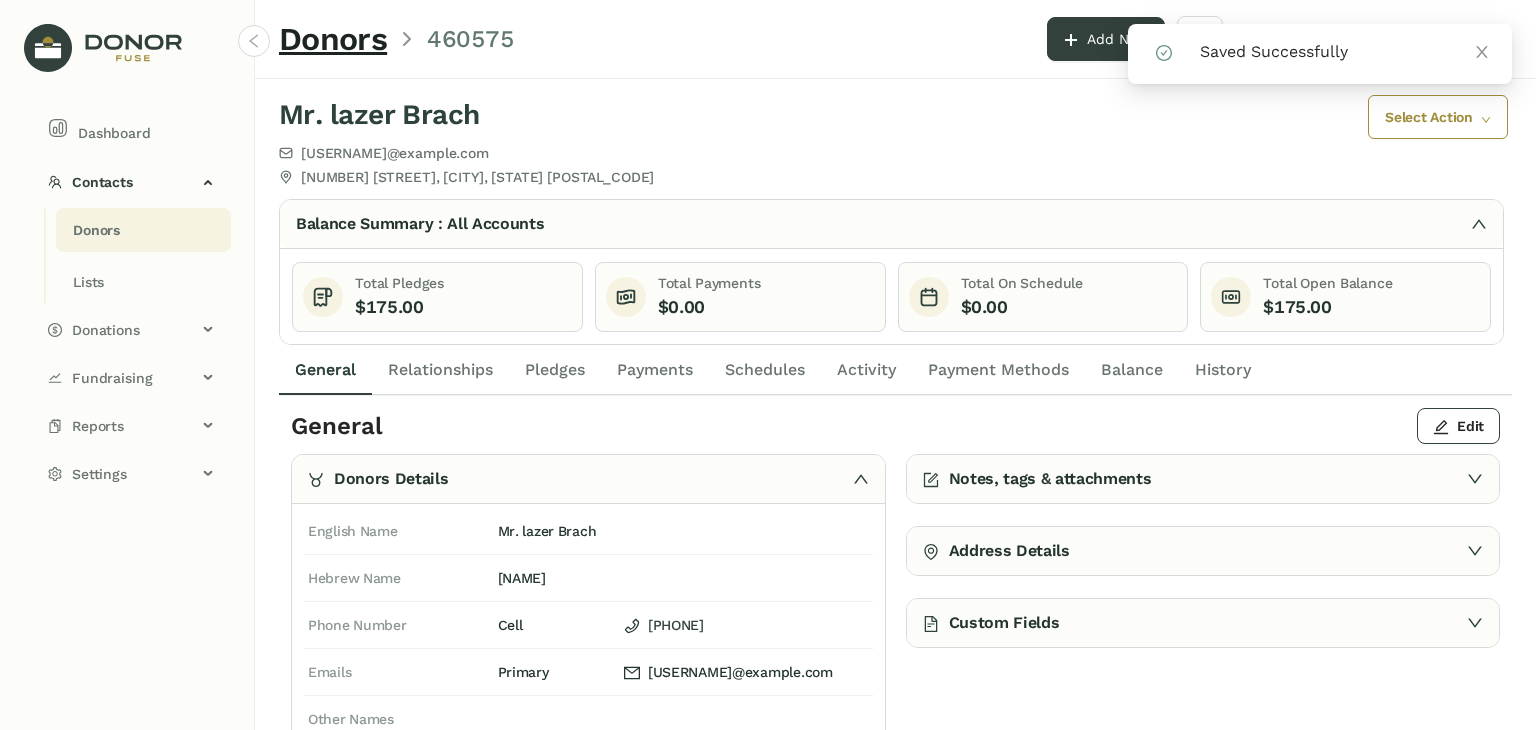 click on "Pledges" 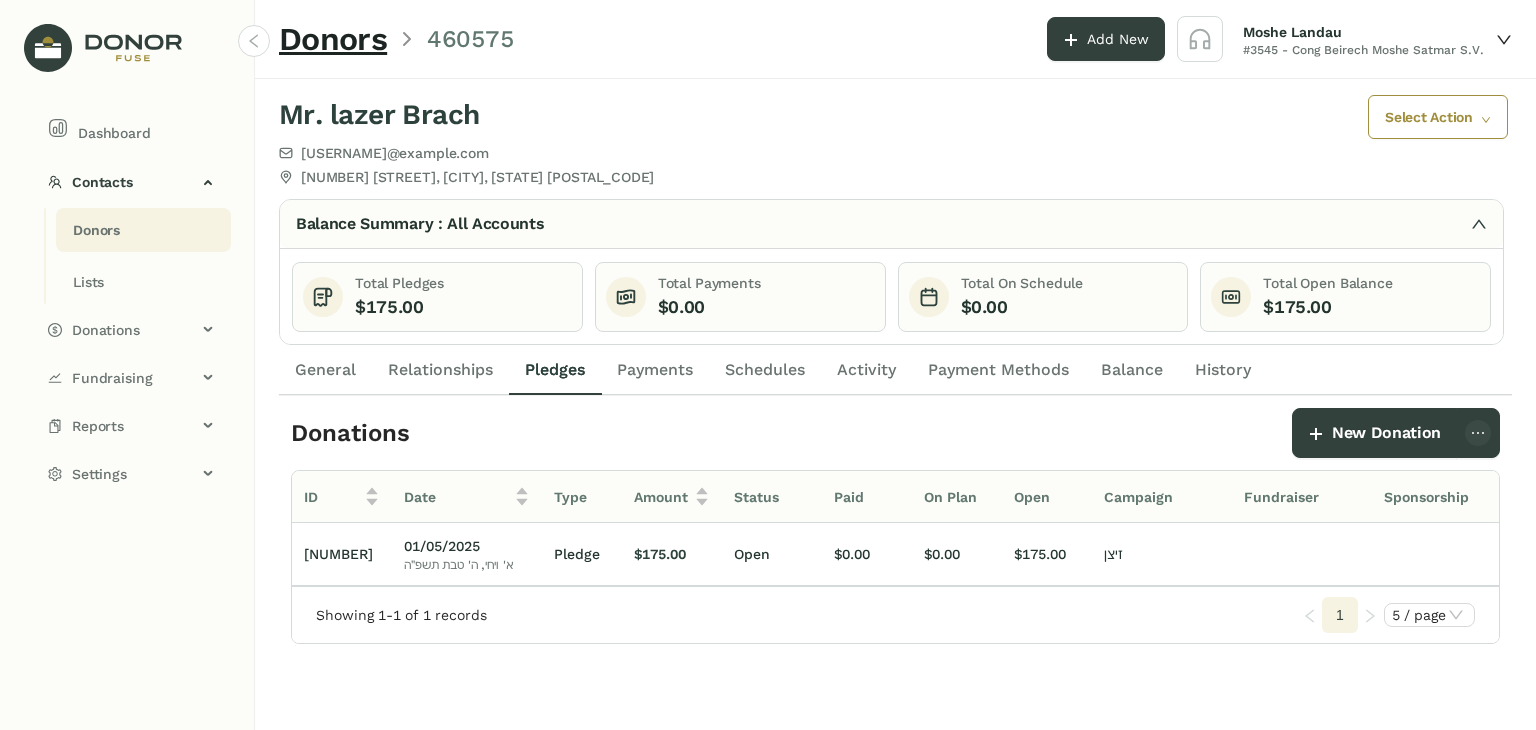 scroll, scrollTop: 0, scrollLeft: 113, axis: horizontal 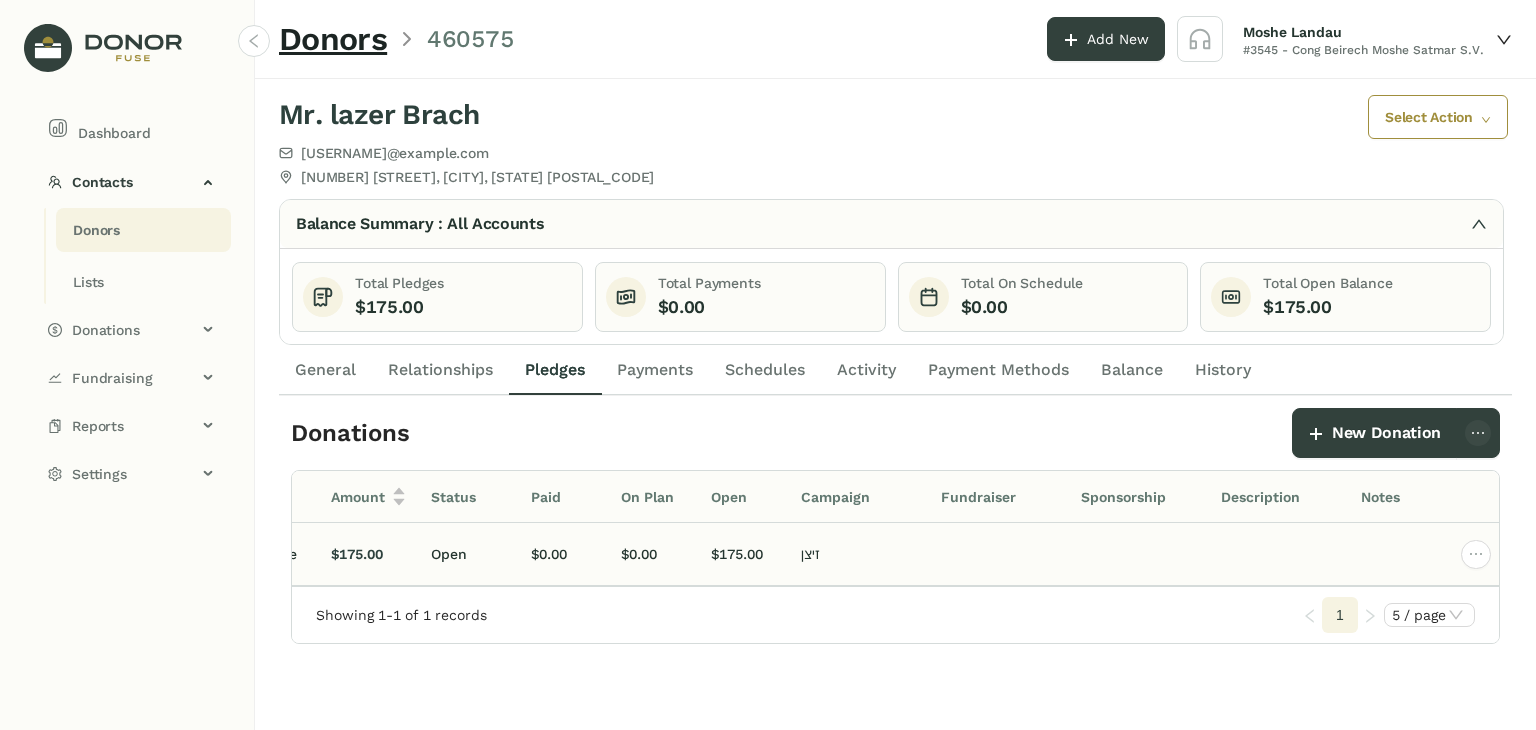click 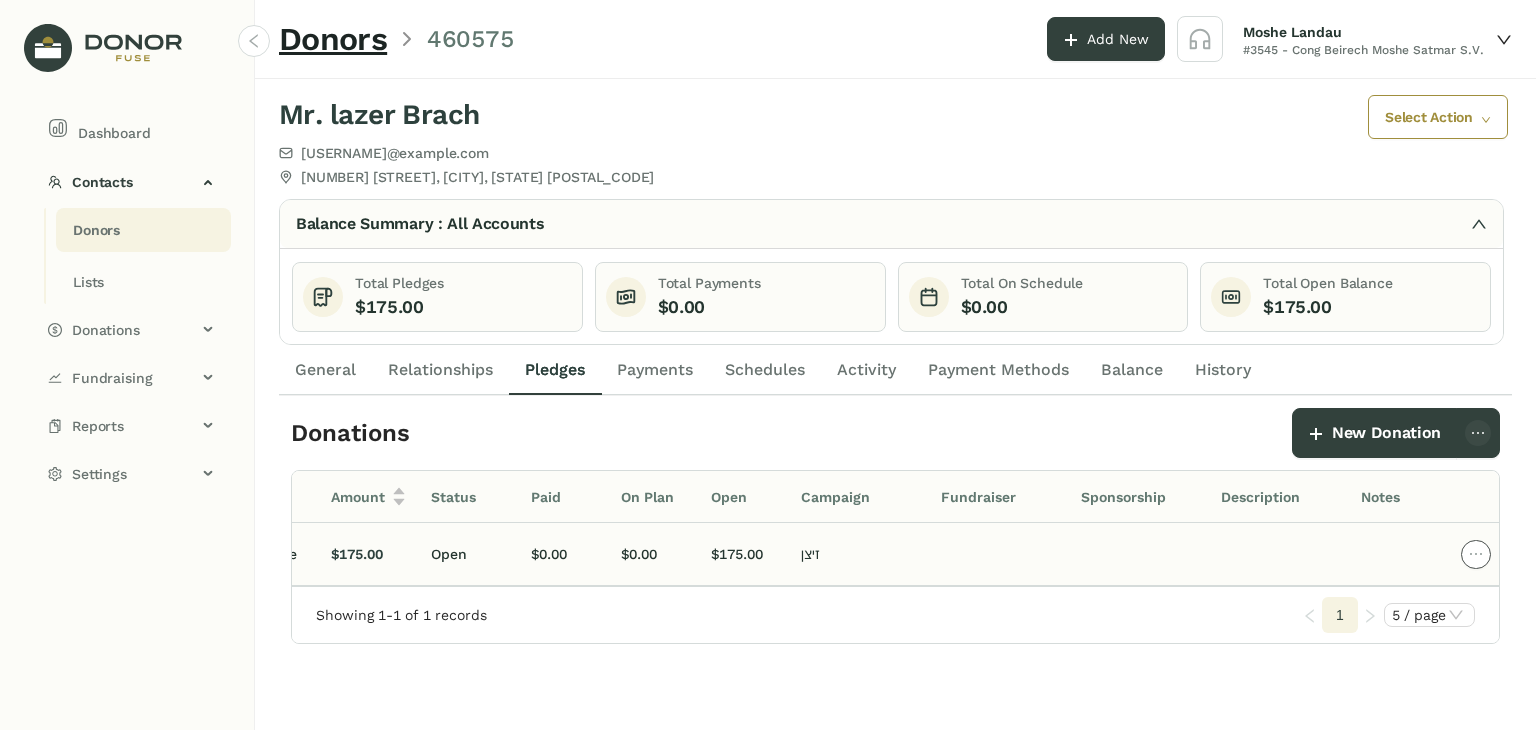 click 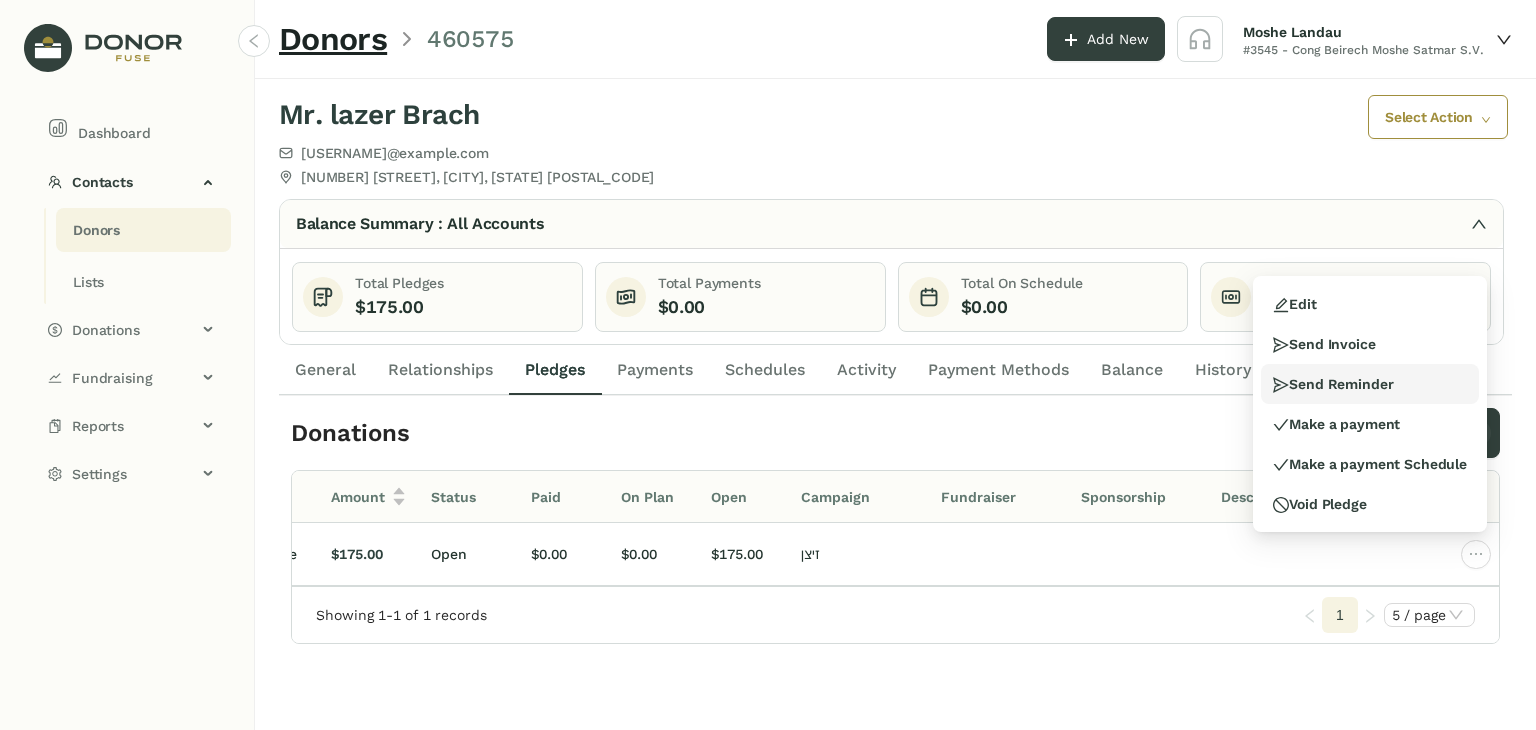 click on "Send Reminder" at bounding box center [1333, 384] 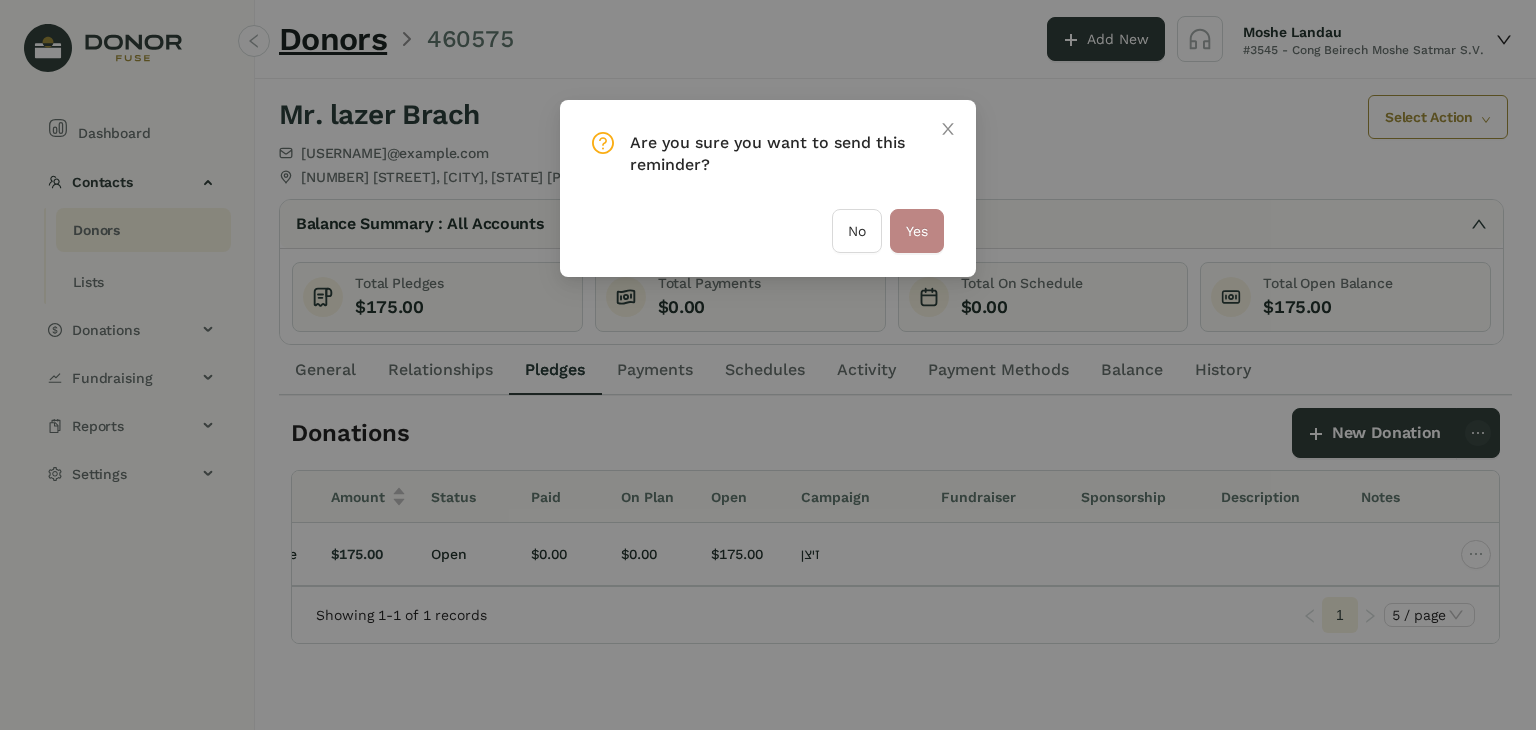 click on "Yes" at bounding box center (917, 231) 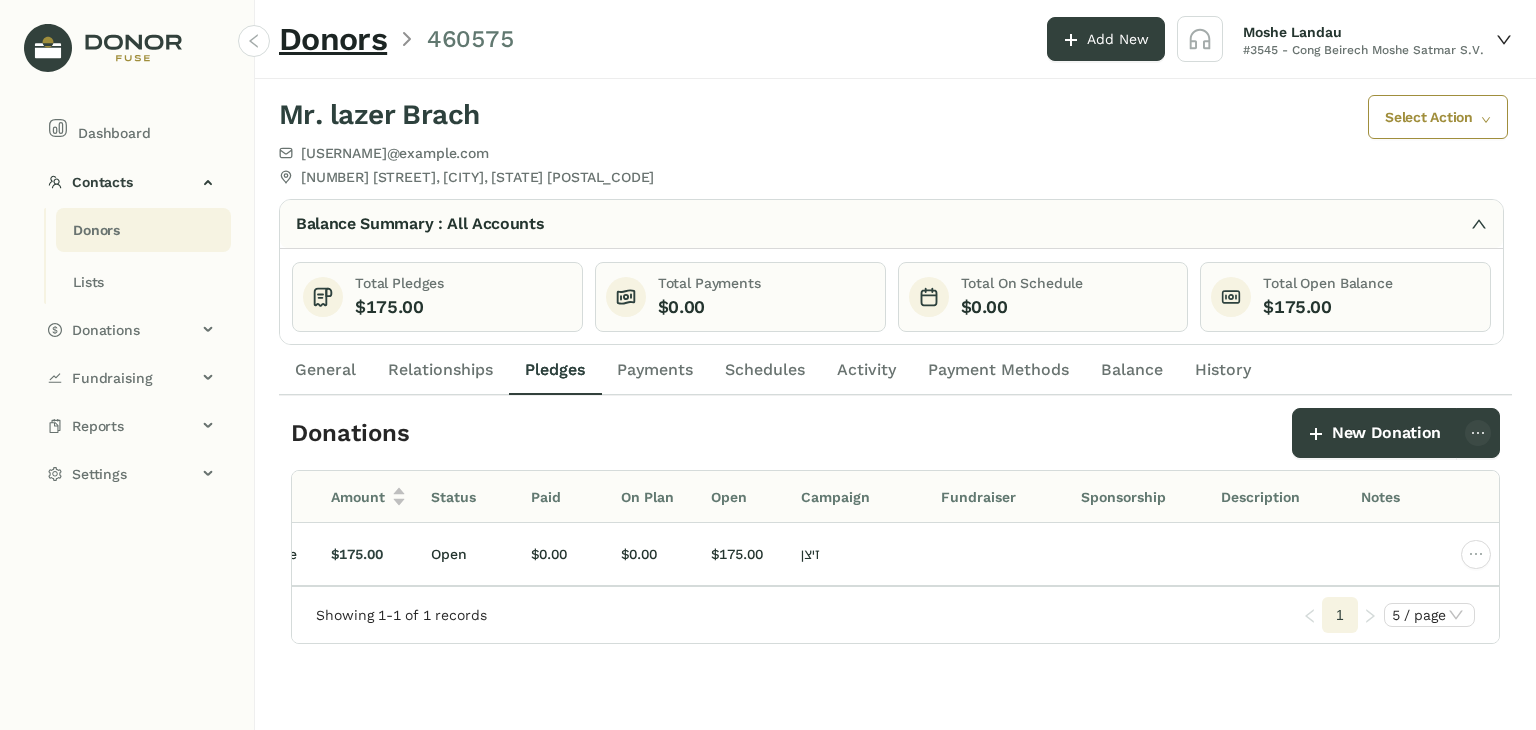 click on "Donations" 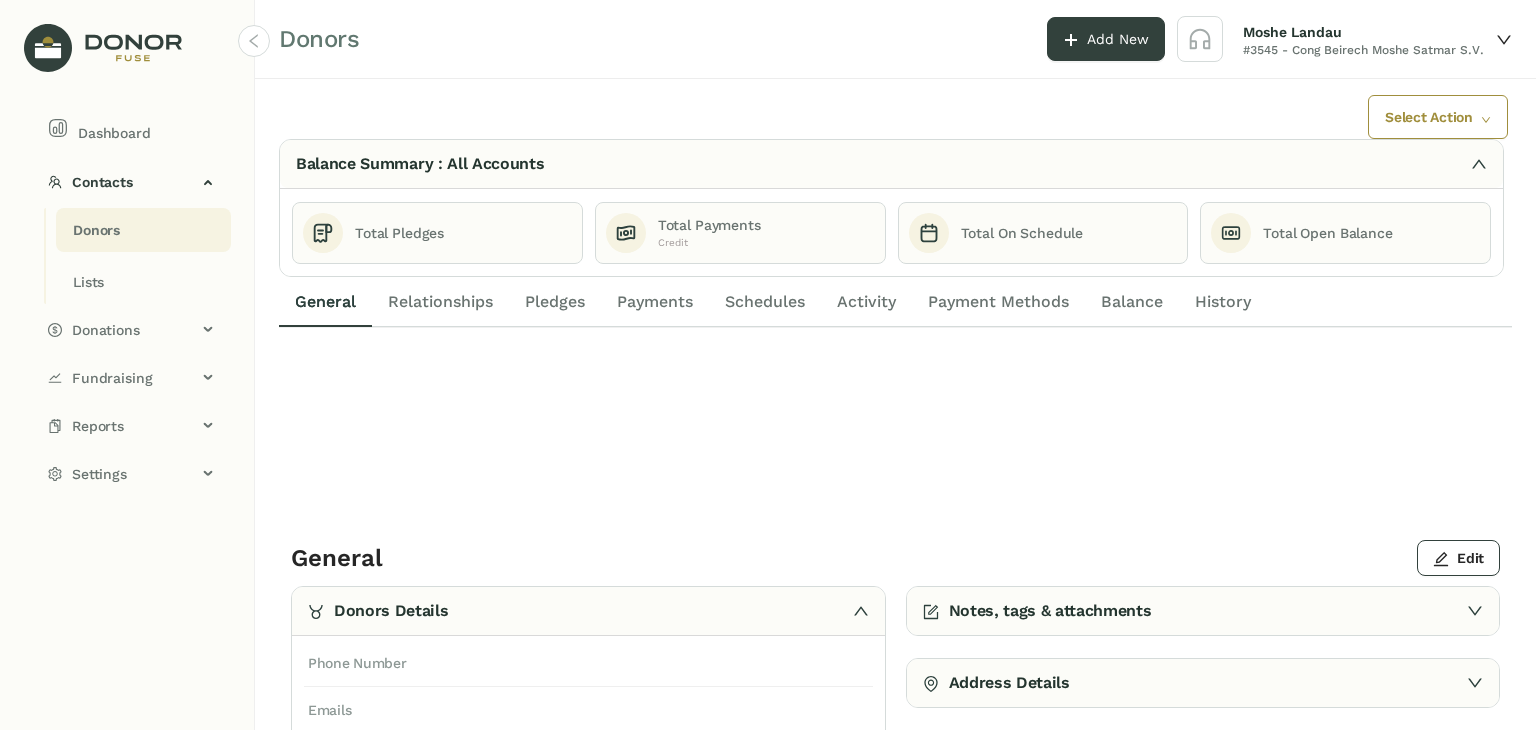scroll, scrollTop: 0, scrollLeft: 0, axis: both 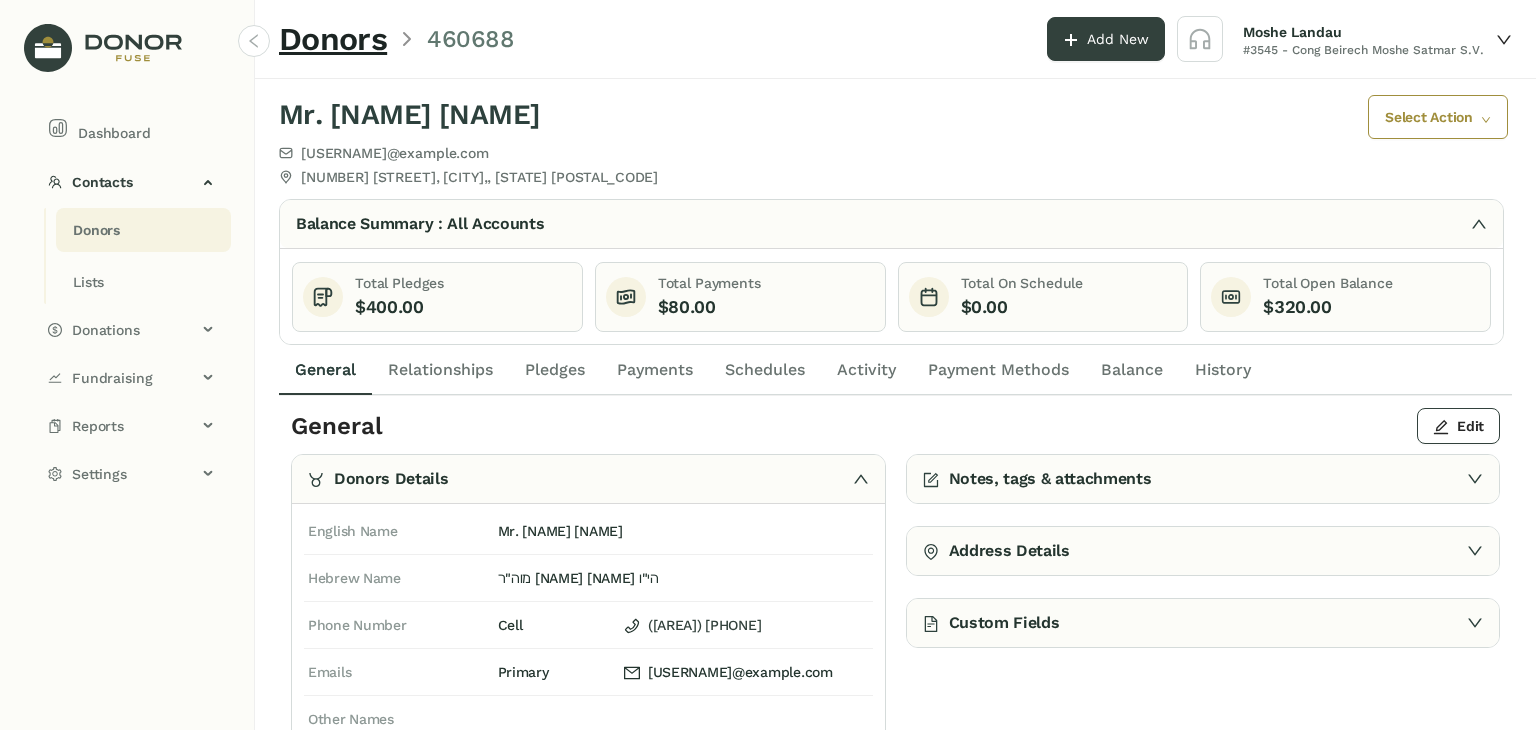click on "Pledges" 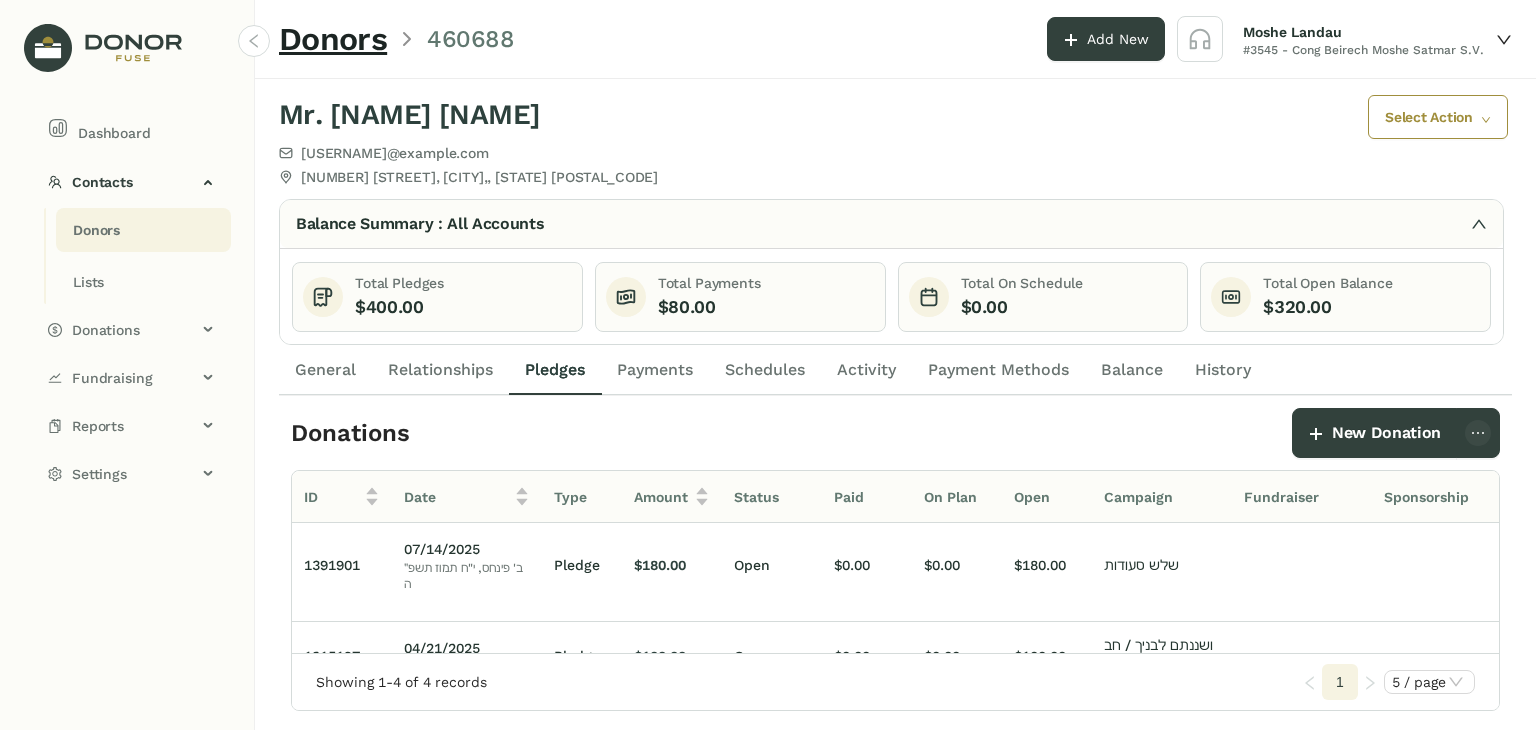 scroll, scrollTop: 10, scrollLeft: 28, axis: both 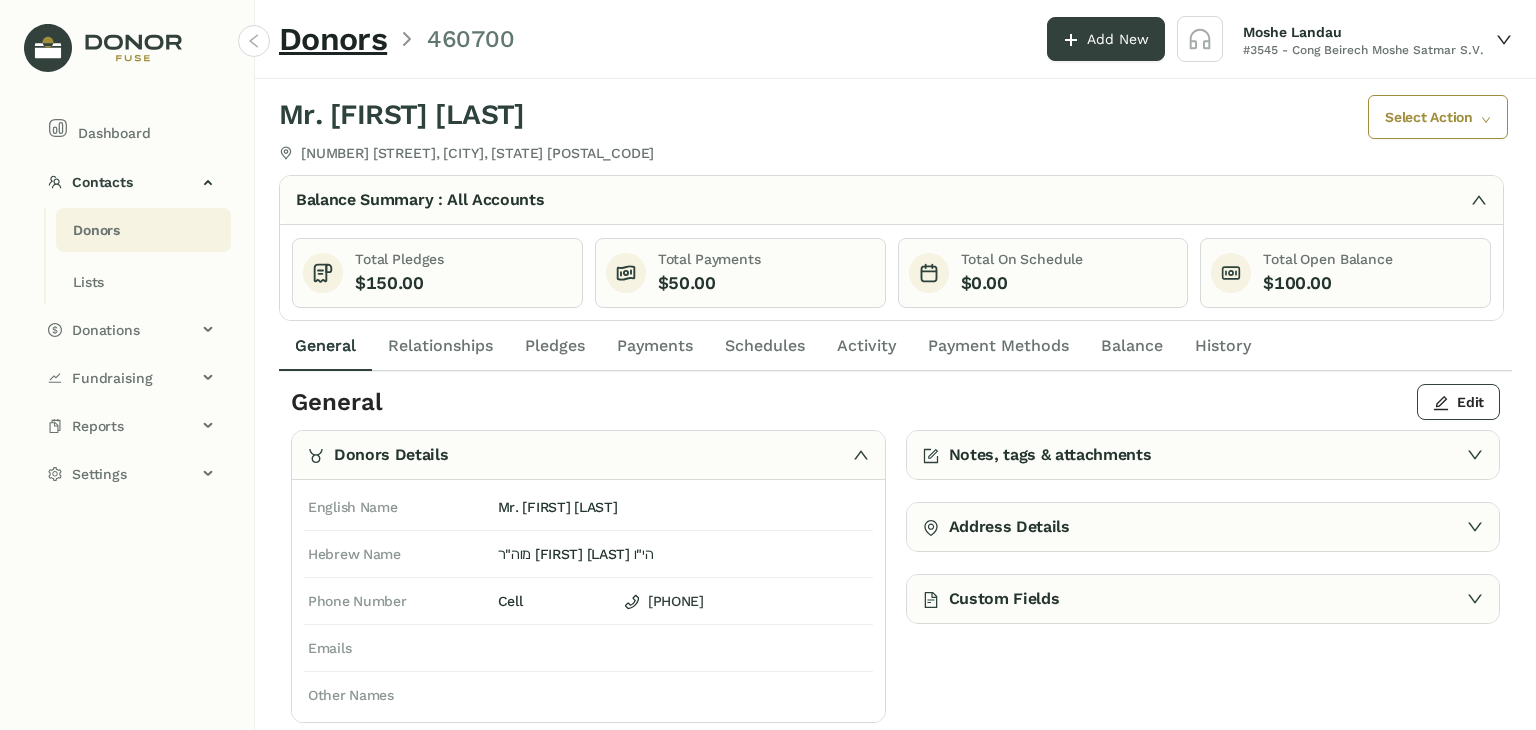 click on "Pledges" 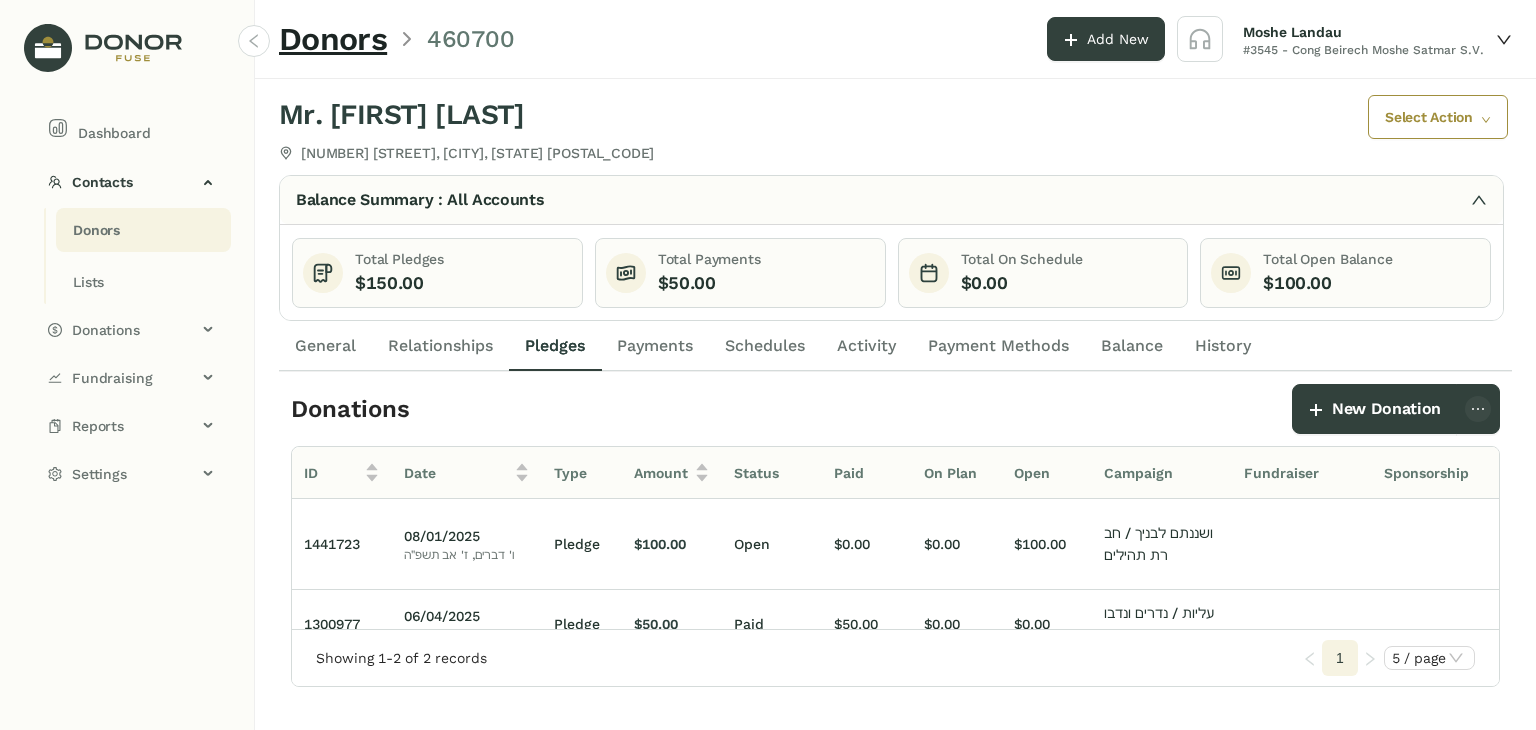 scroll, scrollTop: 0, scrollLeft: 122, axis: horizontal 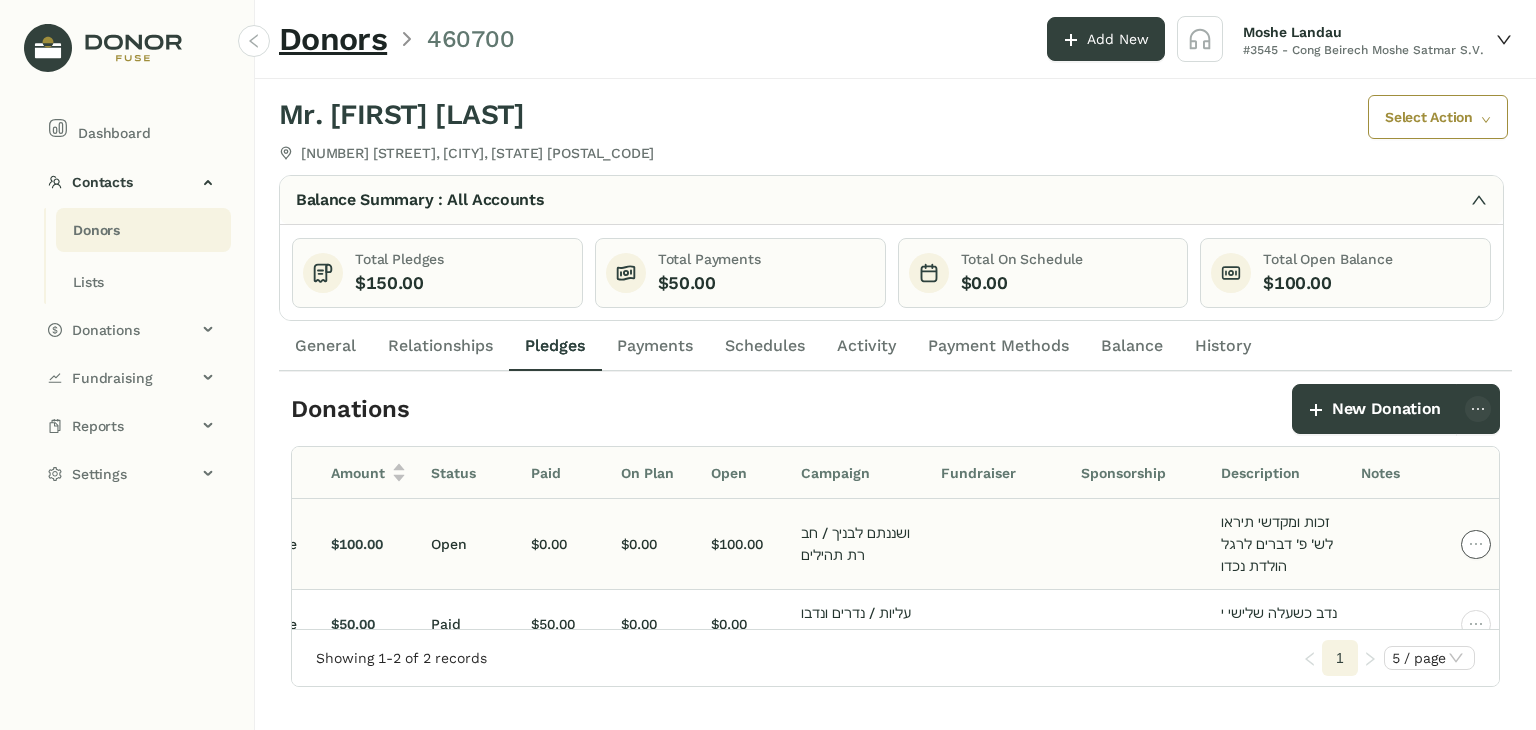 click 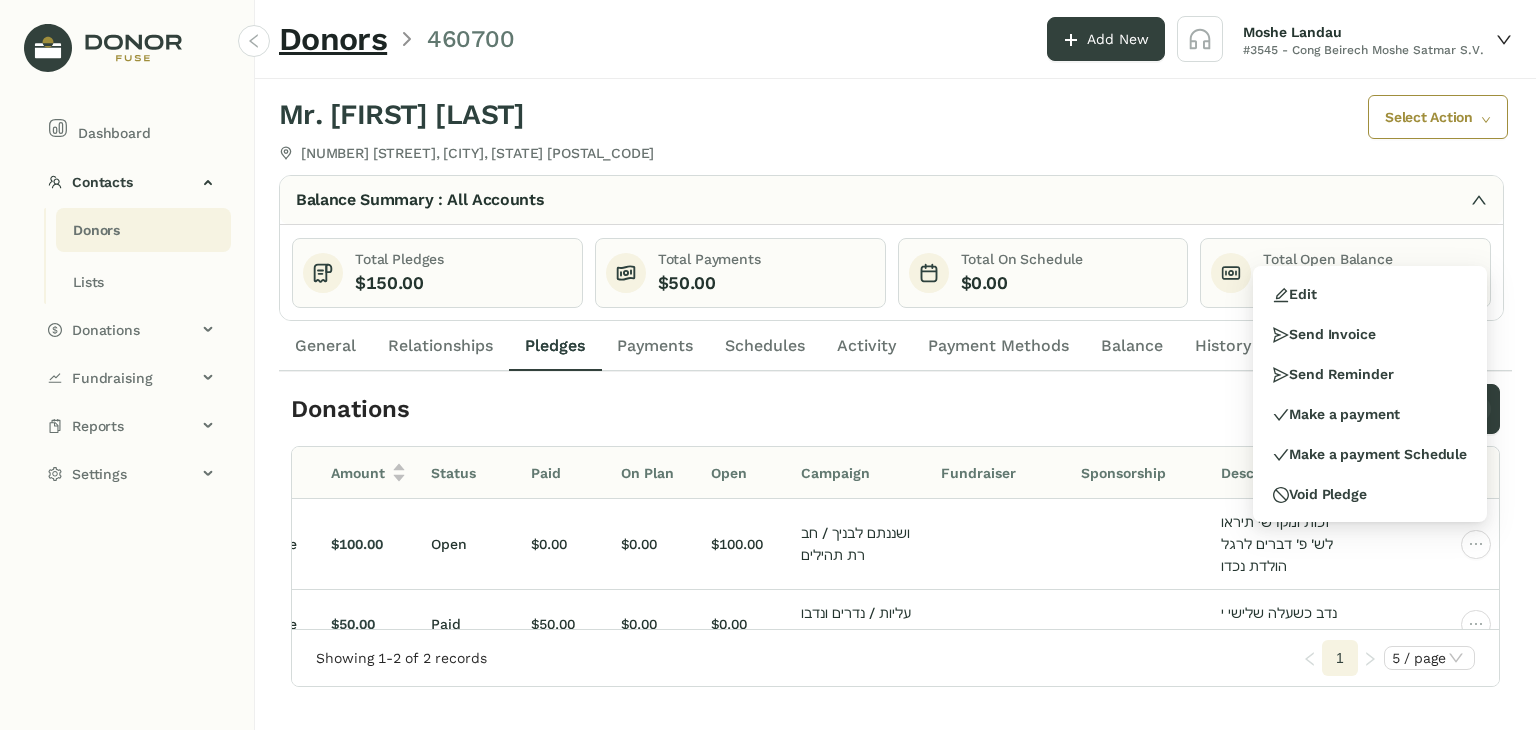 click on "General" 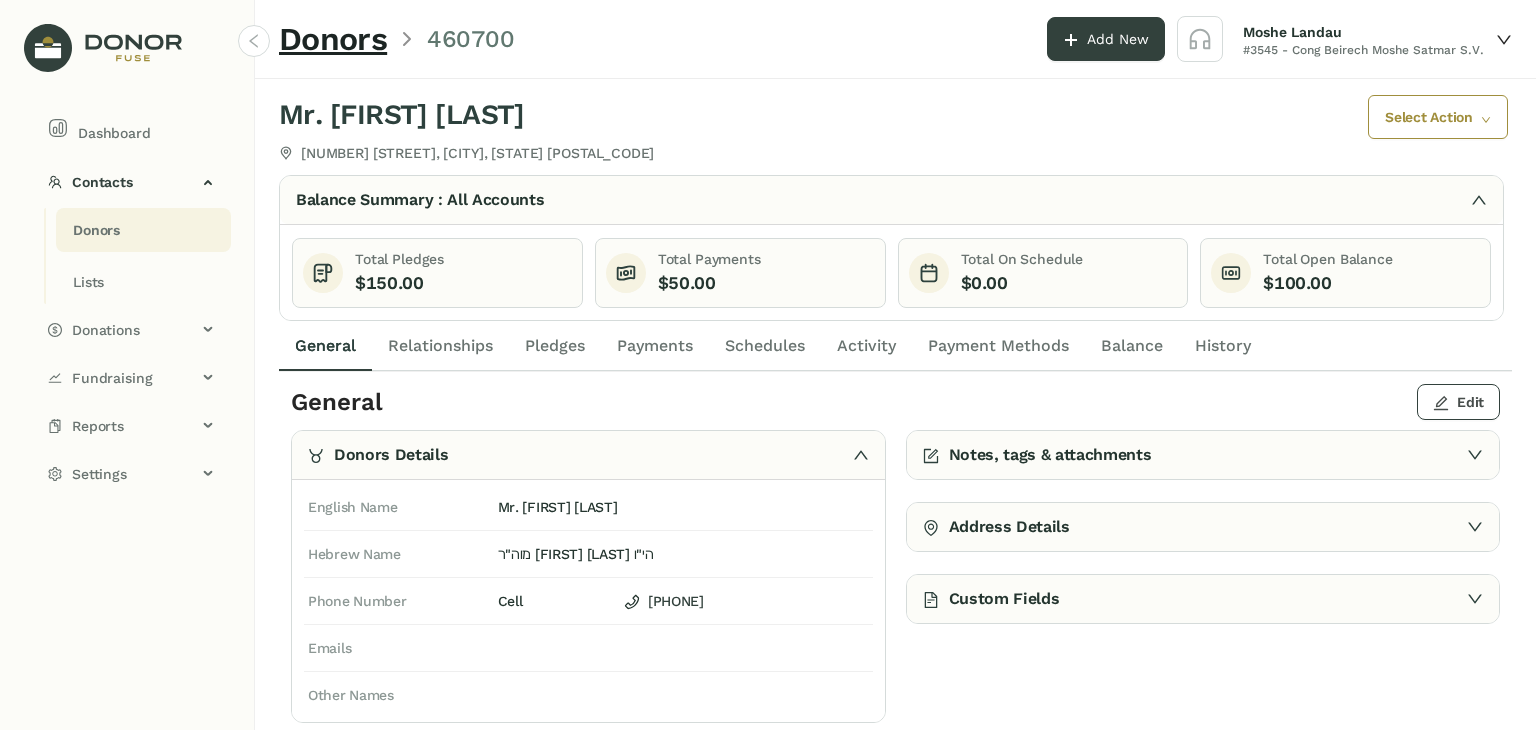 click 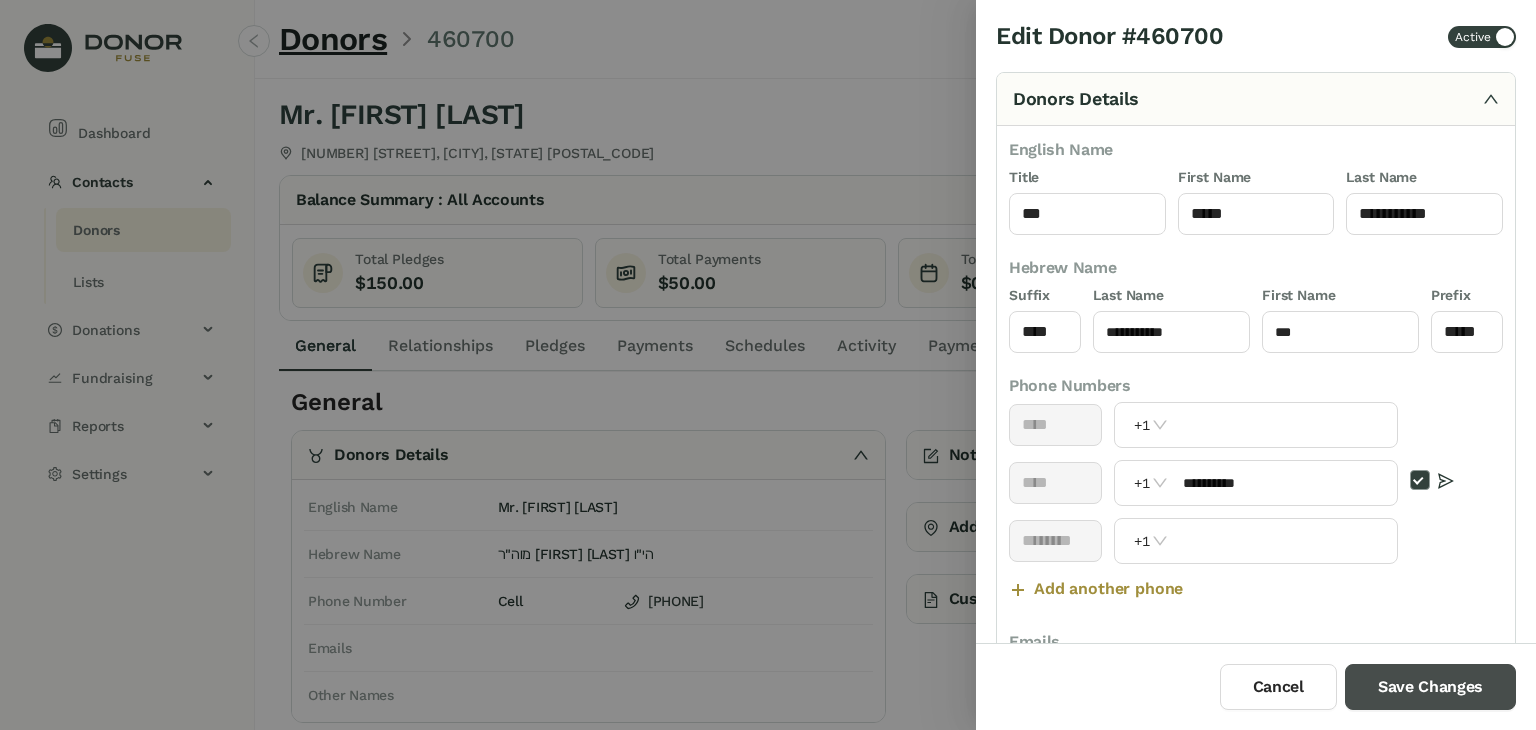 click on "Save Changes" at bounding box center (1430, 687) 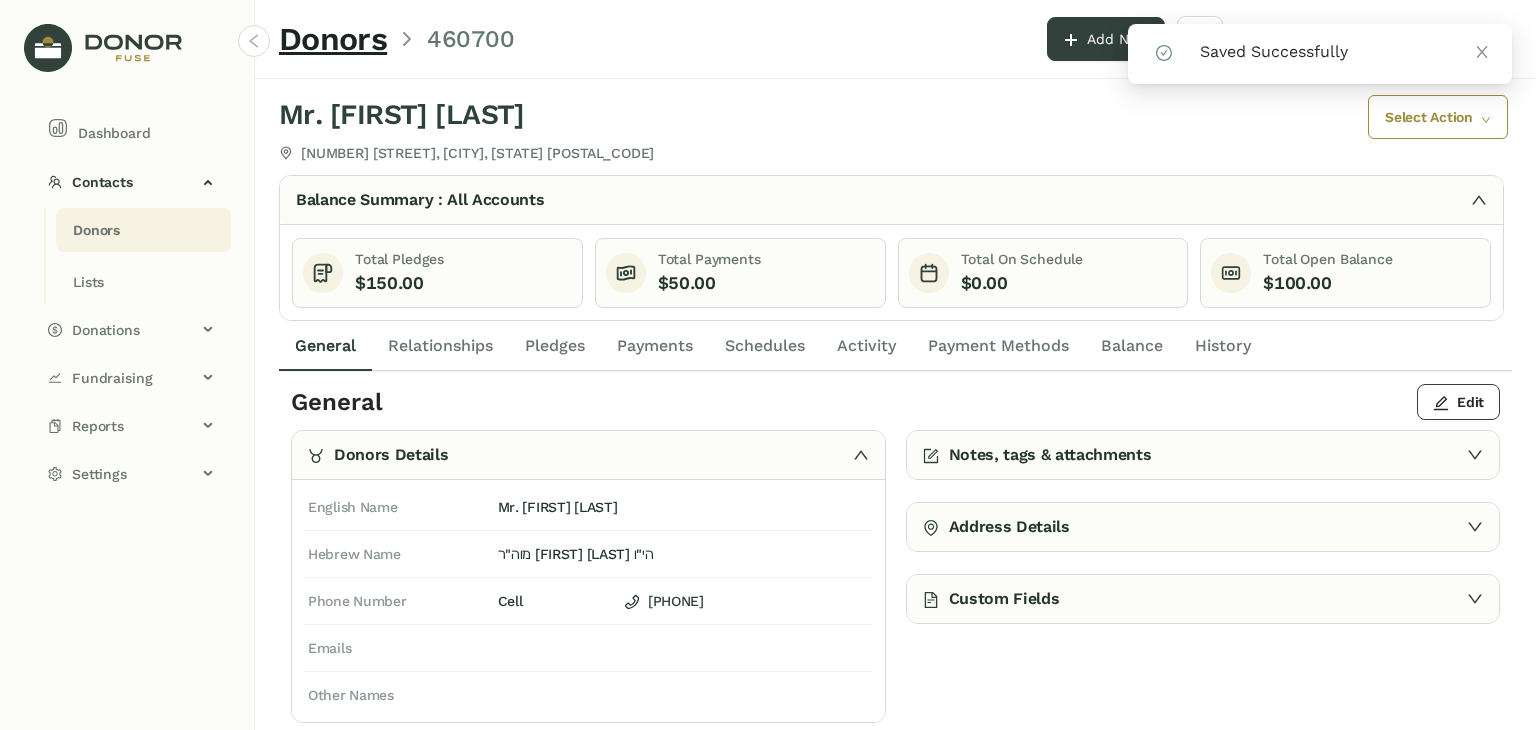 click on "Pledges" 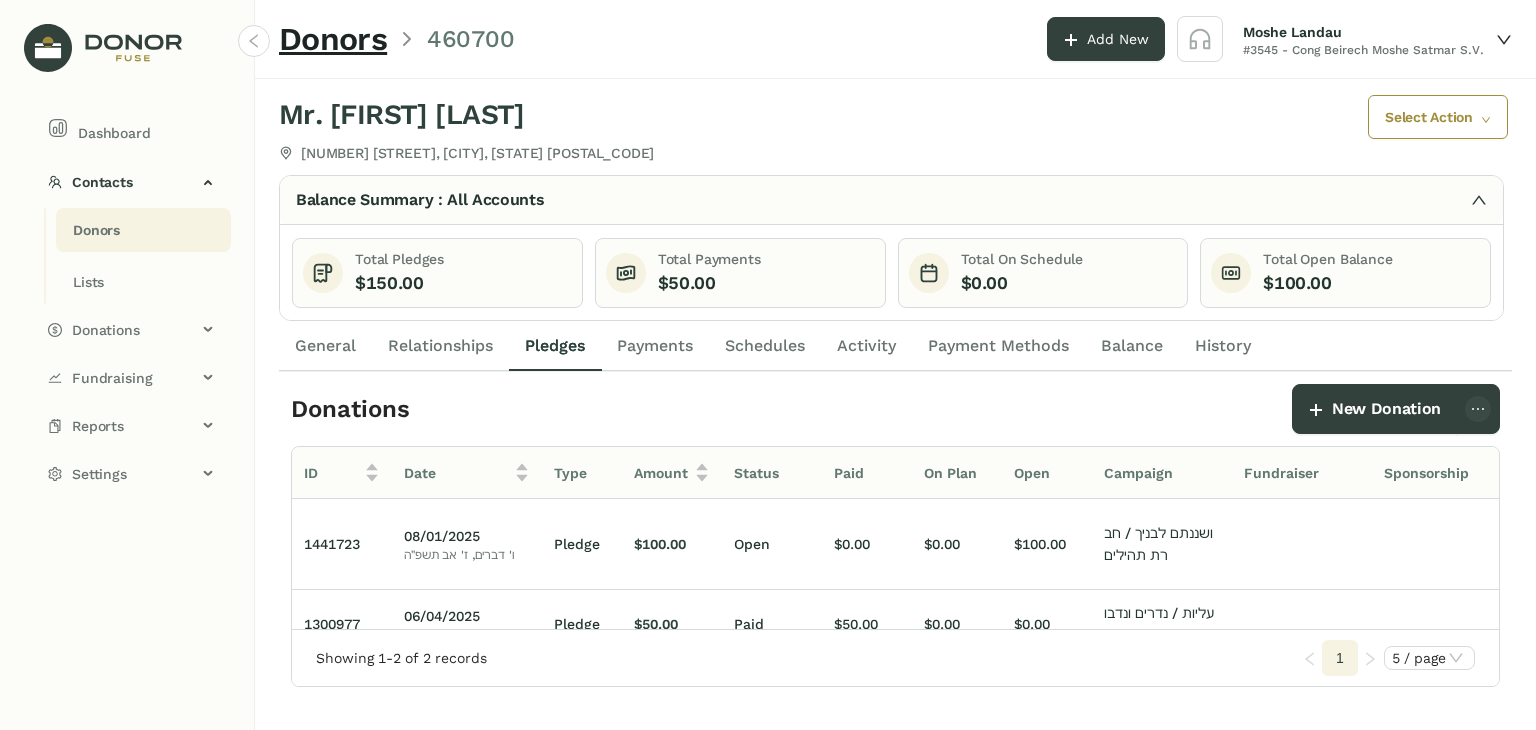 scroll, scrollTop: 0, scrollLeft: 128, axis: horizontal 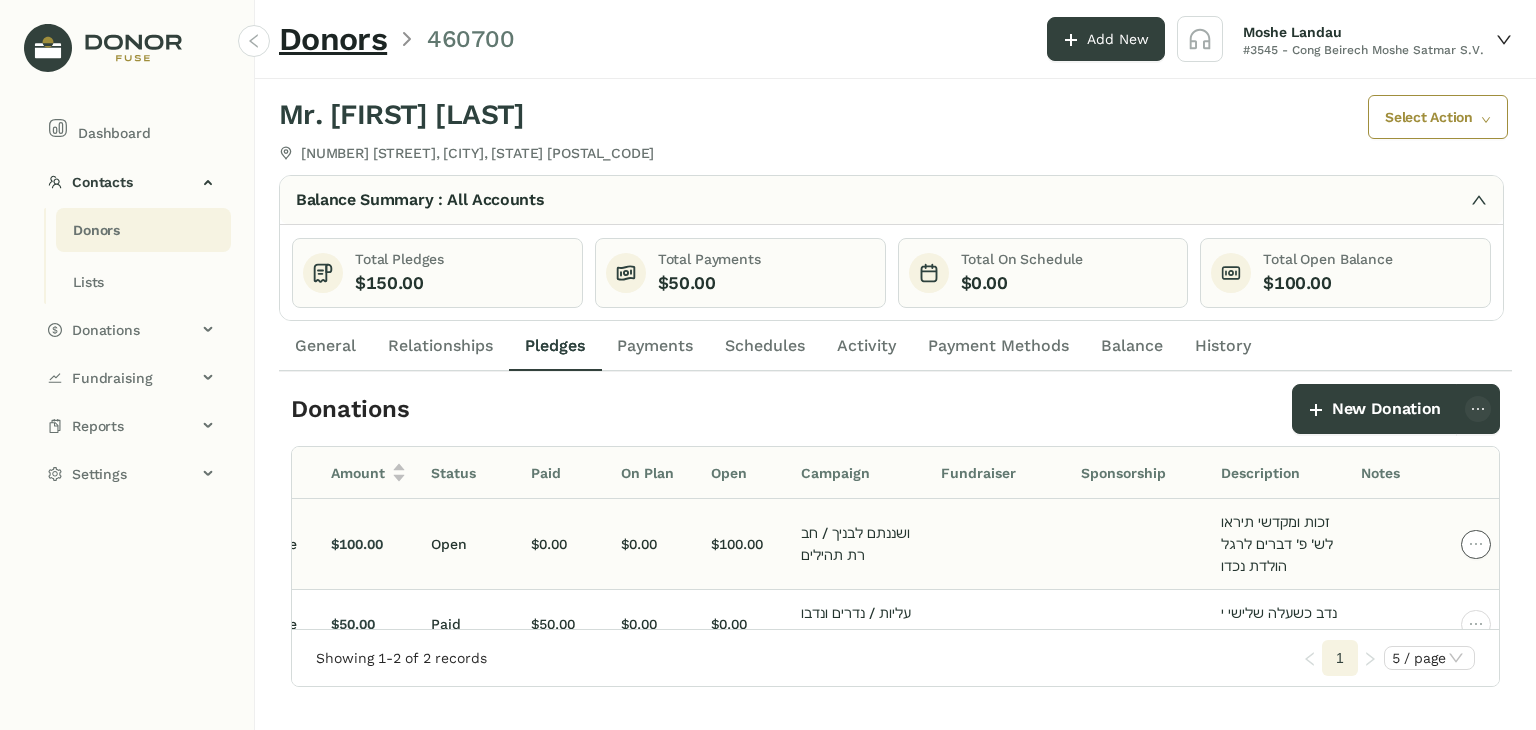 click 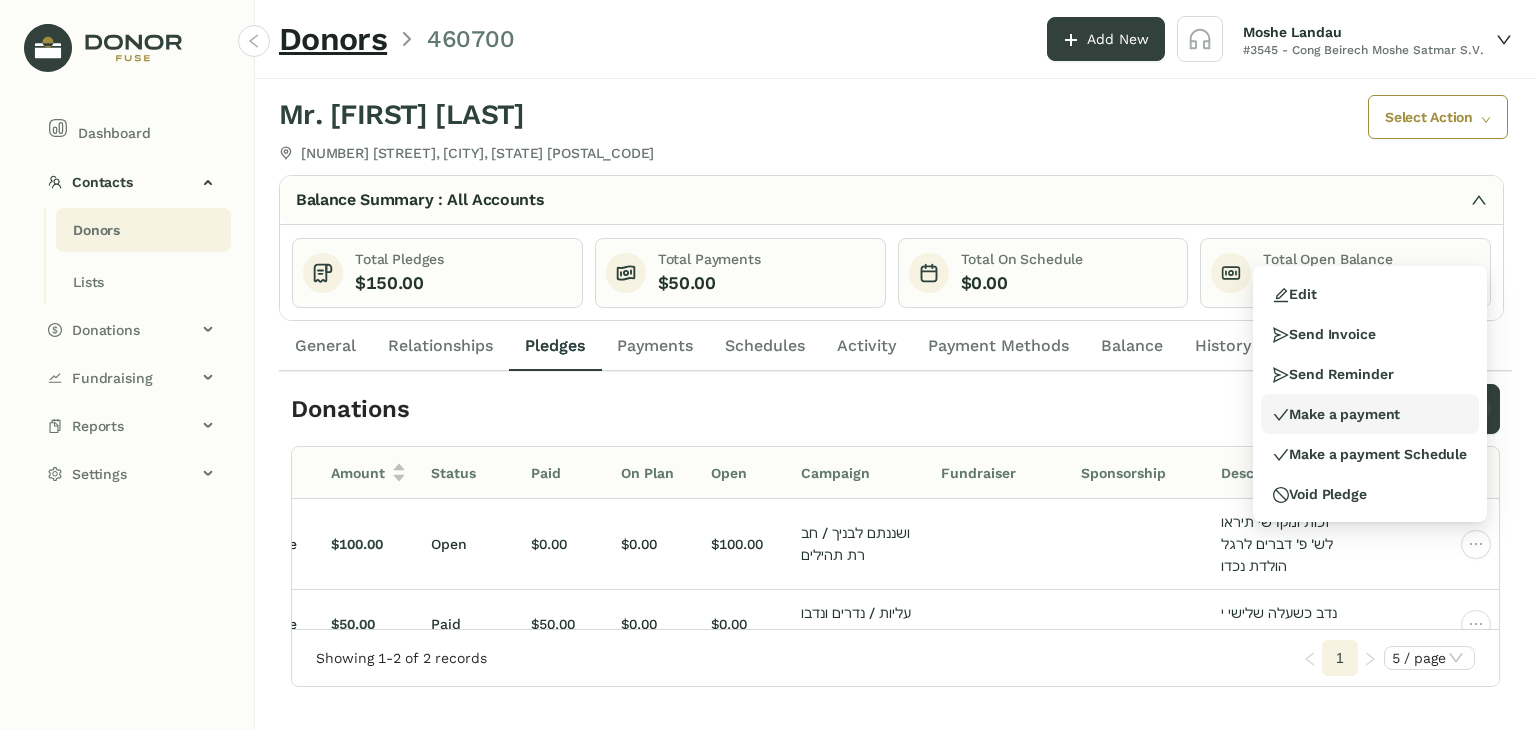 click on "Make a payment" at bounding box center [1336, 414] 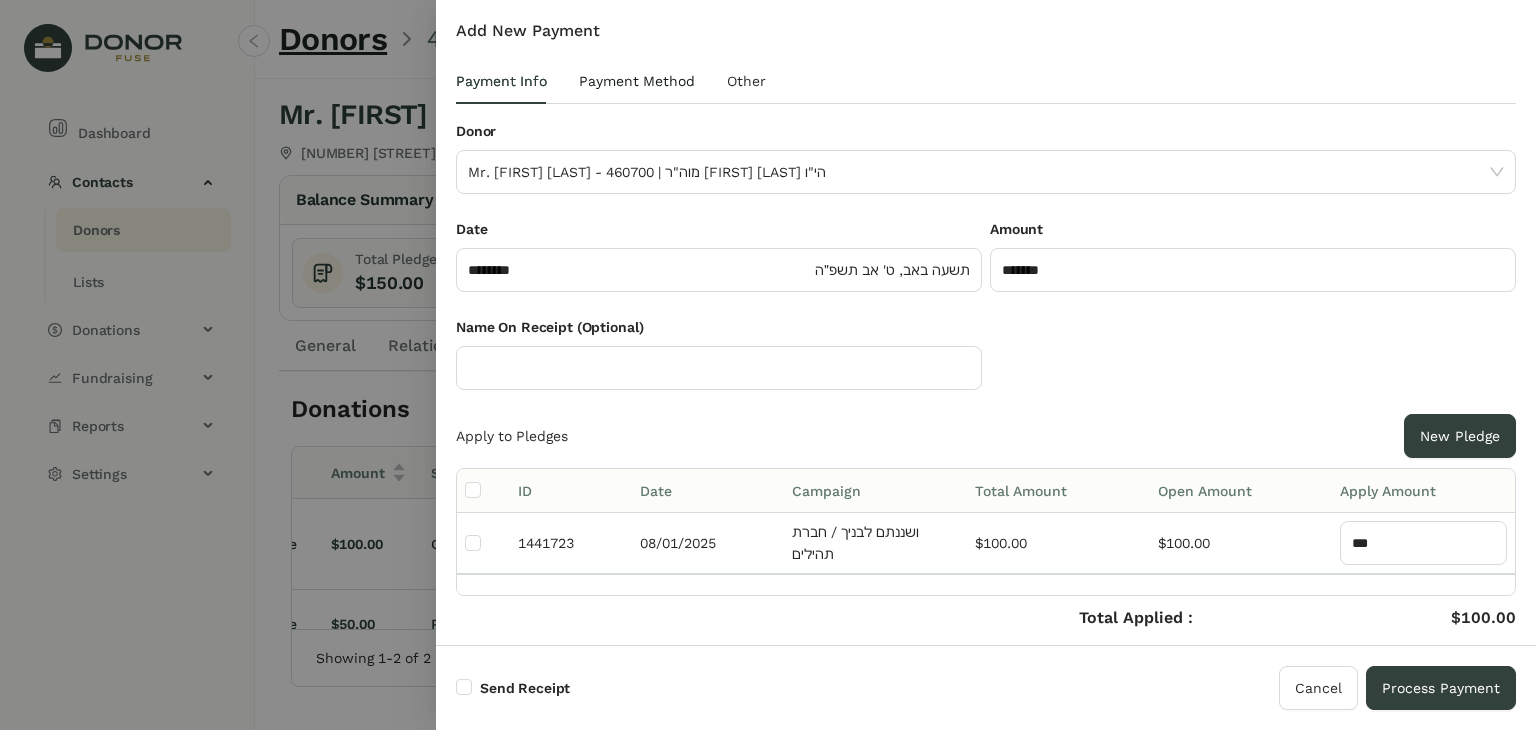 click on "Payment Method" at bounding box center [637, 81] 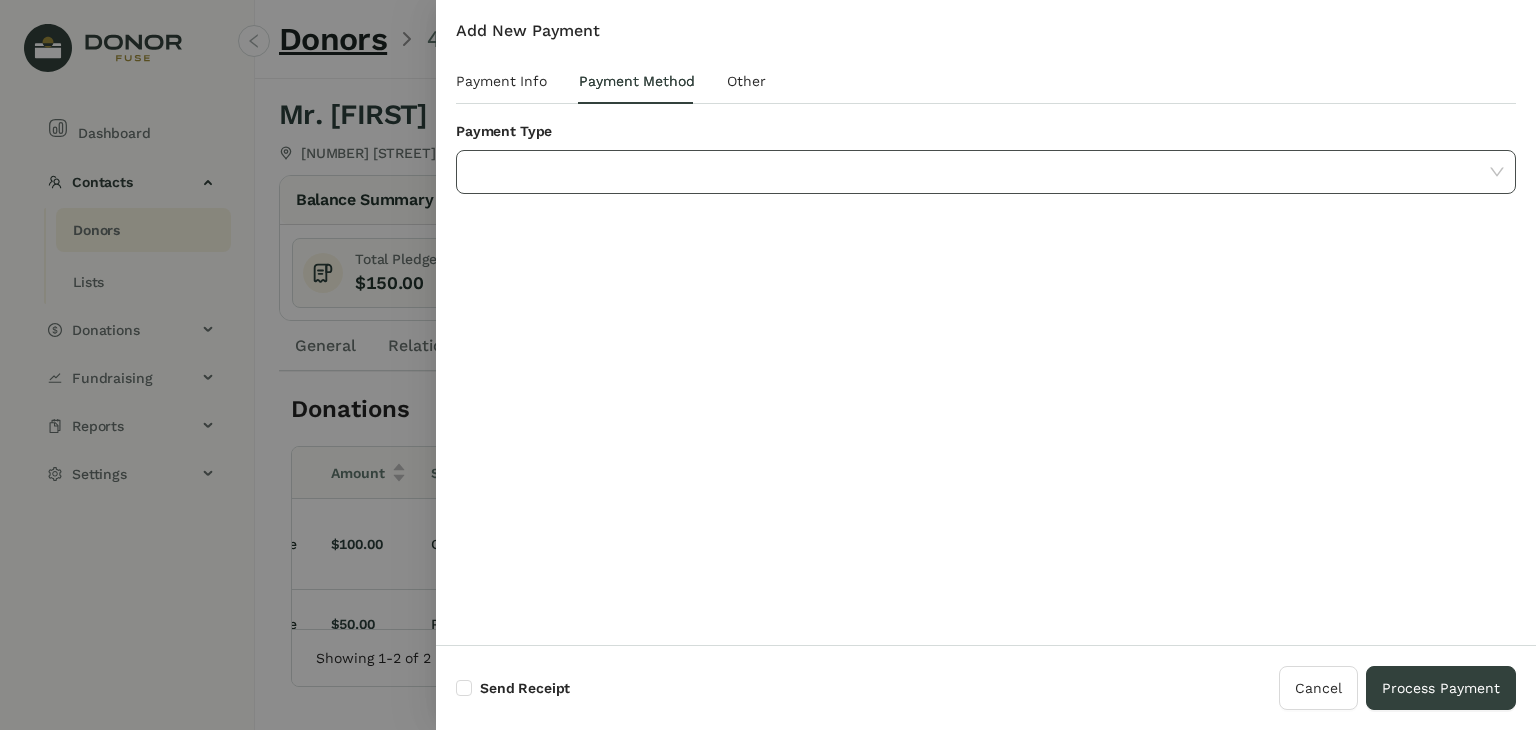 click 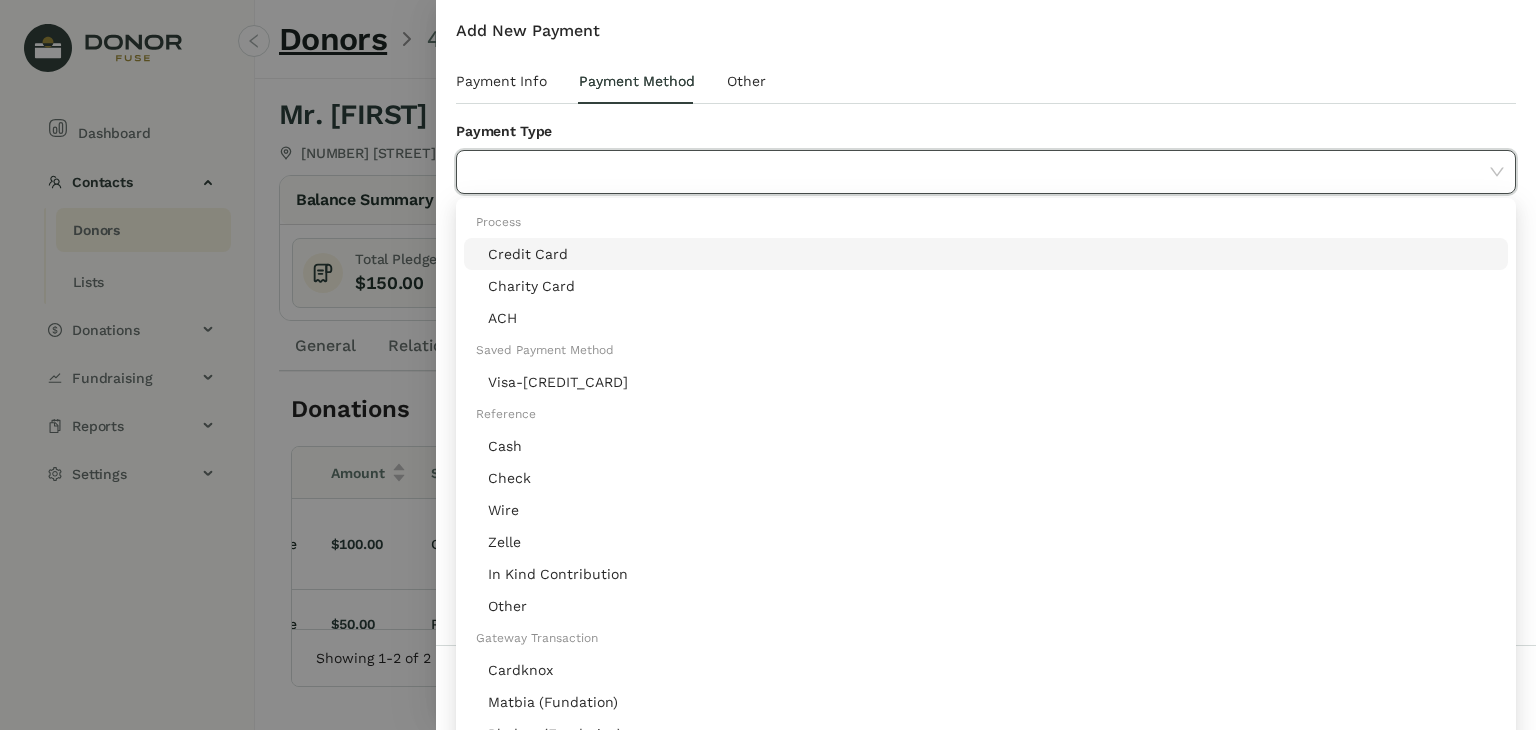 click on "Credit Card" 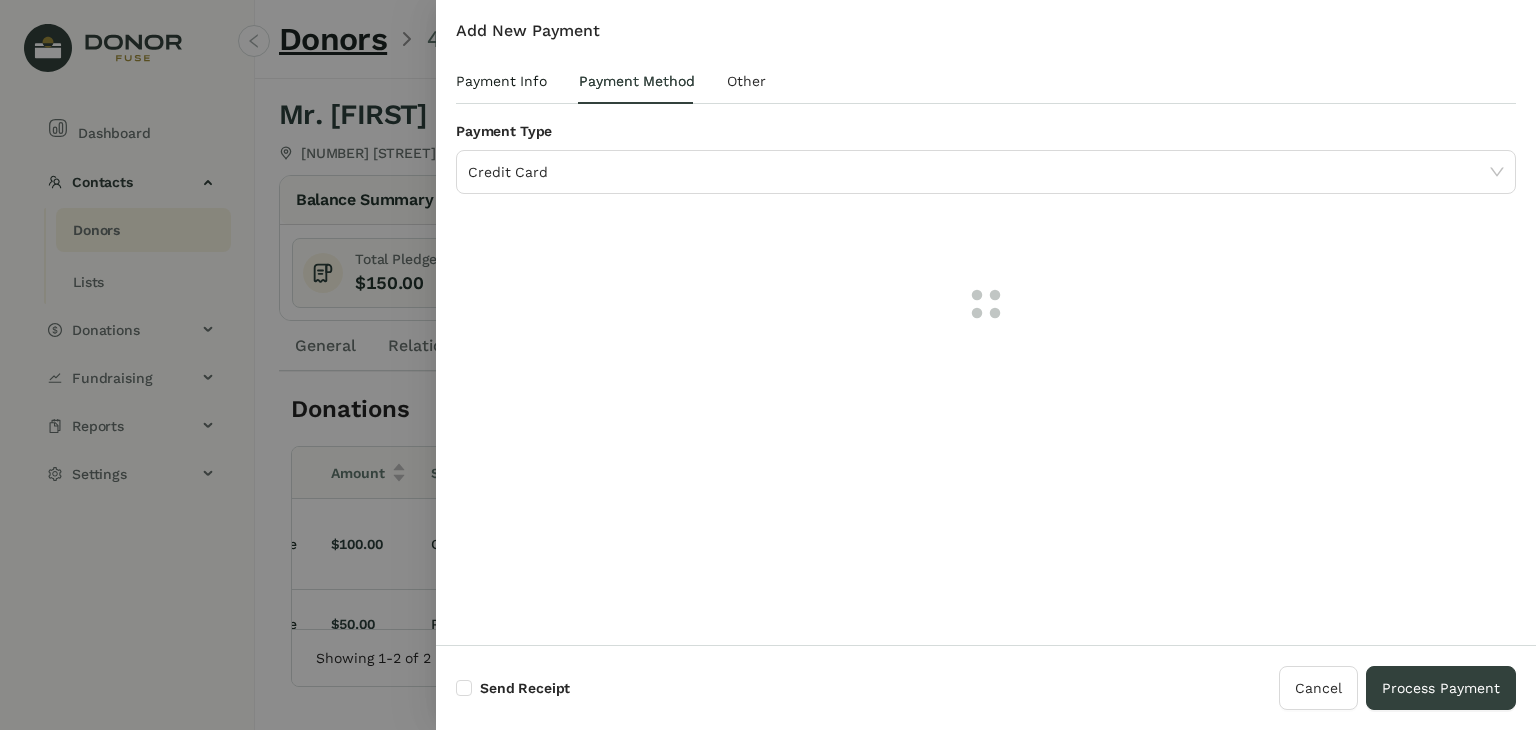 click on "Payment Info" at bounding box center [501, 81] 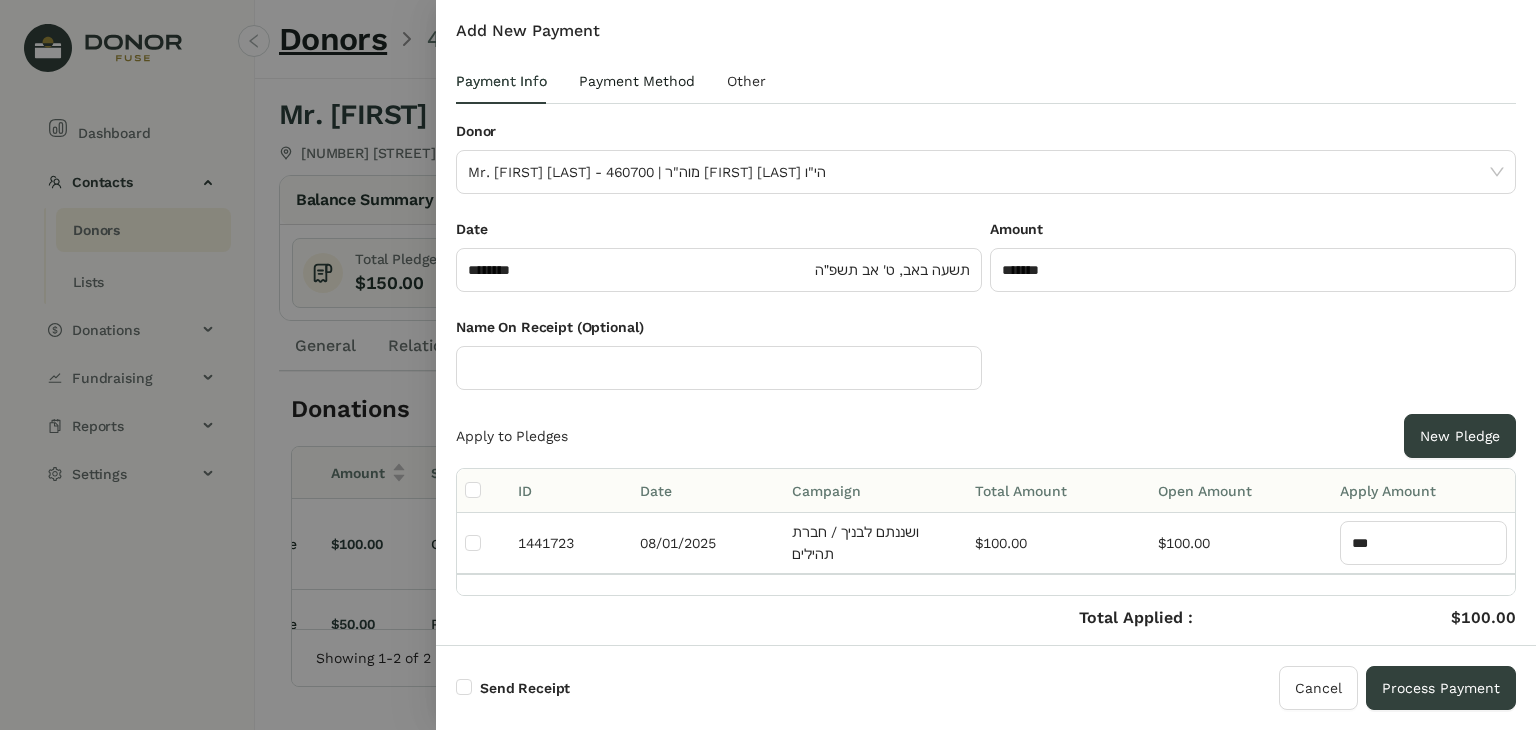 click on "Payment Method" at bounding box center (637, 81) 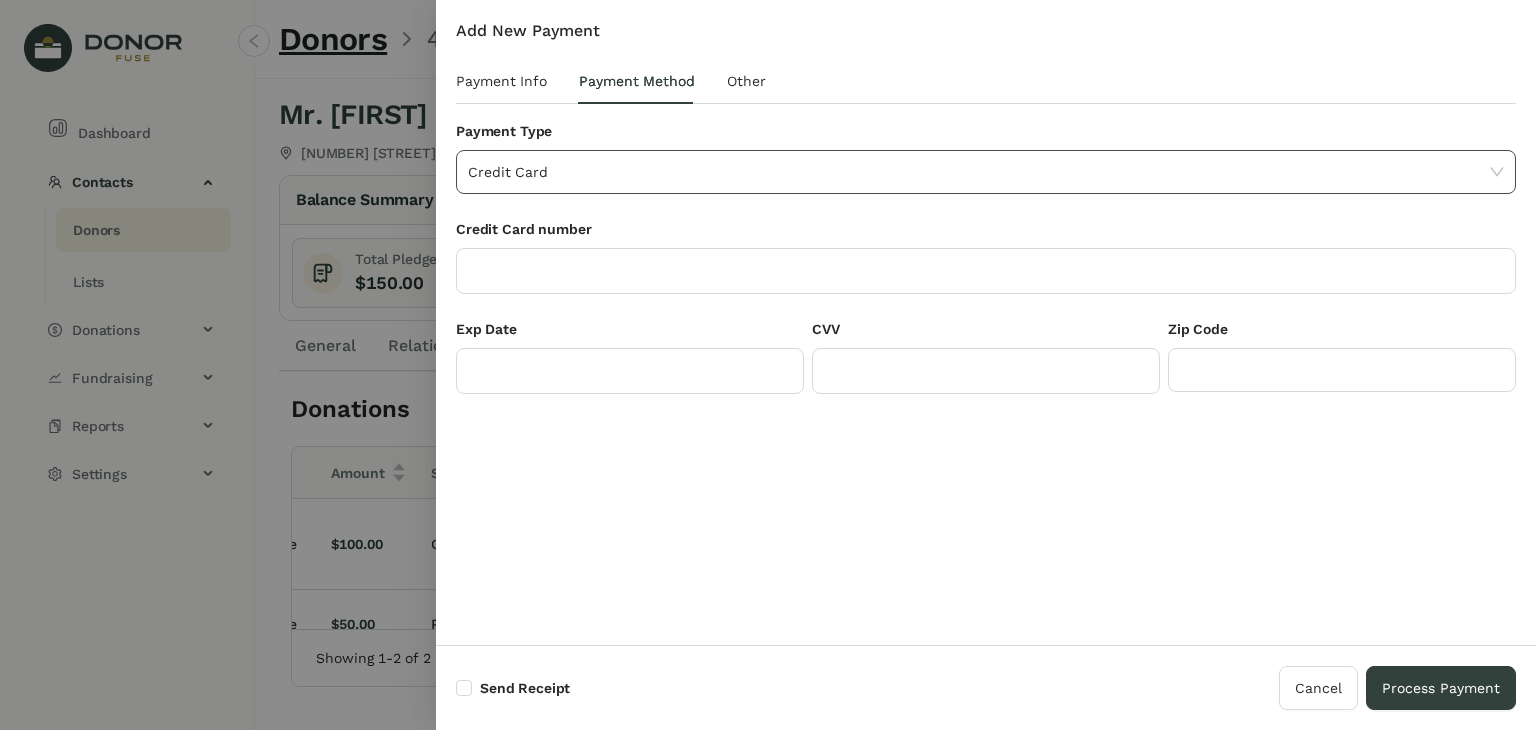 click on "Credit Card" 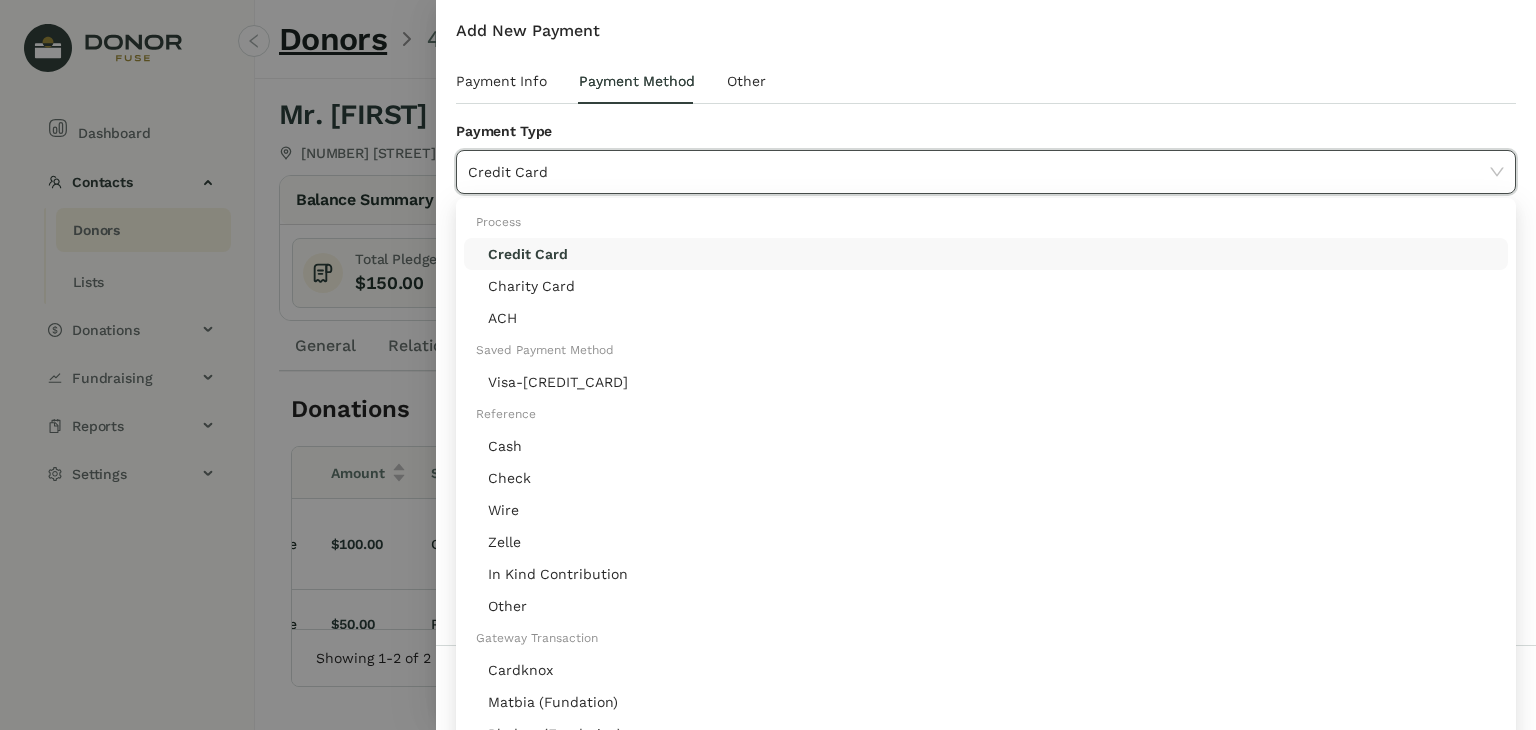 click on "Credit Card" 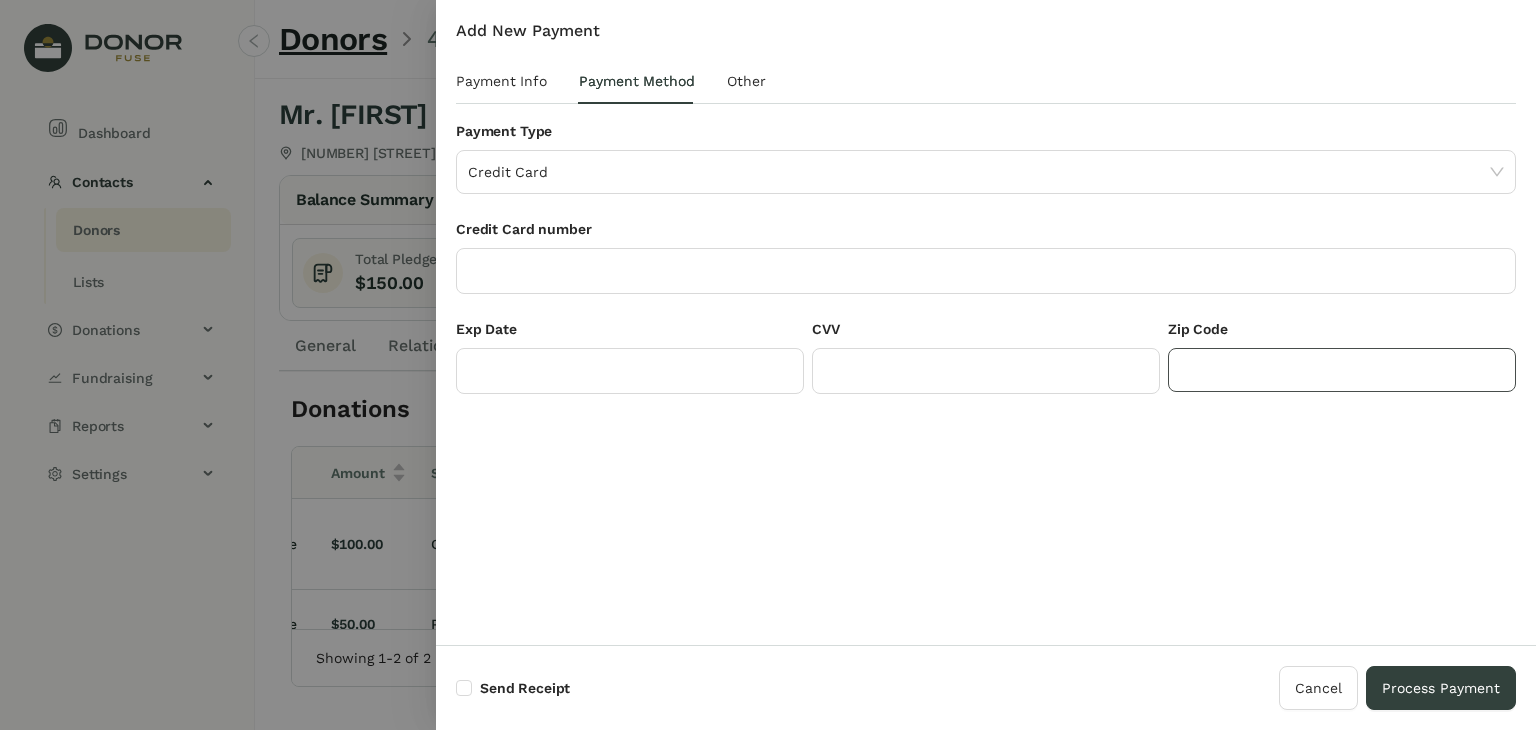 click 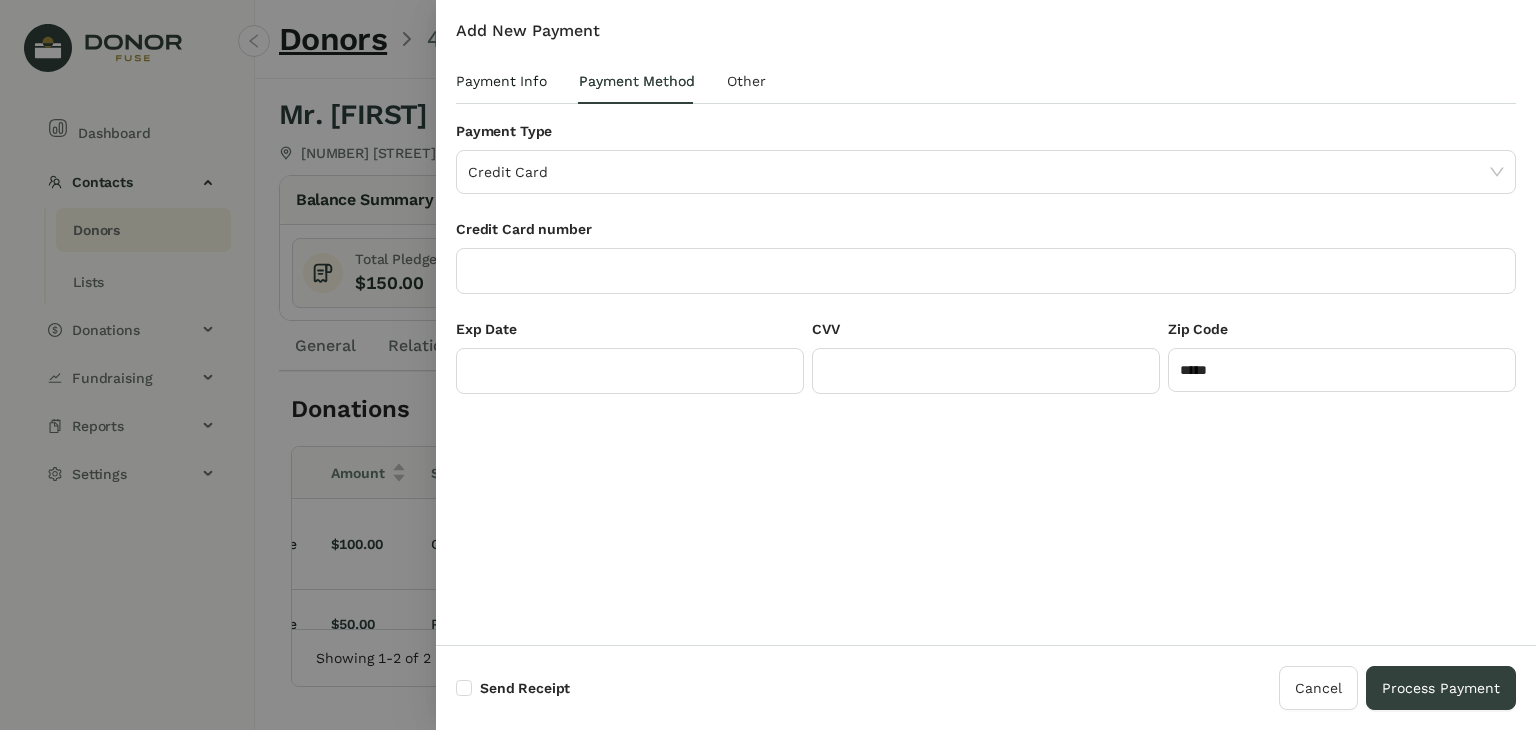 click on "Payment Info" at bounding box center [501, 81] 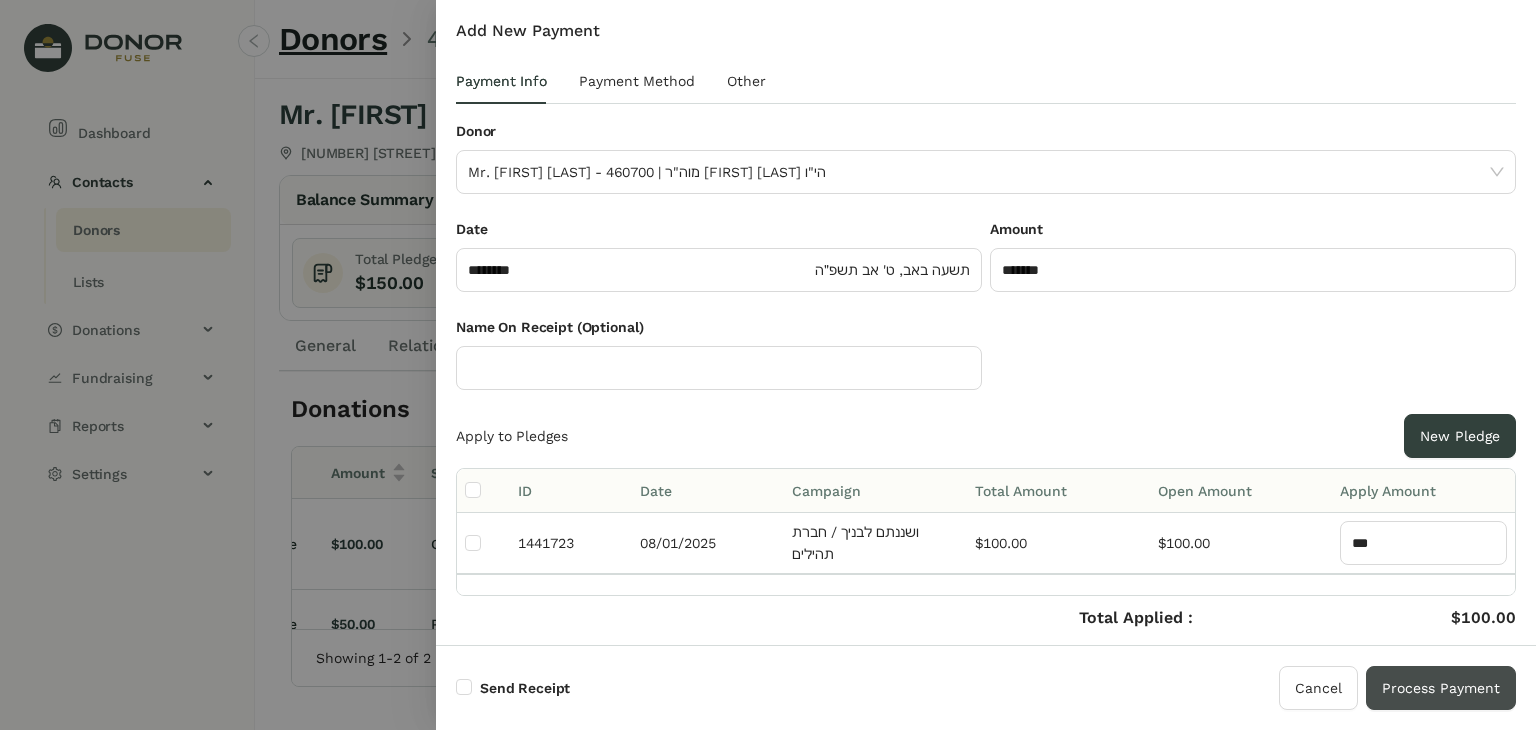 click on "Process Payment" at bounding box center (1441, 688) 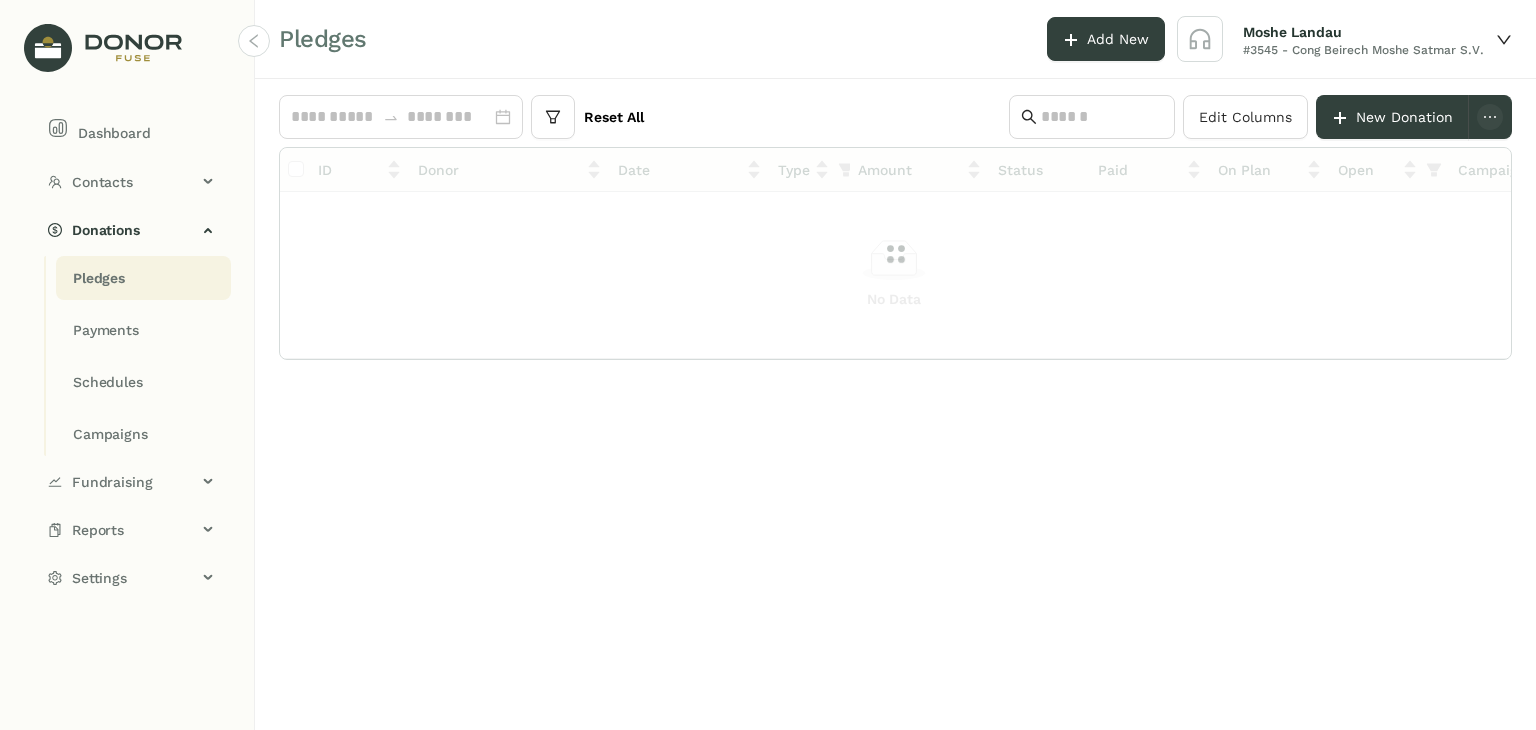 scroll, scrollTop: 0, scrollLeft: 0, axis: both 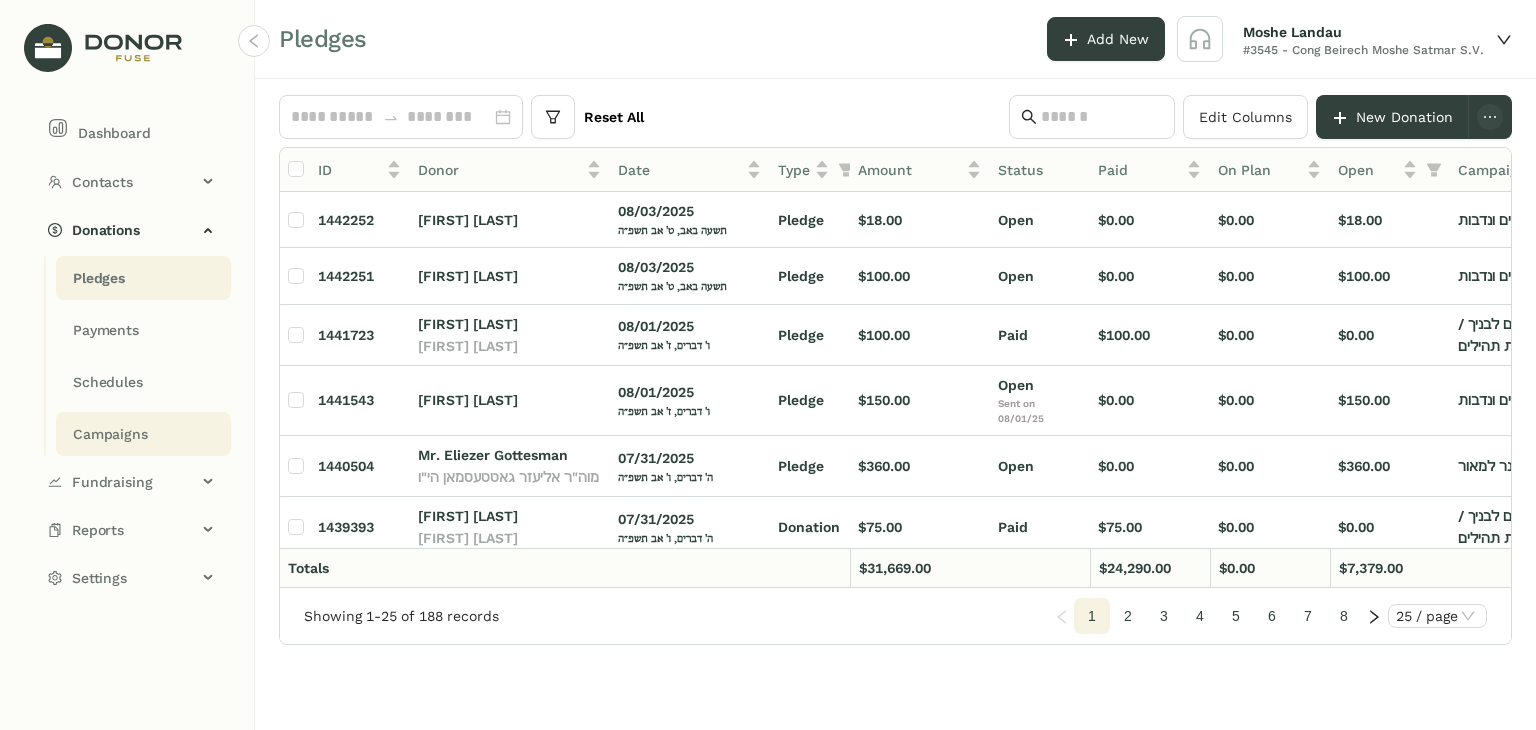 click on "Campaigns" 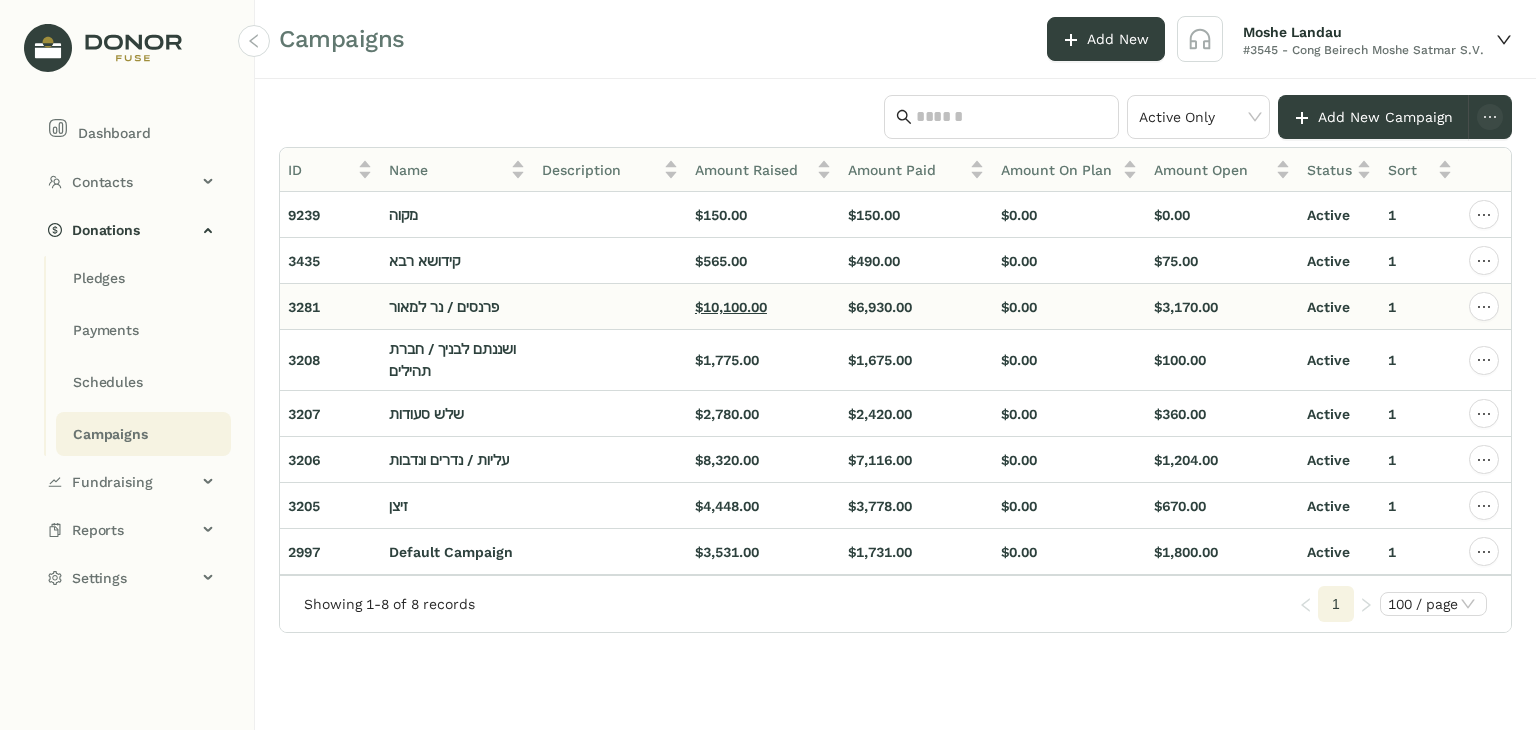 click on "$10,100.00" 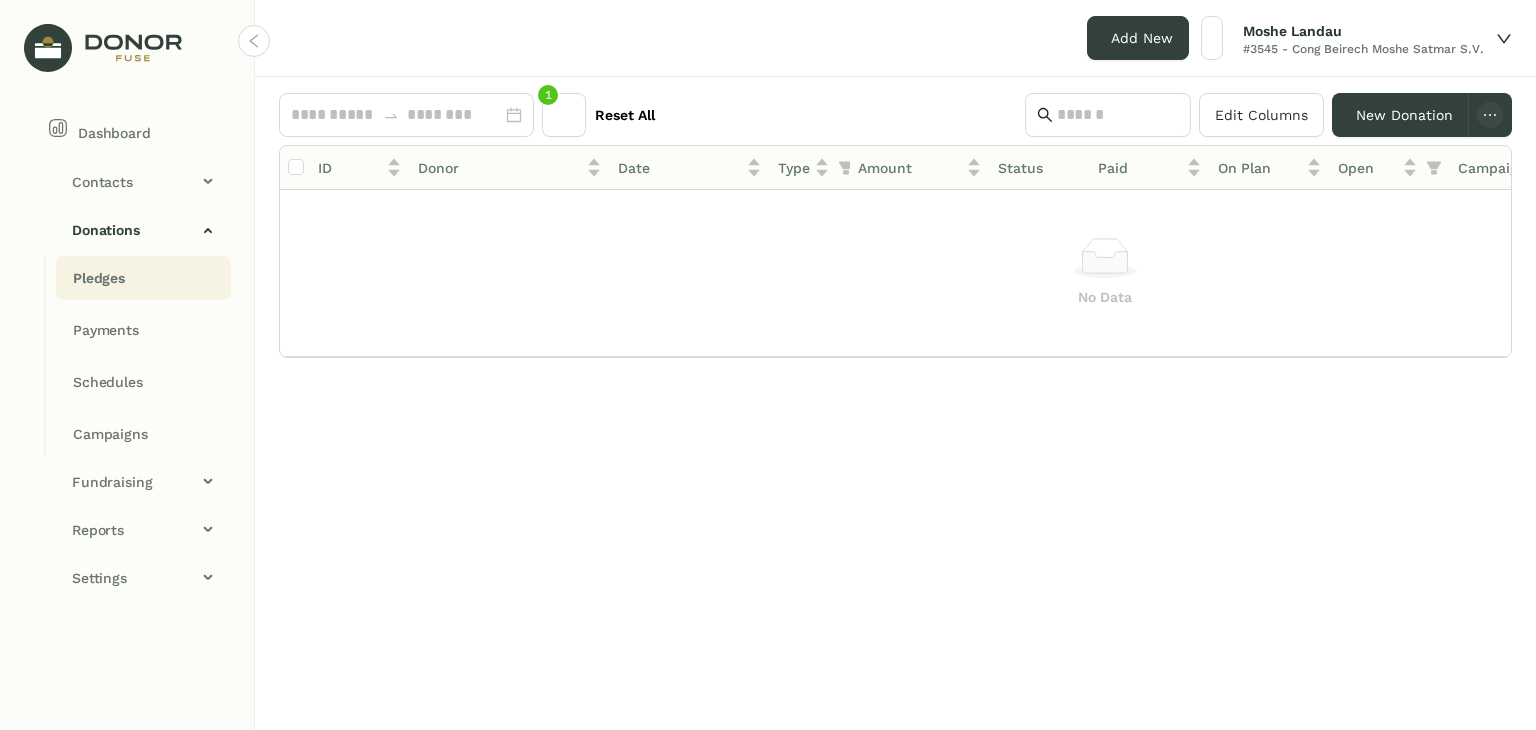 scroll, scrollTop: 0, scrollLeft: 0, axis: both 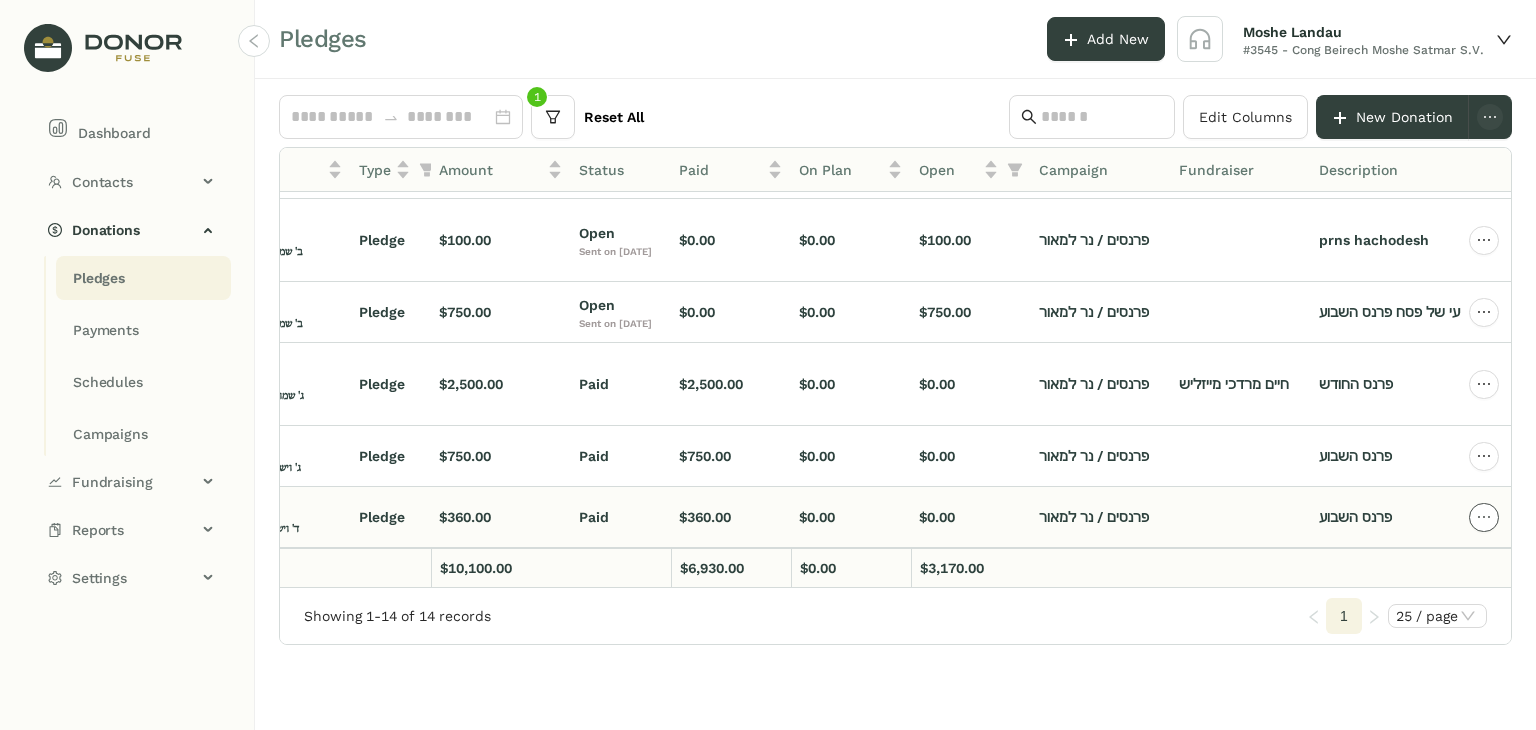 click 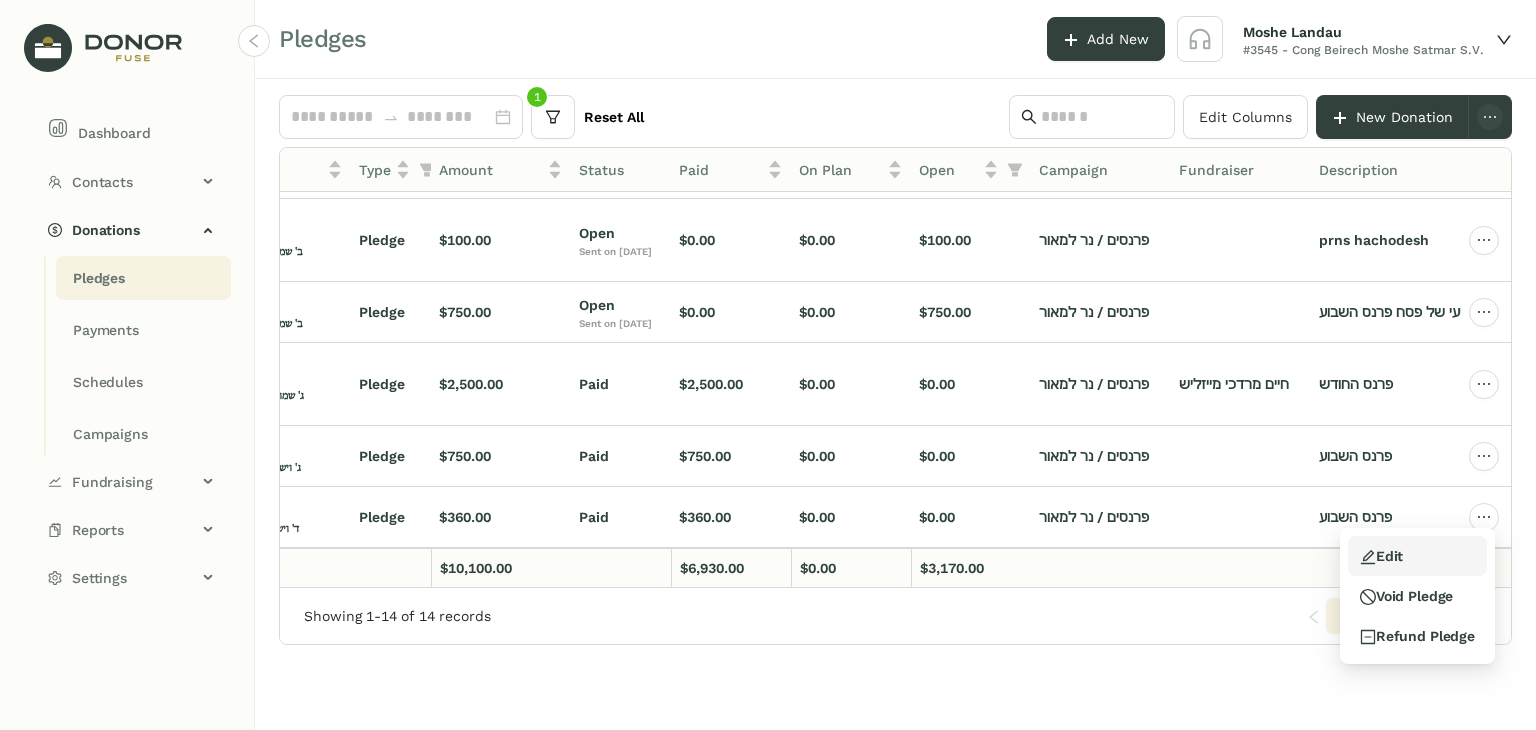 click on "Edit" at bounding box center (1417, 556) 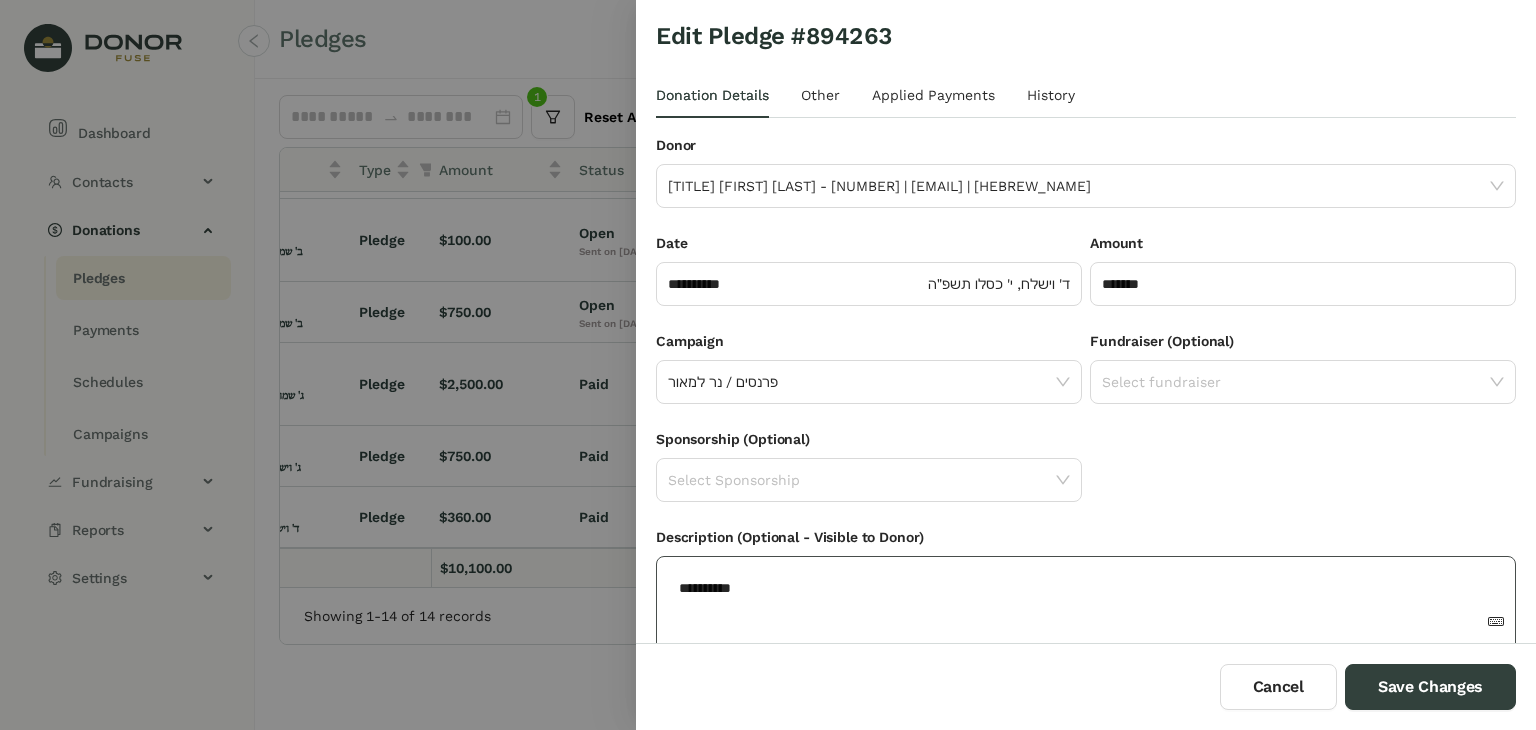click on "**********" 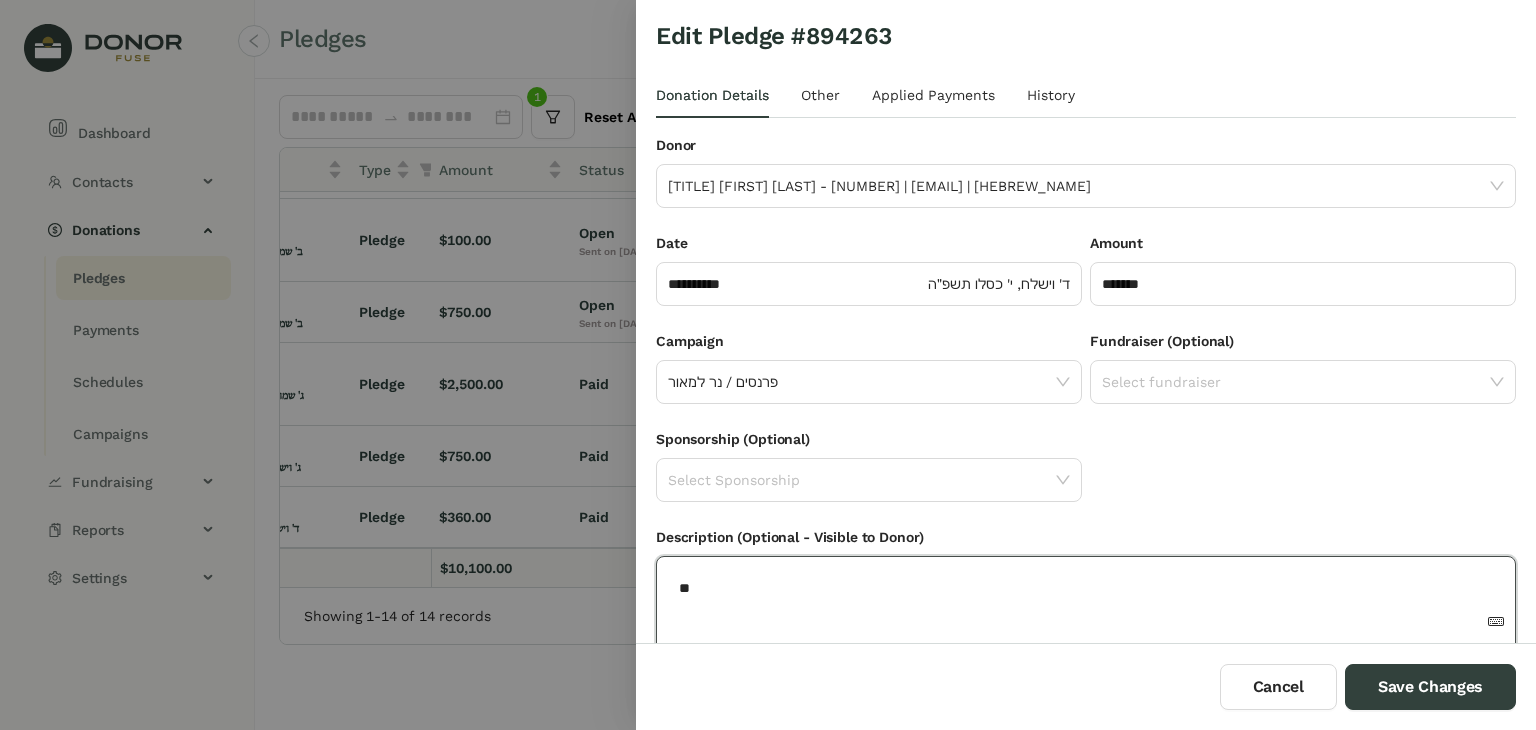 type on "*" 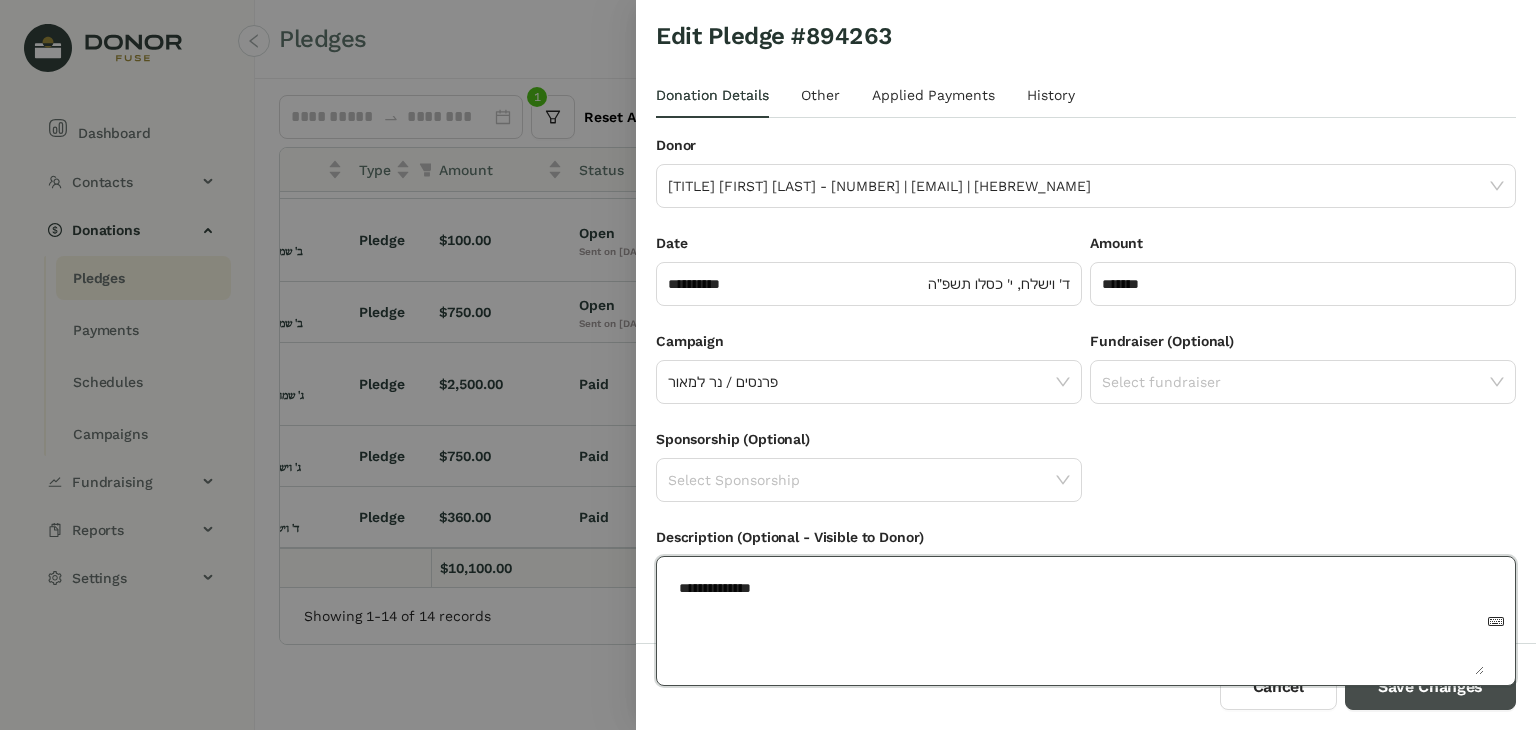type on "**********" 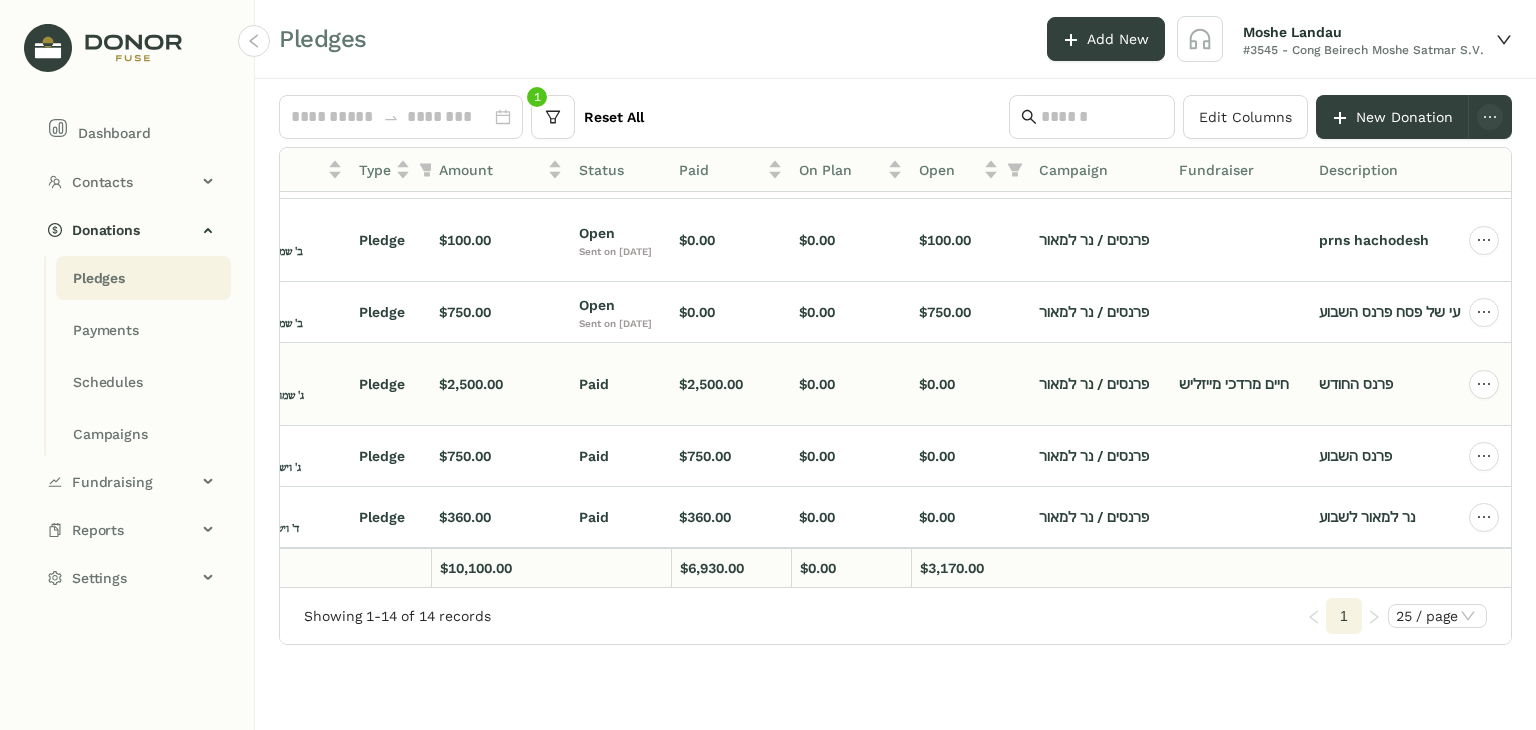 scroll, scrollTop: 576, scrollLeft: 297, axis: both 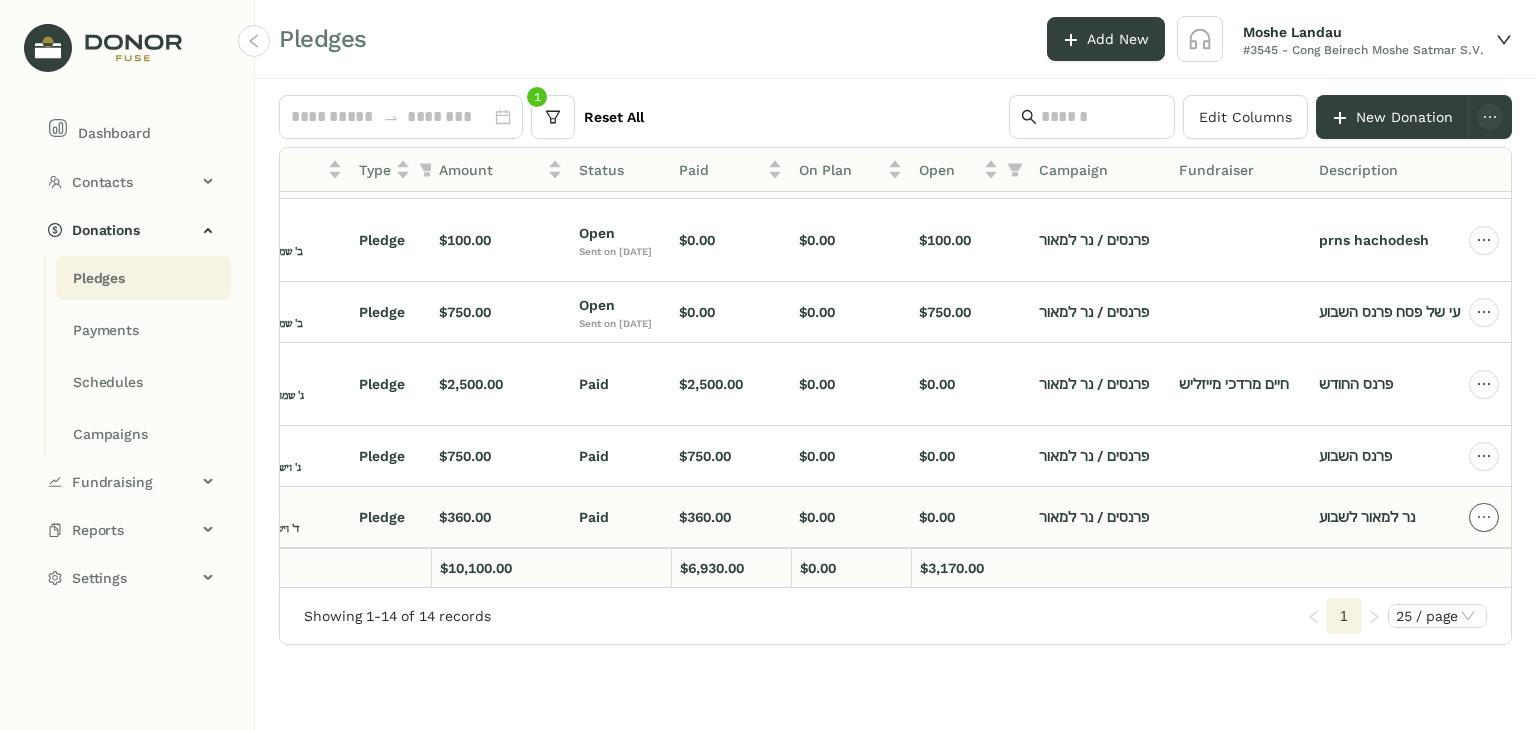 click 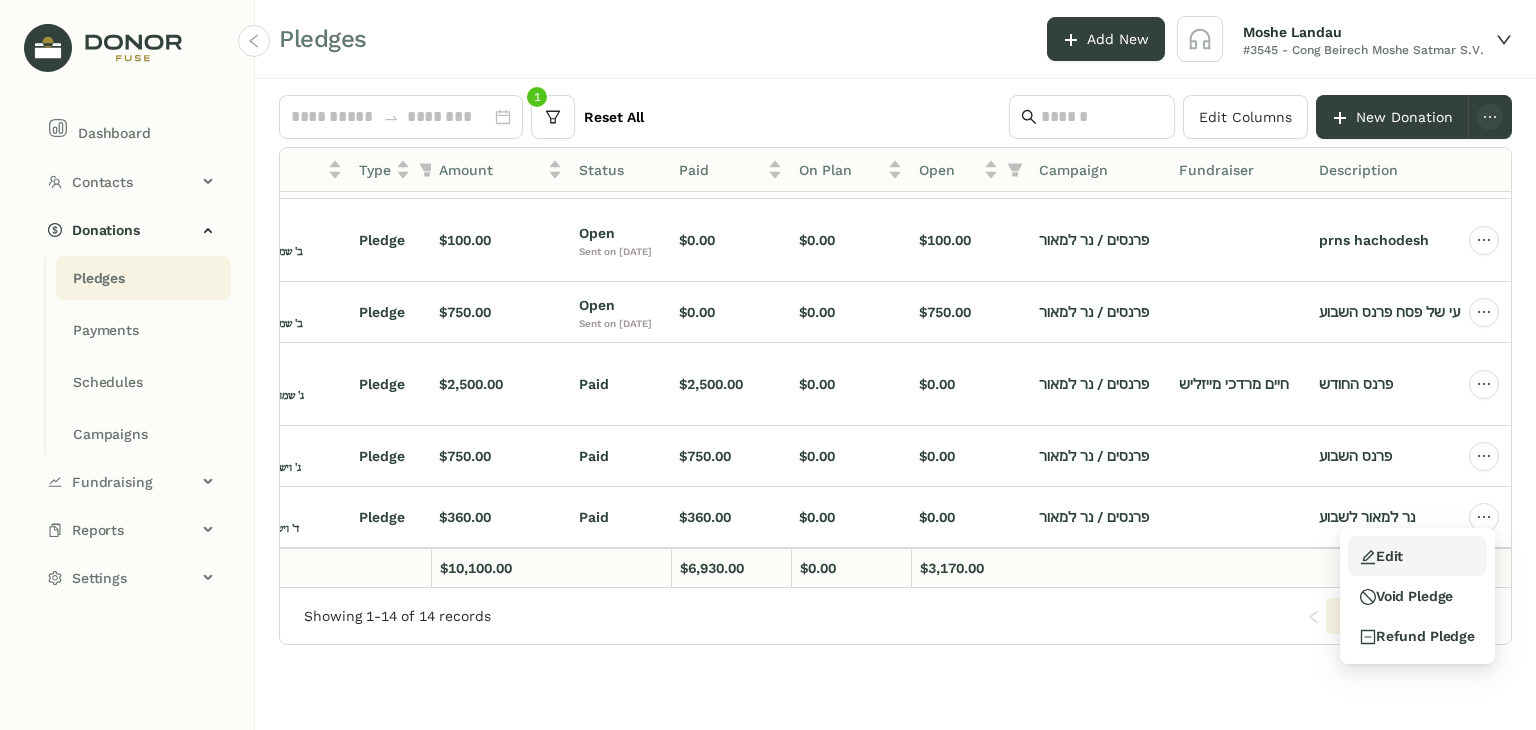 click on "Edit" at bounding box center [1417, 556] 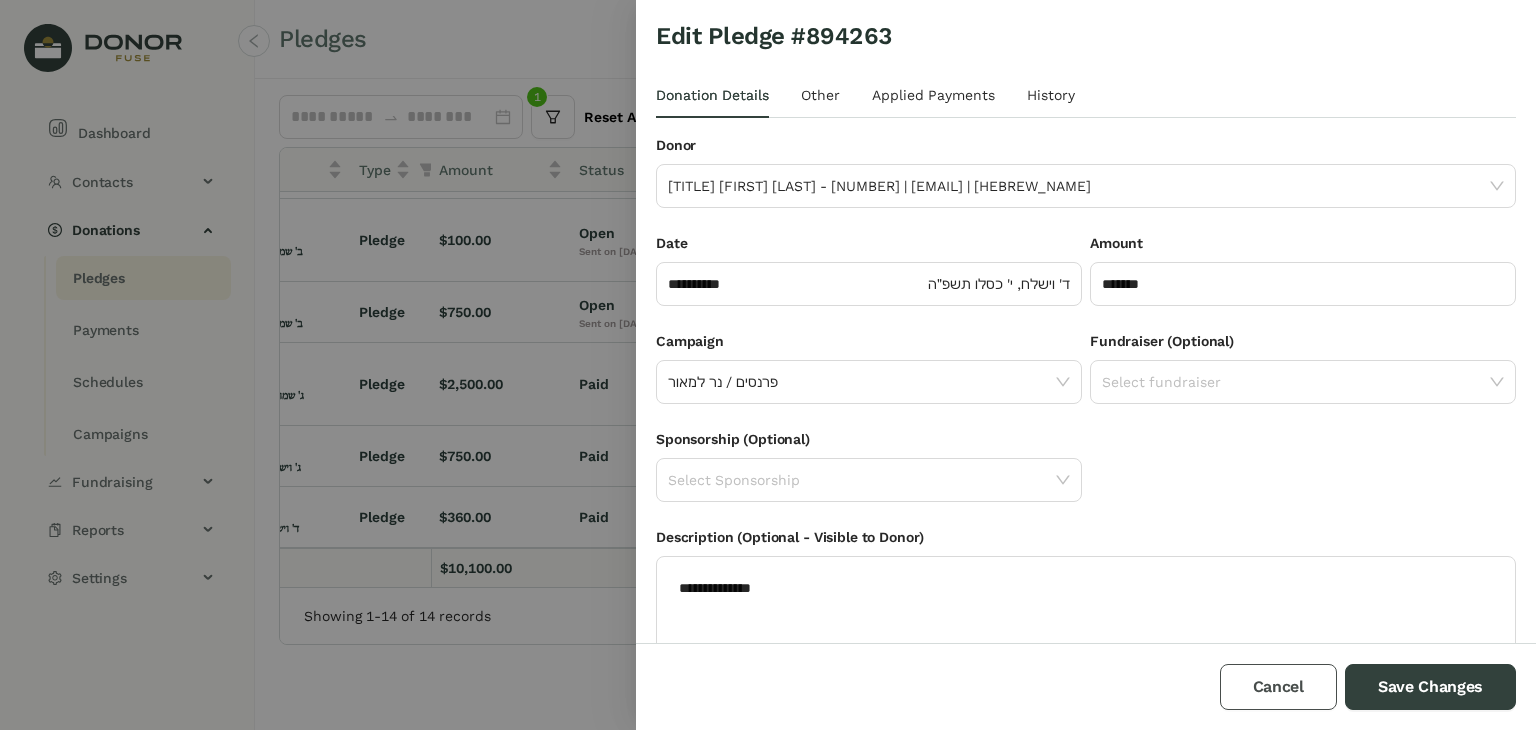 click on "Cancel" at bounding box center (1278, 687) 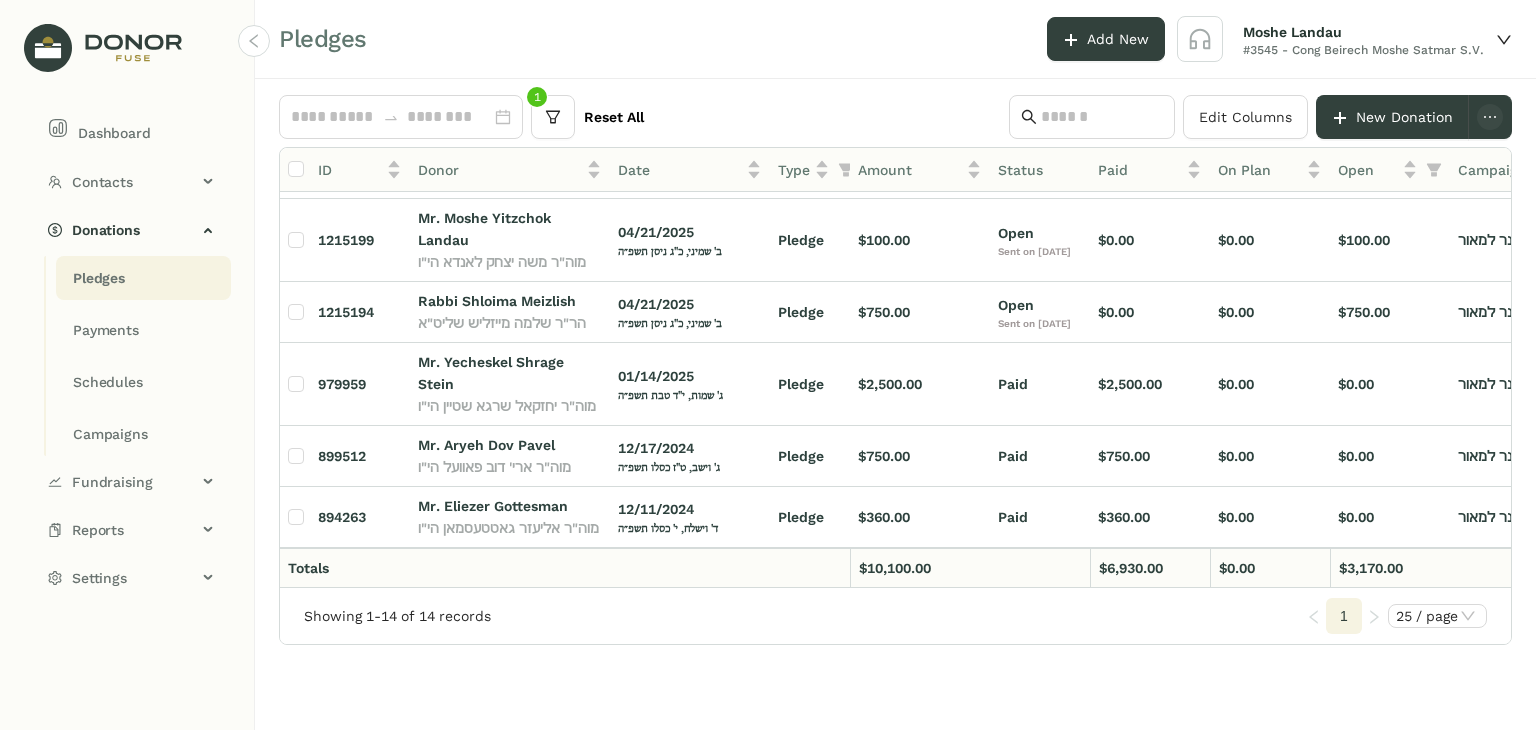 scroll, scrollTop: 576, scrollLeft: 0, axis: vertical 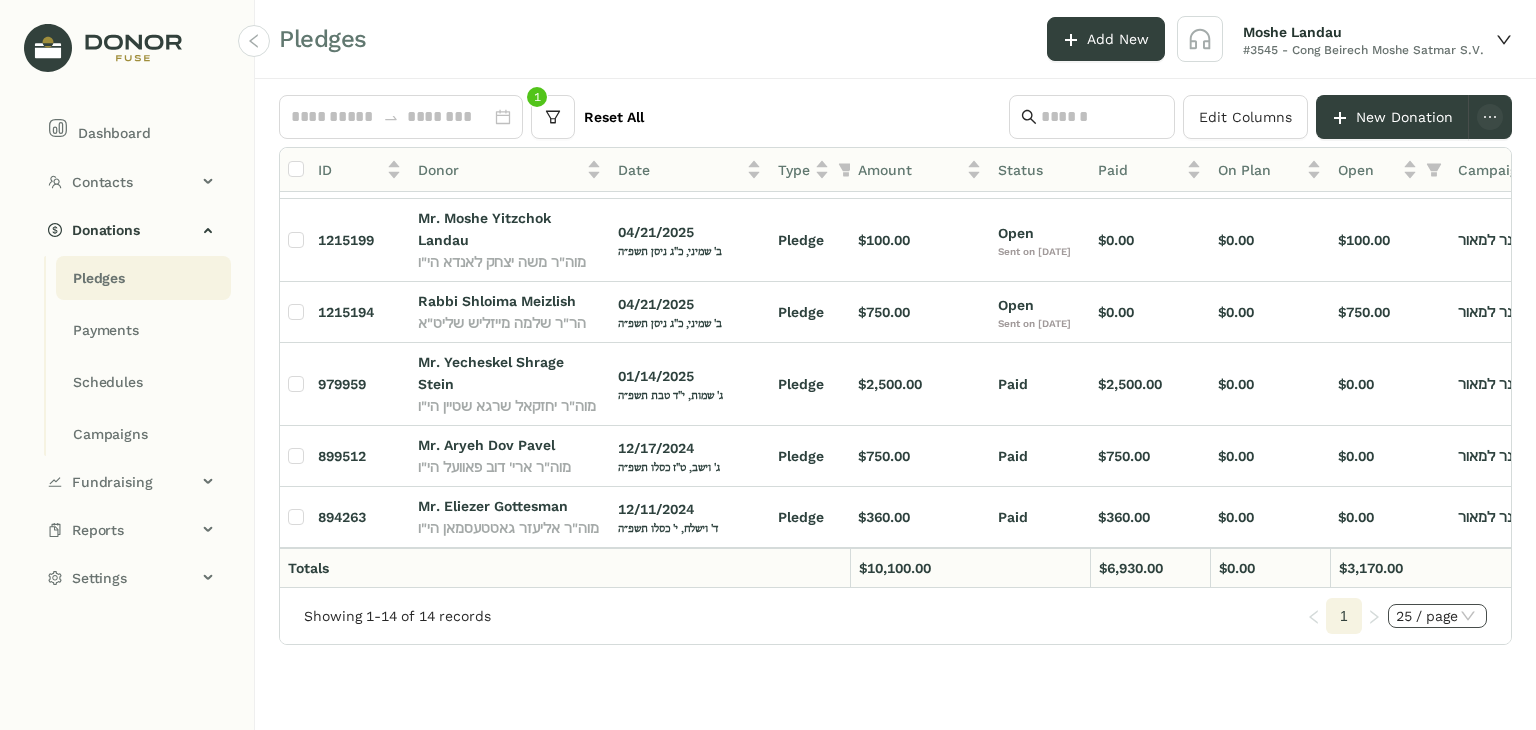click on "25 / page" 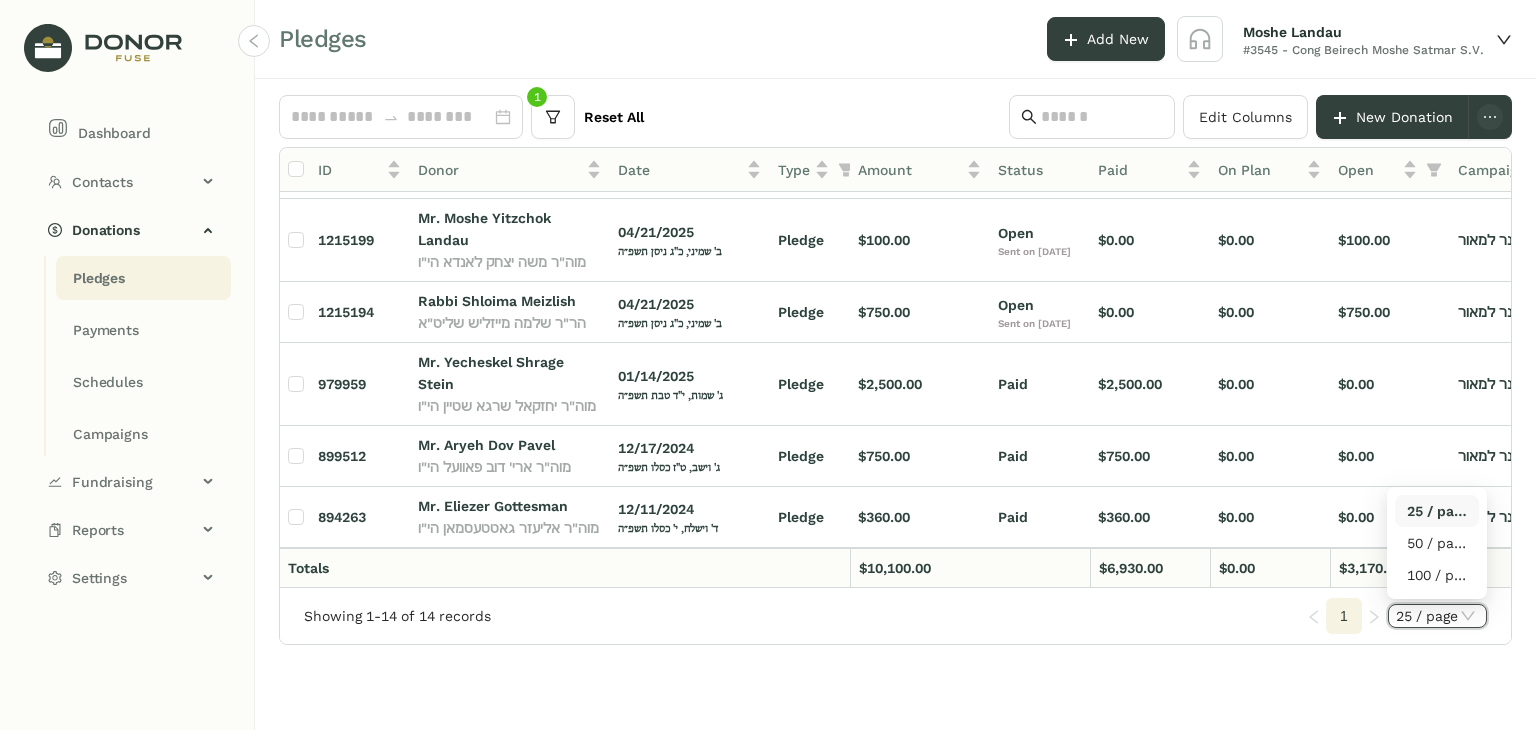 click on "100 / page" at bounding box center (1437, 575) 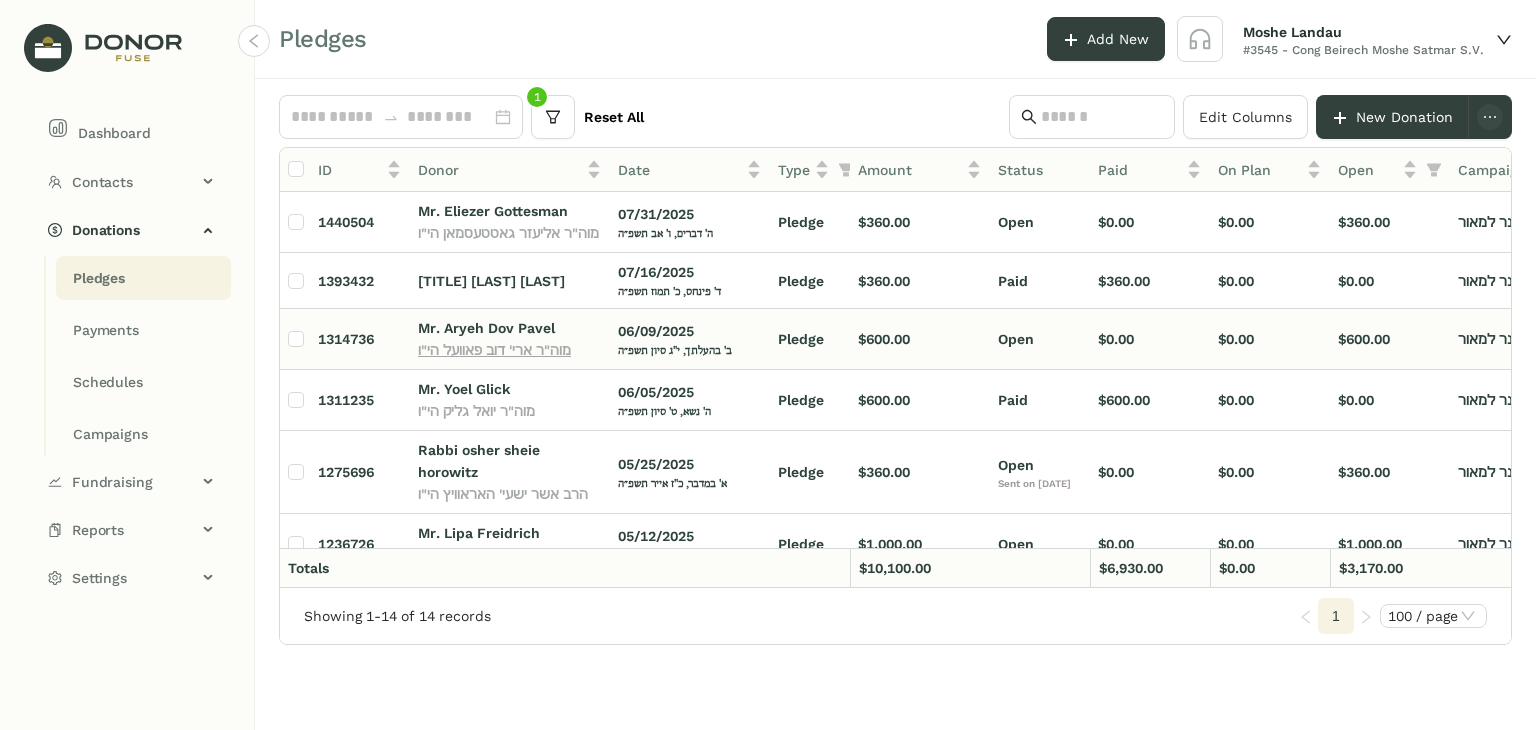 click on "מוה"ר ארי' דוב פאוועל הי"ו" 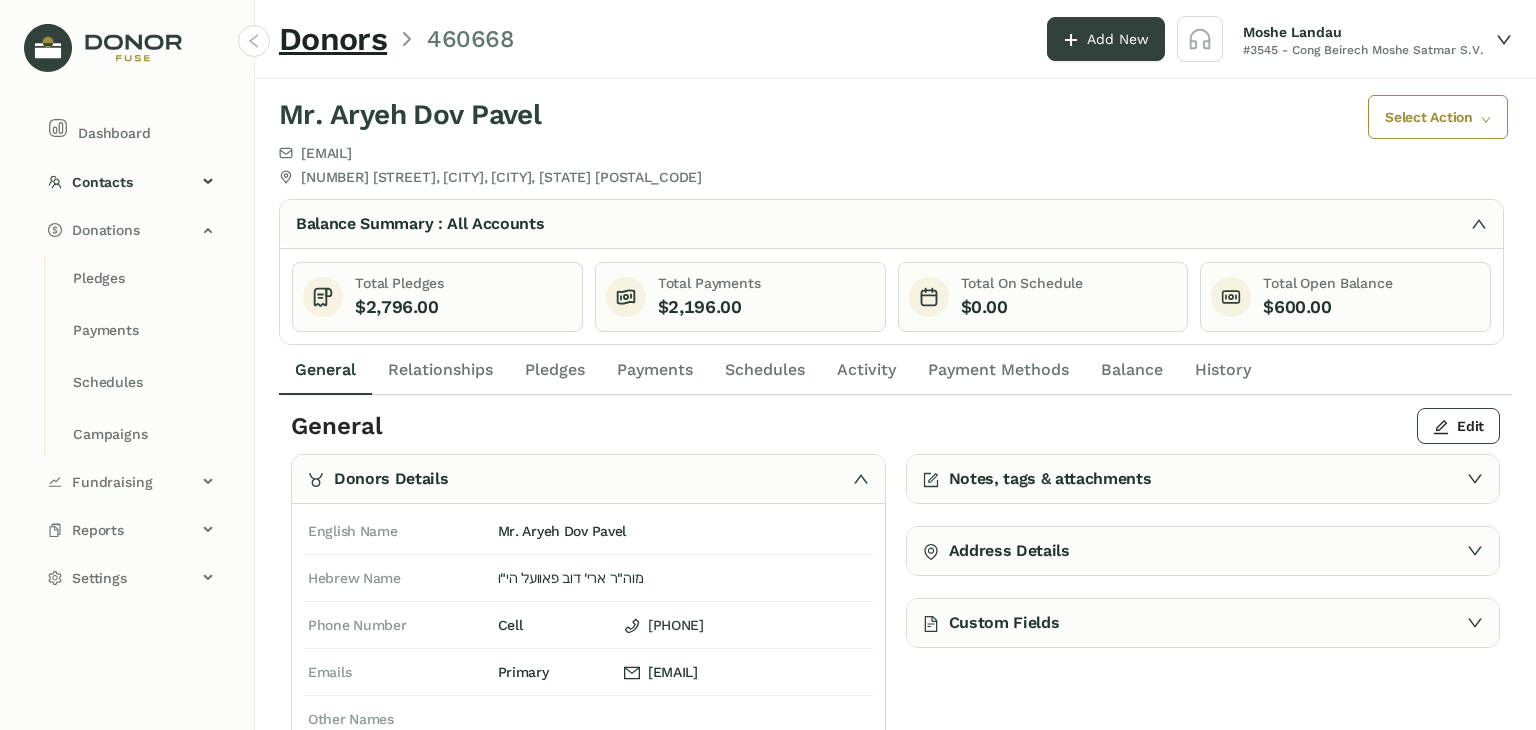 click on "Pledges" 